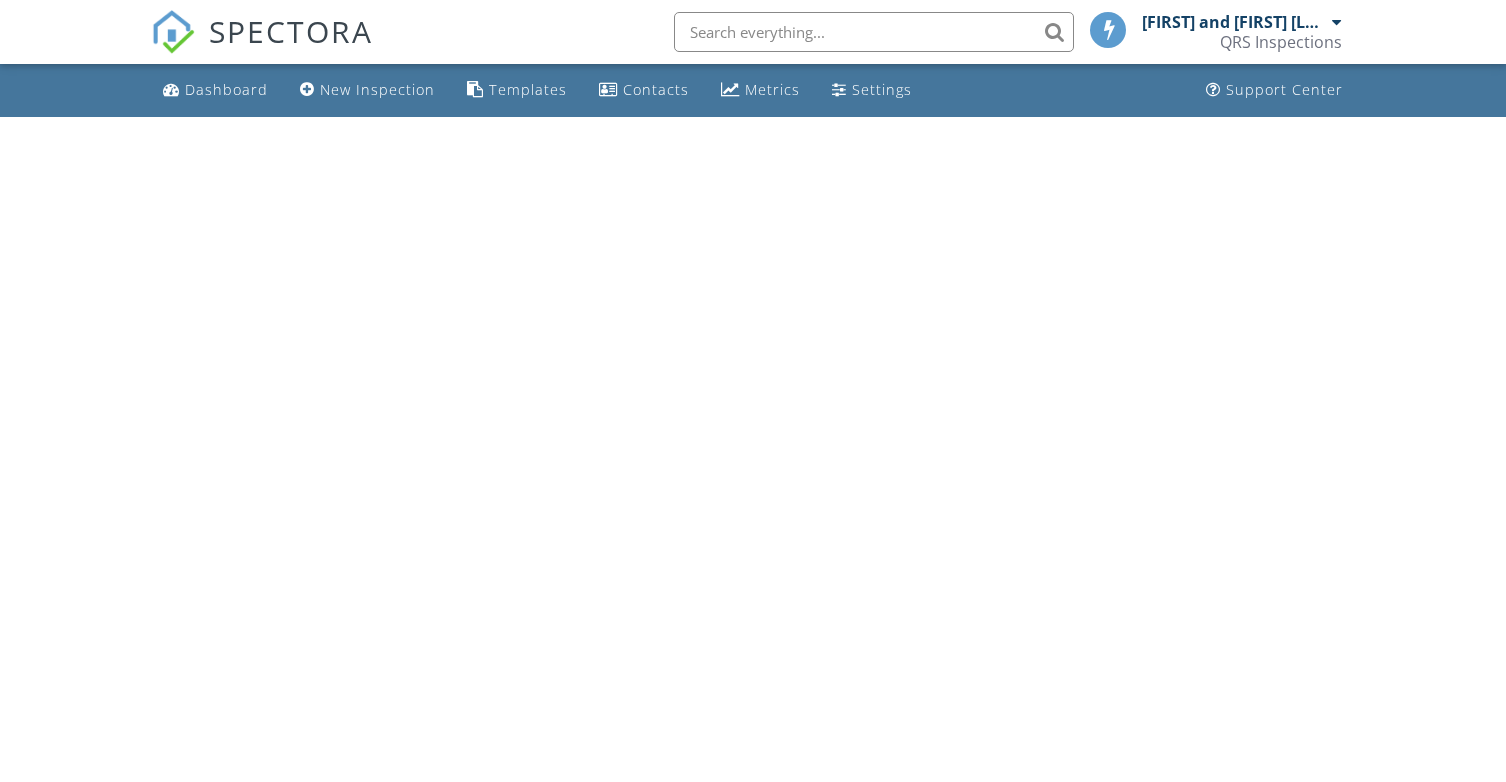 scroll, scrollTop: 0, scrollLeft: 0, axis: both 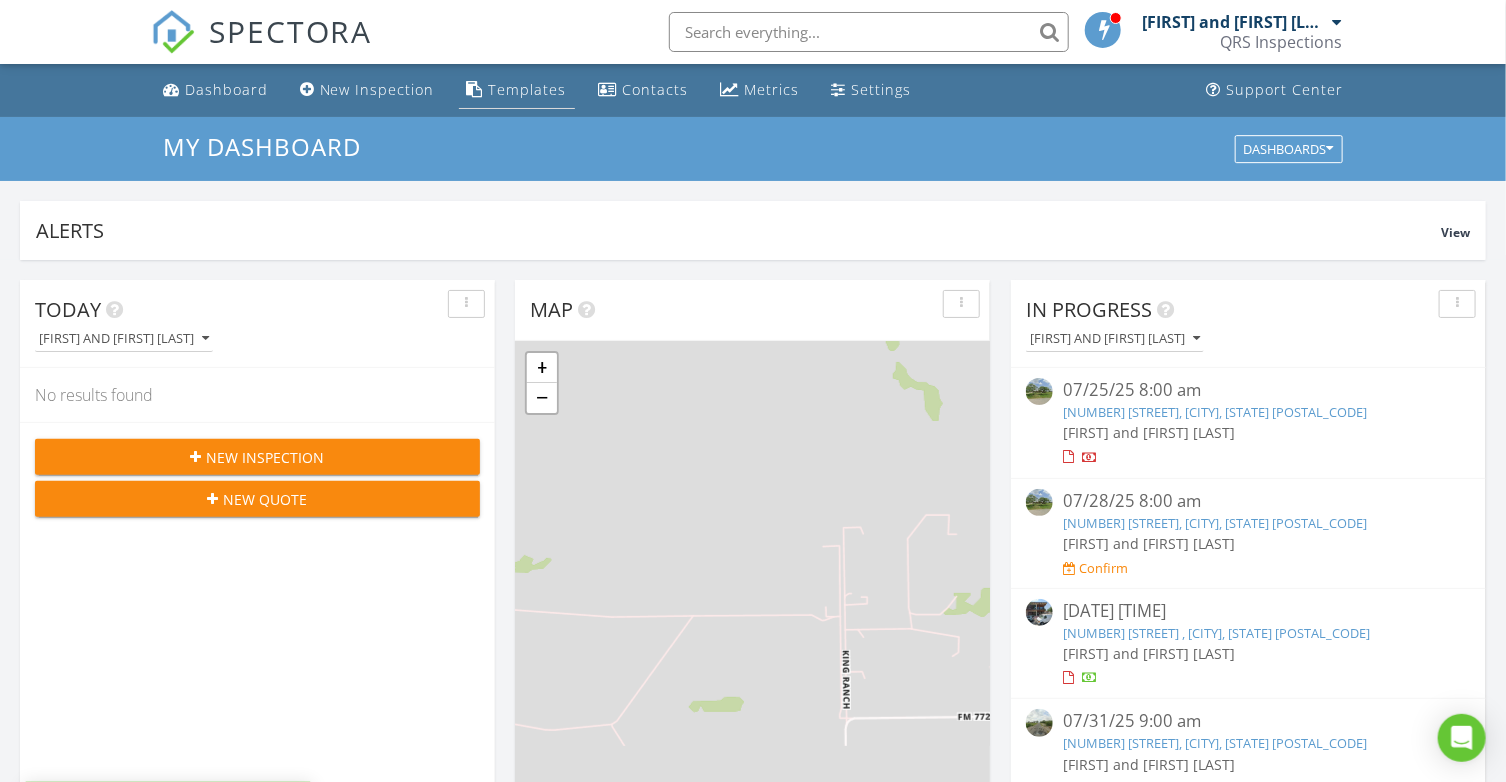 click on "Templates" at bounding box center (528, 89) 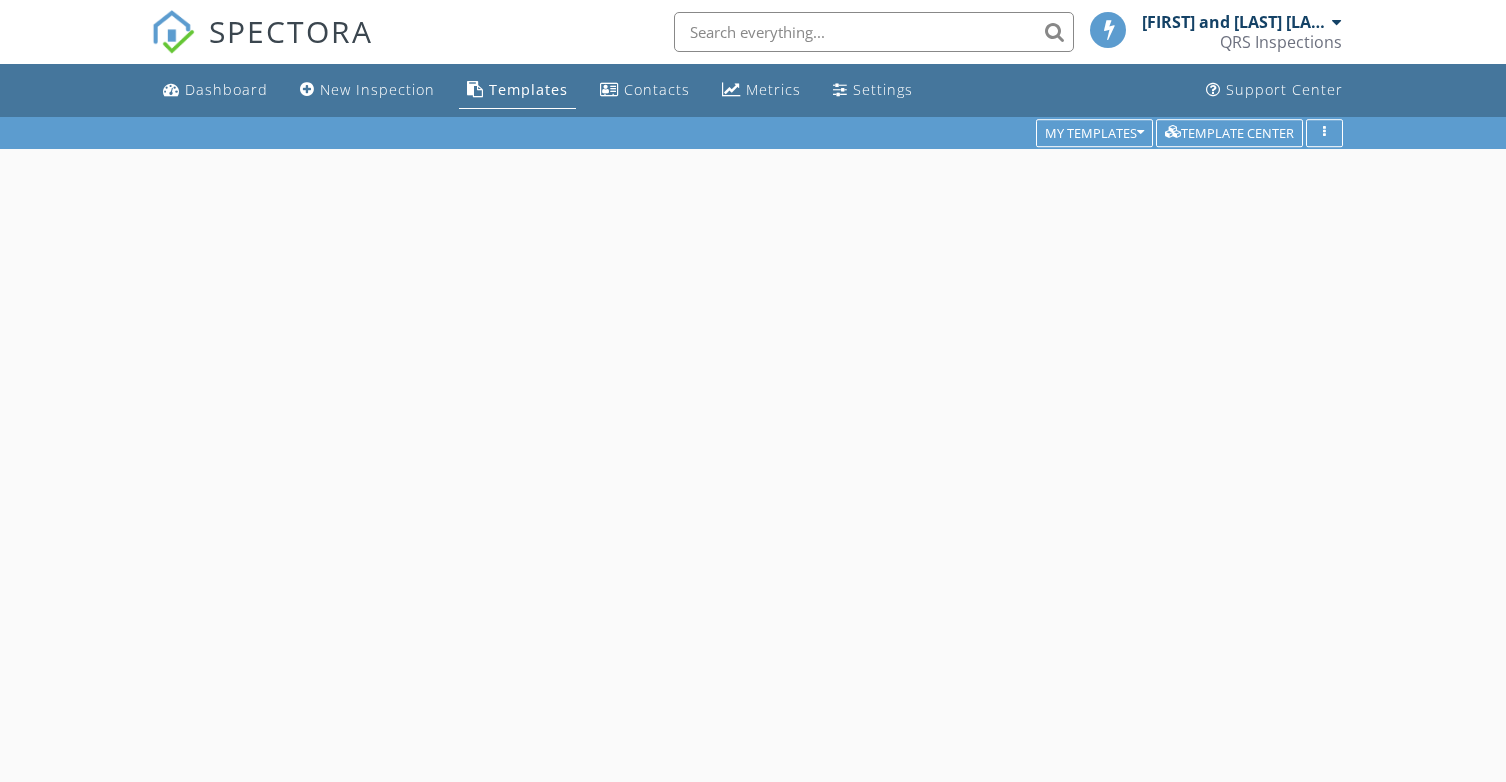 scroll, scrollTop: 0, scrollLeft: 0, axis: both 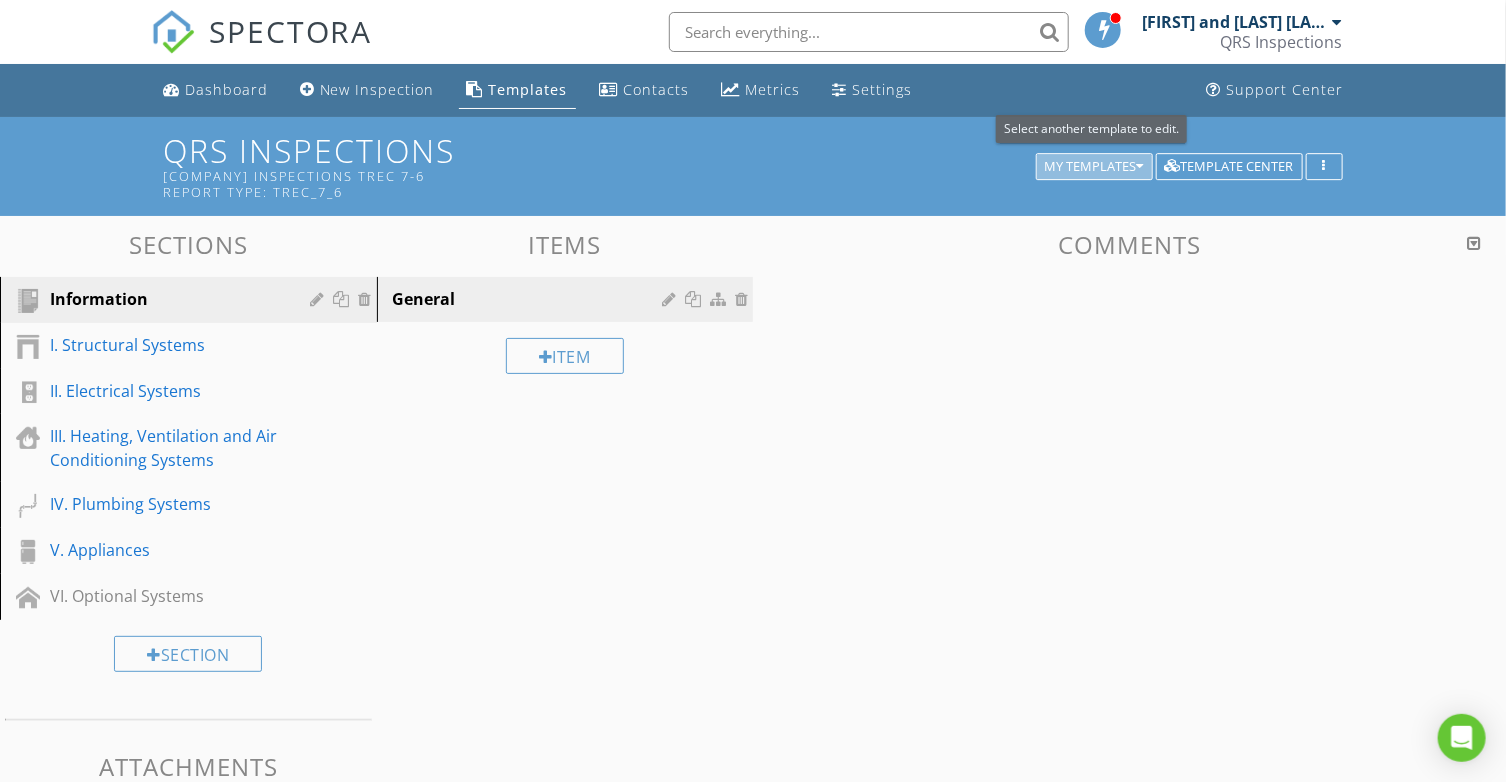 click on "My Templates" at bounding box center (1094, 167) 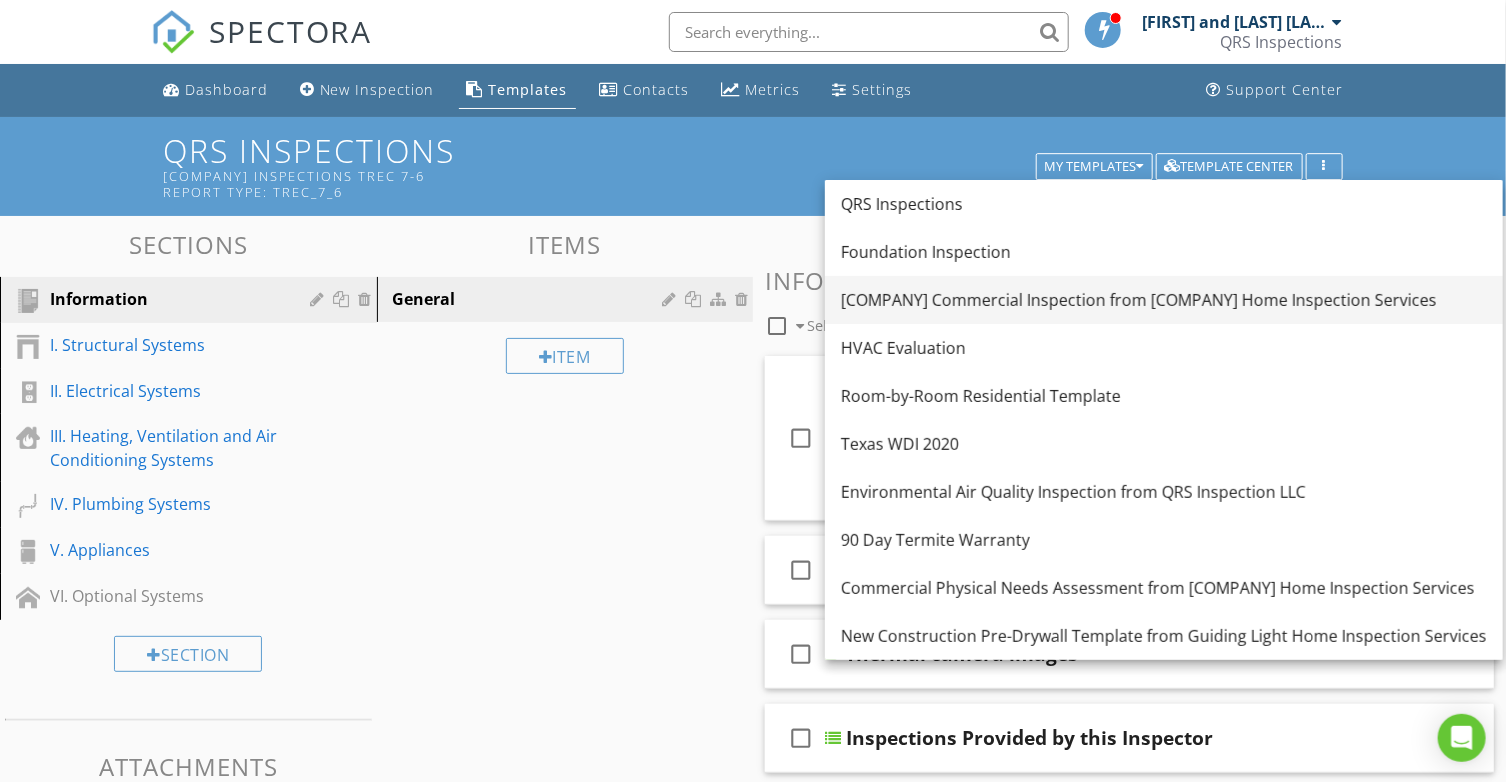 click on "[COMPANY] Commercial Inspection  from [COMPANY] Home Inspection Services" at bounding box center (1164, 300) 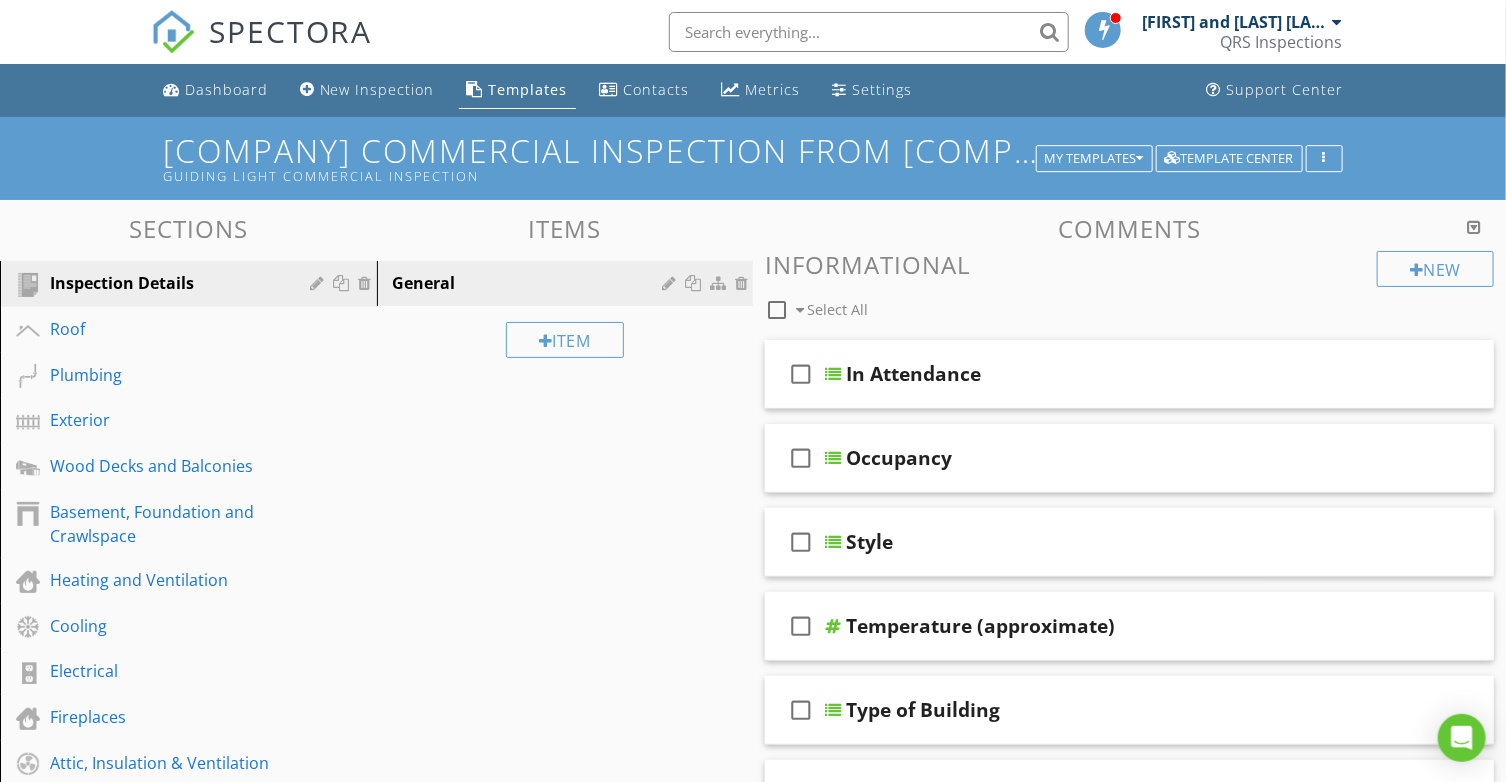click on "Guiding Light Commercial Inspection  from Guiding Light Home Inspection Services
Guiding Light Commercial Inspection" at bounding box center (752, 158) 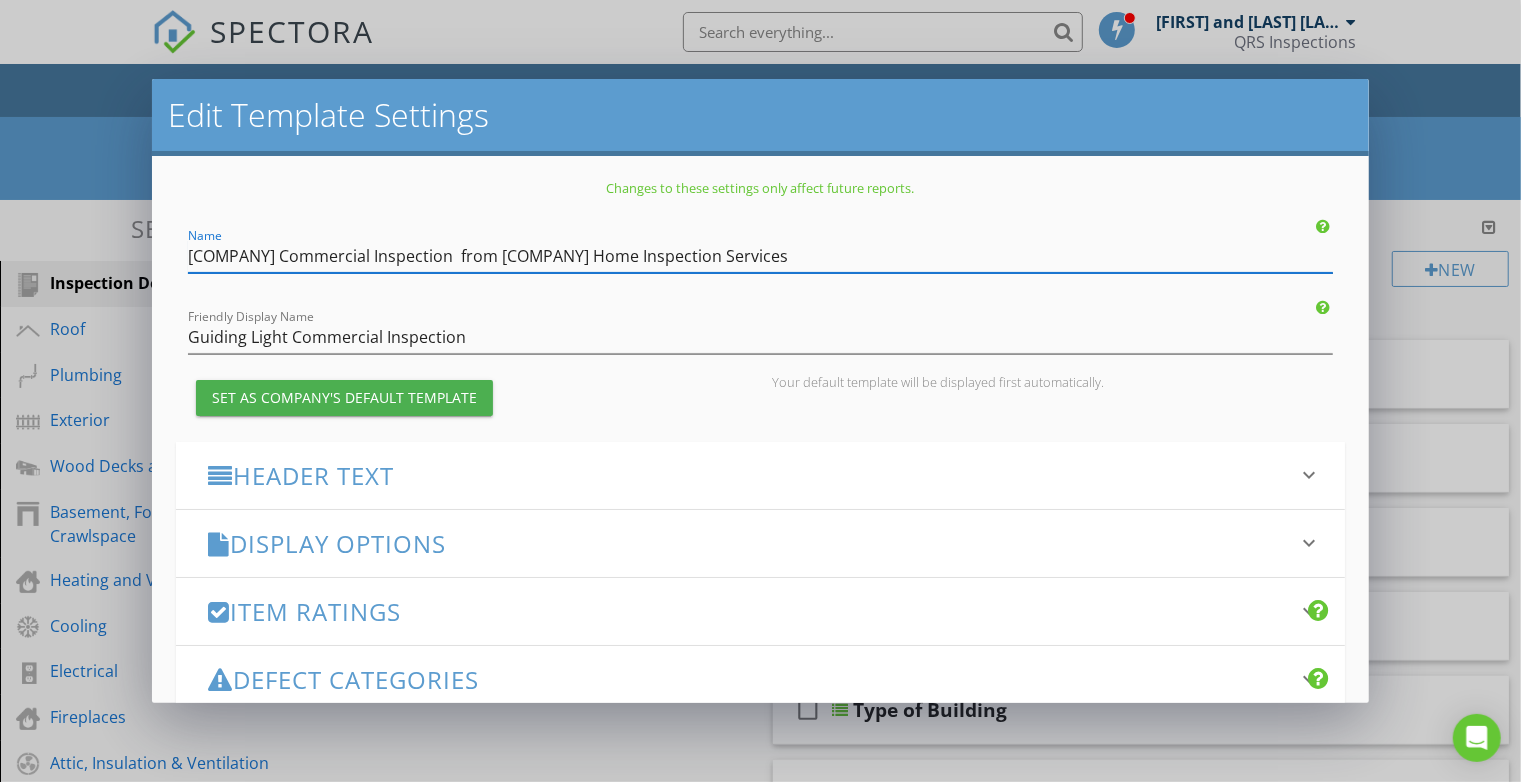 drag, startPoint x: 289, startPoint y: 259, endPoint x: 189, endPoint y: 258, distance: 100.005 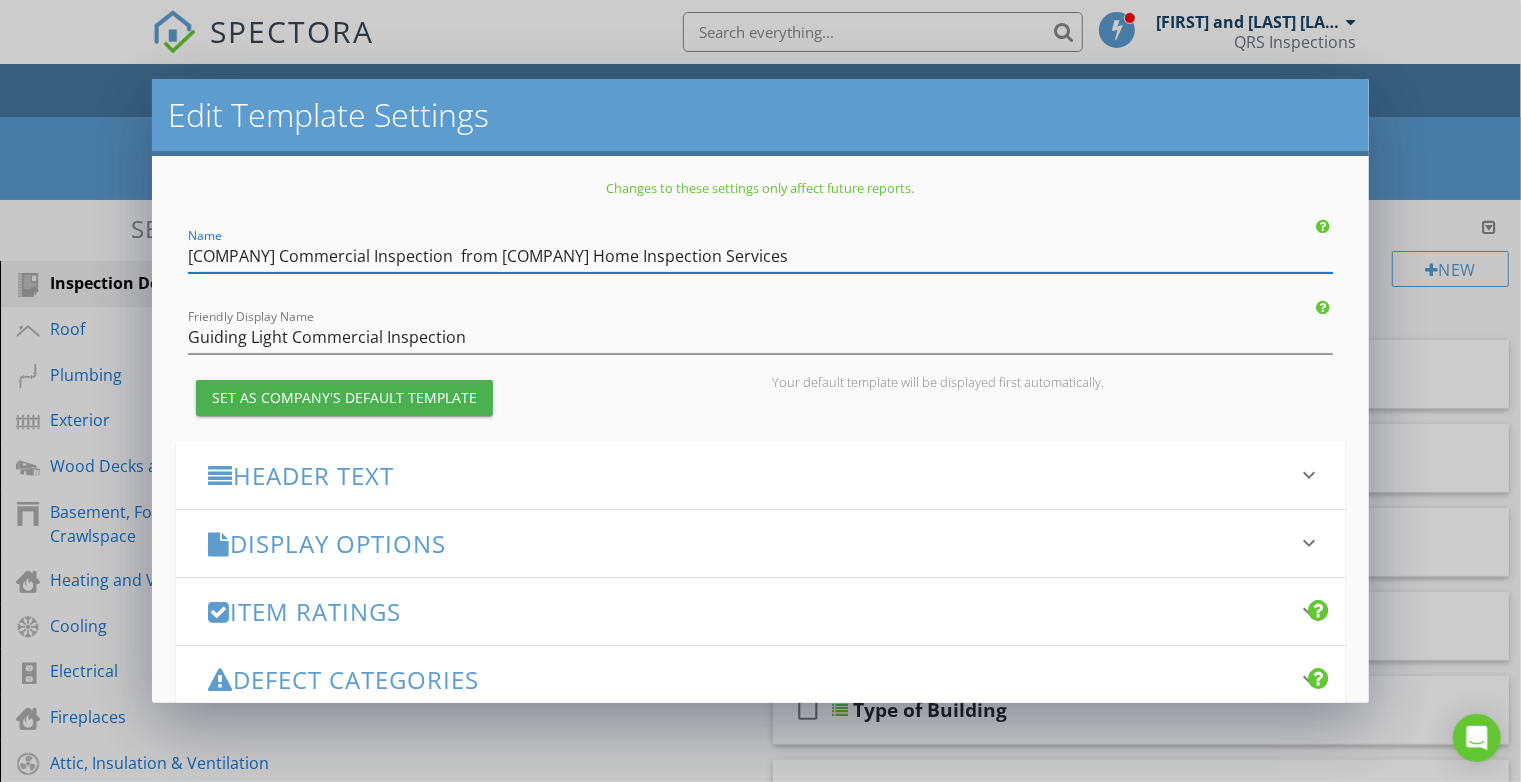 click on "Name Guiding Light Commercial Inspection  from Guiding Light Home Inspection Services" at bounding box center (760, 250) 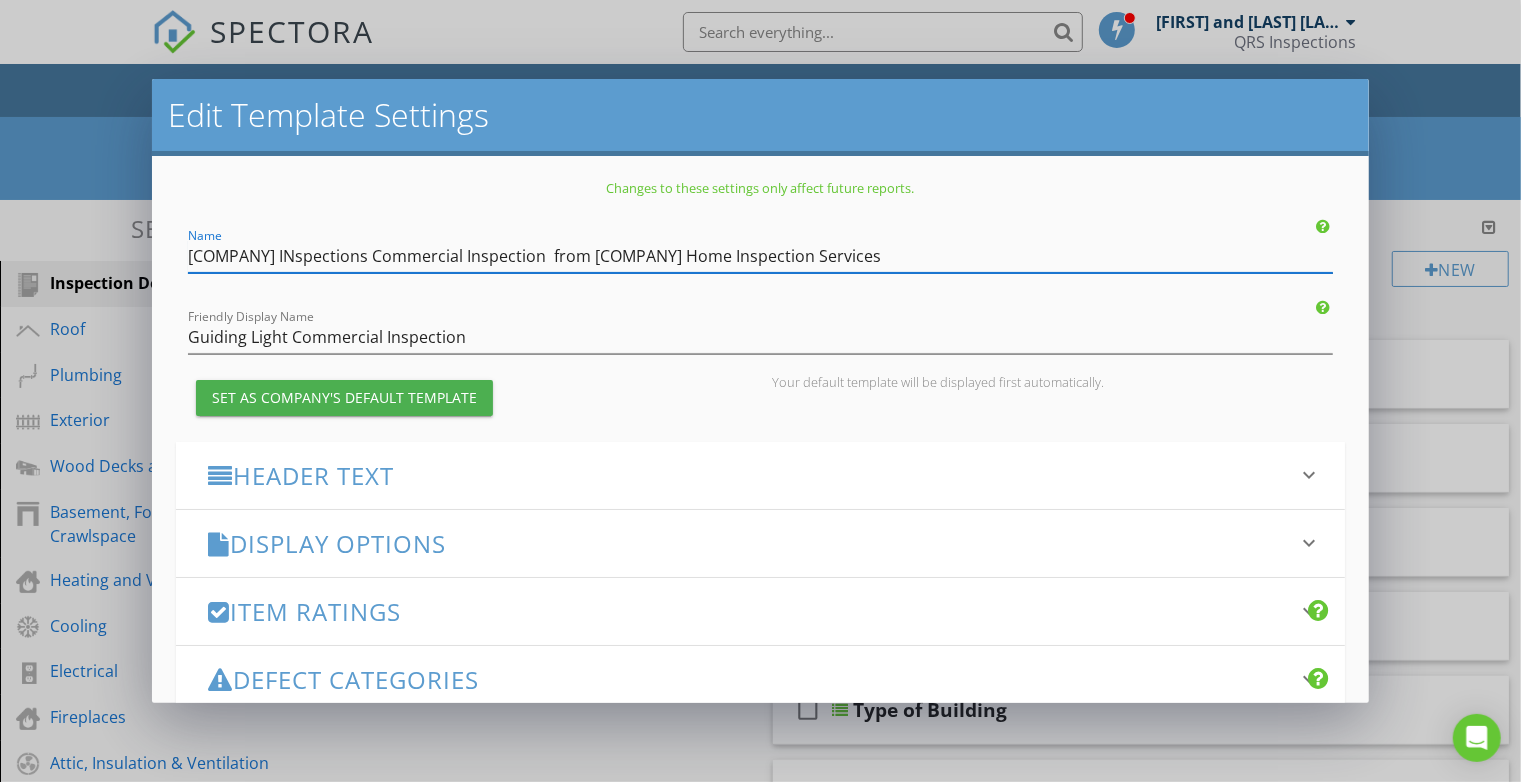 click on "QRS INspections Commercial Inspection  from Guiding Light Home Inspection Services" at bounding box center [760, 256] 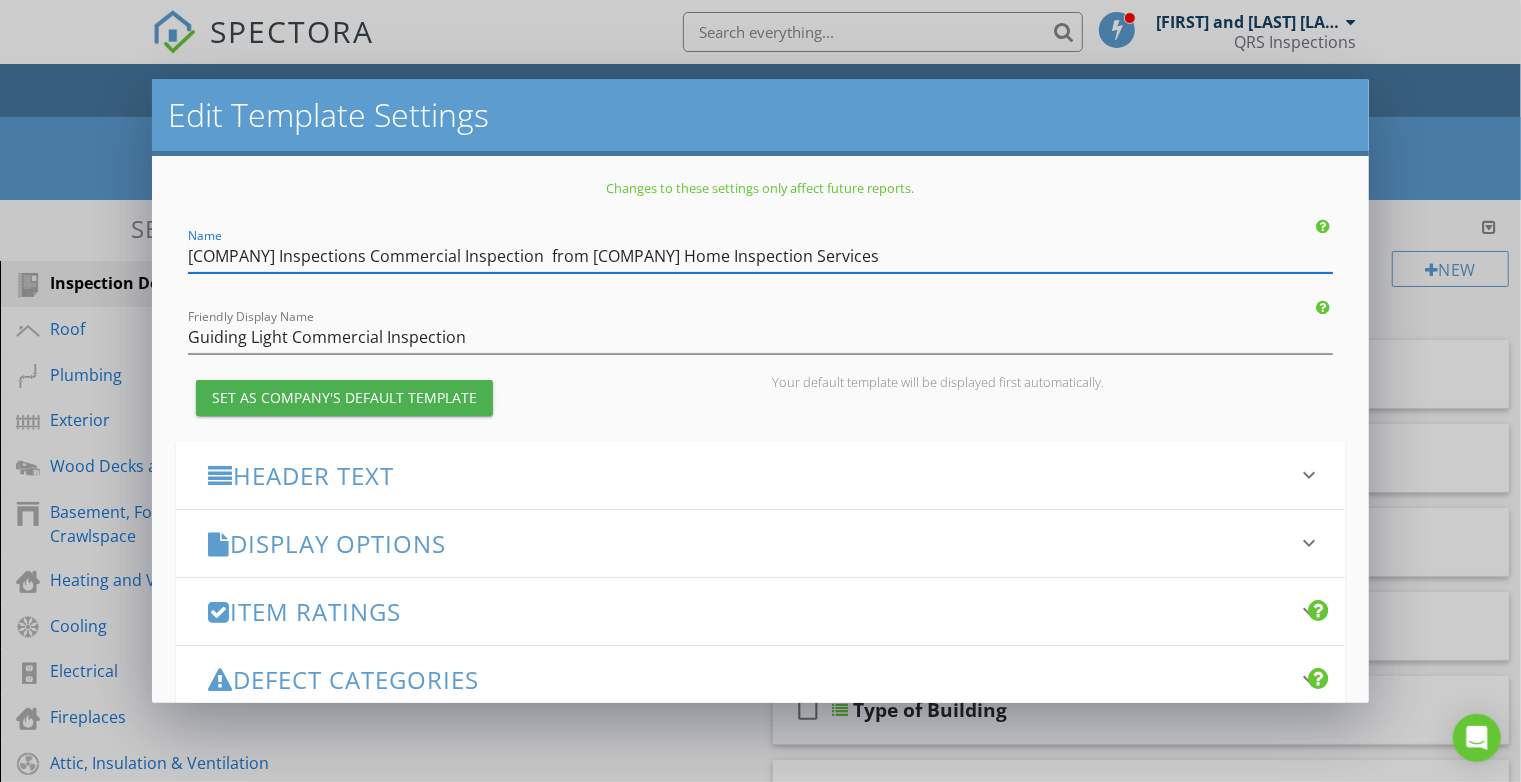 drag, startPoint x: 483, startPoint y: 261, endPoint x: 849, endPoint y: 269, distance: 366.08743 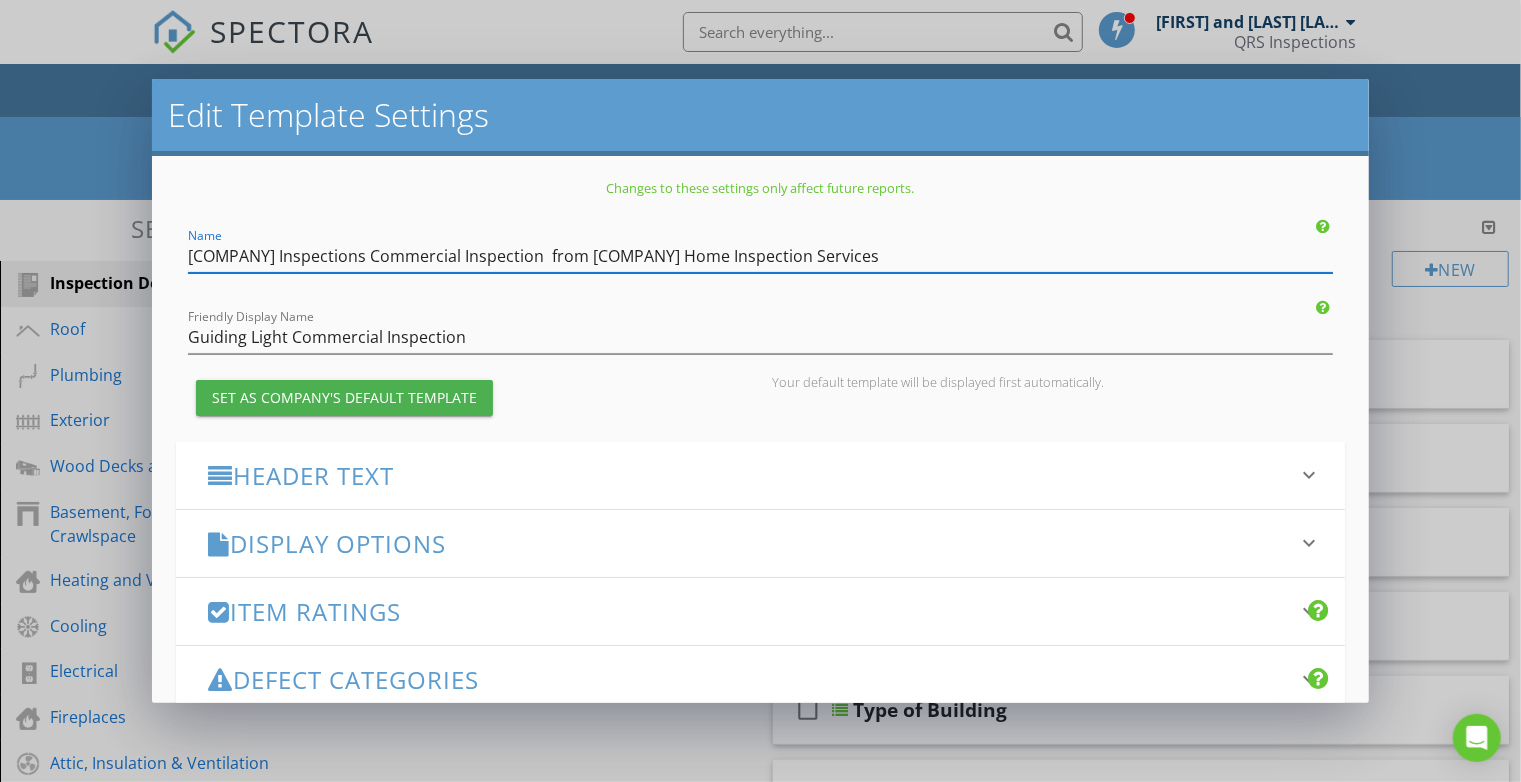 click on "QRS Inspections Commercial Inspection  from Guiding Light Home Inspection Services" at bounding box center [760, 256] 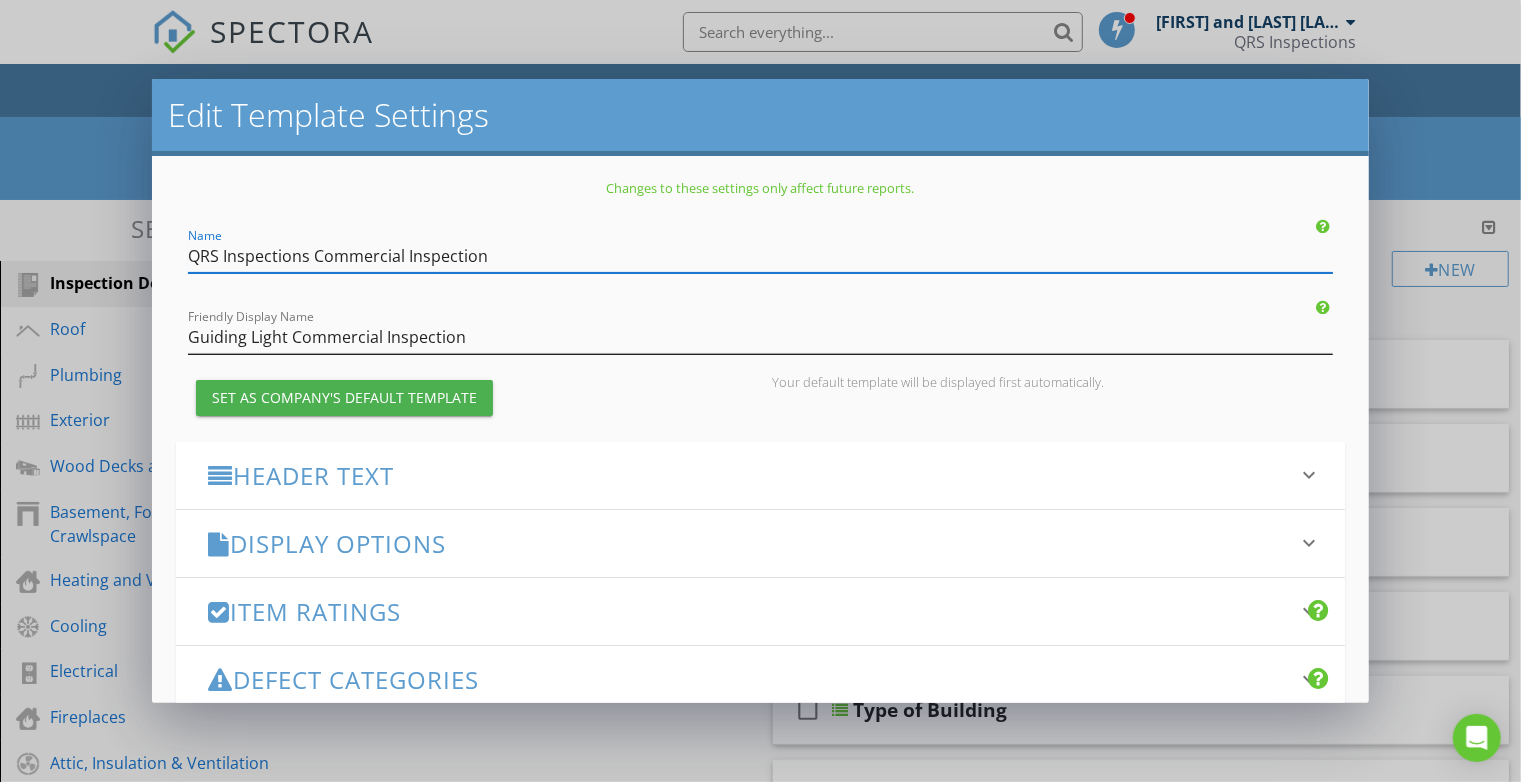 type on "QRS Inspections Commercial Inspection" 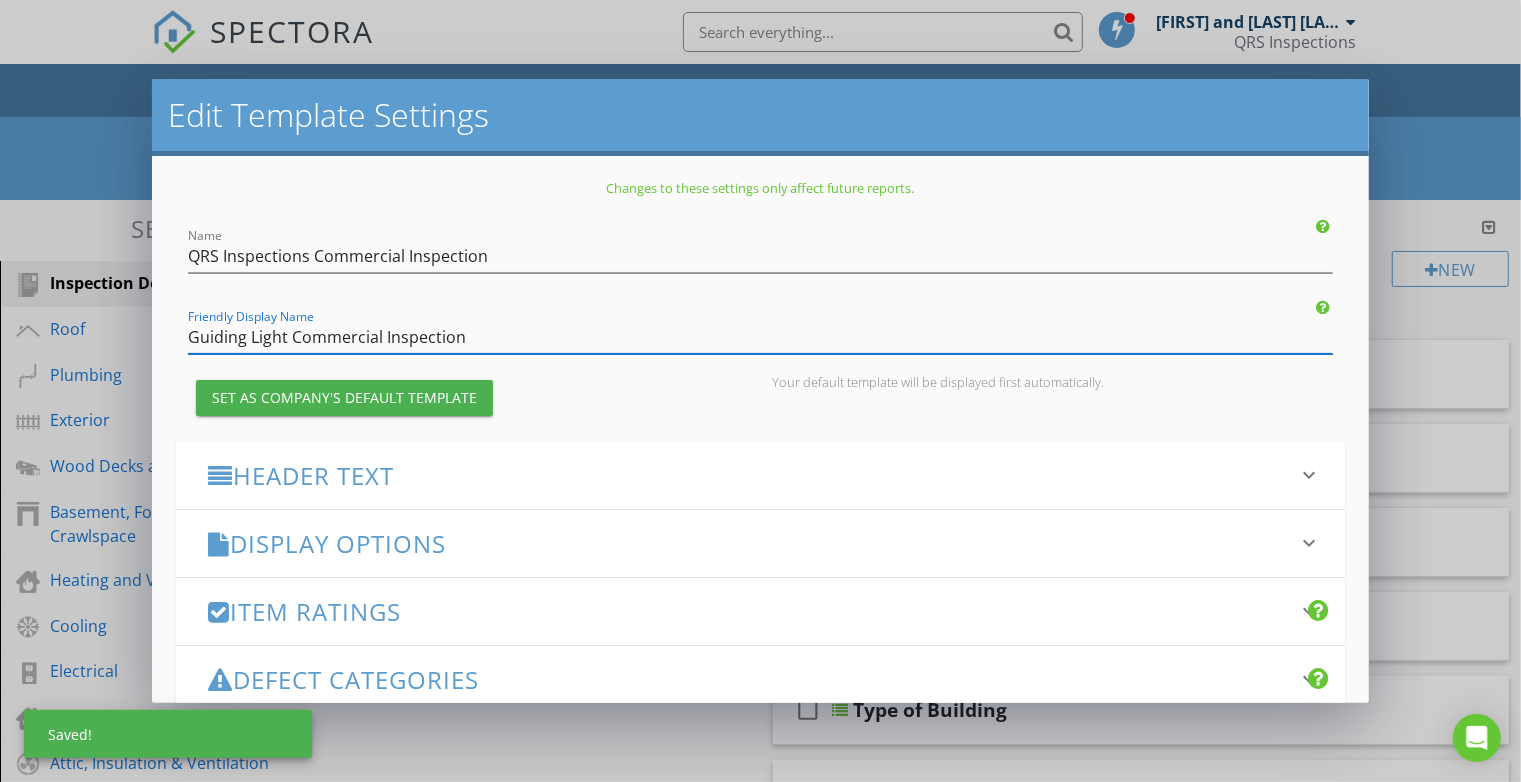 drag, startPoint x: 489, startPoint y: 343, endPoint x: 142, endPoint y: 347, distance: 347.02304 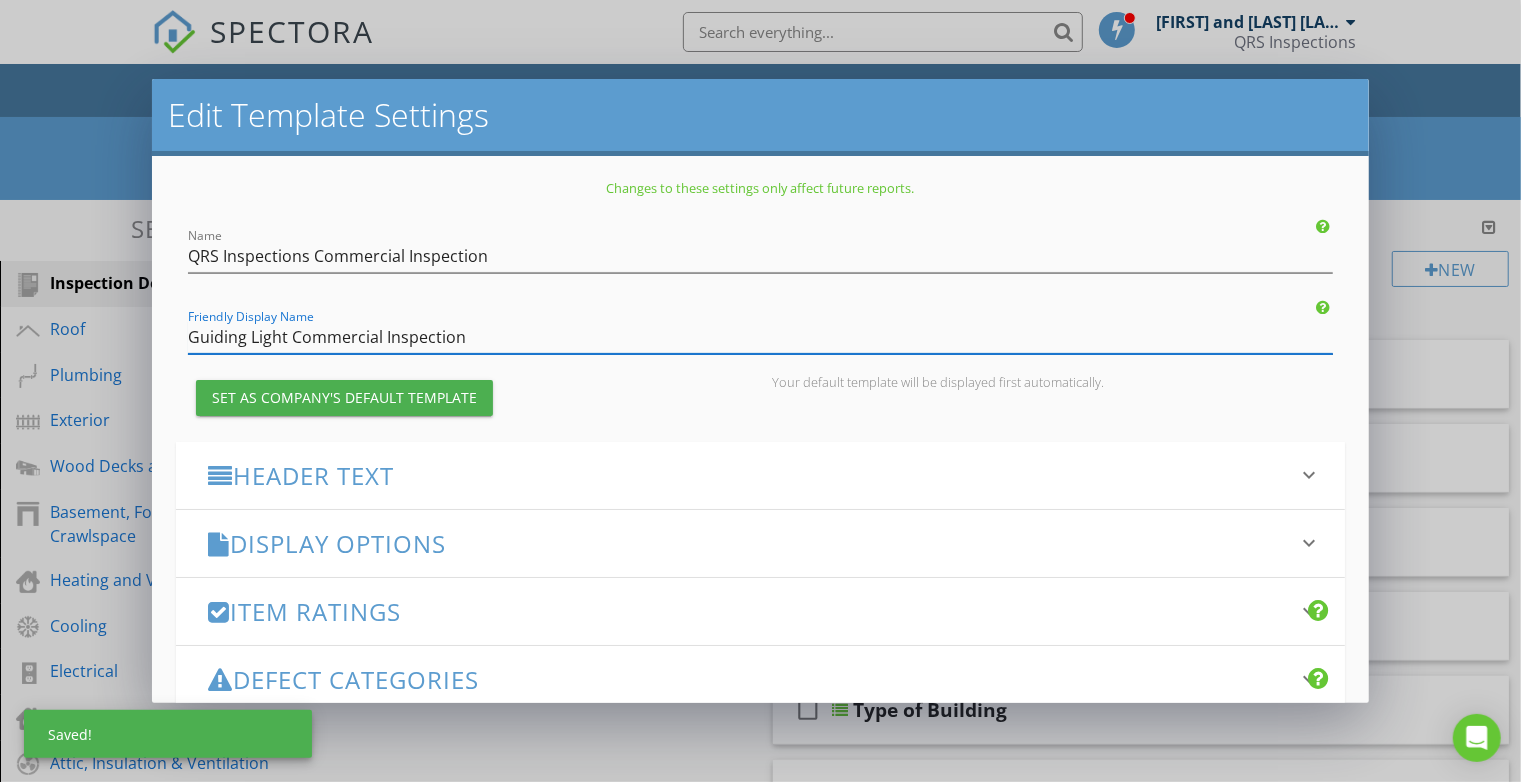 click on "Guiding Light Commercial Inspection" at bounding box center (760, 337) 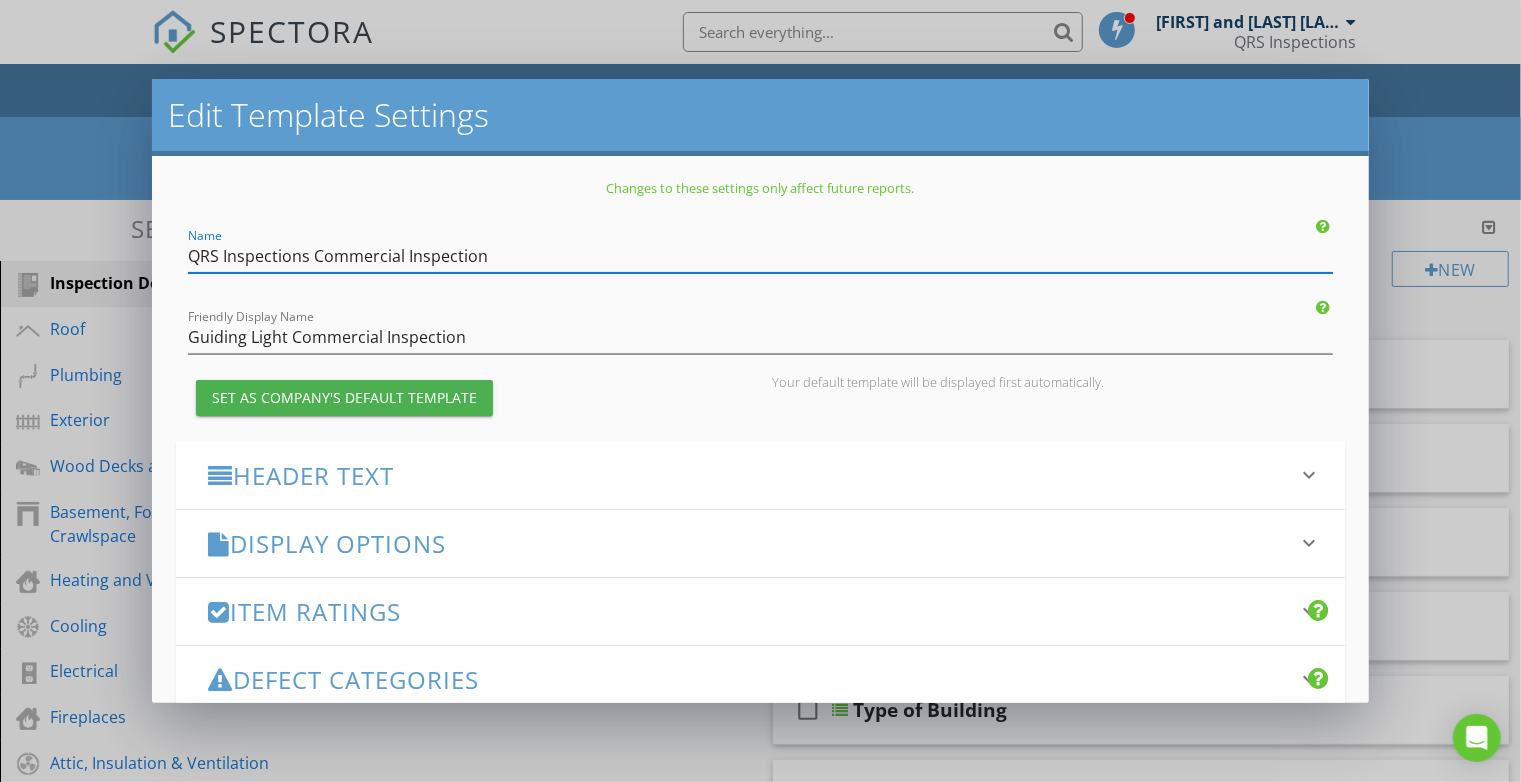 drag, startPoint x: 503, startPoint y: 256, endPoint x: 159, endPoint y: 251, distance: 344.03635 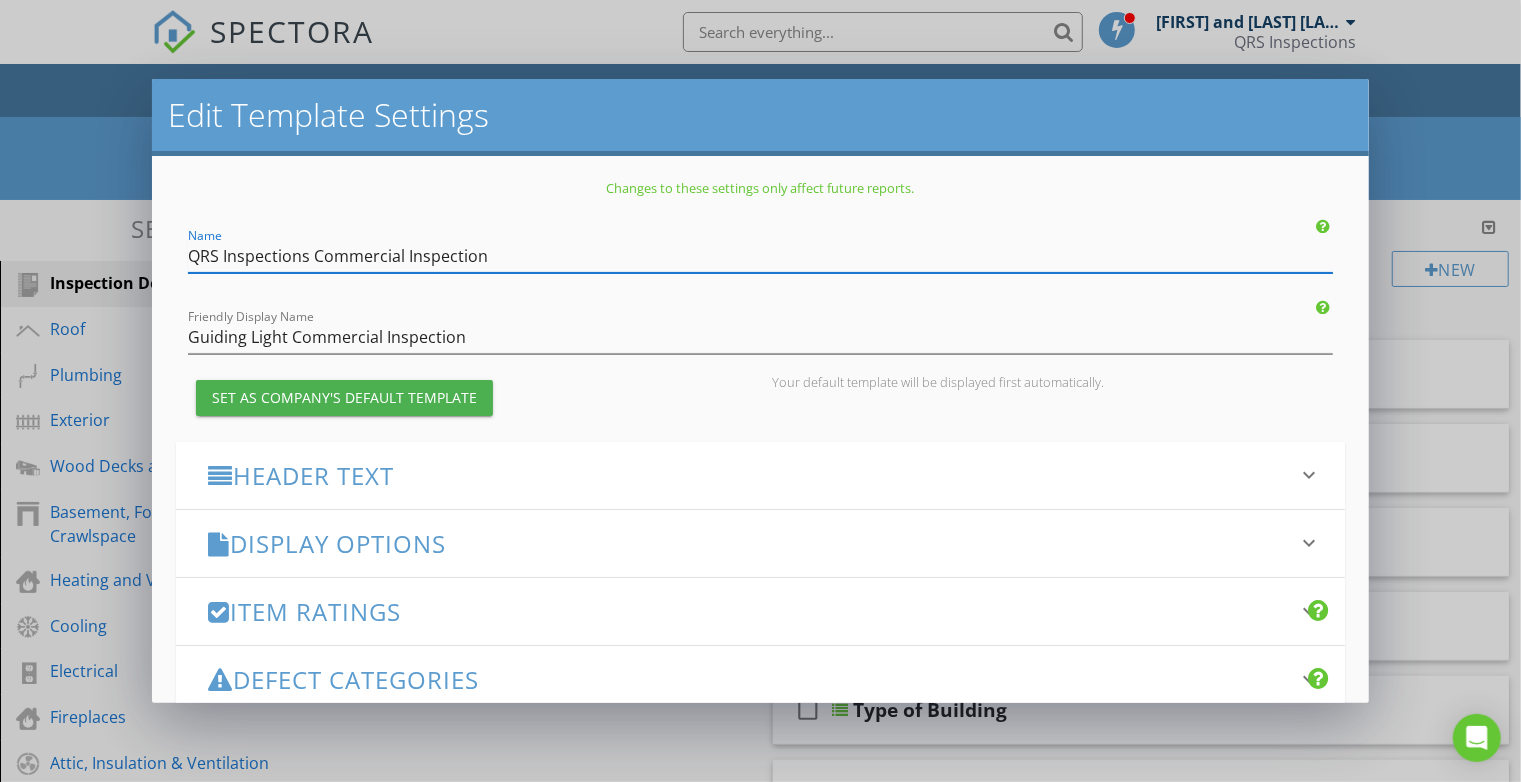 click on "Changes to these settings only affect future reports.     Name QRS Inspections Commercial Inspection     Friendly Display Name Guiding Light Commercial Inspection
Set as Company's Default Template
Your default template will be displayed first
automatically.
Header Text
keyboard_arrow_down   Full Report Header Text     Summary Header Text
Display Options
keyboard_arrow_down     check_box Display Category Counts Summary
What does this look like?
check_box_outline_blank Display 'Items Inspected' Count
With
vs
without
check_box_outline_blank Display Inspector Signature   Configure Signature
Where does this display?
check_box Display Standards of Practice
Set per-section by clicking the 'pencil' icon next to each
section.
What does this look like?
check_box" at bounding box center [760, 429] 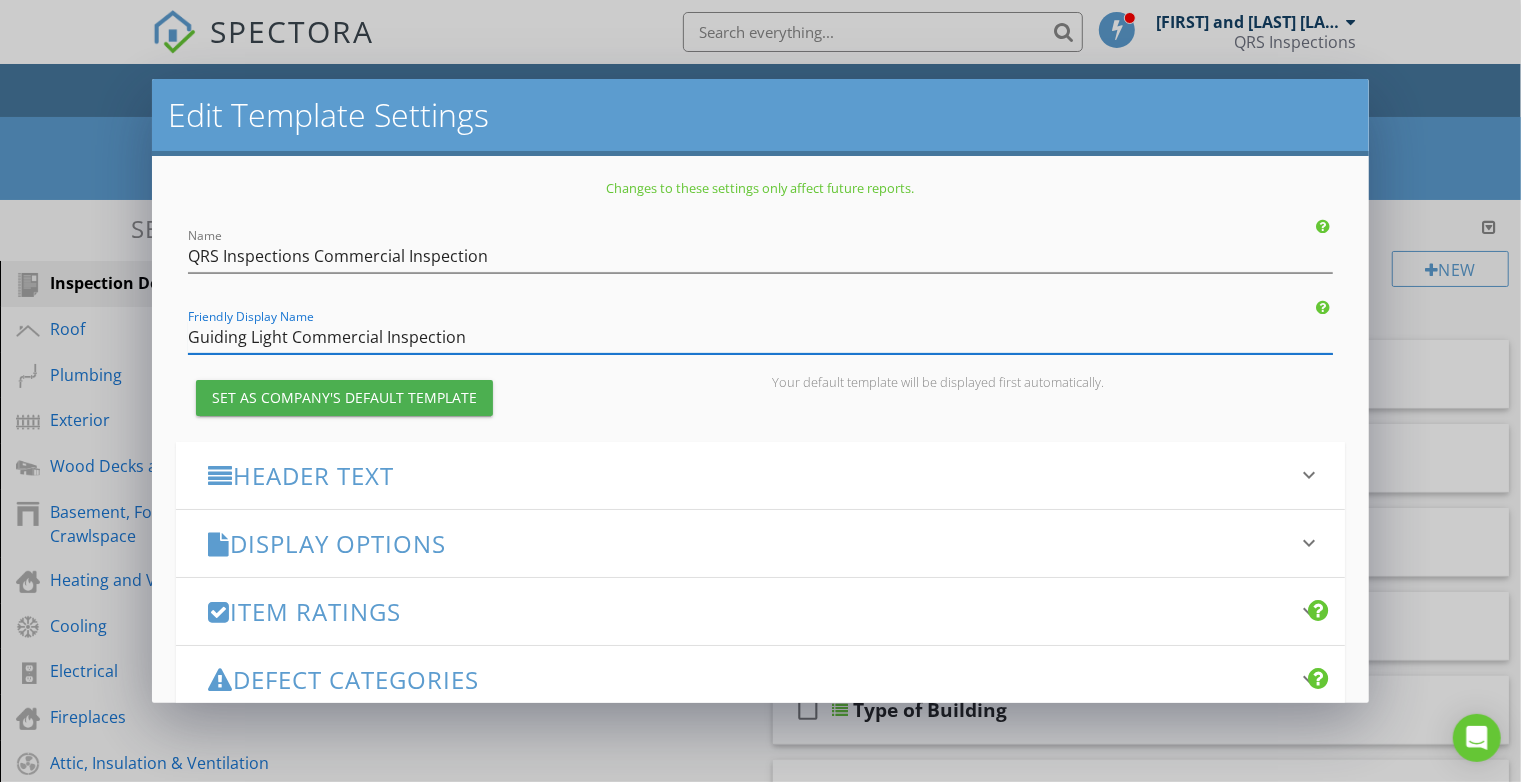 drag, startPoint x: 380, startPoint y: 333, endPoint x: 179, endPoint y: 343, distance: 201.2486 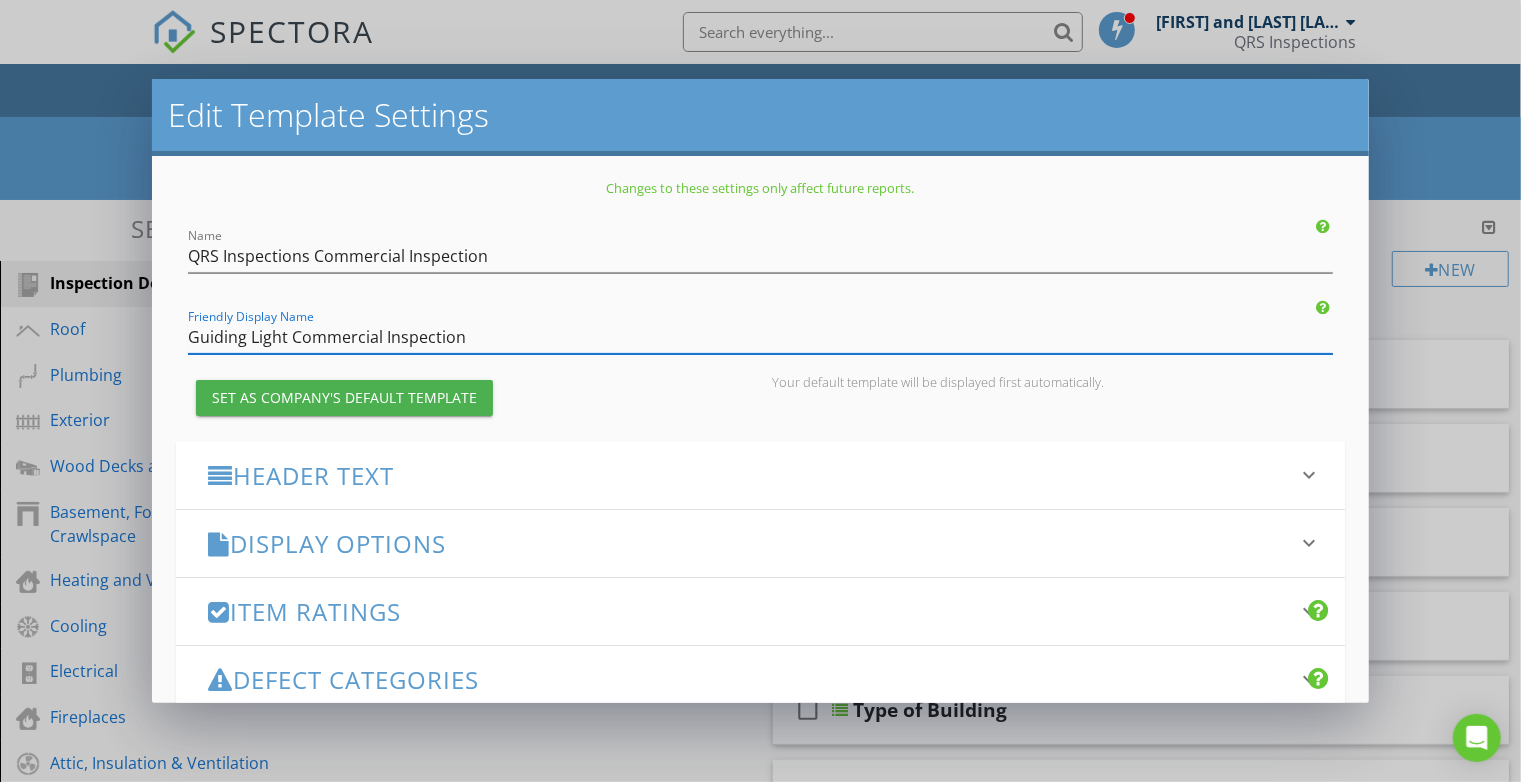 paste on "QRS Inspections Commercial Inspection" 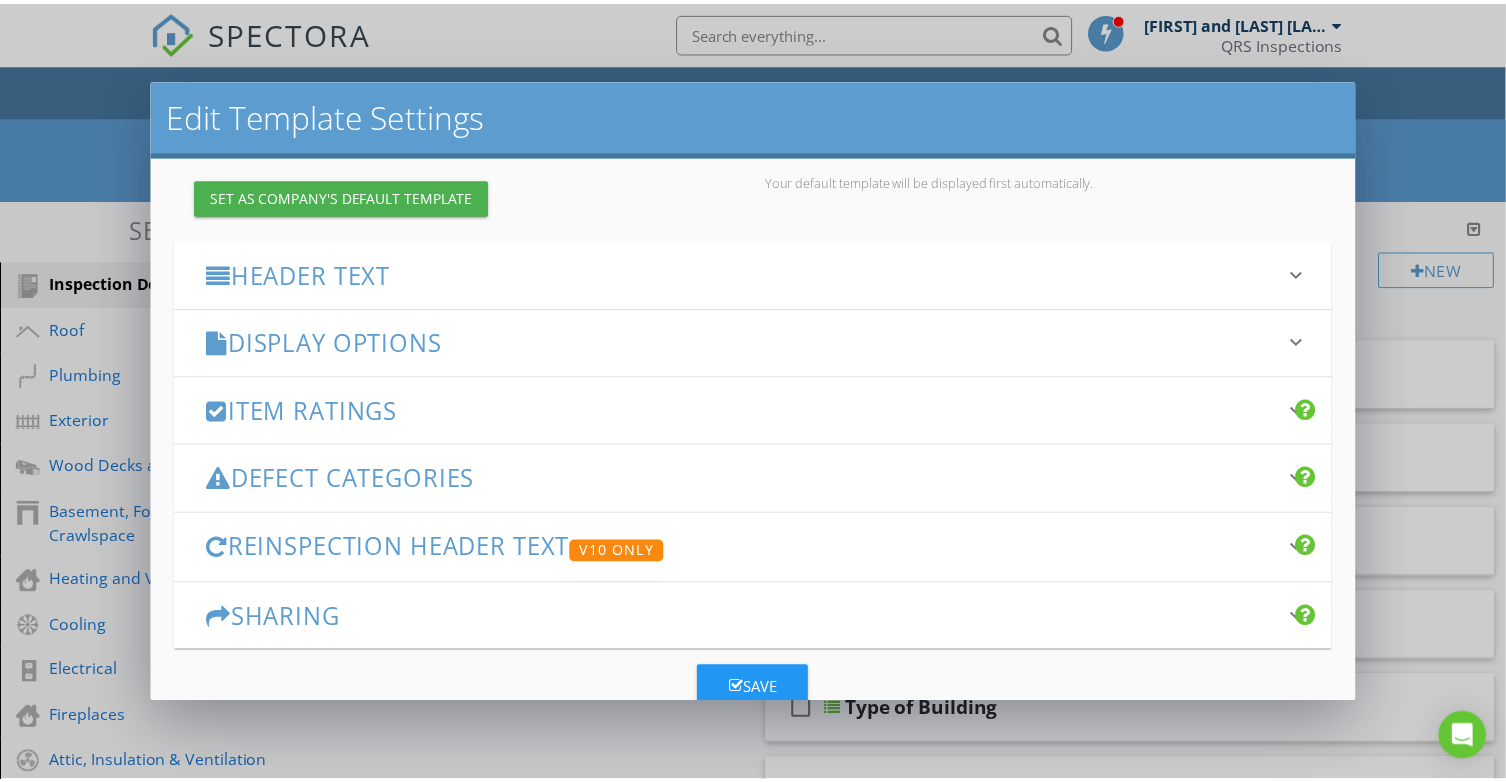 scroll, scrollTop: 251, scrollLeft: 0, axis: vertical 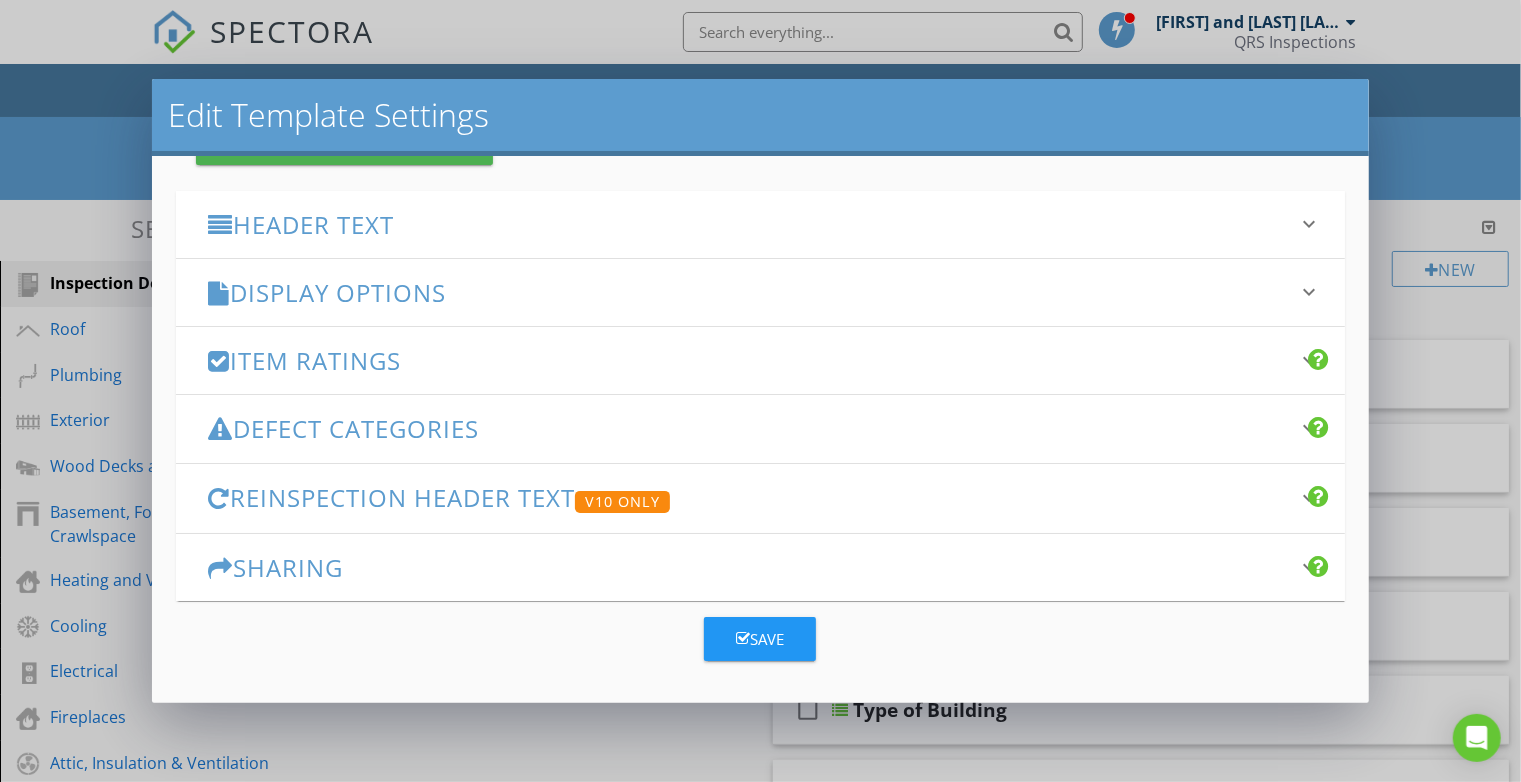 type on "QRS Inspections Commercial Inspection" 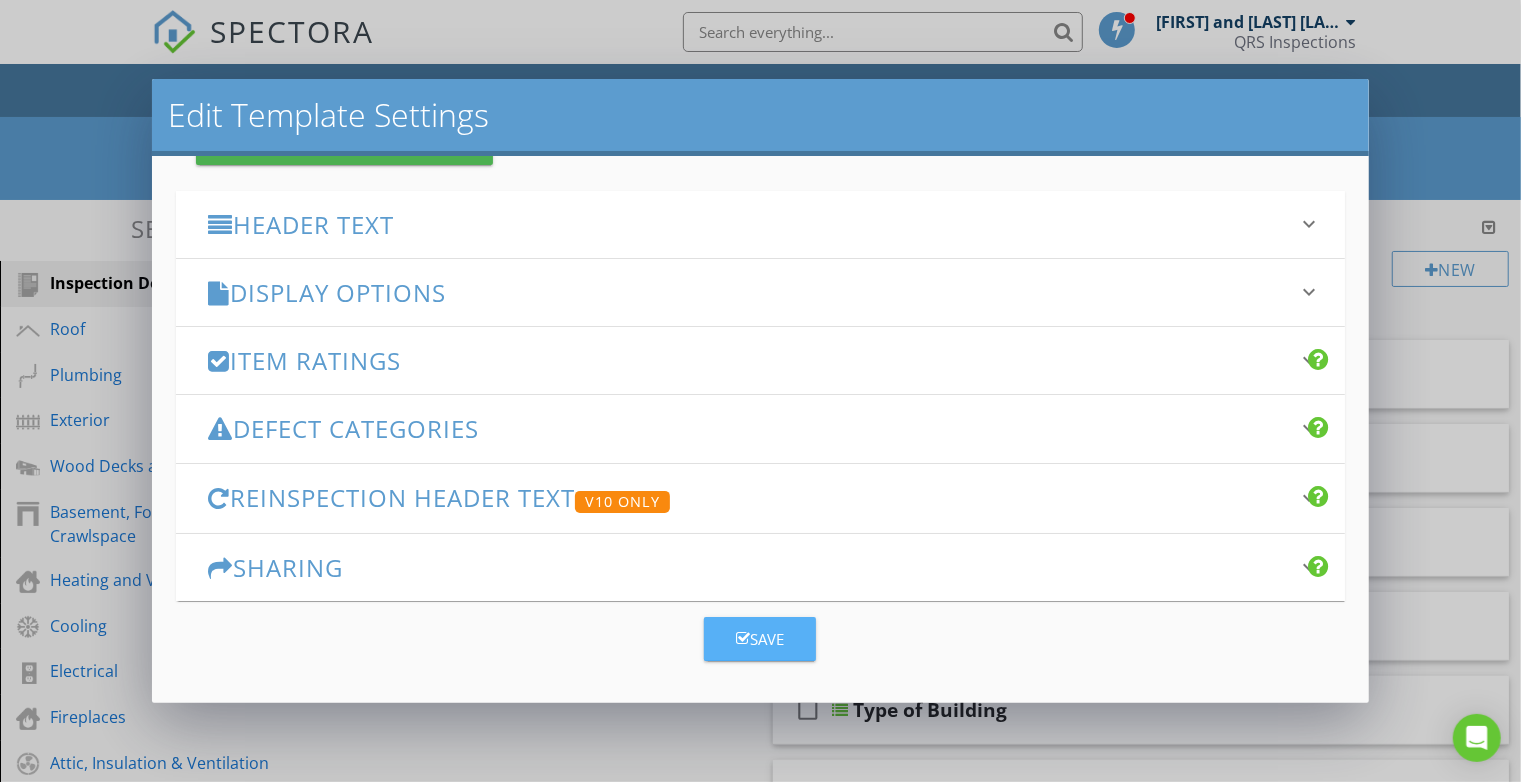 click on "Save" at bounding box center (760, 639) 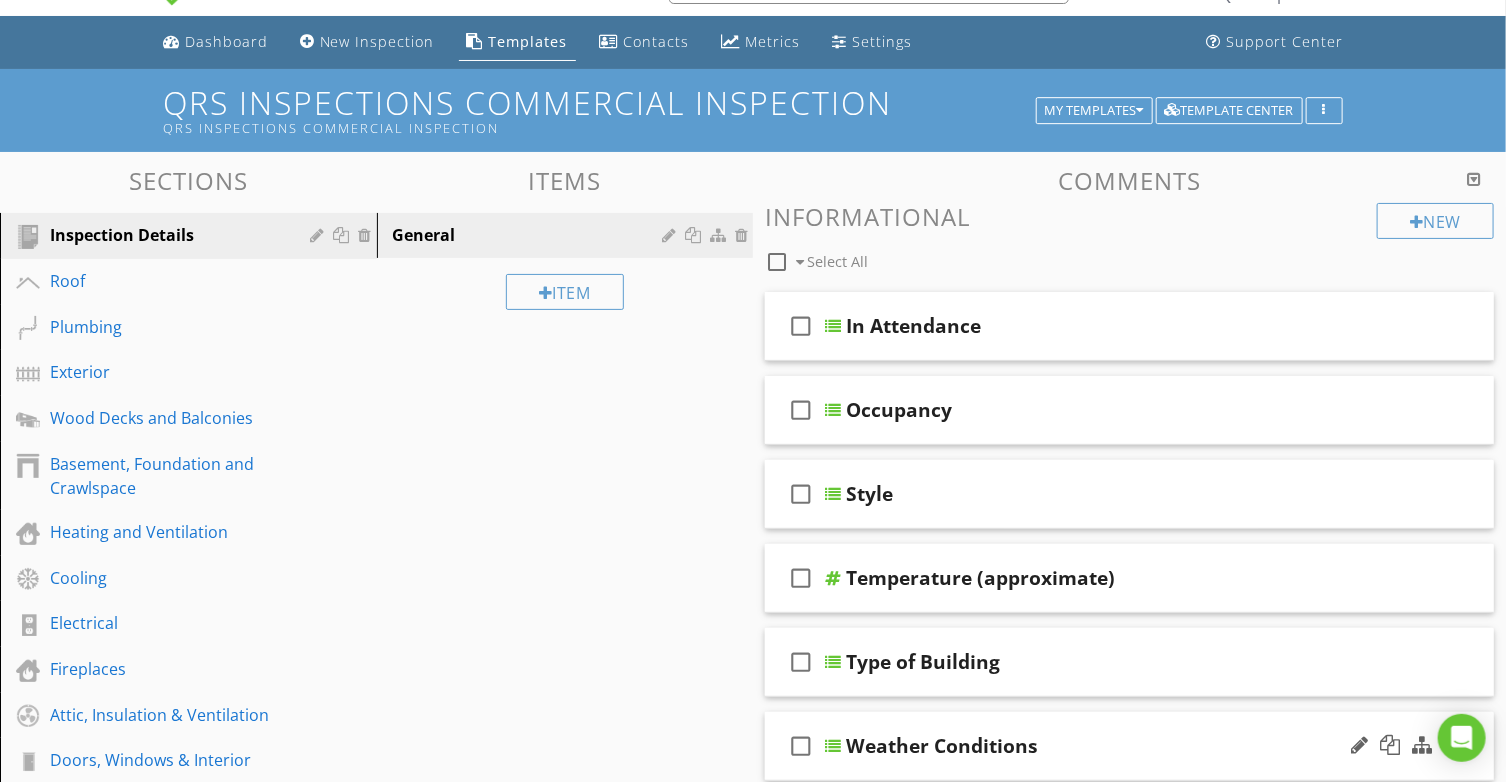 scroll, scrollTop: 0, scrollLeft: 0, axis: both 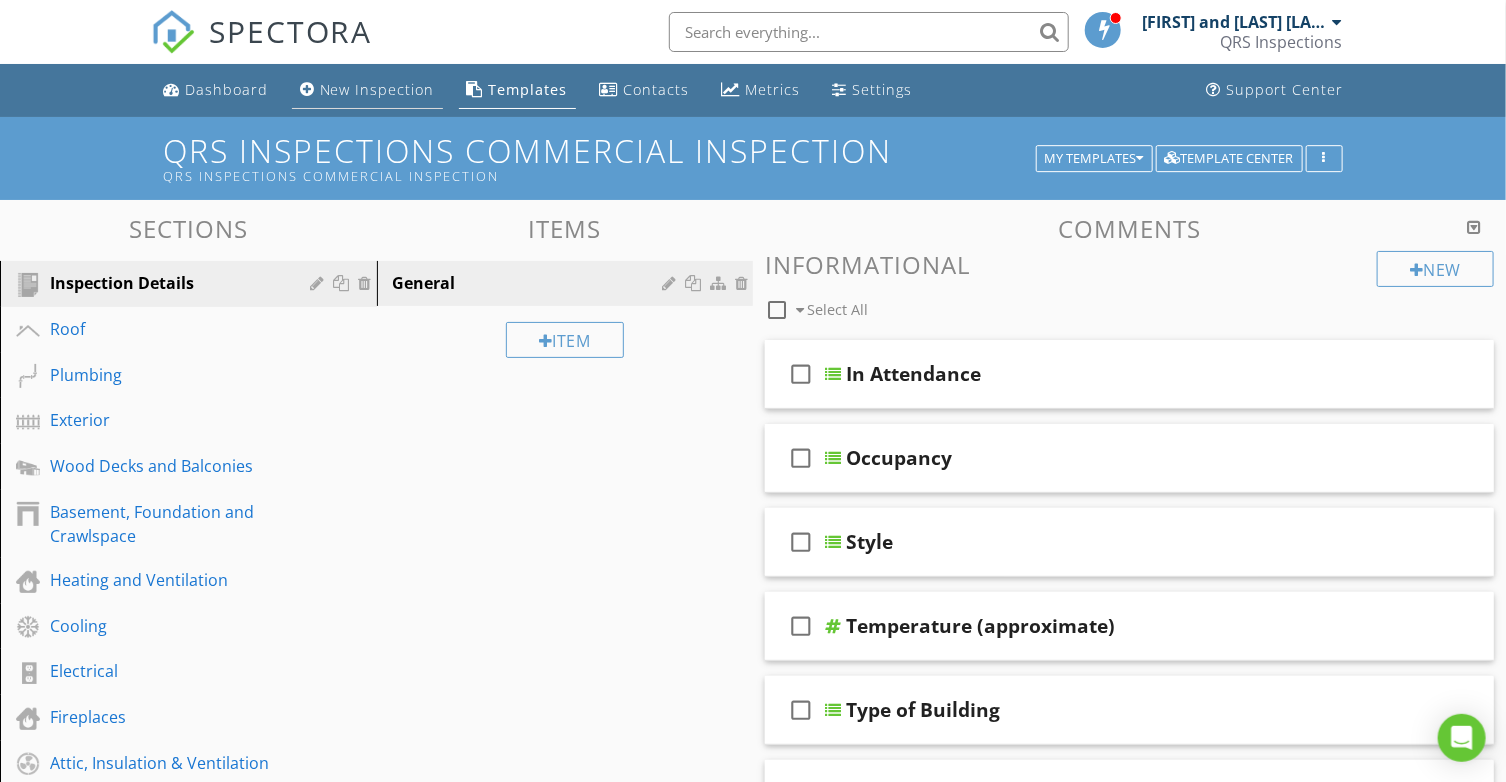 click on "New Inspection" at bounding box center (367, 90) 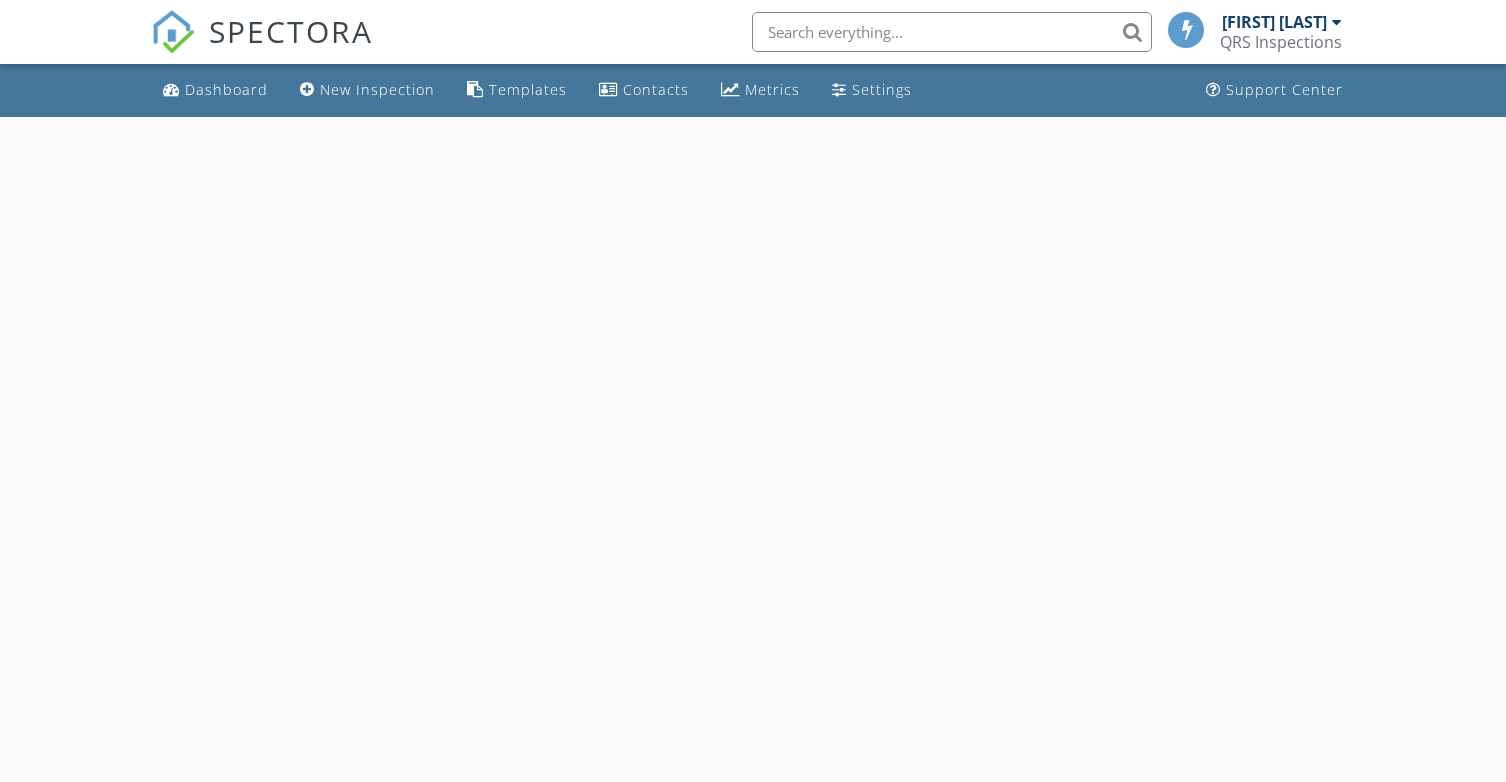 scroll, scrollTop: 0, scrollLeft: 0, axis: both 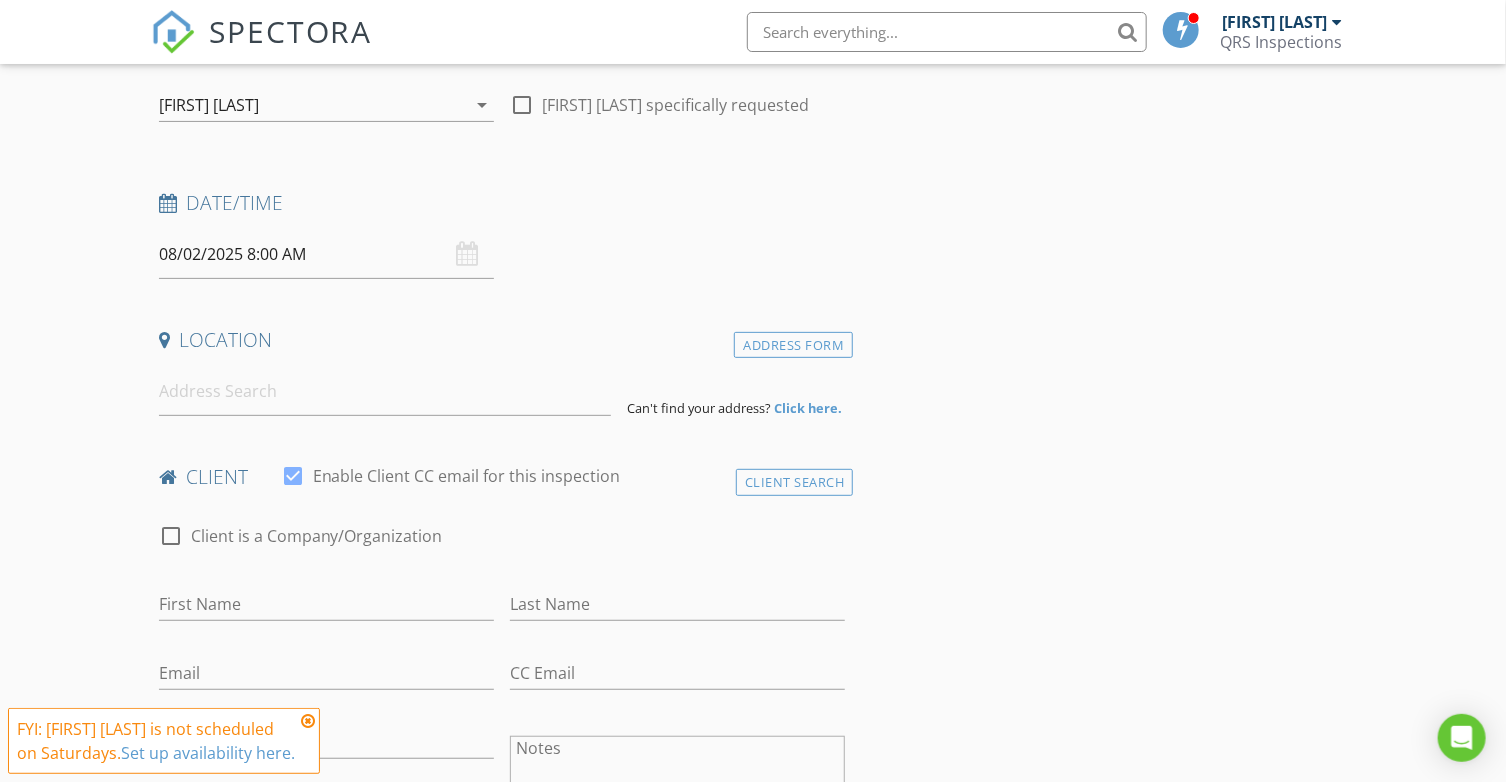 click on "08/02/2025 8:00 AM" at bounding box center [326, 254] 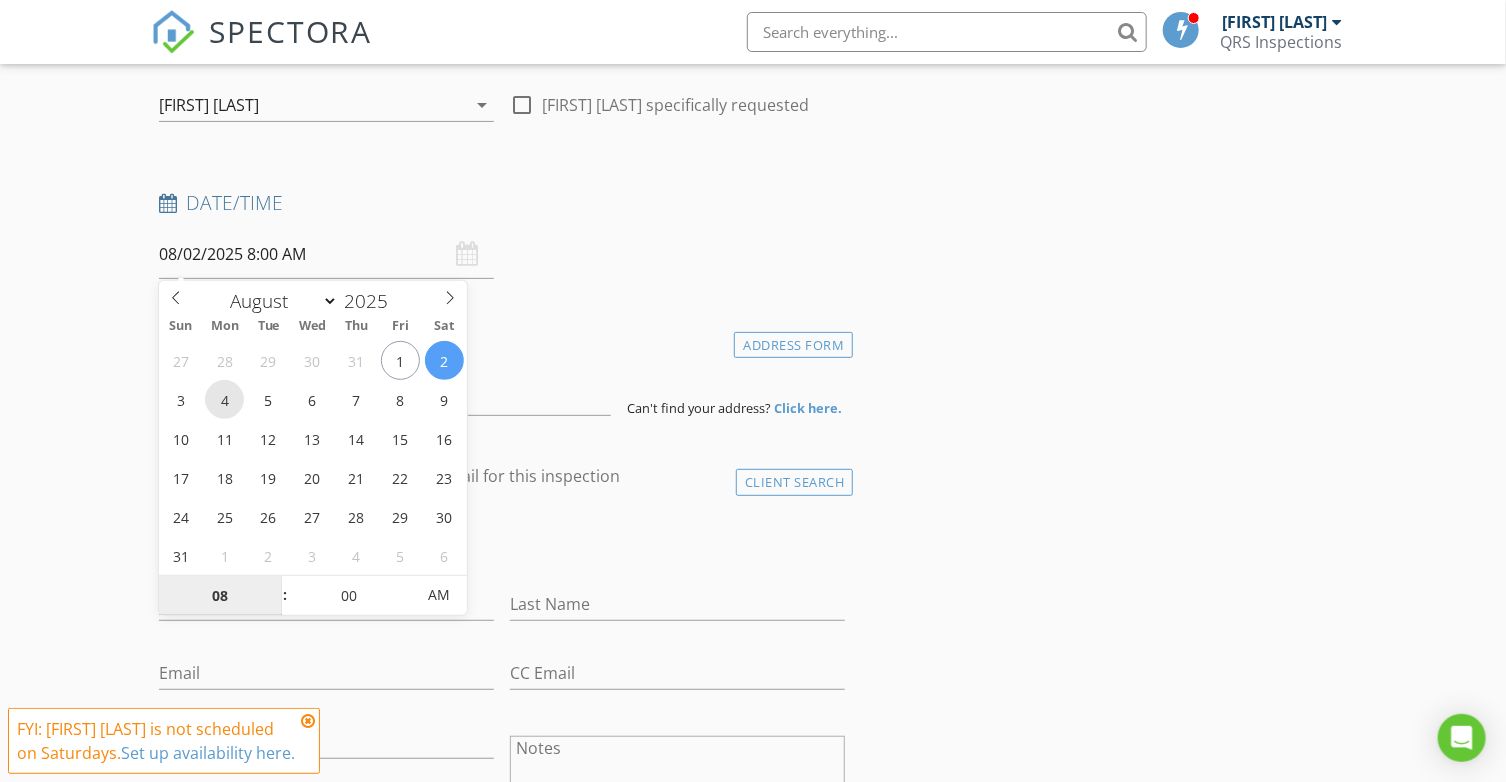 type on "08/04/2025 8:00 AM" 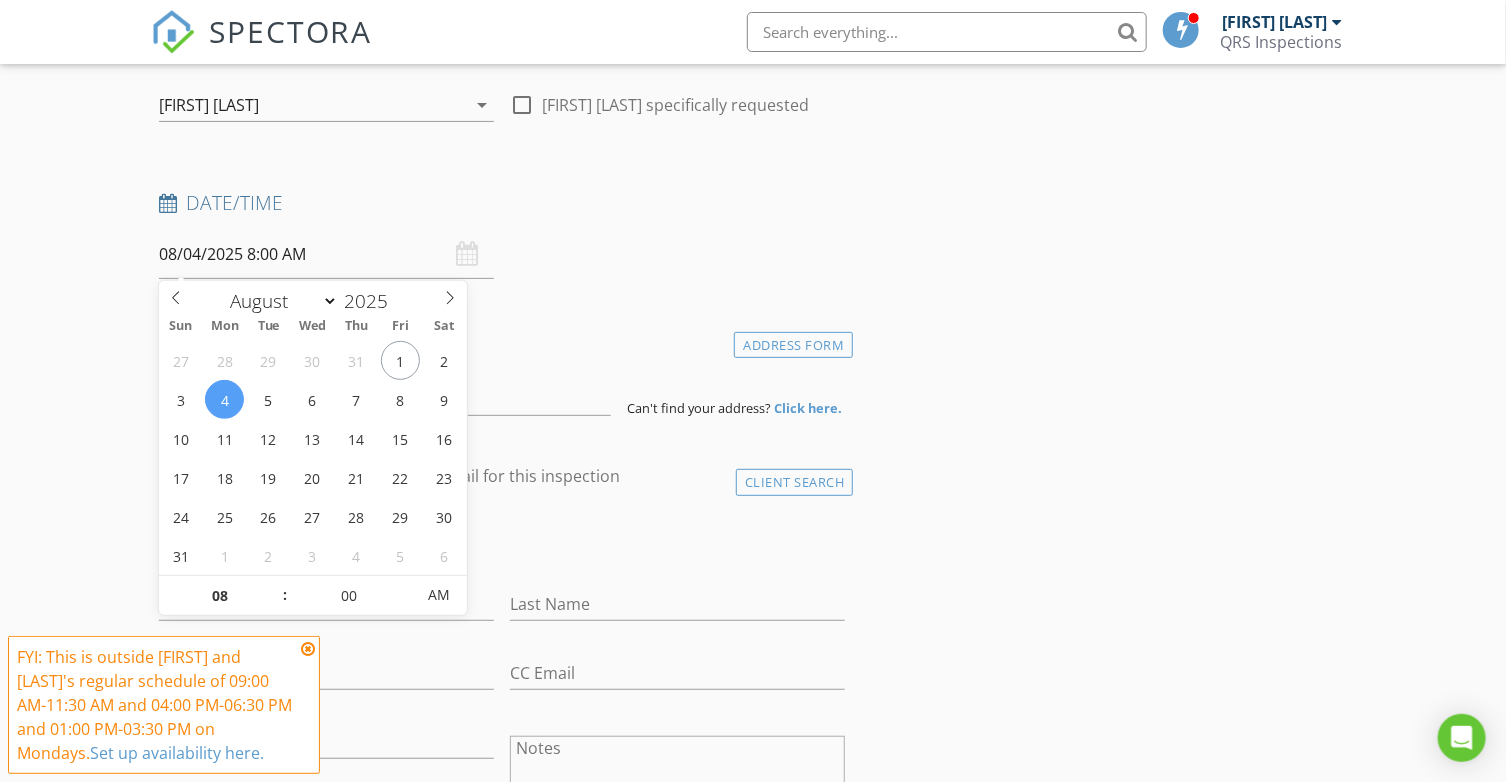 click on "INSPECTOR(S)
check_box   Scott and Suzie Regan   PRIMARY   Scott and Suzie Regan arrow_drop_down   check_box_outline_blank Scott and Suzie Regan specifically requested
Date/Time
08/04/2025 8:00 AM
Location
Address Form       Can't find your address?   Click here.
client
check_box Enable Client CC email for this inspection   Client Search     check_box_outline_blank Client is a Company/Organization     First Name   Last Name   Email   CC Email   Phone           Notes   Private Notes
ADD ADDITIONAL client
SERVICES
check_box_outline_blank   Termite No Change   Termite Inspection No Charge  check_box_outline_blank   0-1999 SGFT   0-1900 SGFT check_box_outline_blank   2000-2499 SGFT   2000-2499 SGFT check_box_outline_blank   2500-2999 SGFT   2500-2999 SGFT check_box_outline_blank" at bounding box center [502, 1408] 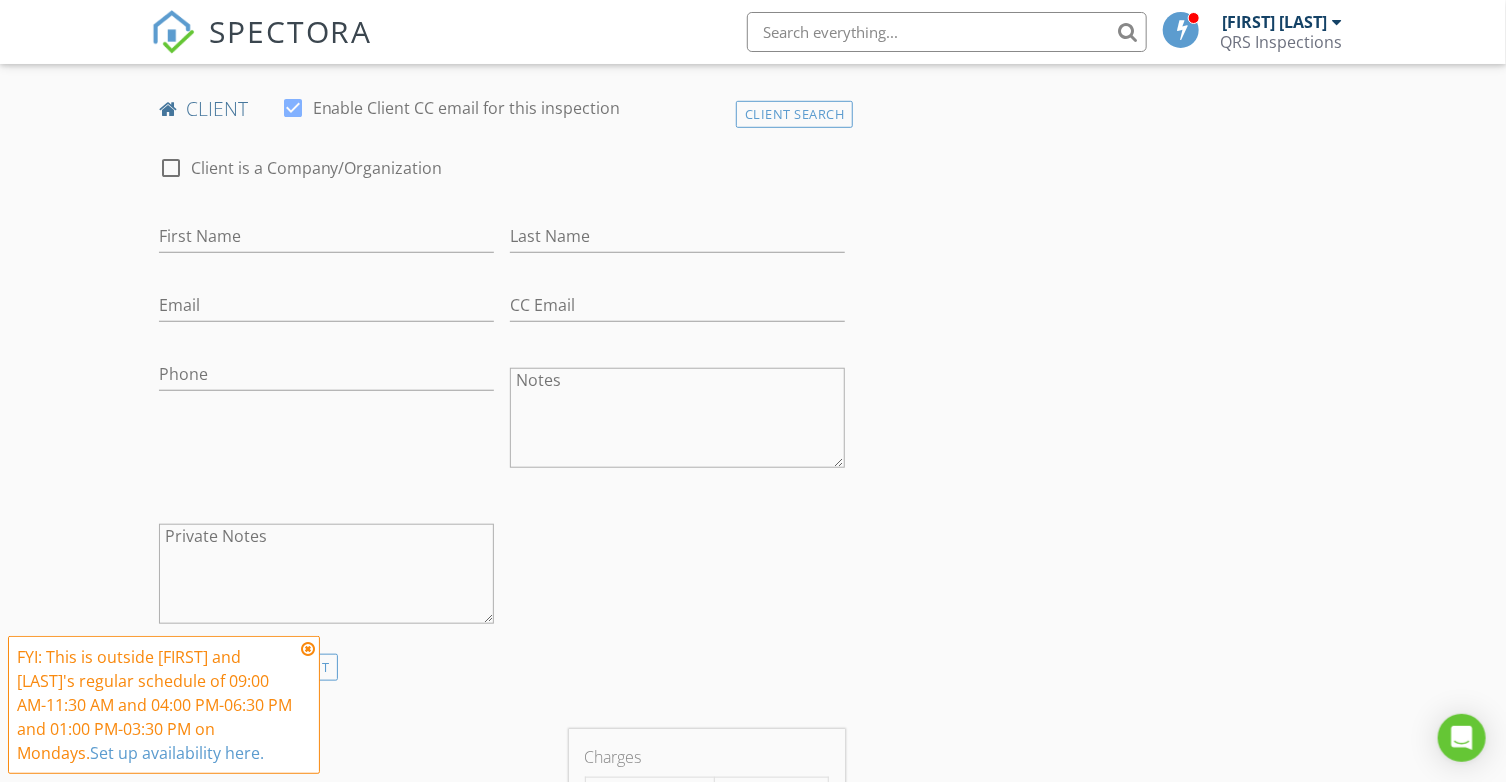 scroll, scrollTop: 700, scrollLeft: 0, axis: vertical 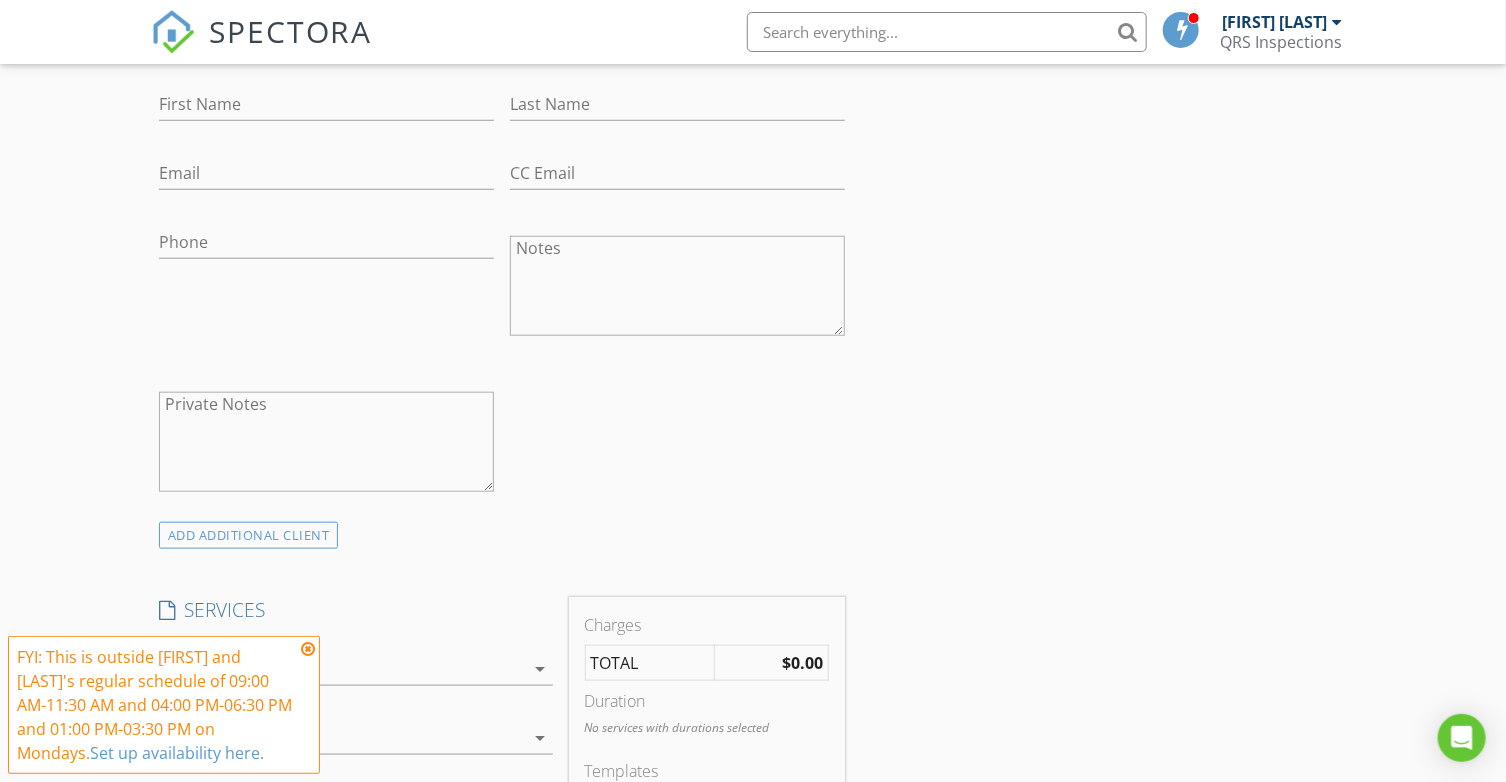 click at bounding box center [308, 649] 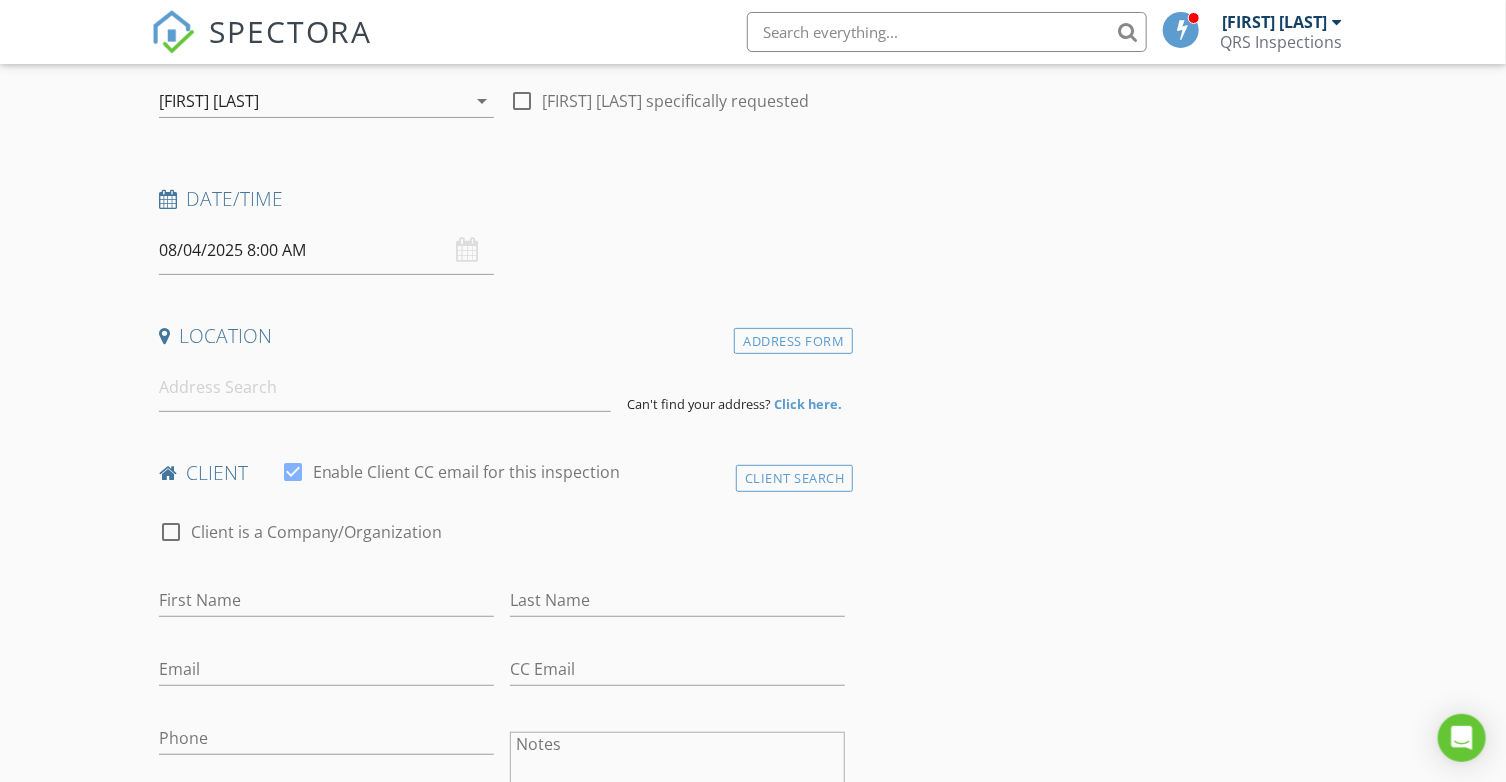 scroll, scrollTop: 100, scrollLeft: 0, axis: vertical 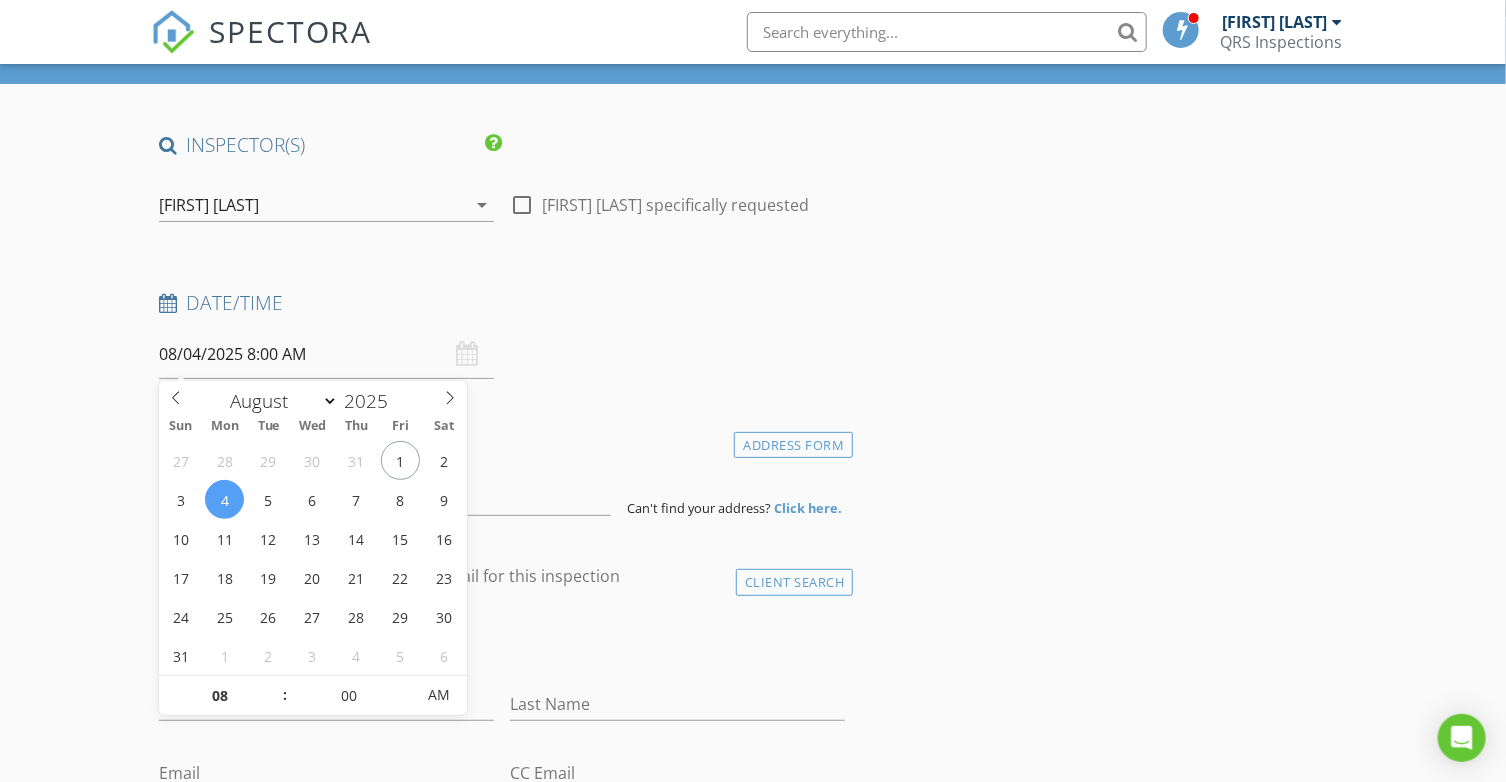 click on "08/04/2025 8:00 AM" at bounding box center (326, 354) 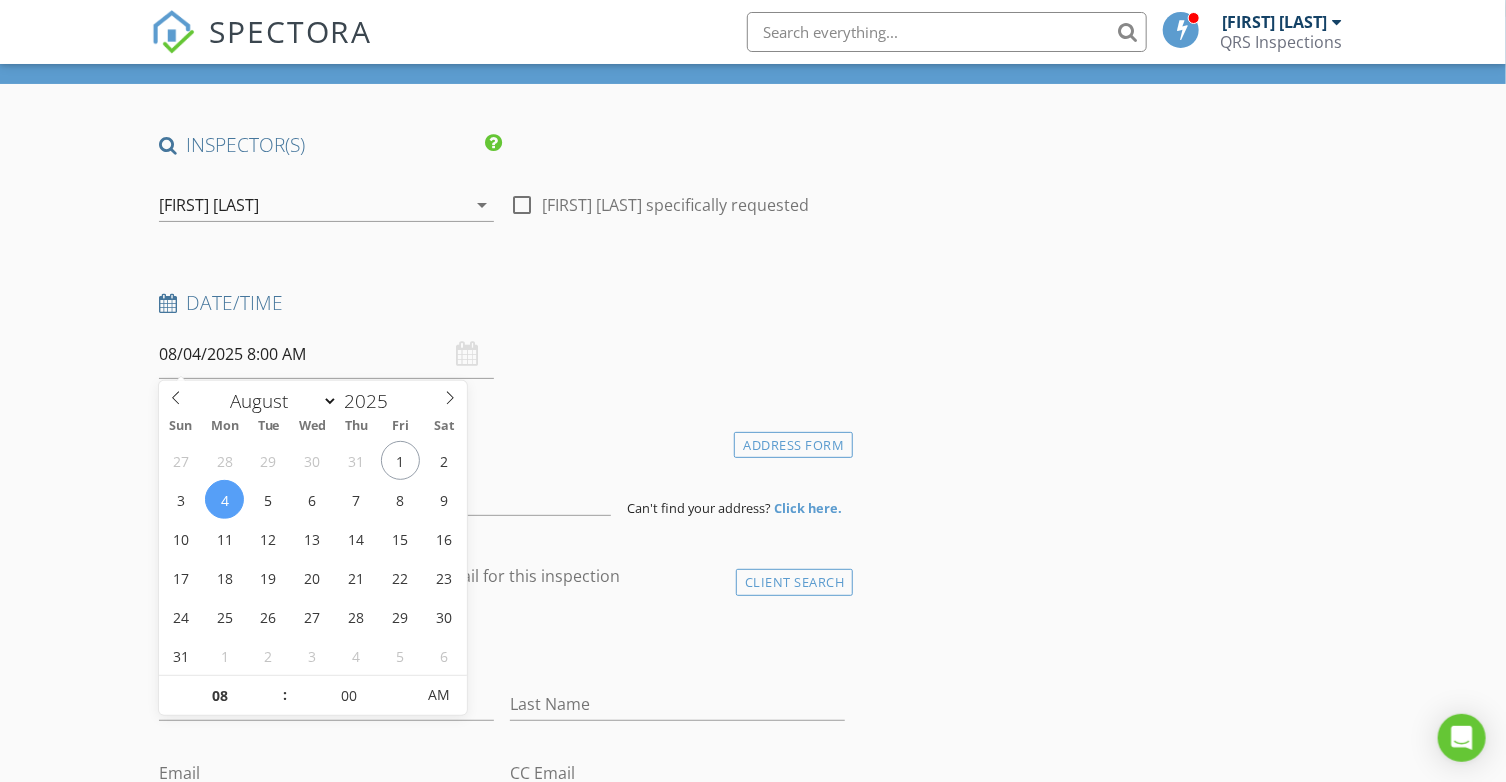click on "08/04/2025 8:00 AM" at bounding box center [326, 354] 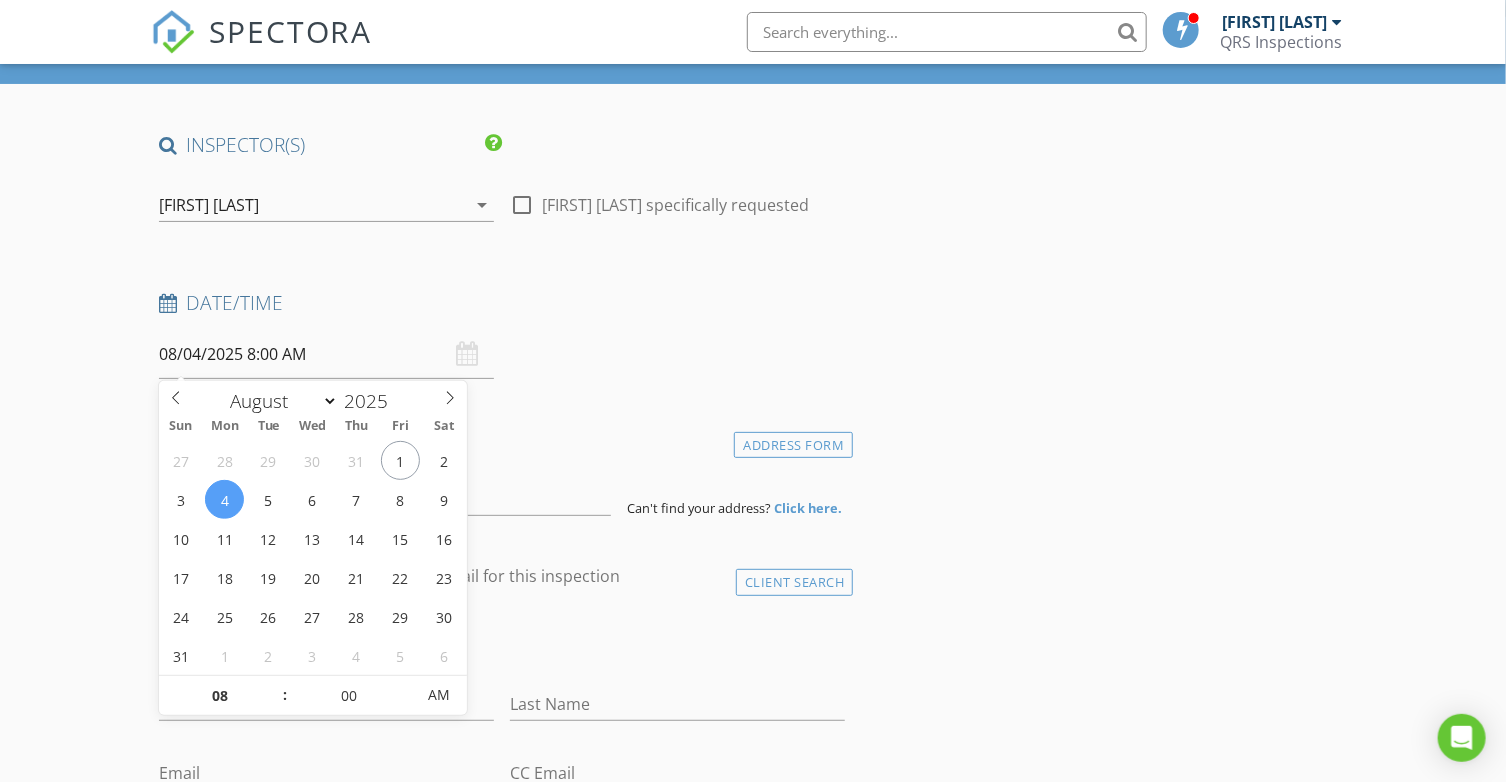 click on "08/04/2025 8:00 AM" at bounding box center [326, 354] 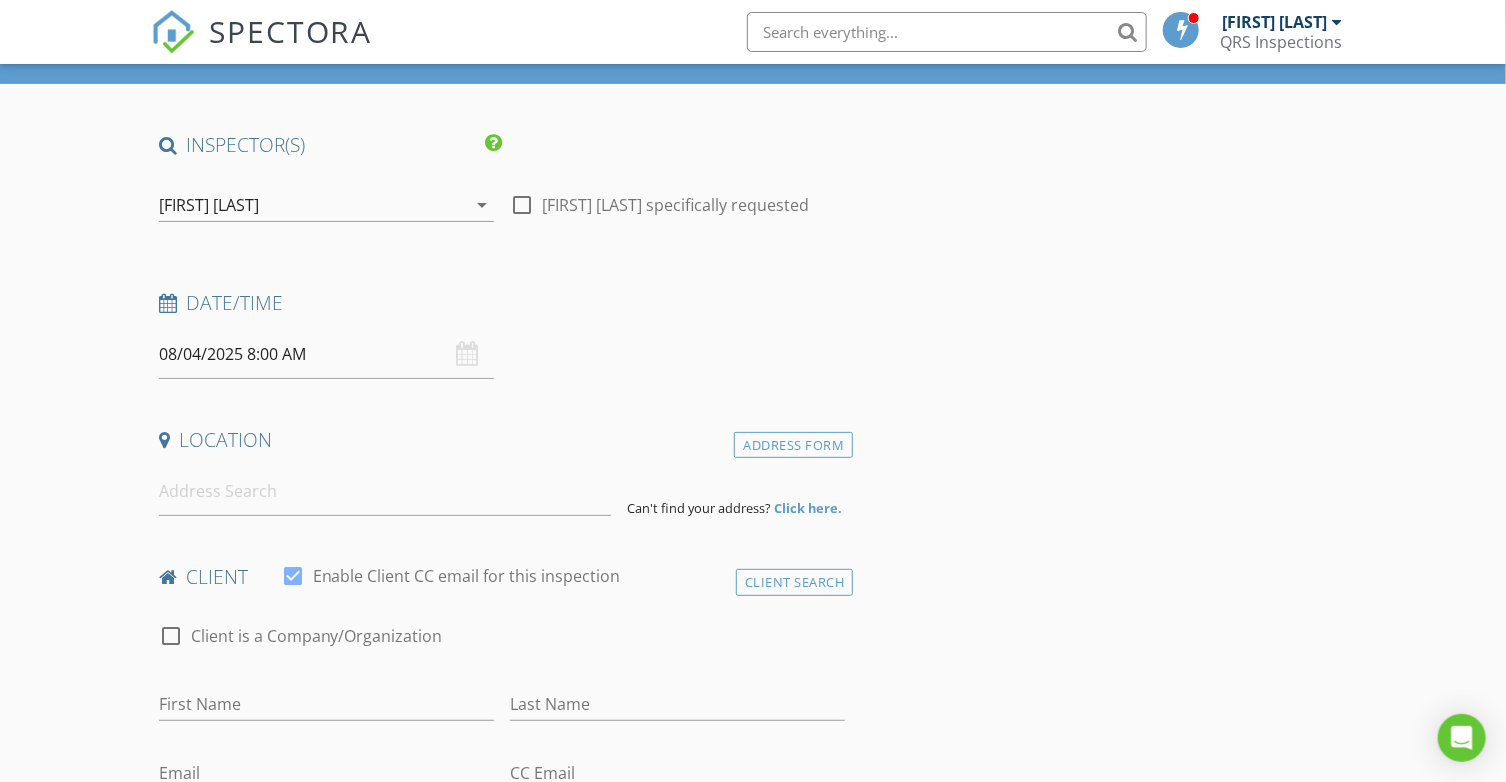 click on "Date/Time
08/04/2025 8:00 AM" at bounding box center [502, 334] 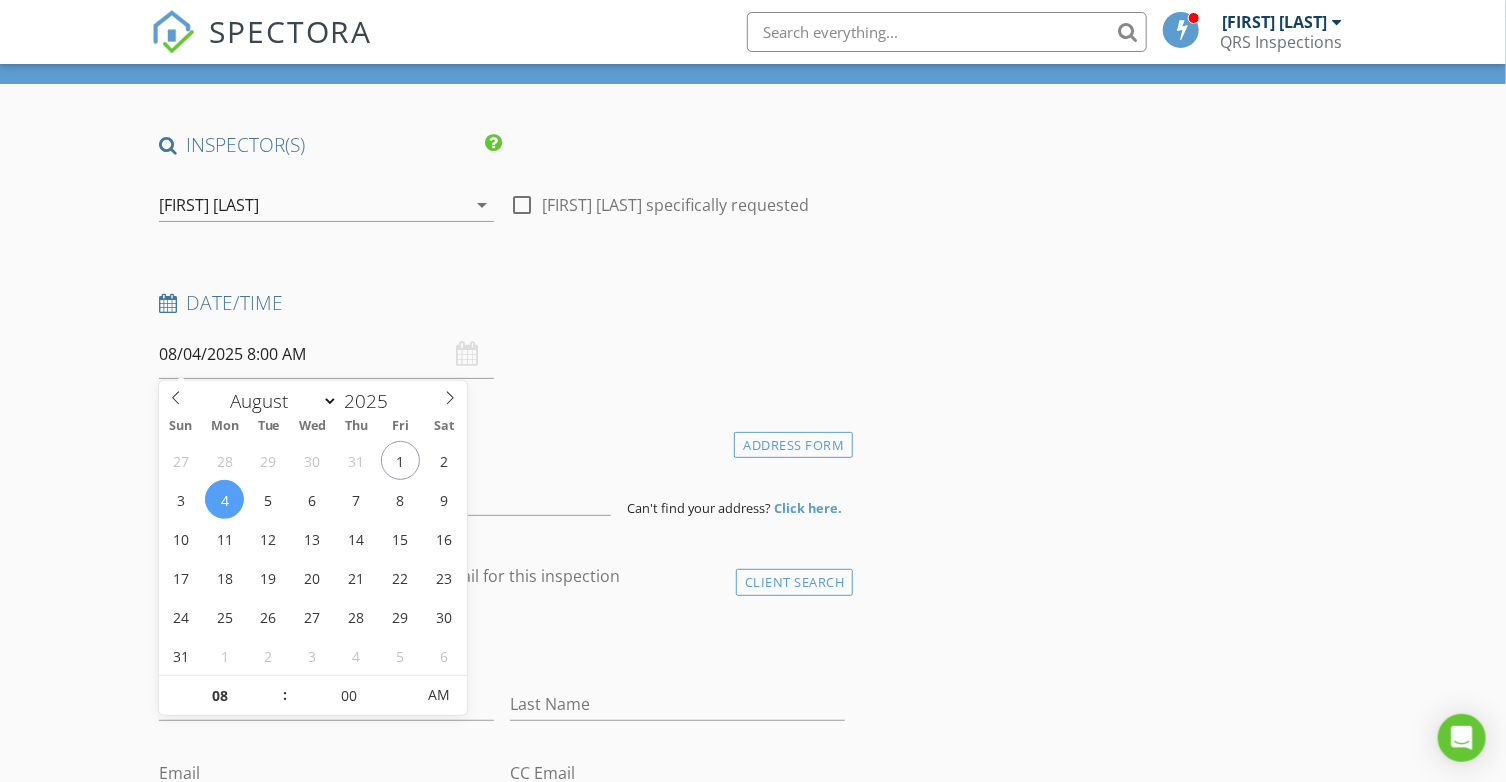 click on "08/04/2025 8:00 AM" at bounding box center [326, 354] 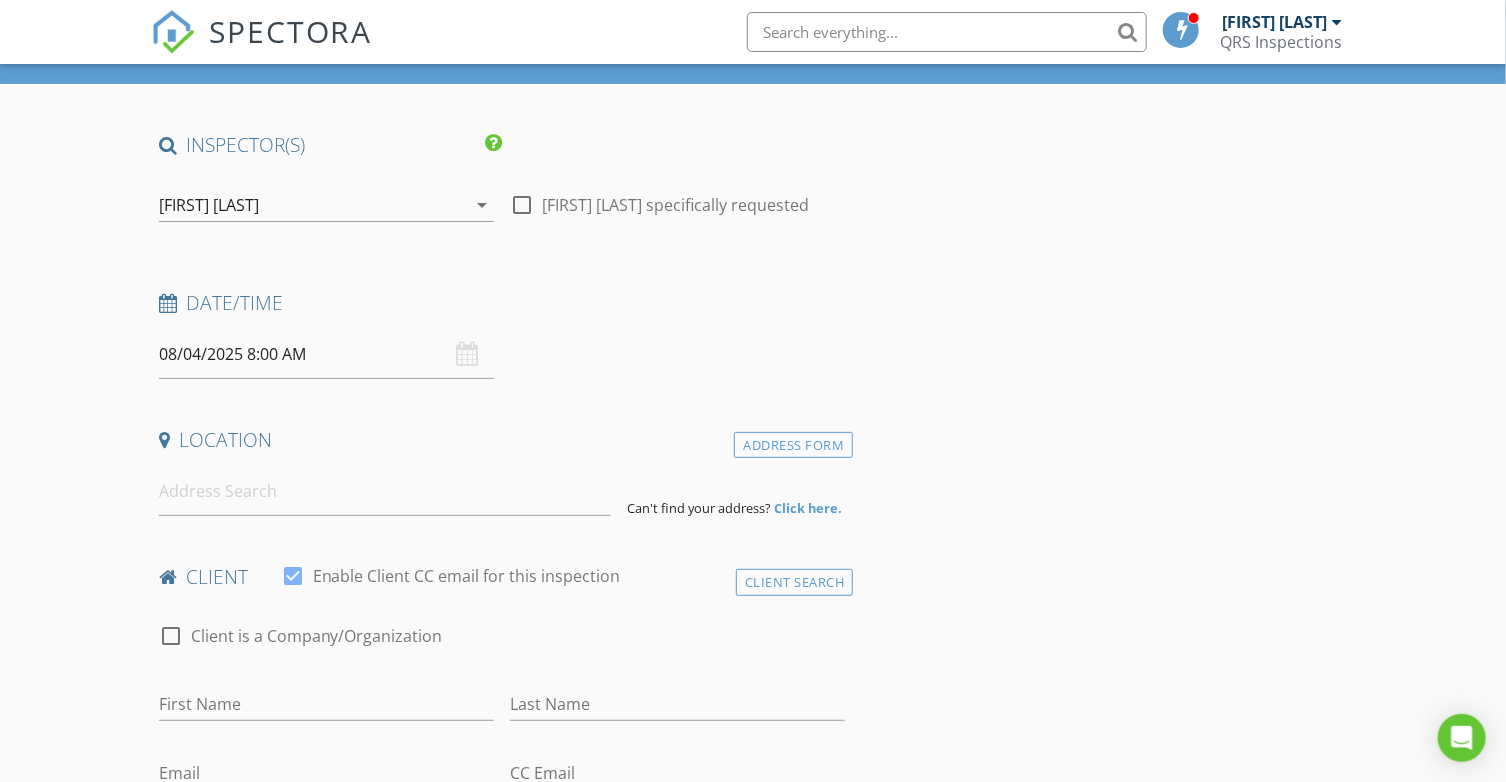 click on "08/04/2025 8:00 AM" at bounding box center (326, 354) 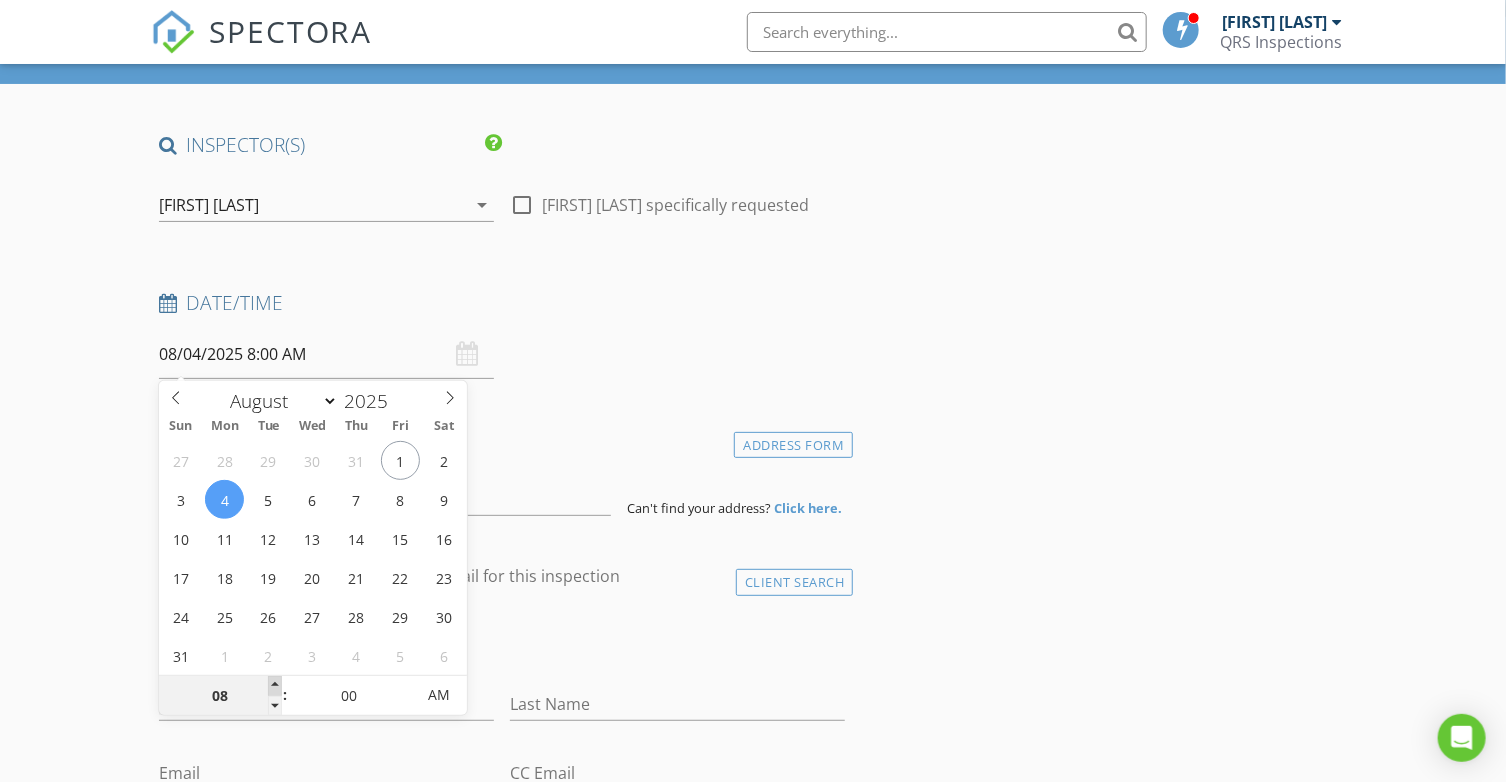 type on "09" 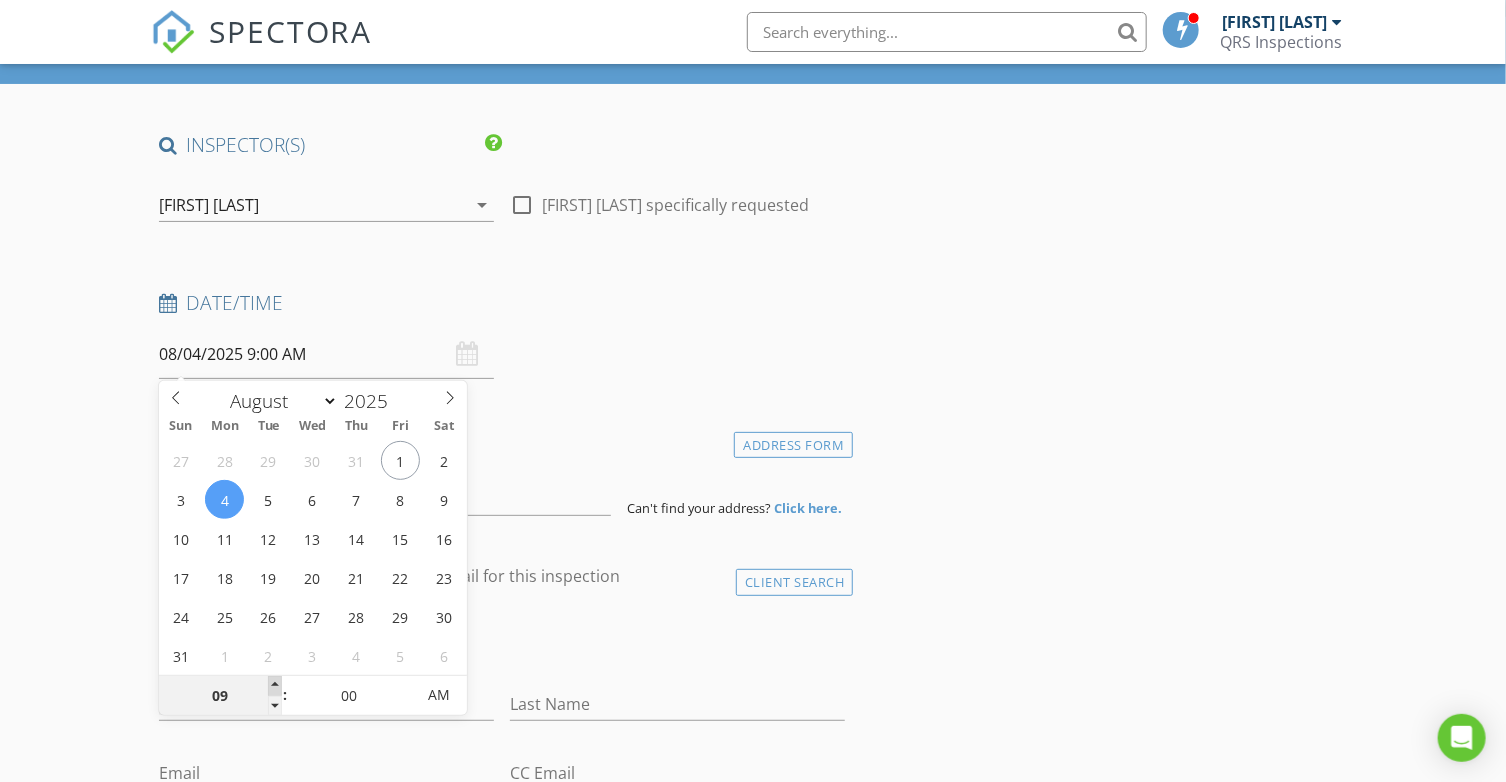 click at bounding box center (275, 686) 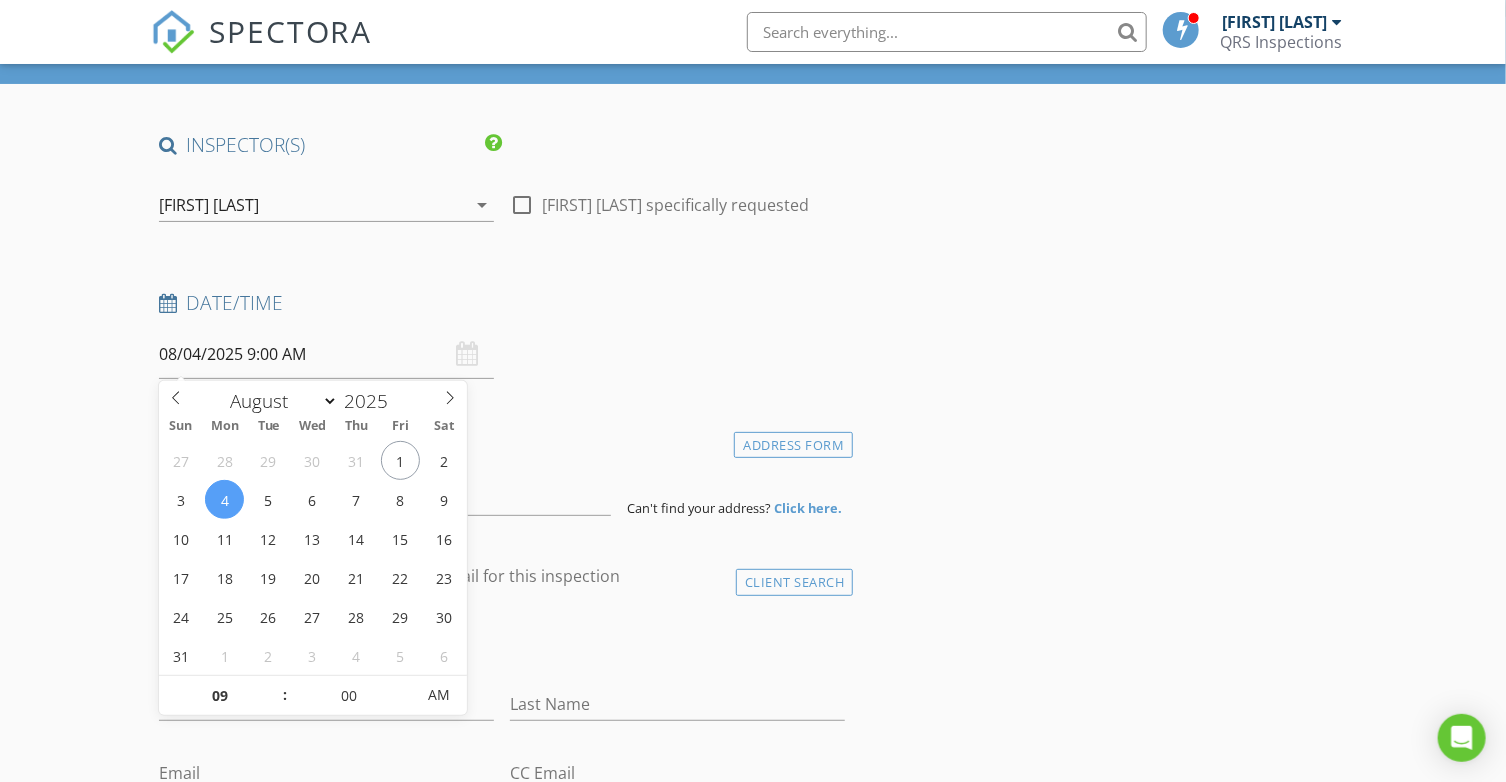 click on "Date/Time
08/04/2025 9:00 AM" at bounding box center [502, 334] 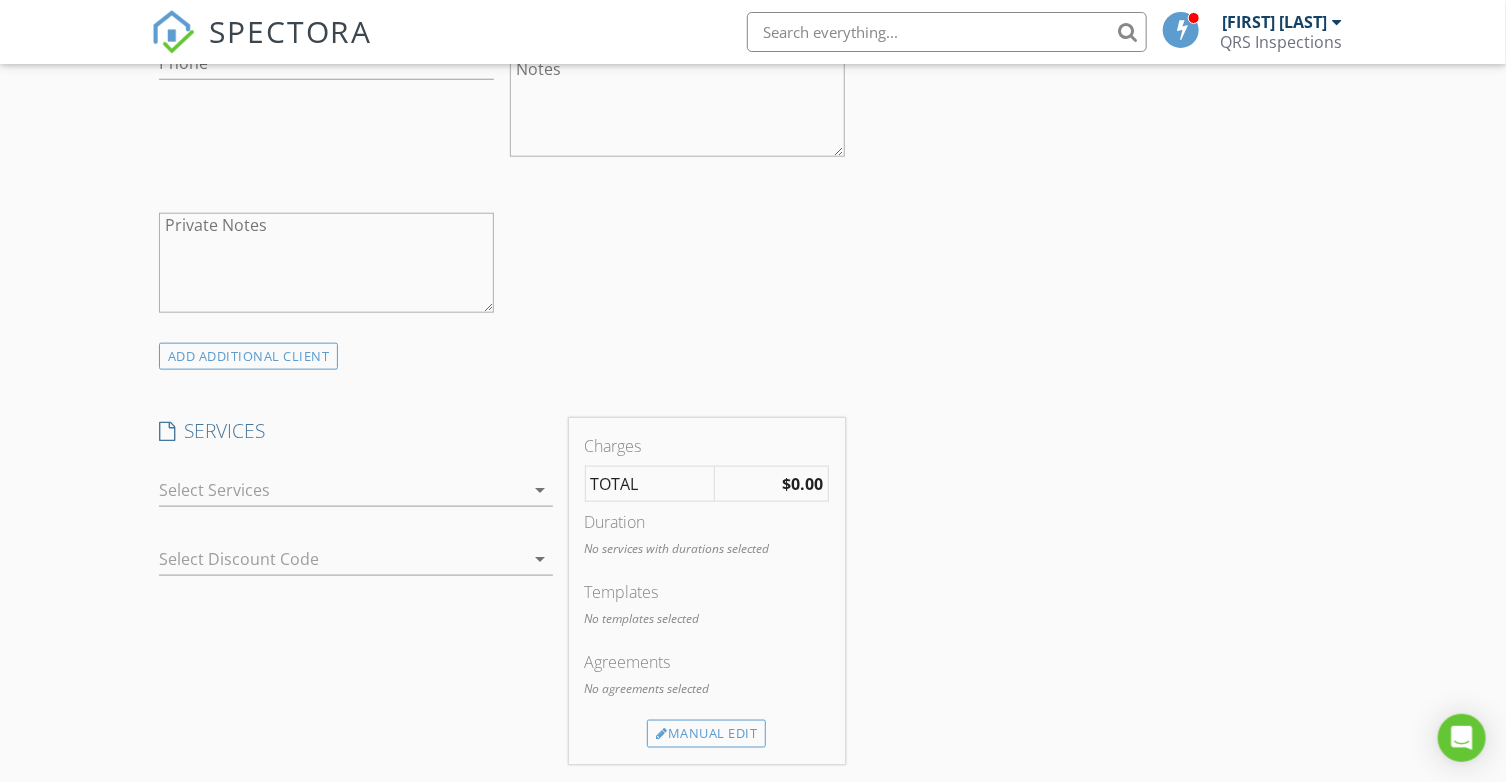 scroll, scrollTop: 900, scrollLeft: 0, axis: vertical 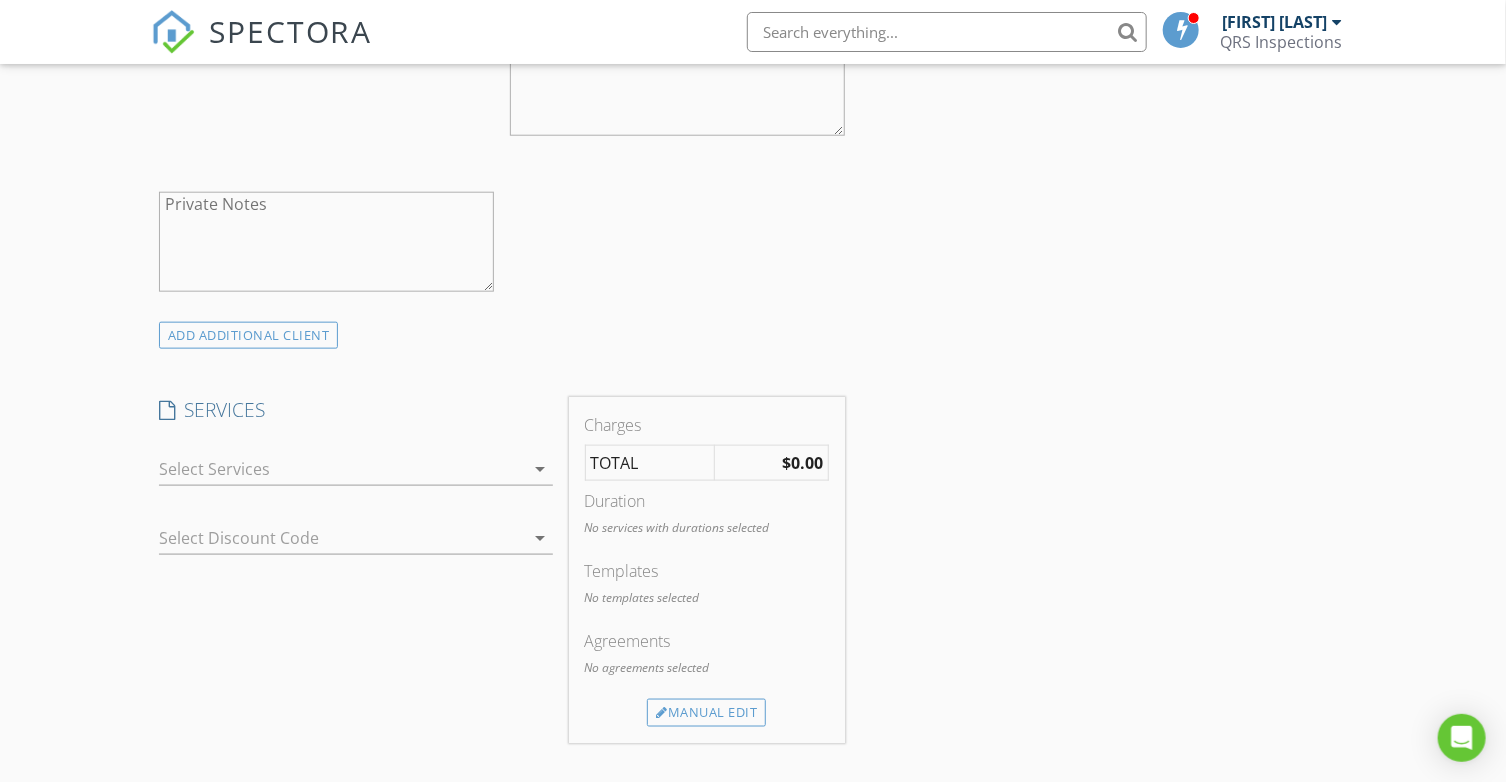 click at bounding box center (342, 469) 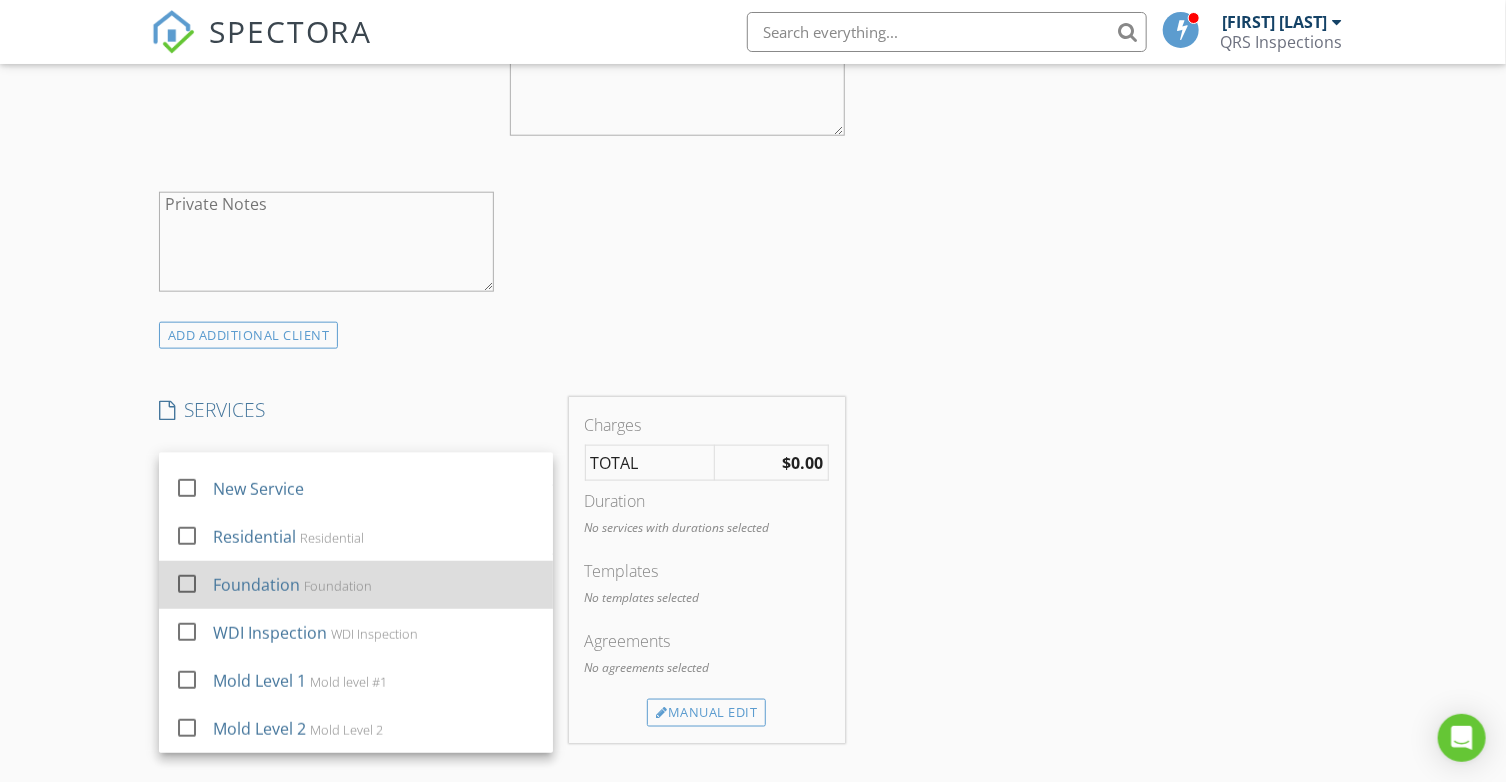 scroll, scrollTop: 819, scrollLeft: 0, axis: vertical 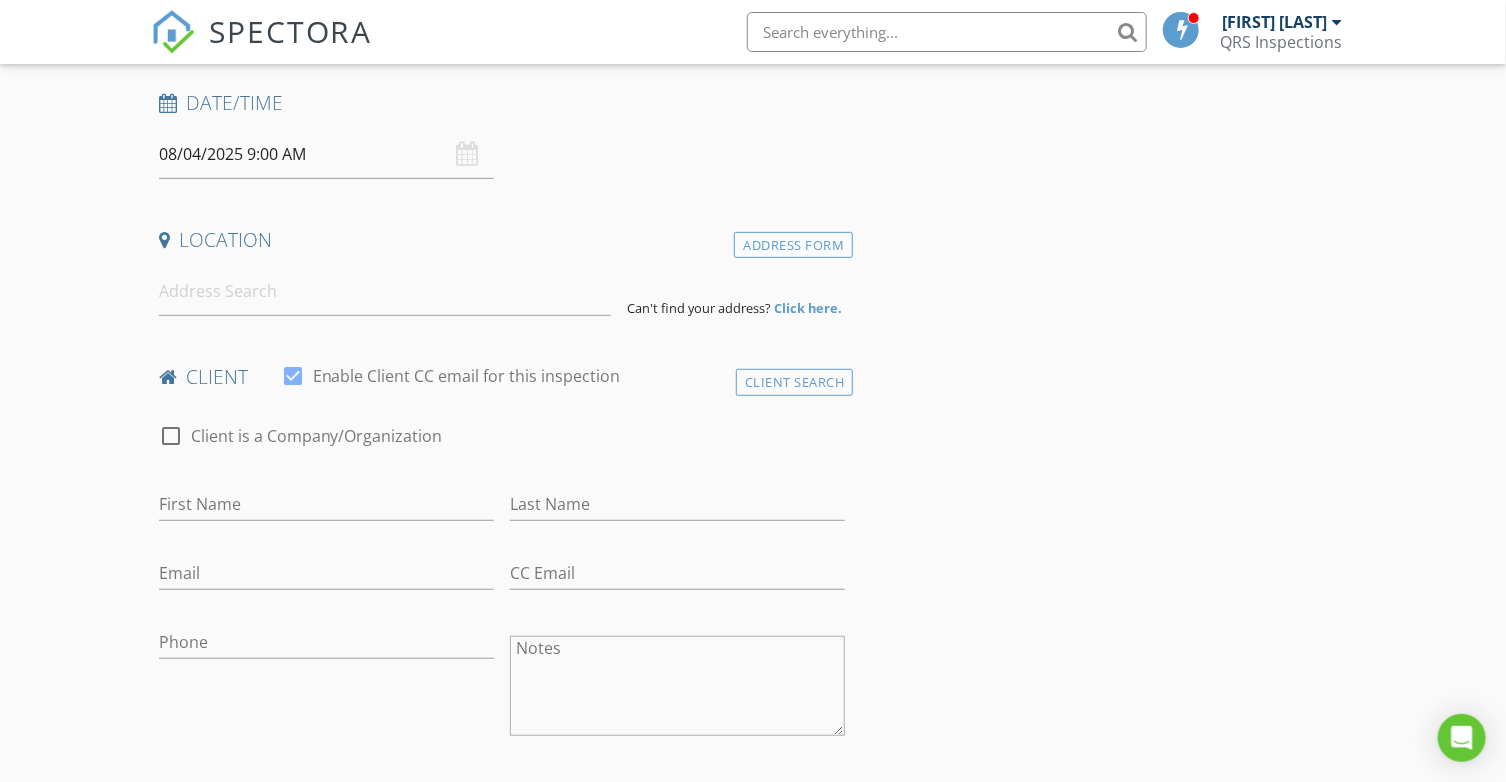 click on "INSPECTOR(S)
check_box   Scott and Suzie Regan   PRIMARY   Scott and Suzie Regan arrow_drop_down   check_box_outline_blank Scott and Suzie Regan specifically requested
Date/Time
08/04/2025 9:00 AM
Location
Address Form       Can't find your address?   Click here.
client
check_box Enable Client CC email for this inspection   Client Search     check_box_outline_blank Client is a Company/Organization     First Name   Last Name   Email   CC Email   Phone           Notes   Private Notes
ADD ADDITIONAL client
SERVICES
check_box_outline_blank   Termite No Change   Termite Inspection No Charge  check_box_outline_blank   0-1999 SGFT   0-1900 SGFT check_box_outline_blank   2000-2499 SGFT   2000-2499 SGFT check_box_outline_blank   2500-2999 SGFT   2500-2999 SGFT check_box_outline_blank" at bounding box center (753, 1366) 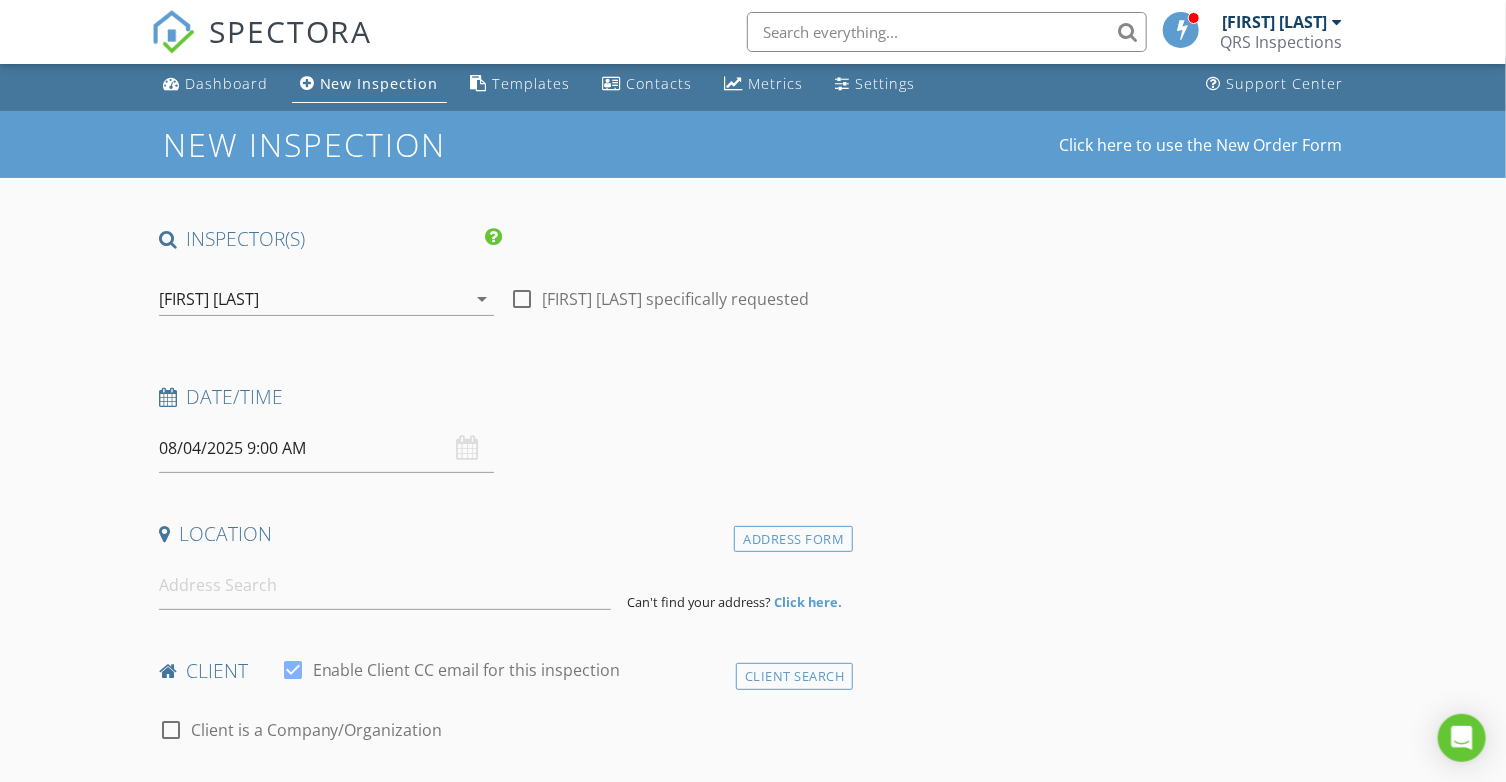 scroll, scrollTop: 0, scrollLeft: 0, axis: both 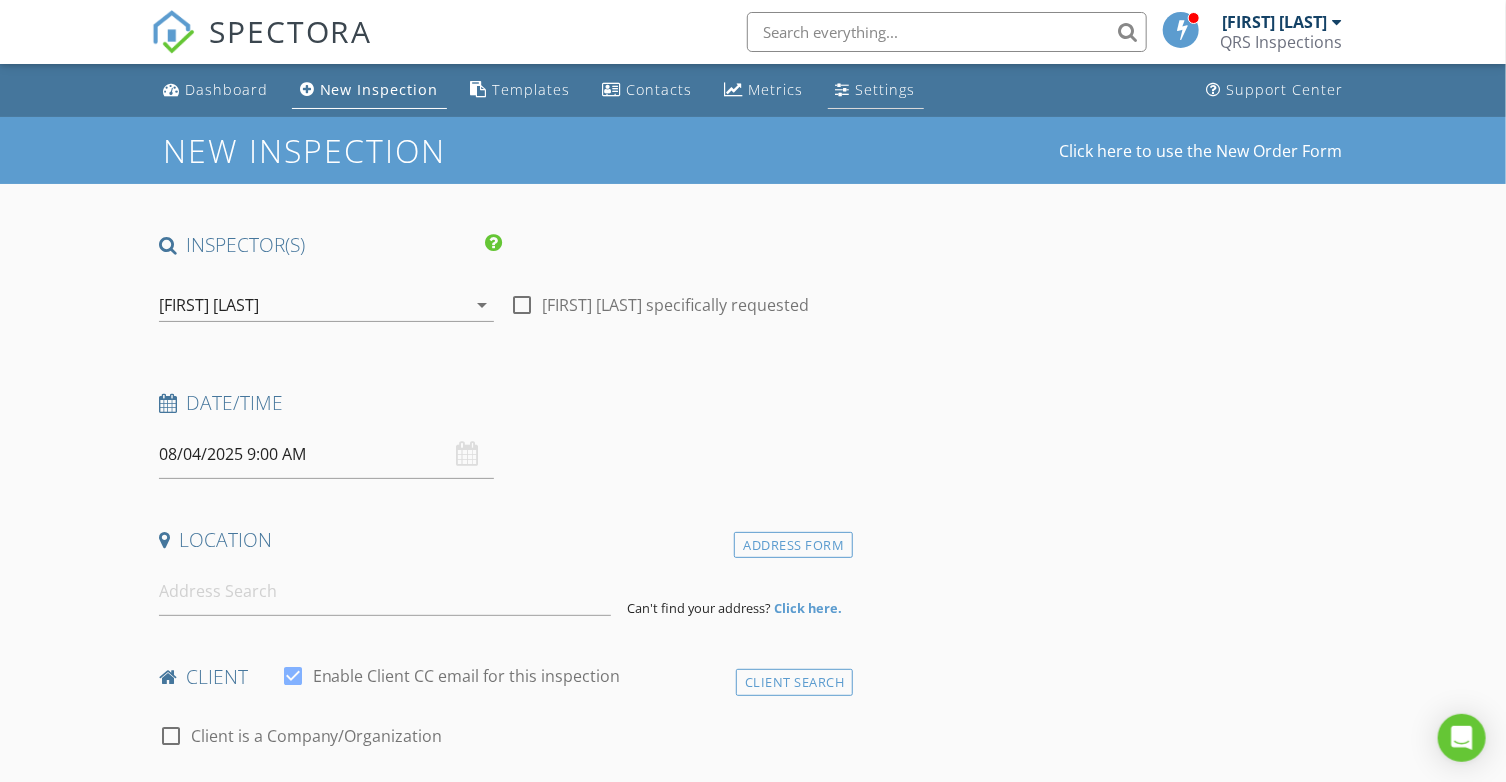 click on "Settings" at bounding box center (876, 90) 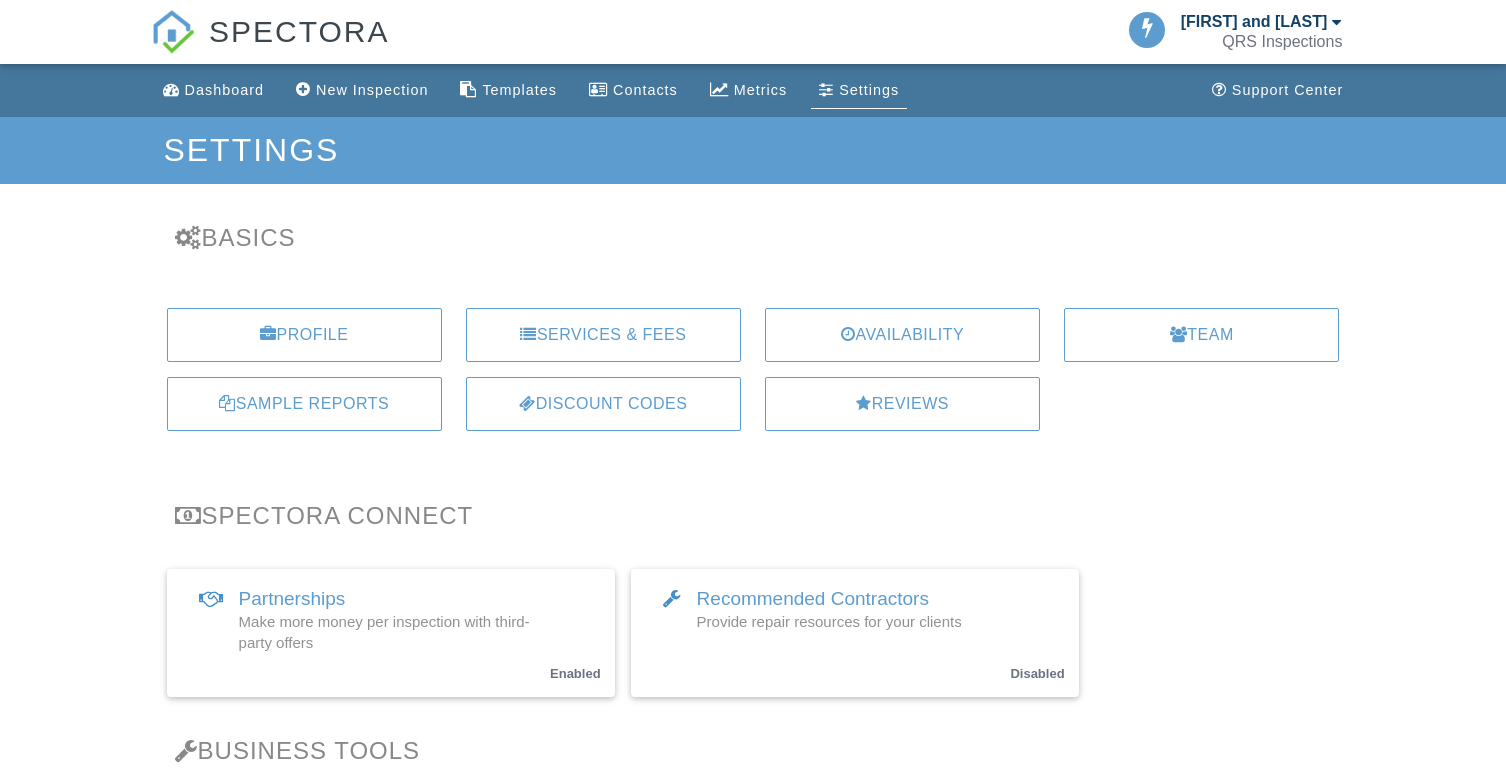 scroll, scrollTop: 0, scrollLeft: 0, axis: both 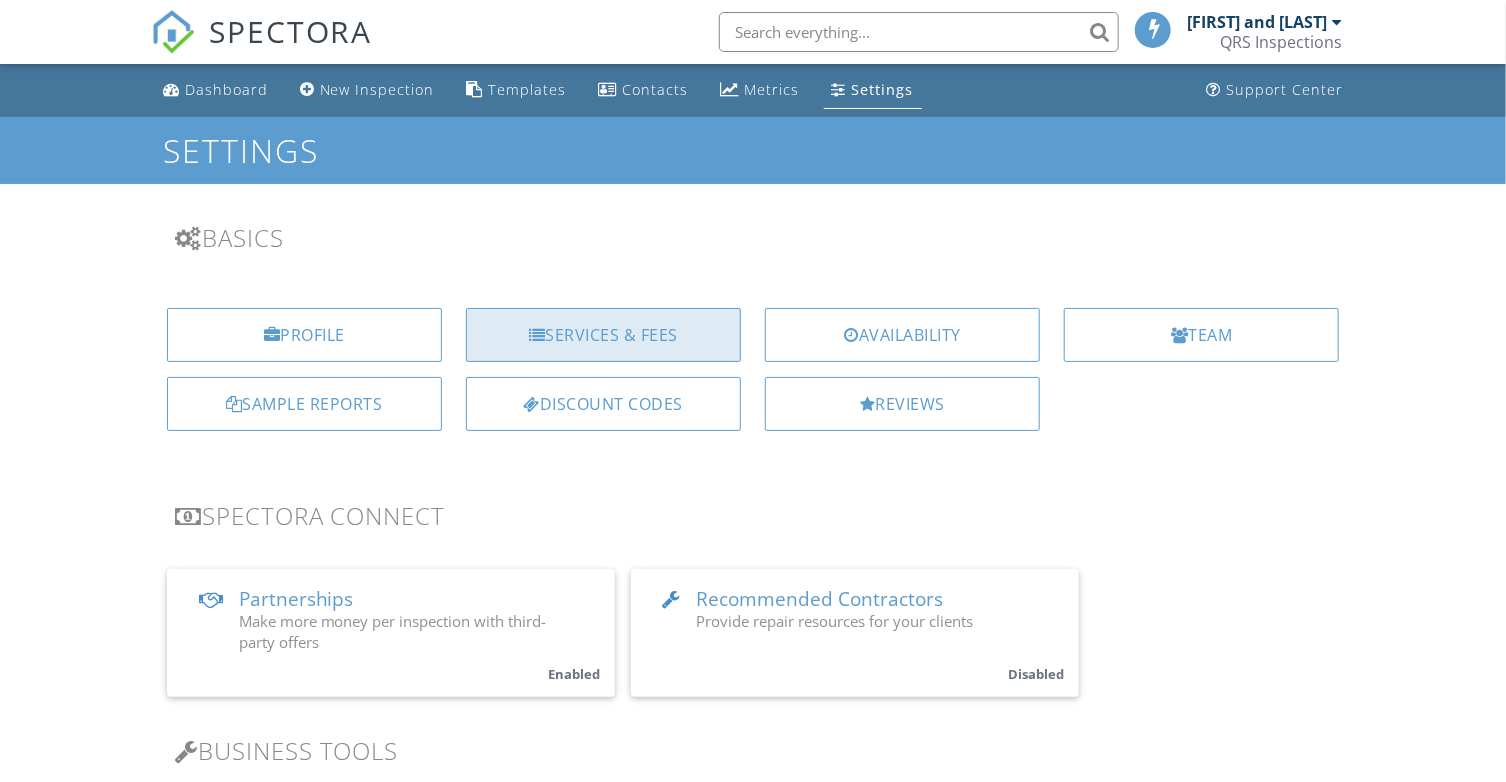 click on "Services & Fees" at bounding box center (603, 335) 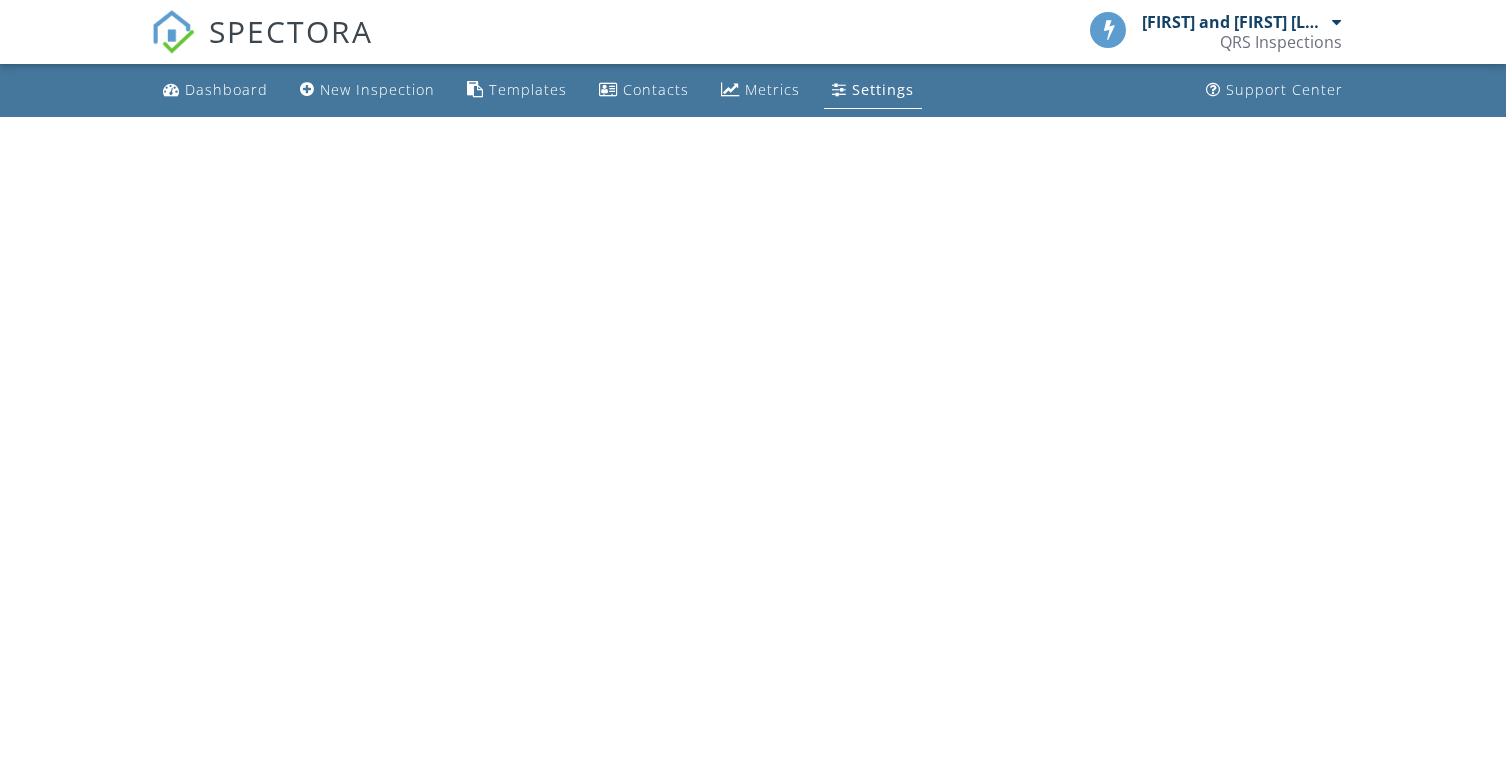 scroll, scrollTop: 0, scrollLeft: 0, axis: both 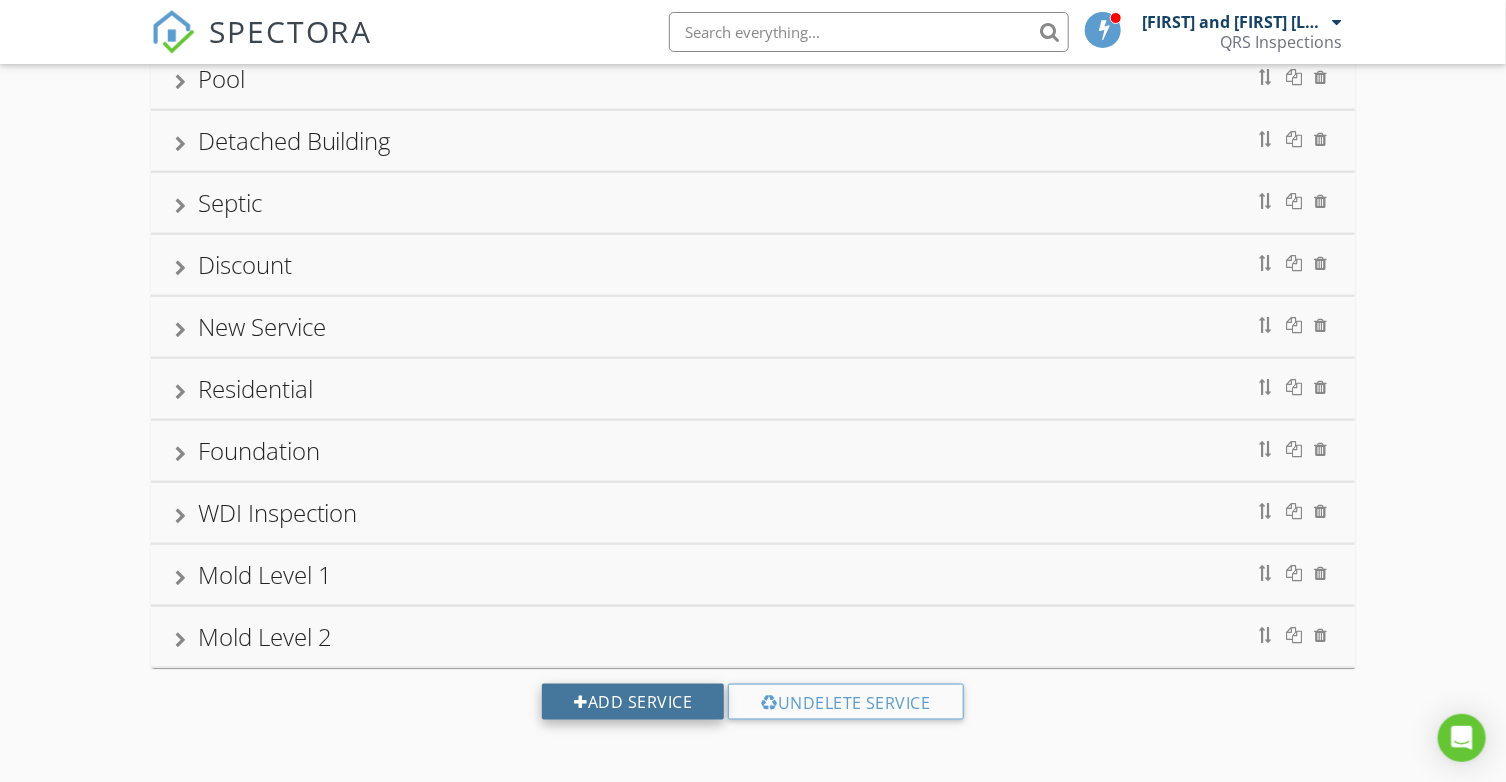 click on "Add Service" at bounding box center (633, 702) 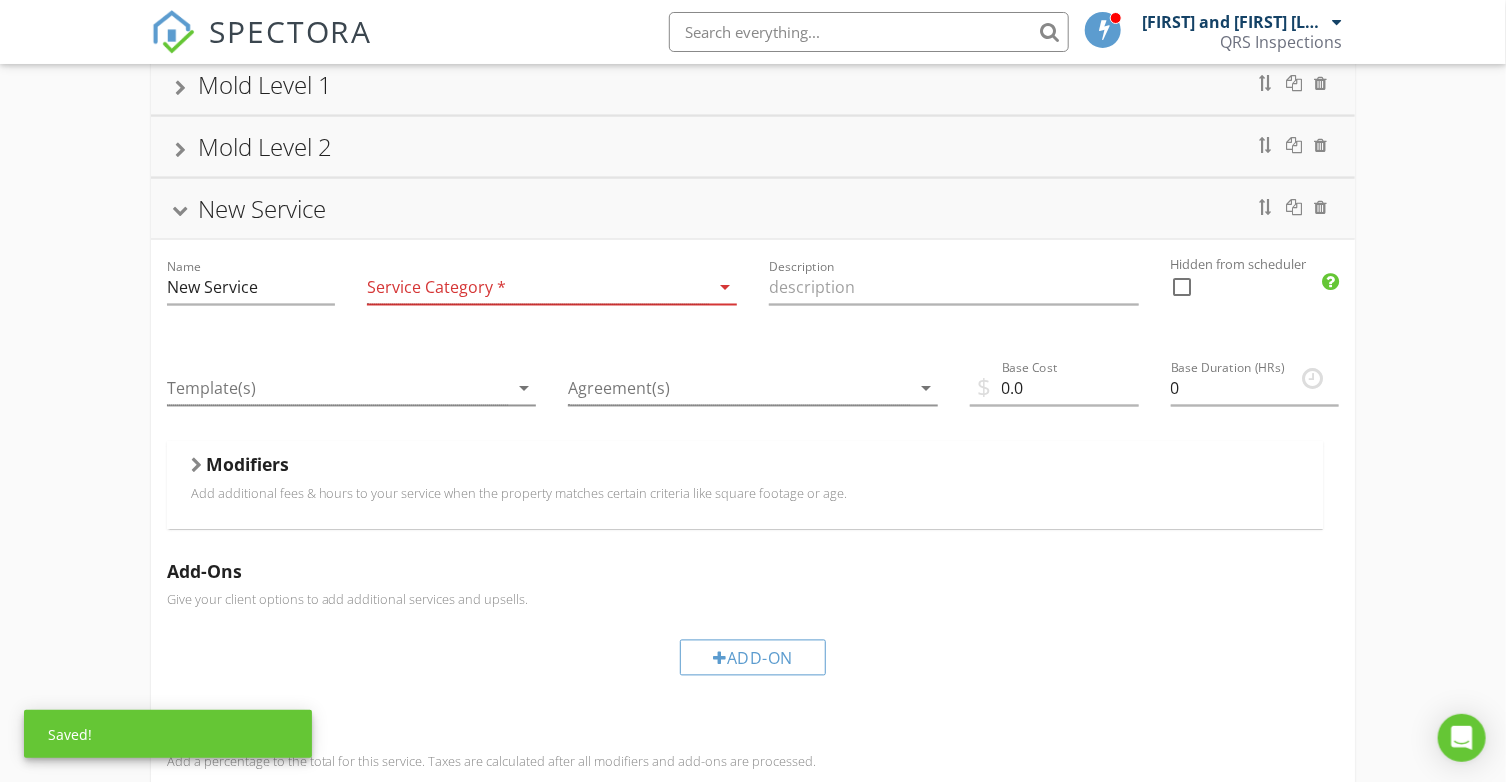 scroll, scrollTop: 1473, scrollLeft: 0, axis: vertical 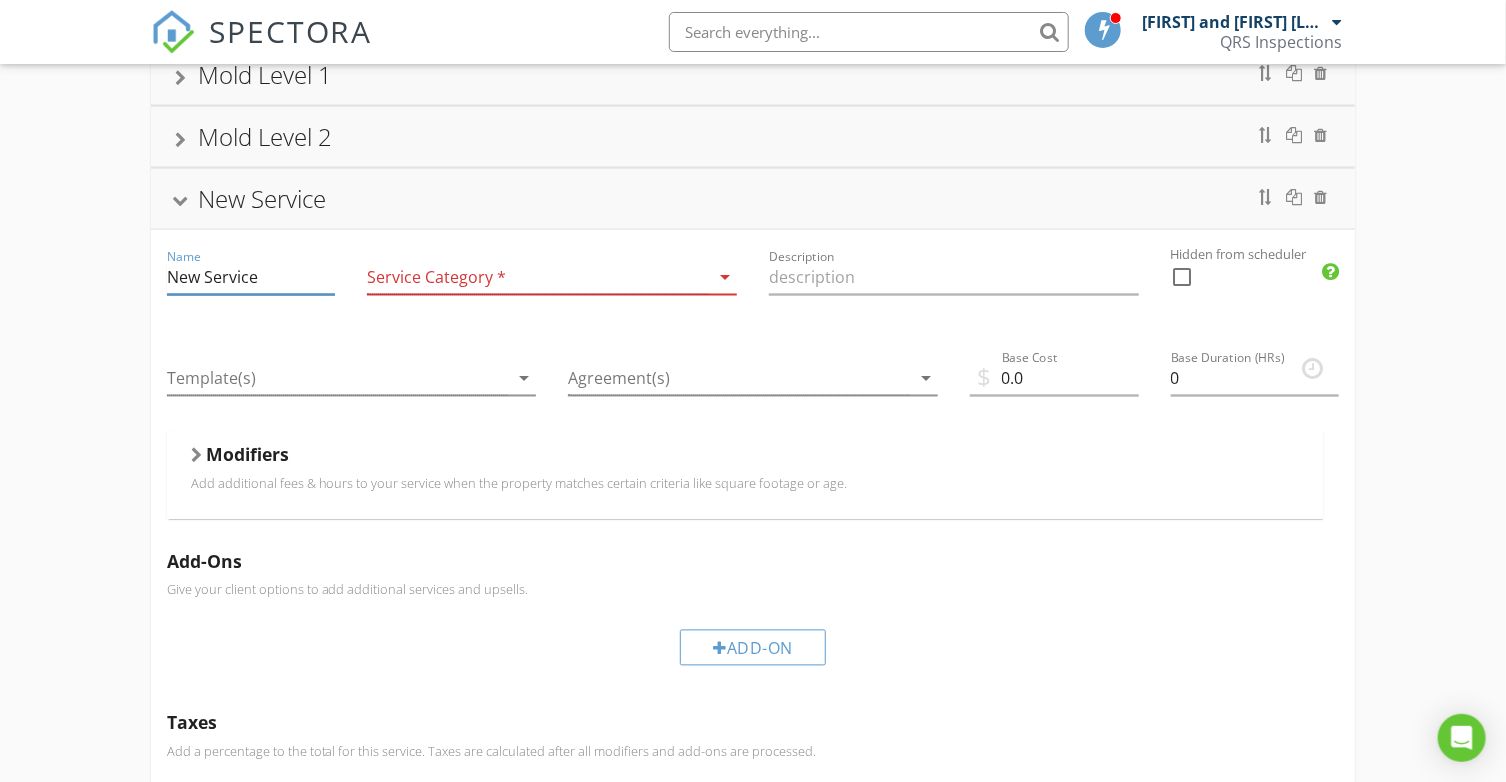 drag, startPoint x: 283, startPoint y: 276, endPoint x: 139, endPoint y: 271, distance: 144.08678 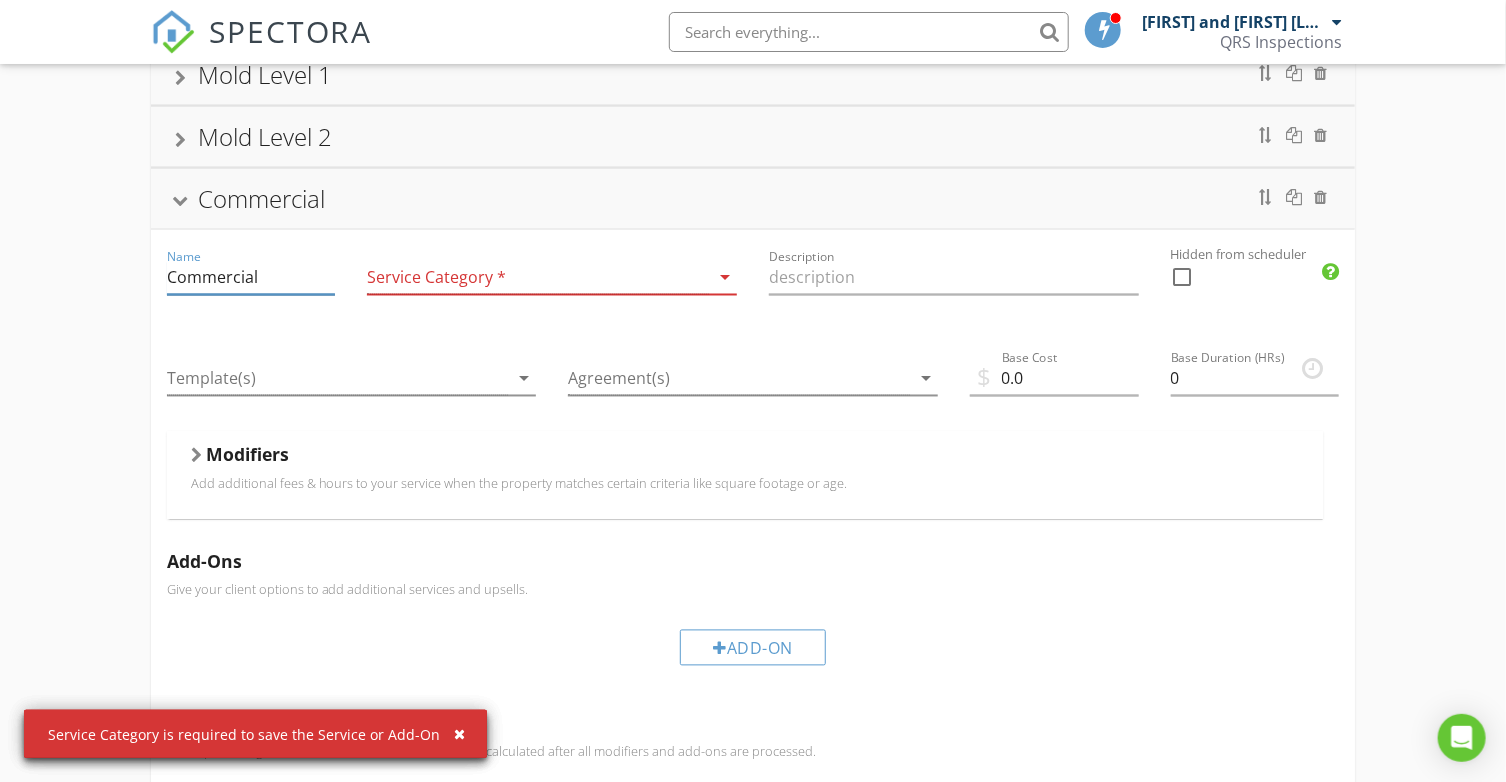 type on "Commercial" 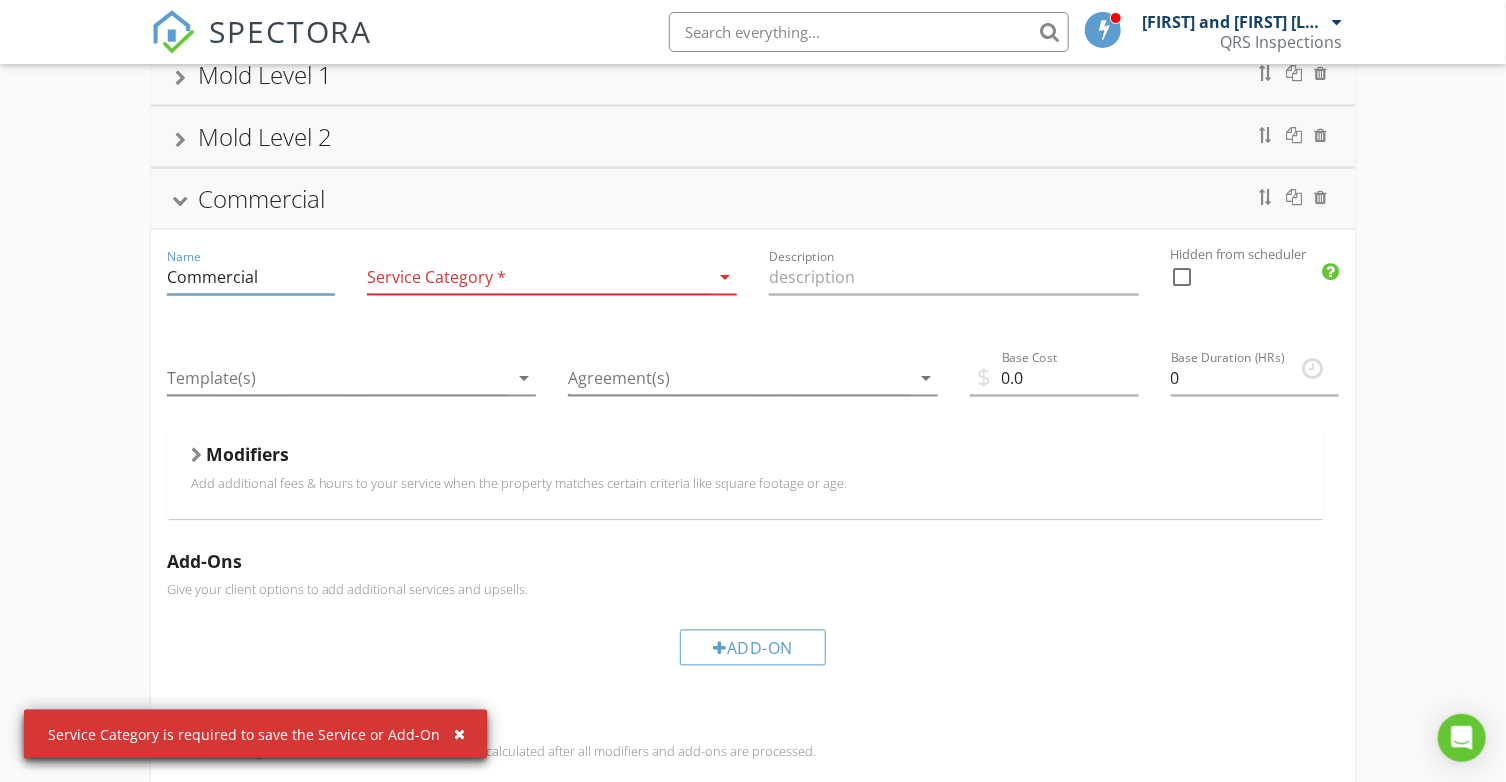 click at bounding box center (538, 278) 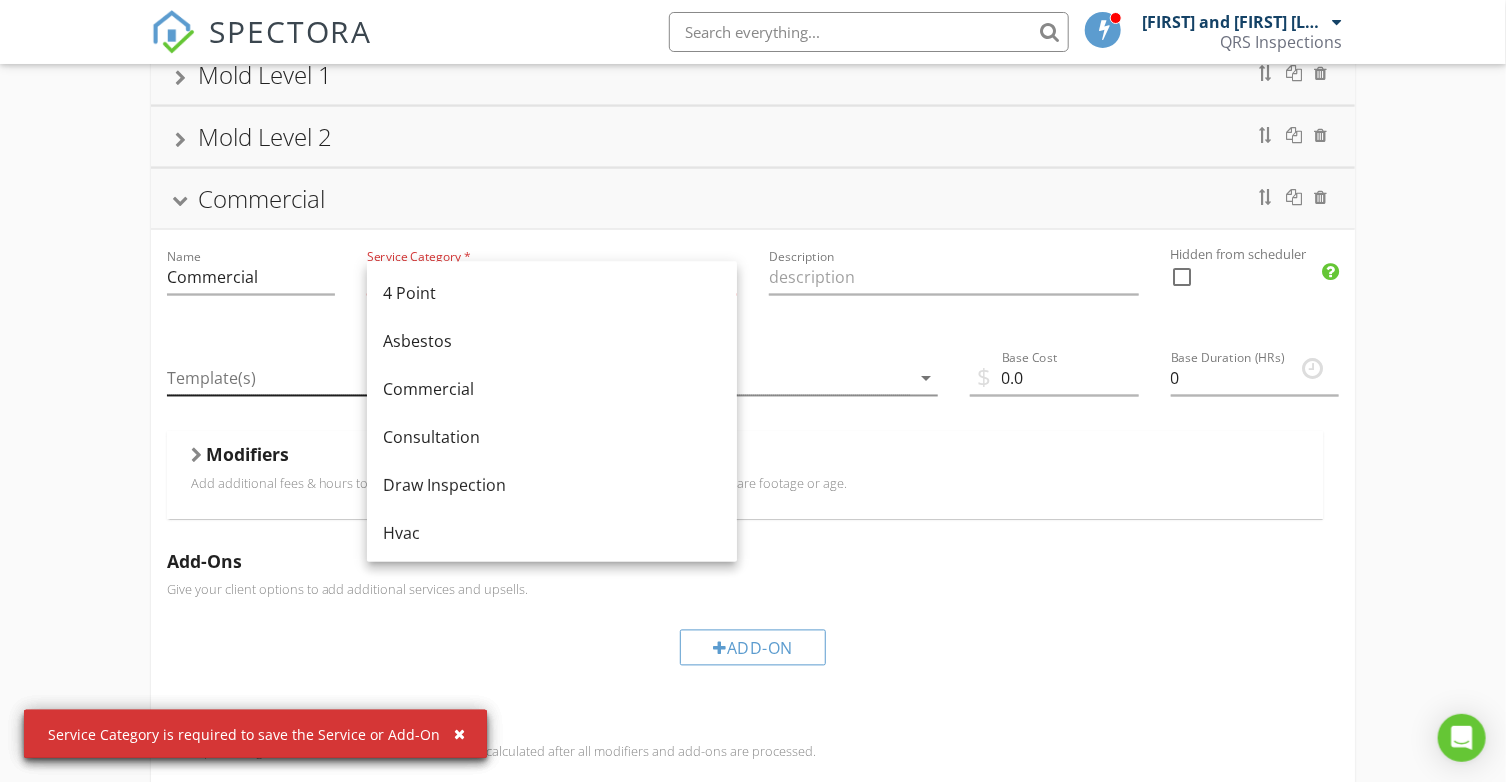 drag, startPoint x: 475, startPoint y: 391, endPoint x: 498, endPoint y: 388, distance: 23.194826 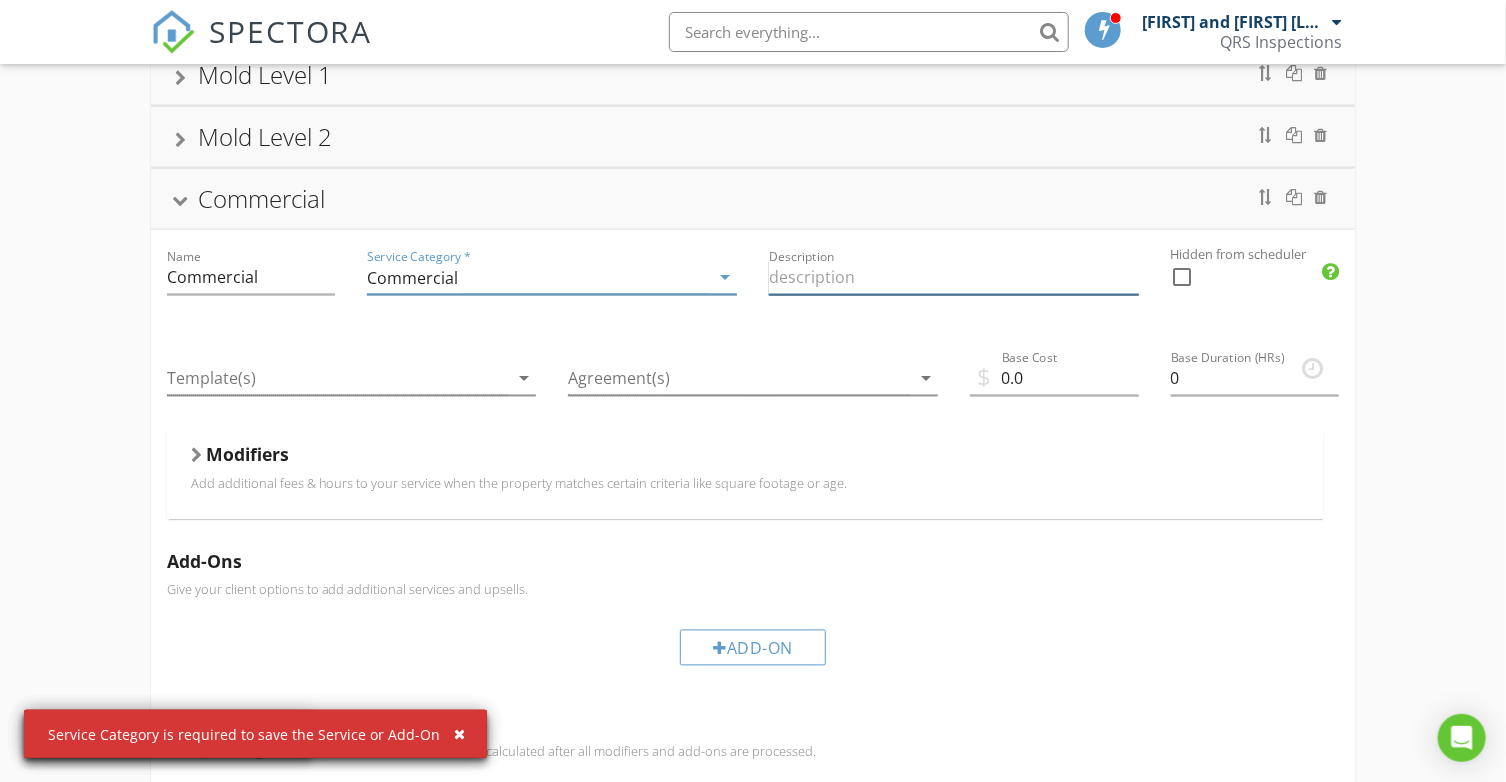 click at bounding box center [954, 278] 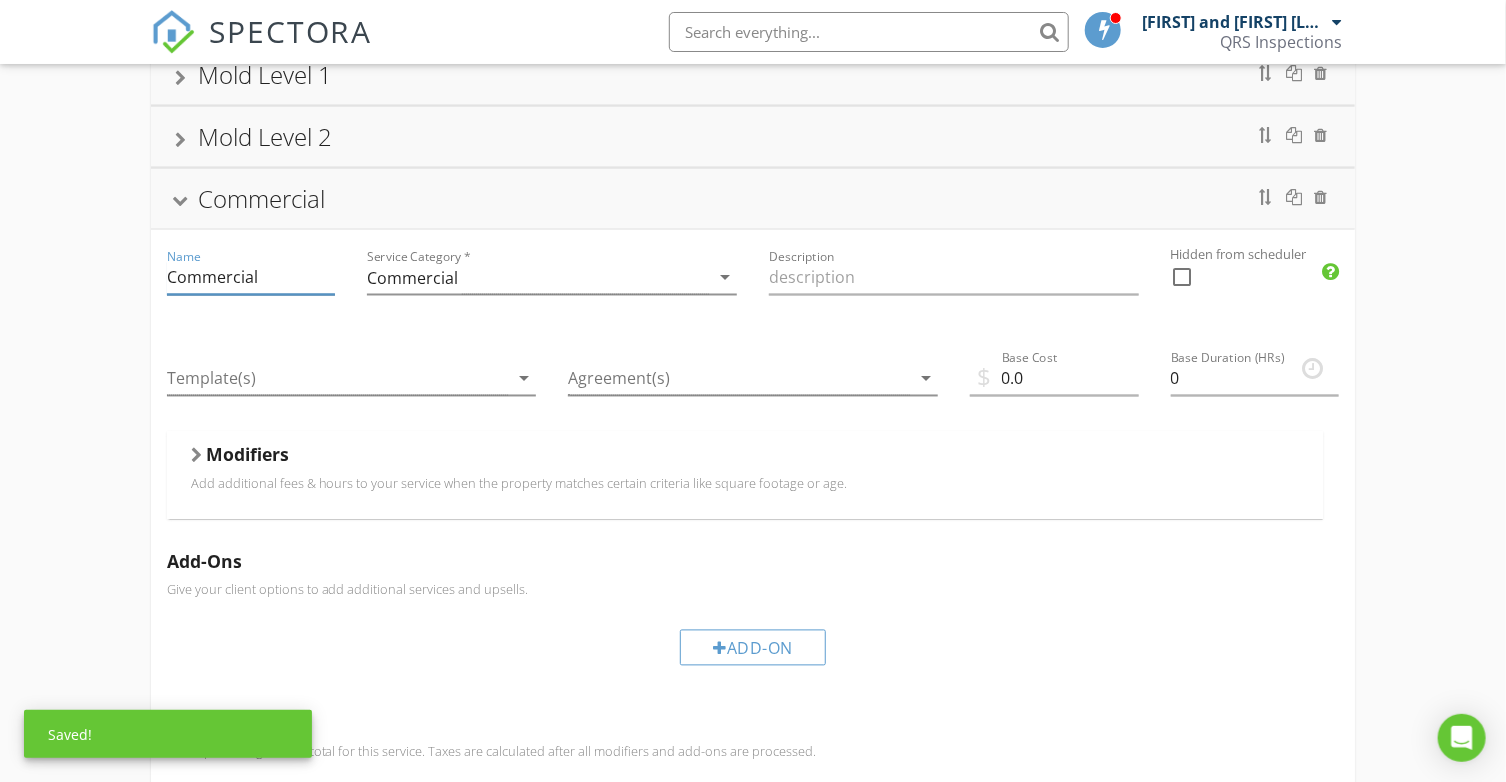 drag, startPoint x: 293, startPoint y: 287, endPoint x: 96, endPoint y: 277, distance: 197.25365 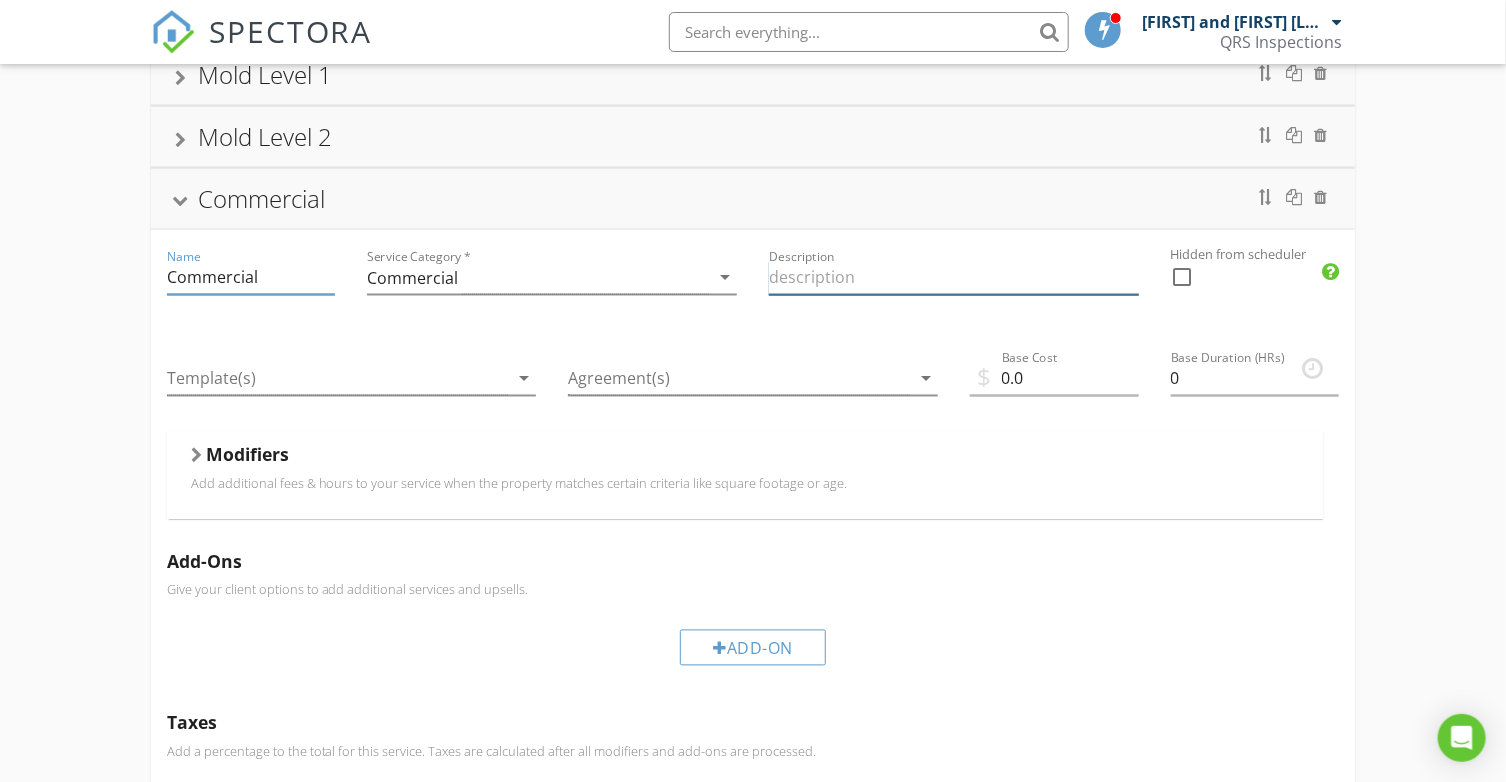 click at bounding box center [954, 278] 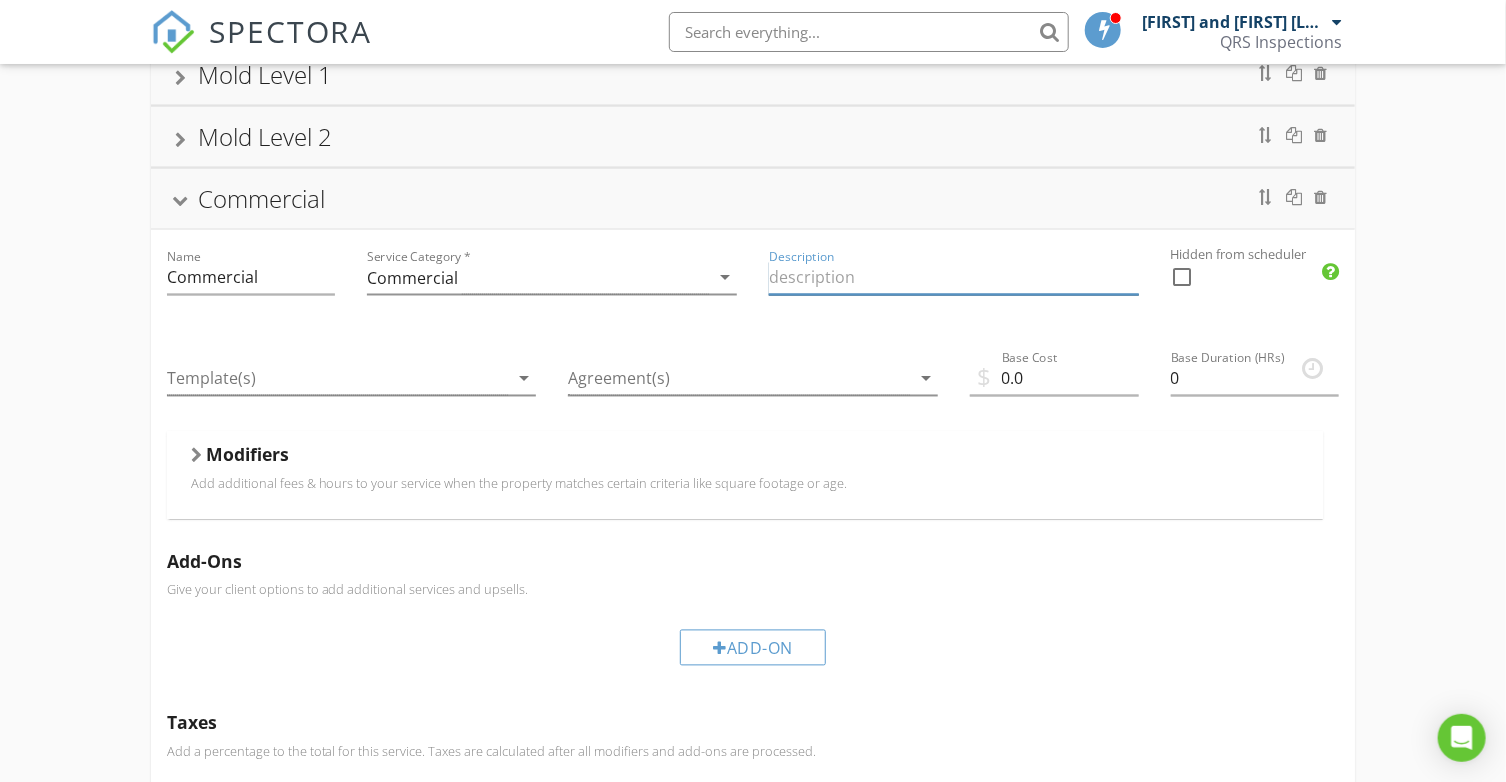 paste on "Commercial" 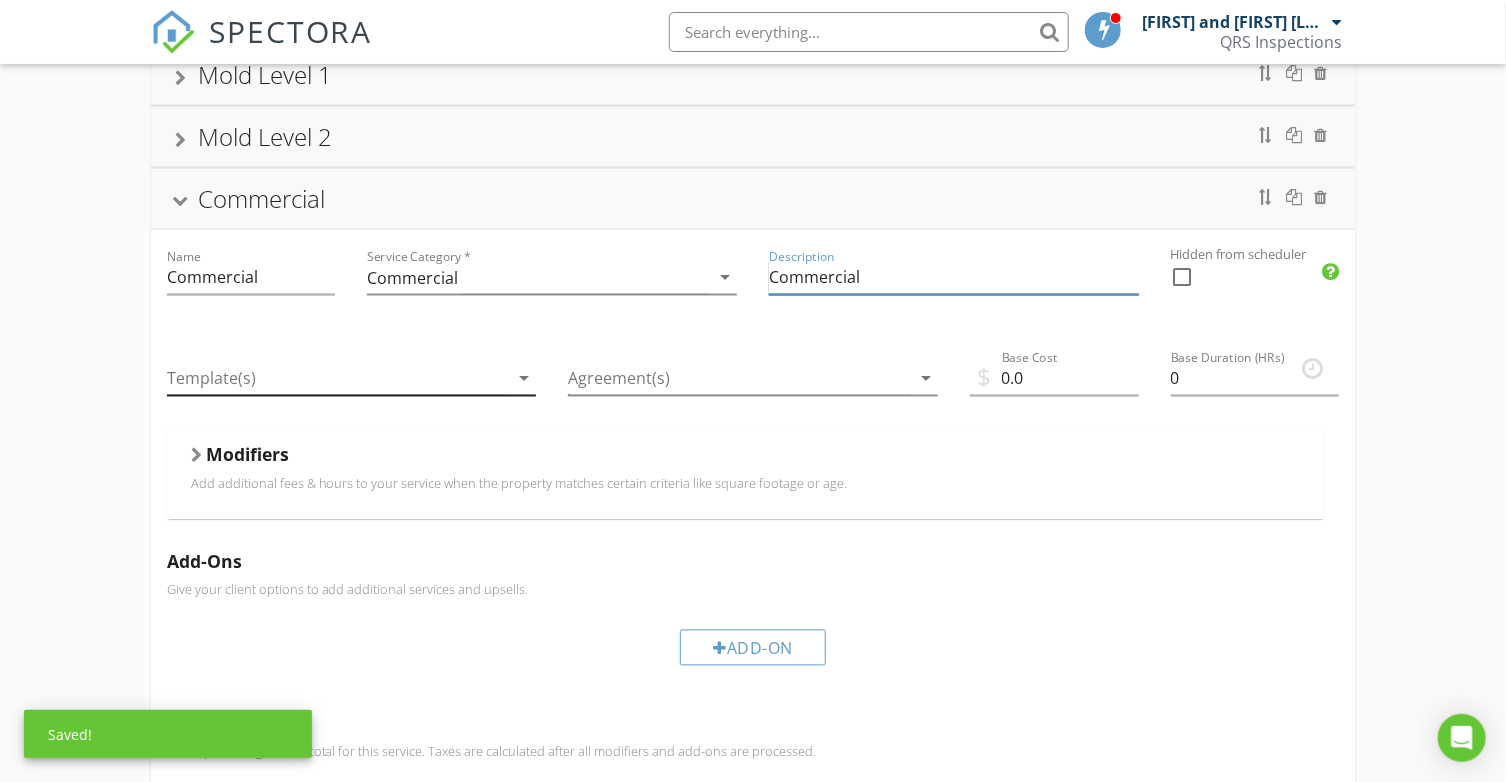 type on "Commercial" 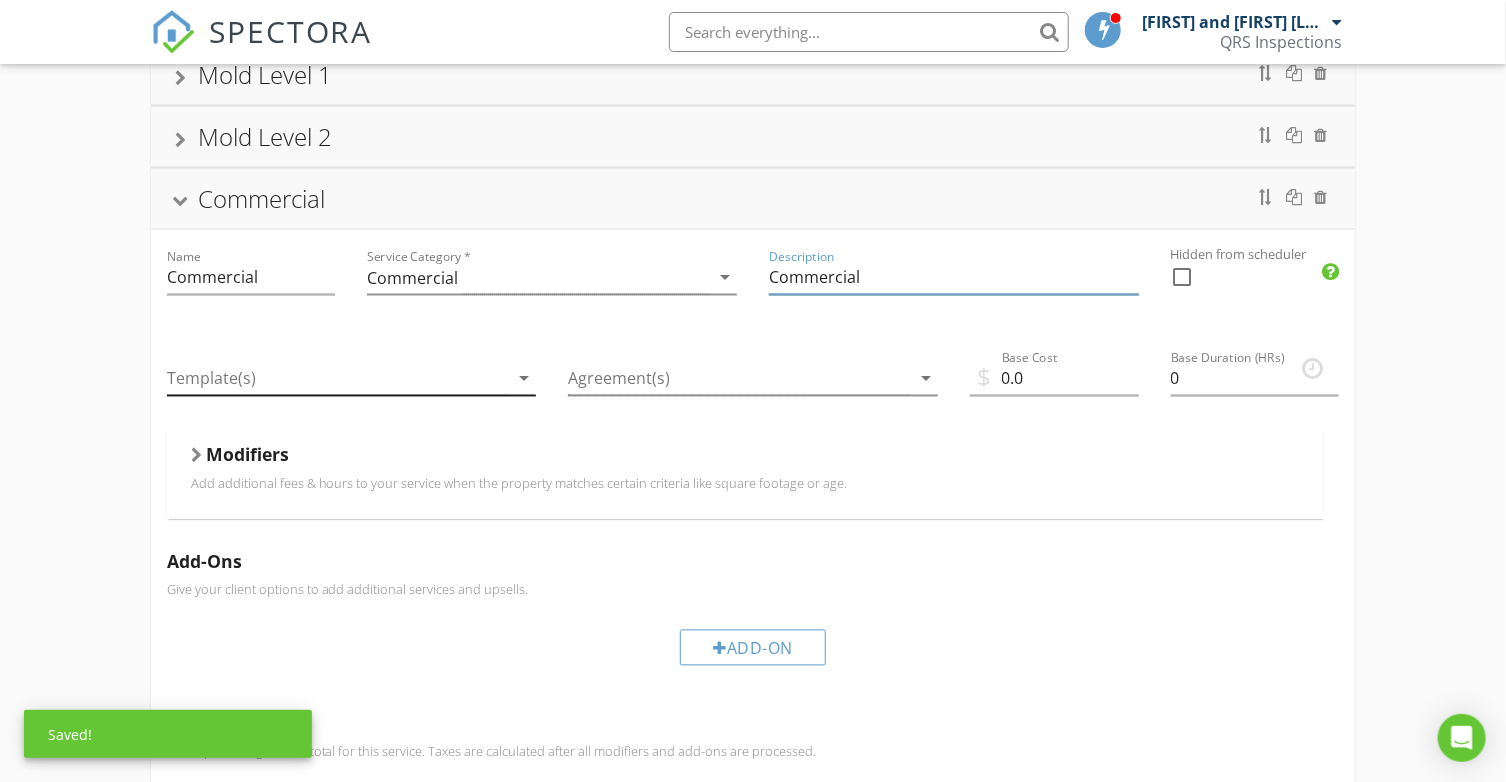 click at bounding box center (338, 379) 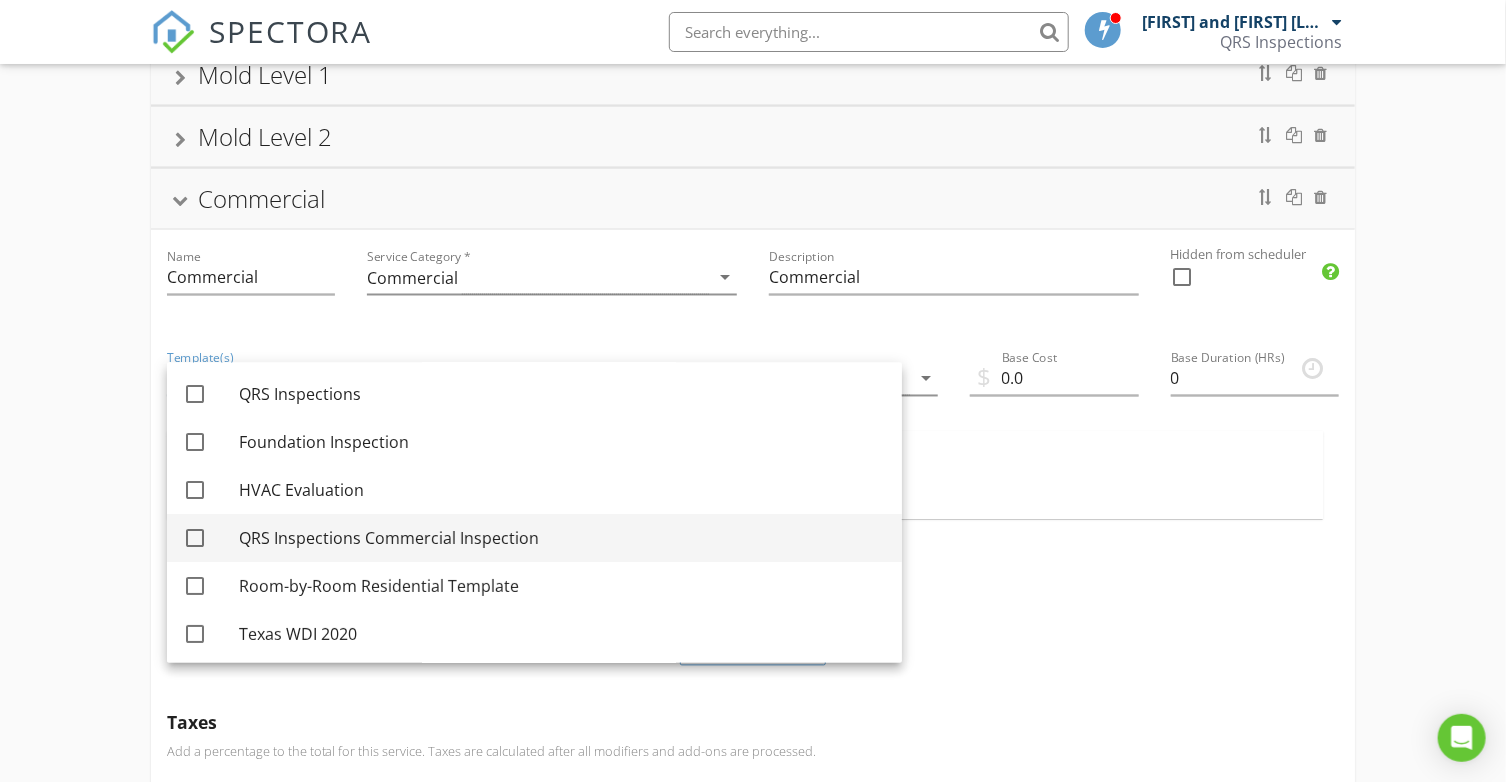 click on "QRS Inspections Commercial Inspection" at bounding box center (562, 539) 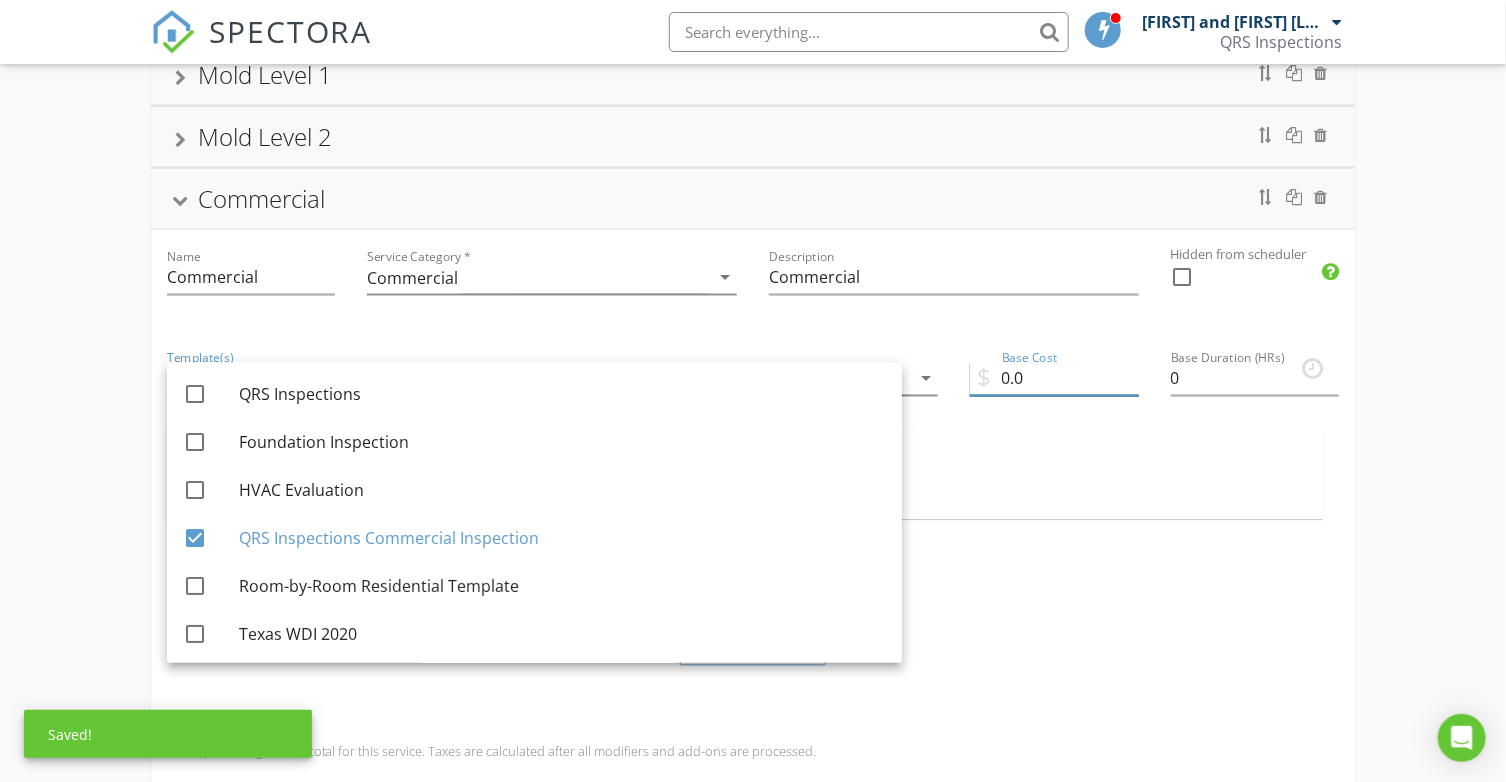 click on "0.0" at bounding box center [1054, 379] 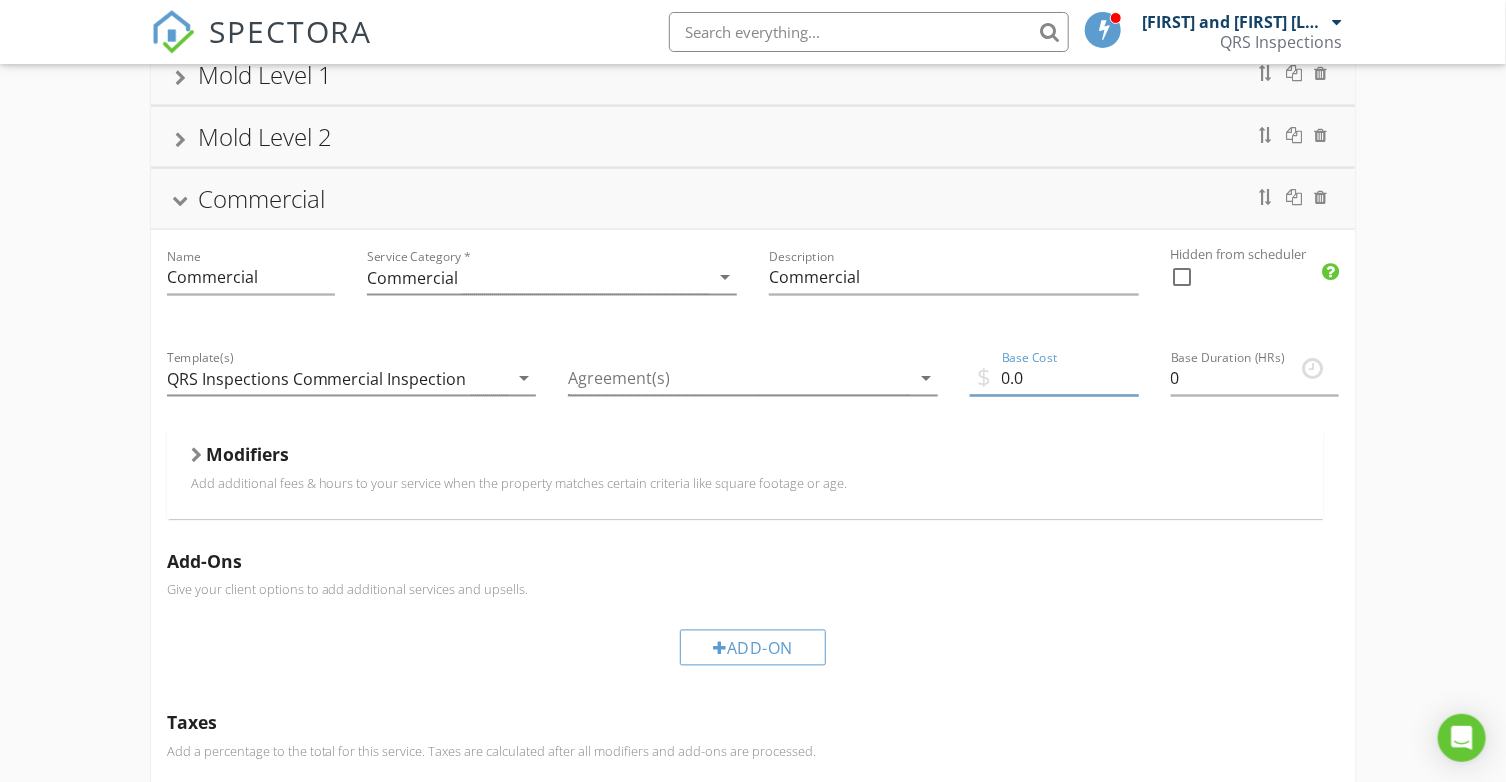 click at bounding box center (739, 379) 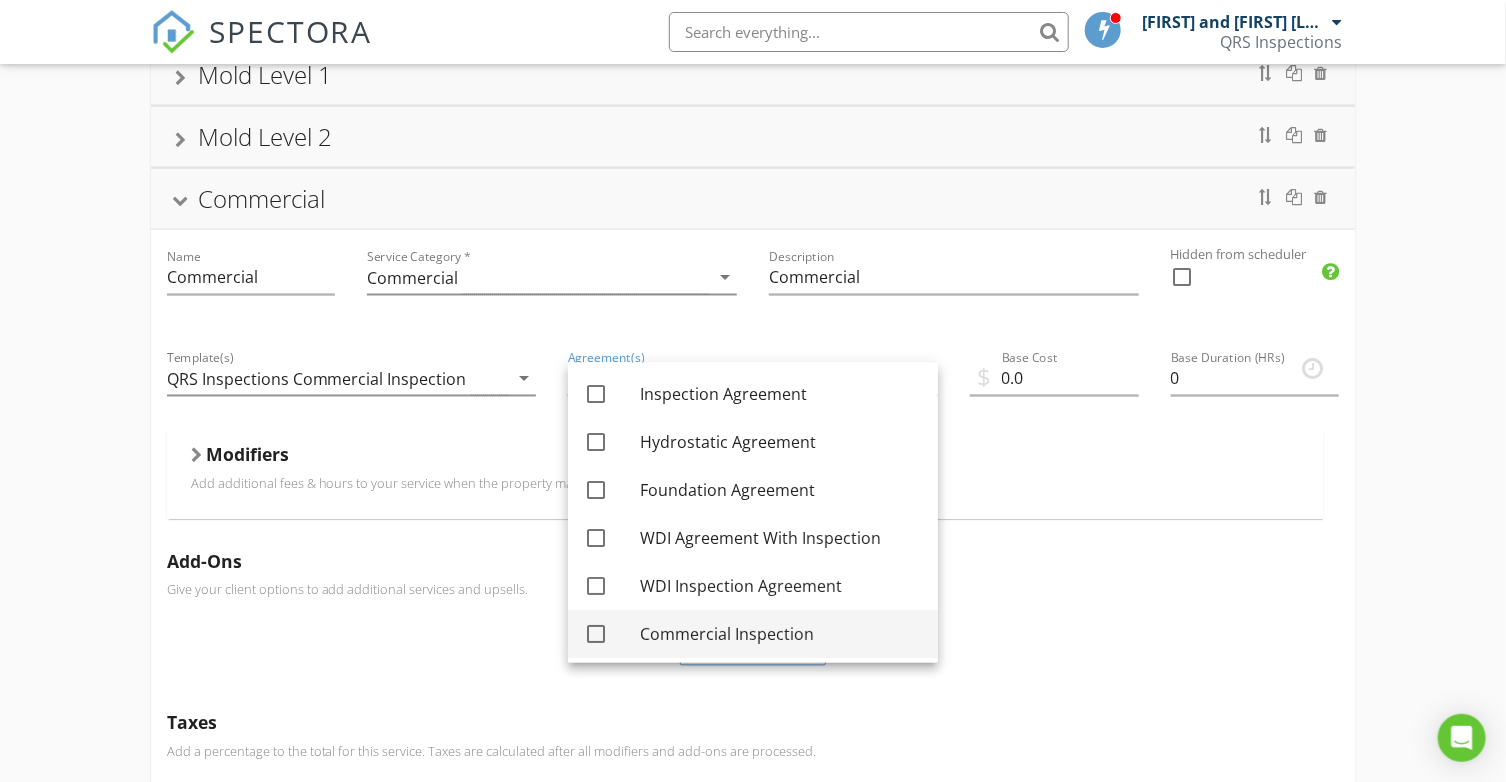 click on "Commercial Inspection" at bounding box center [781, 635] 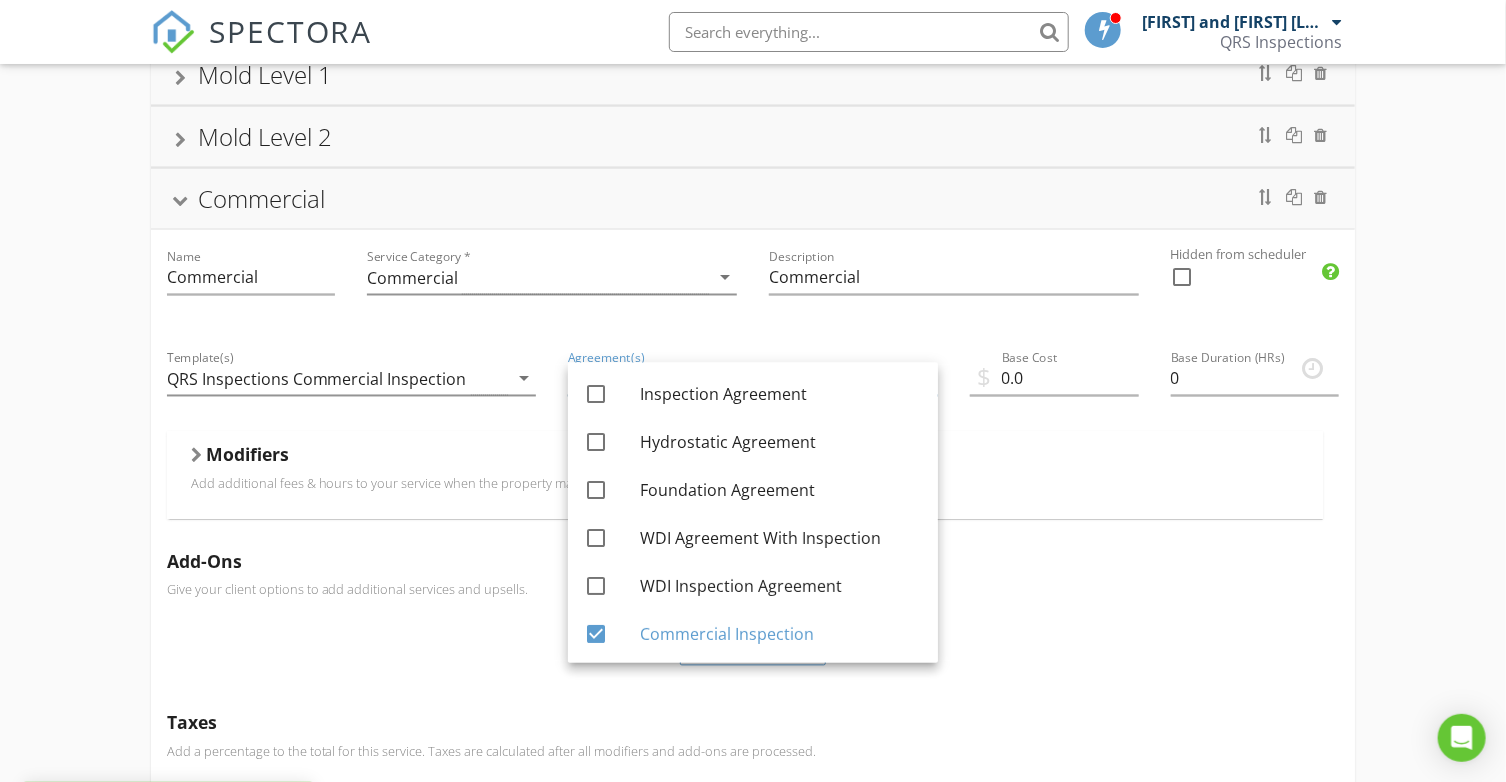 click on "Add additional fees & hours to your service when the
property matches certain criteria like square footage or age." at bounding box center [745, 484] 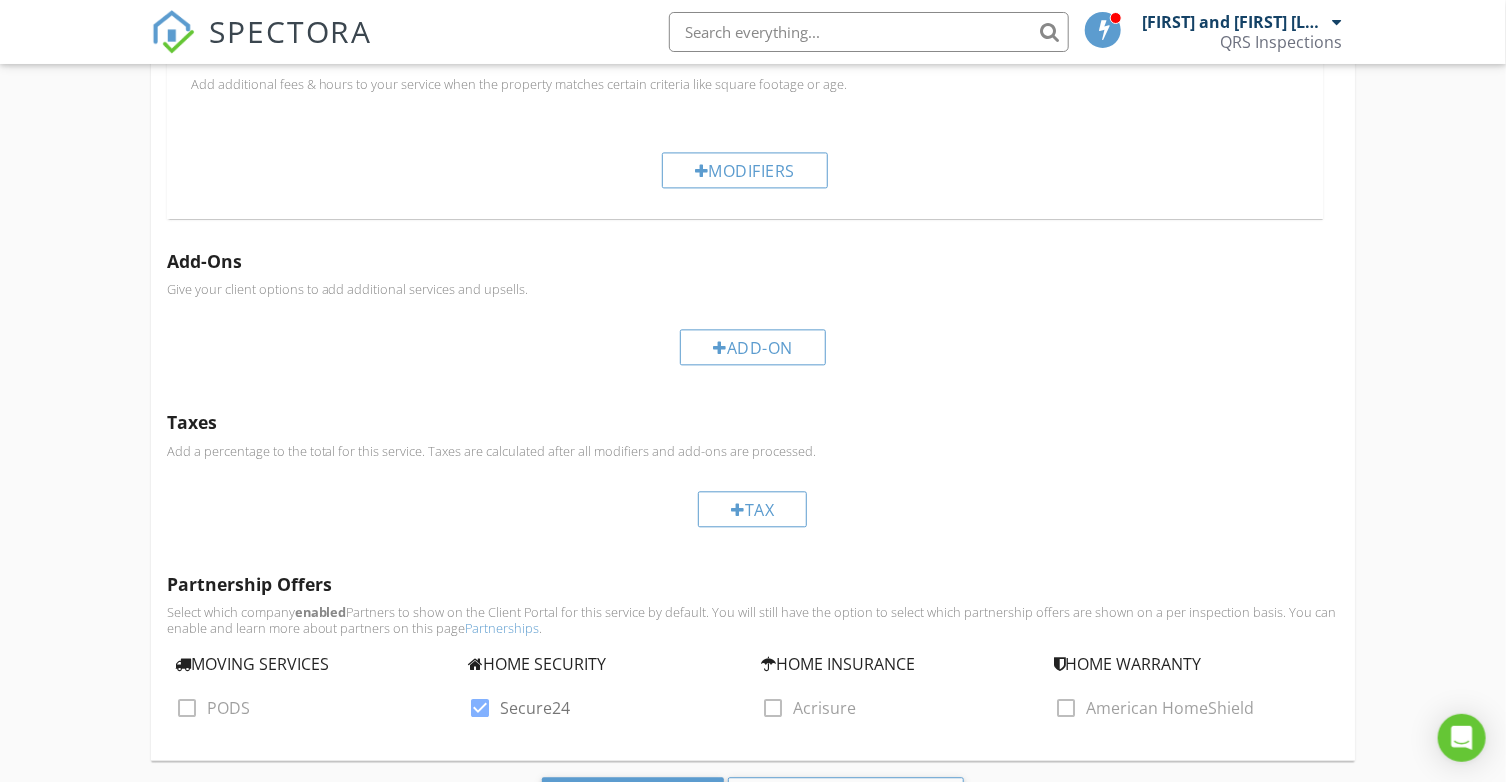 scroll, scrollTop: 1966, scrollLeft: 0, axis: vertical 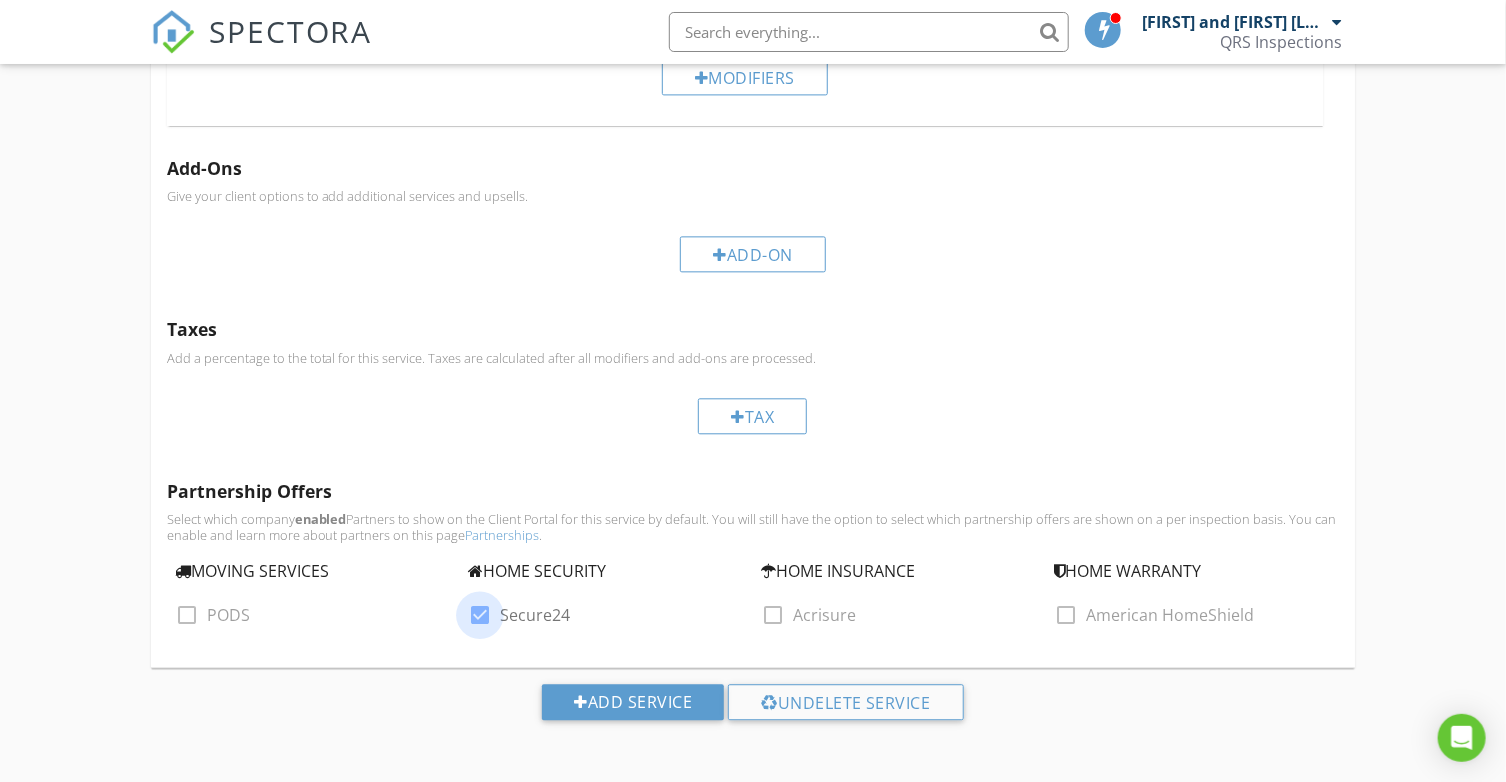 click at bounding box center [480, 615] 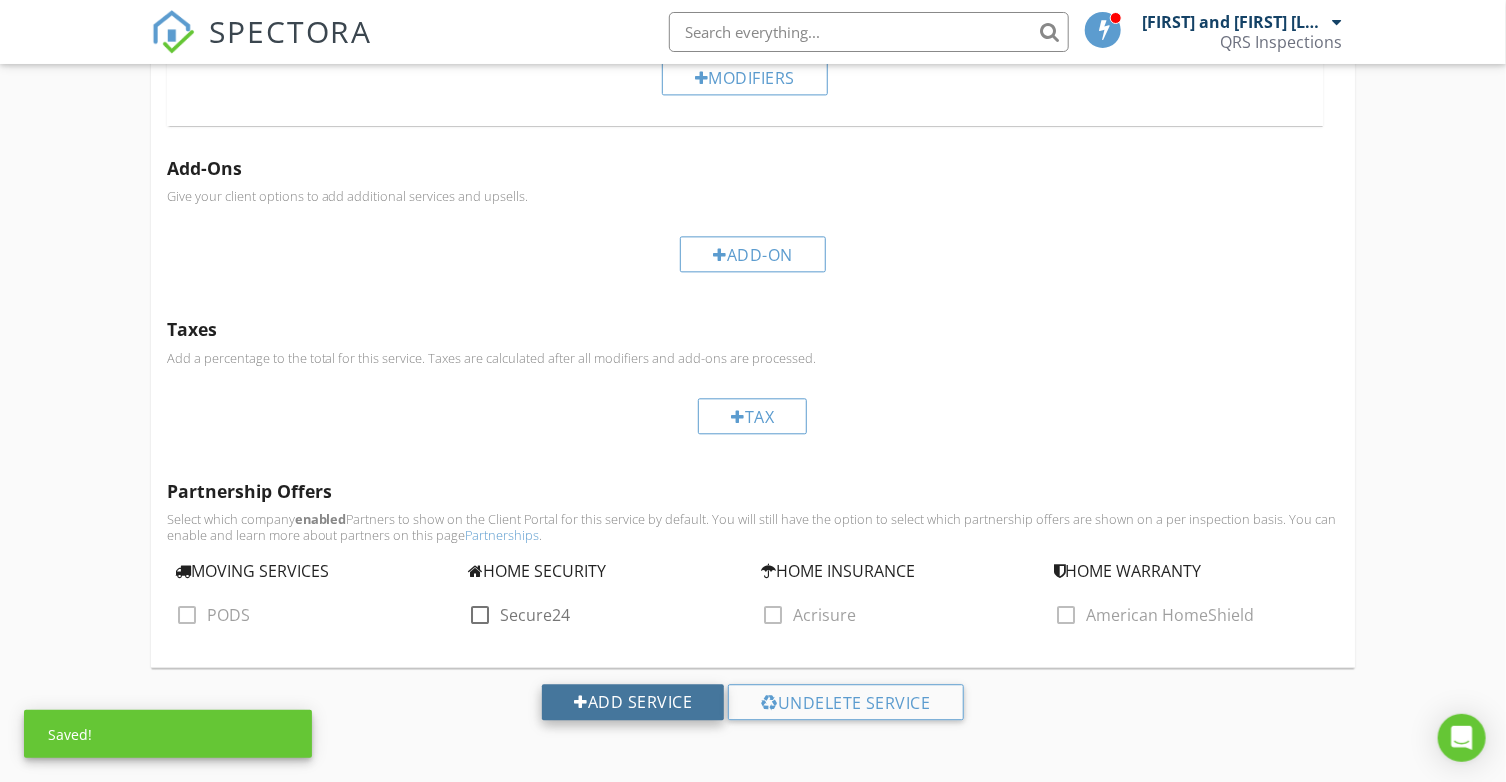 click on "Add Service" at bounding box center [633, 702] 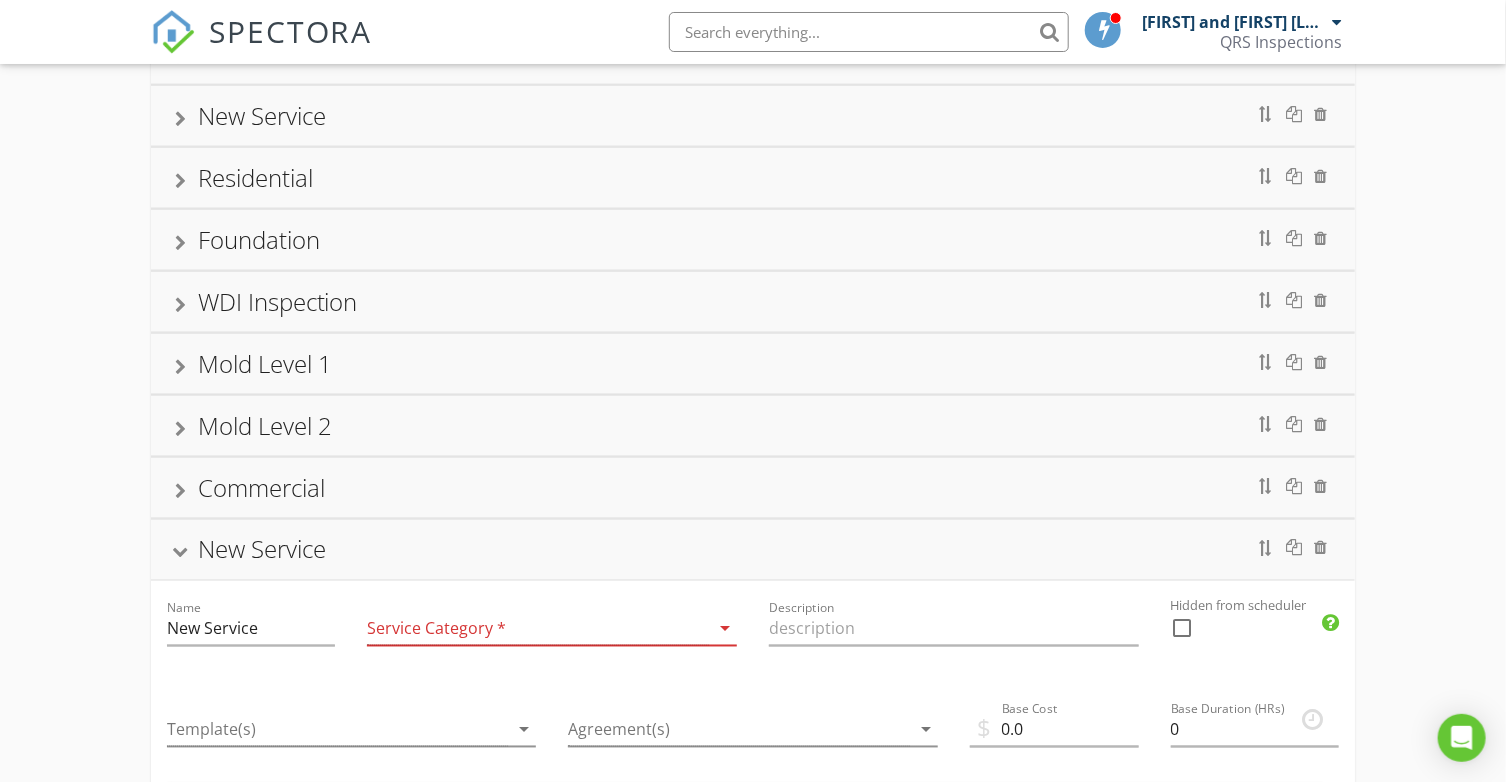 scroll, scrollTop: 1361, scrollLeft: 0, axis: vertical 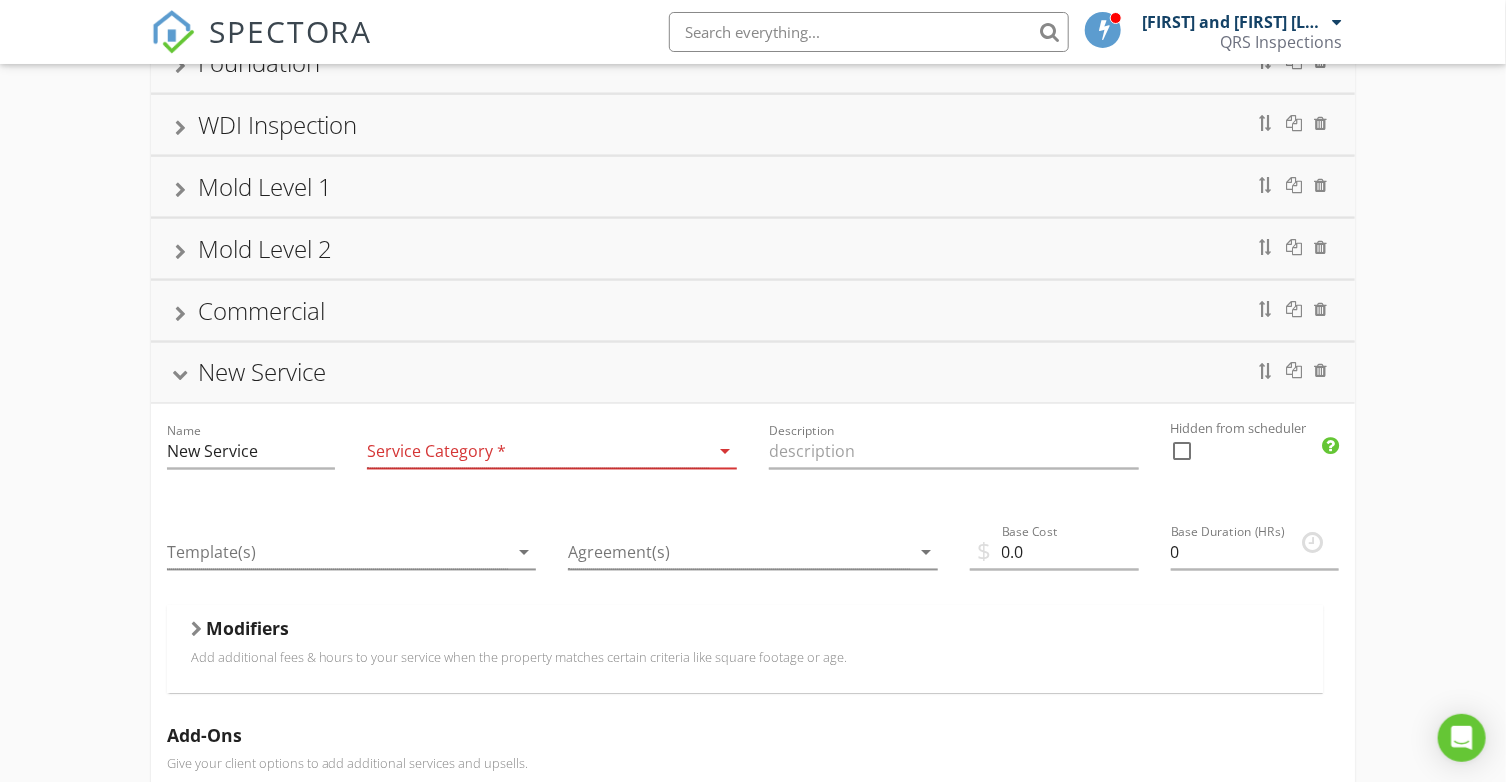 click on "New Service" at bounding box center [753, 373] 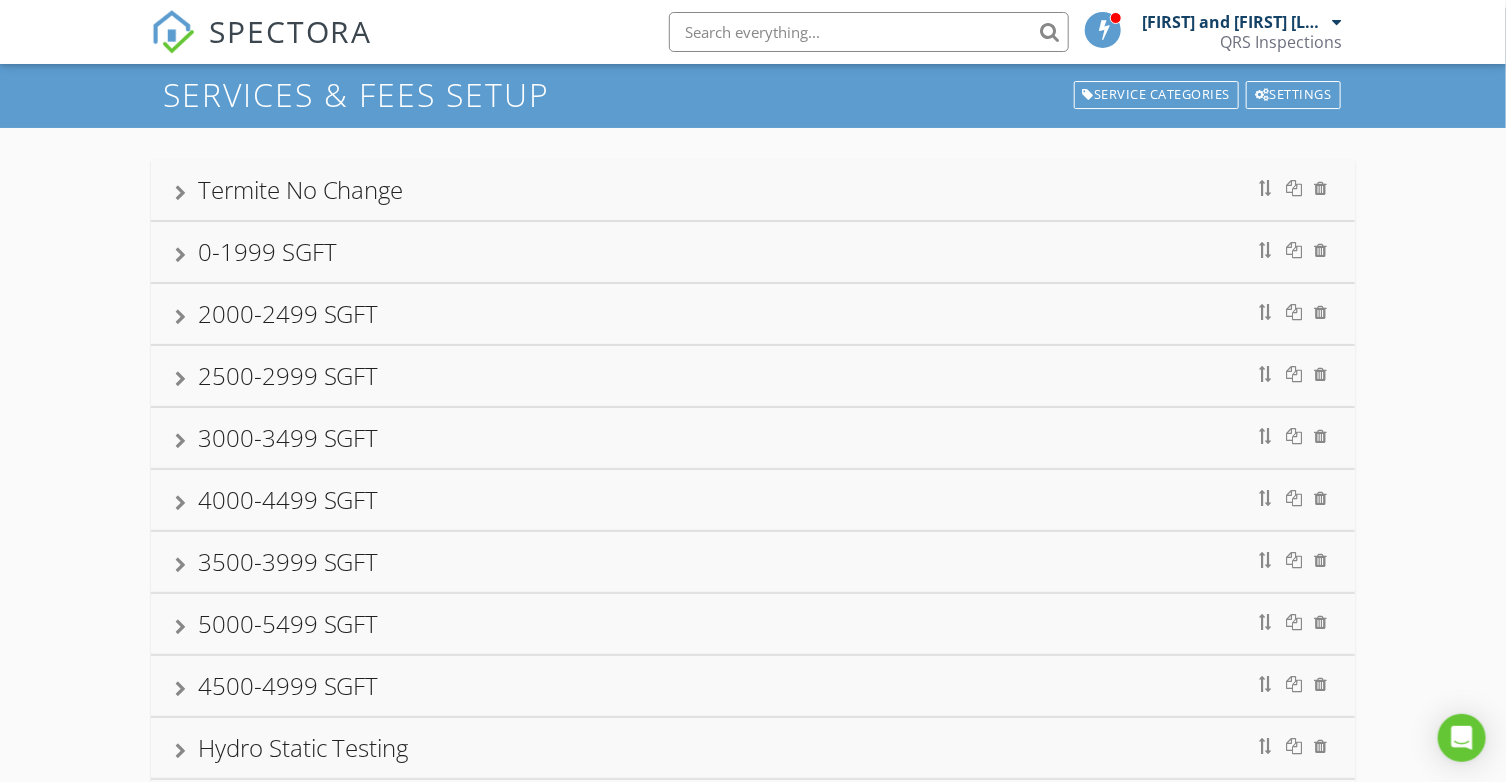 scroll, scrollTop: 0, scrollLeft: 0, axis: both 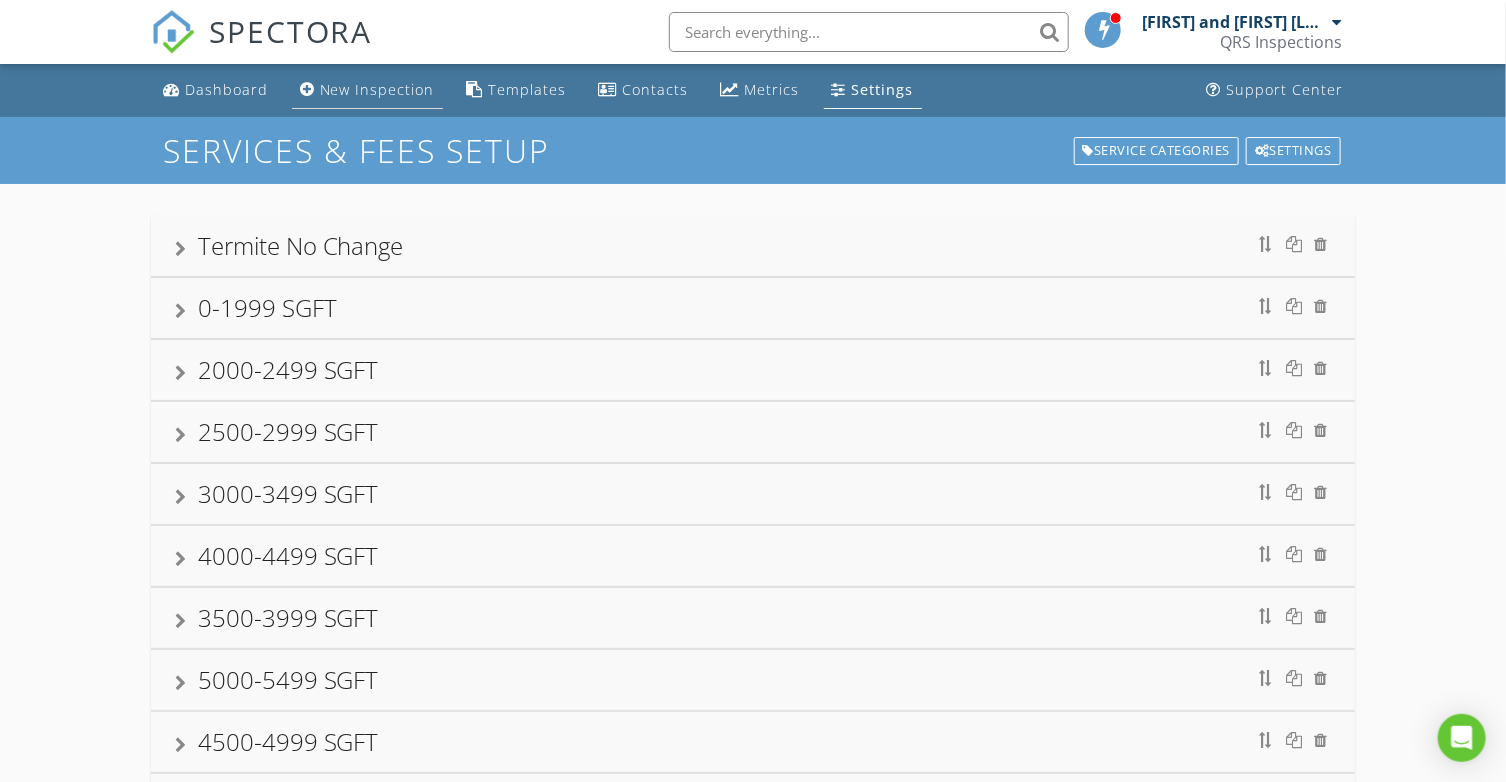 click on "New Inspection" at bounding box center [377, 89] 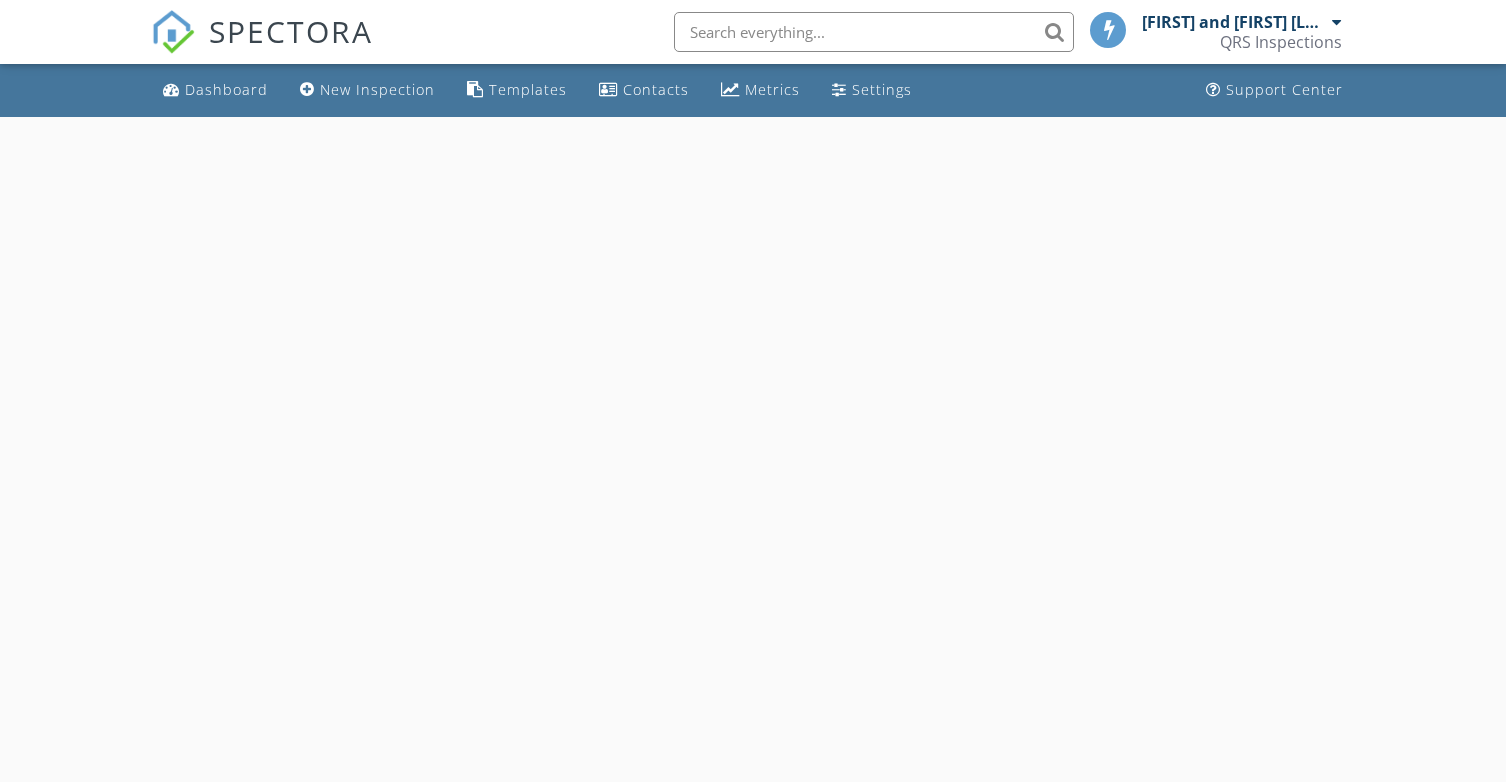 scroll, scrollTop: 0, scrollLeft: 0, axis: both 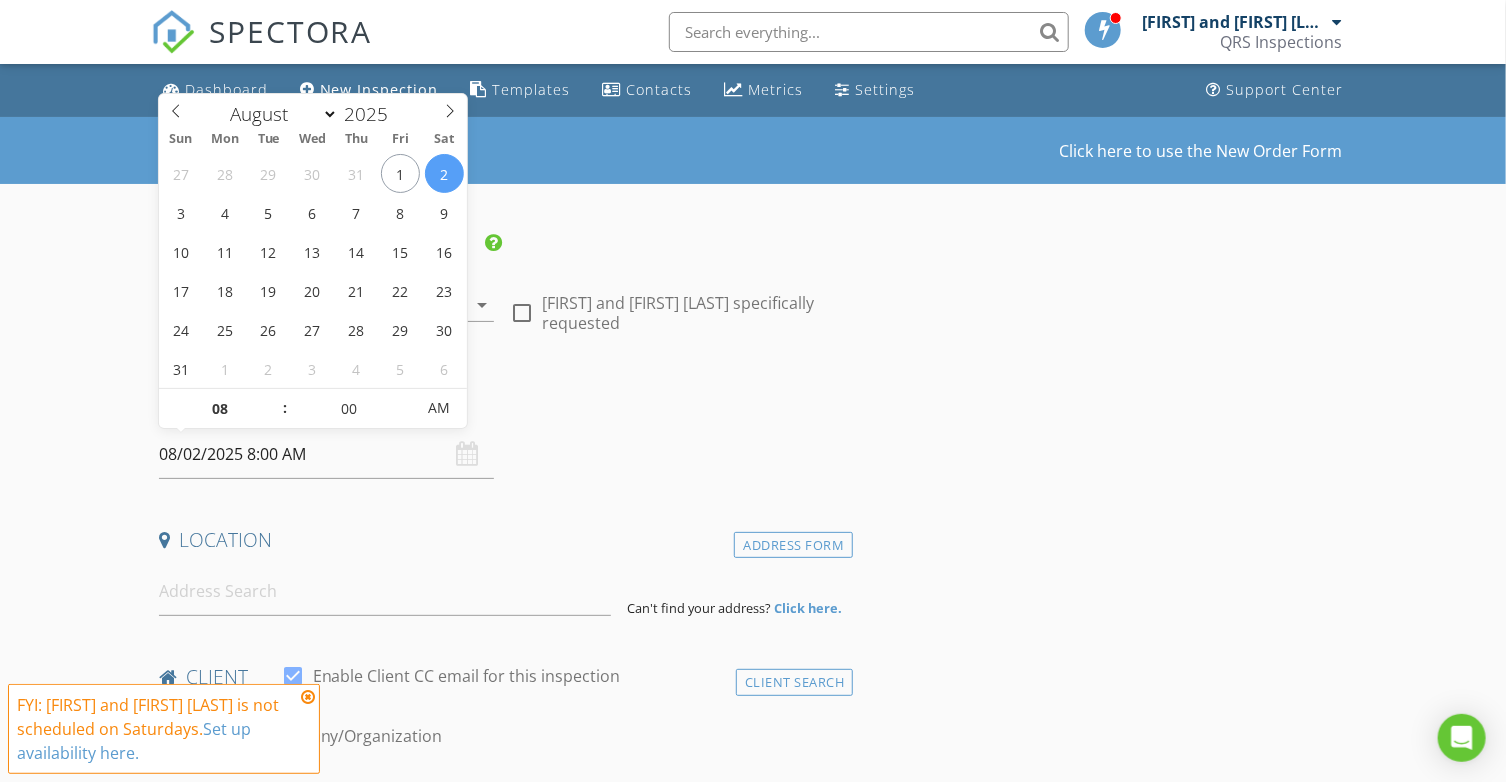 click on "08/02/2025 8:00 AM" at bounding box center (326, 454) 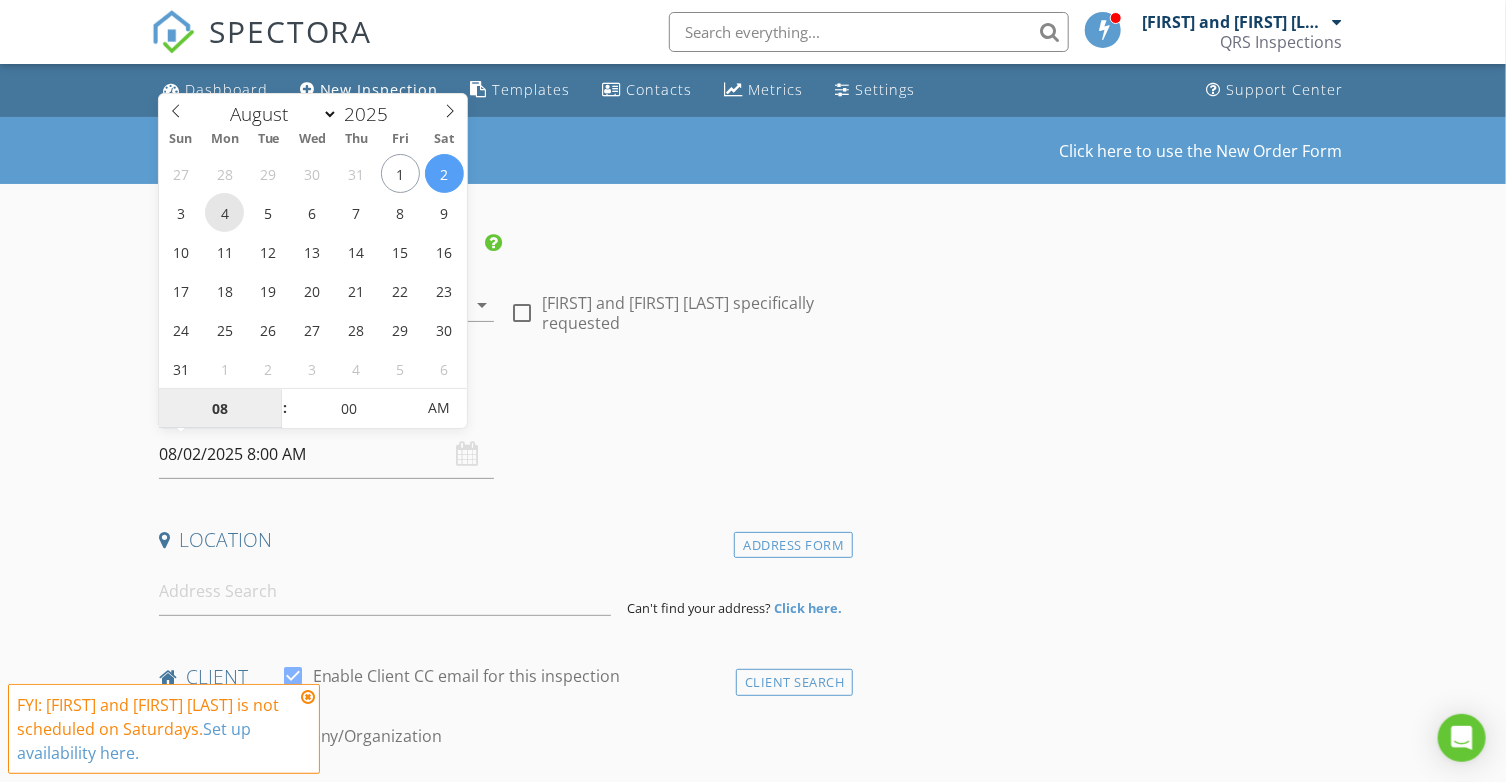 type on "08/04/2025 8:00 AM" 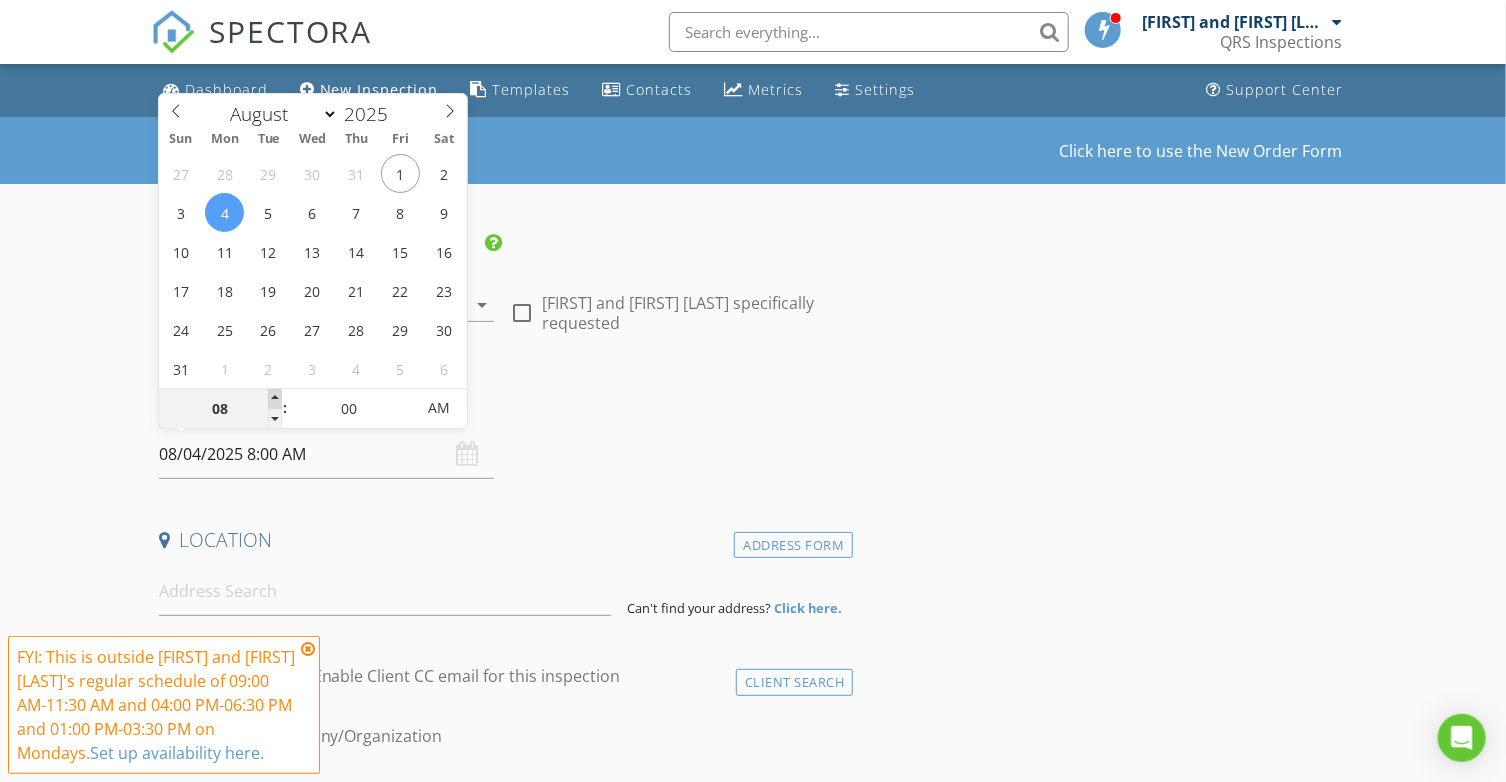 type on "09" 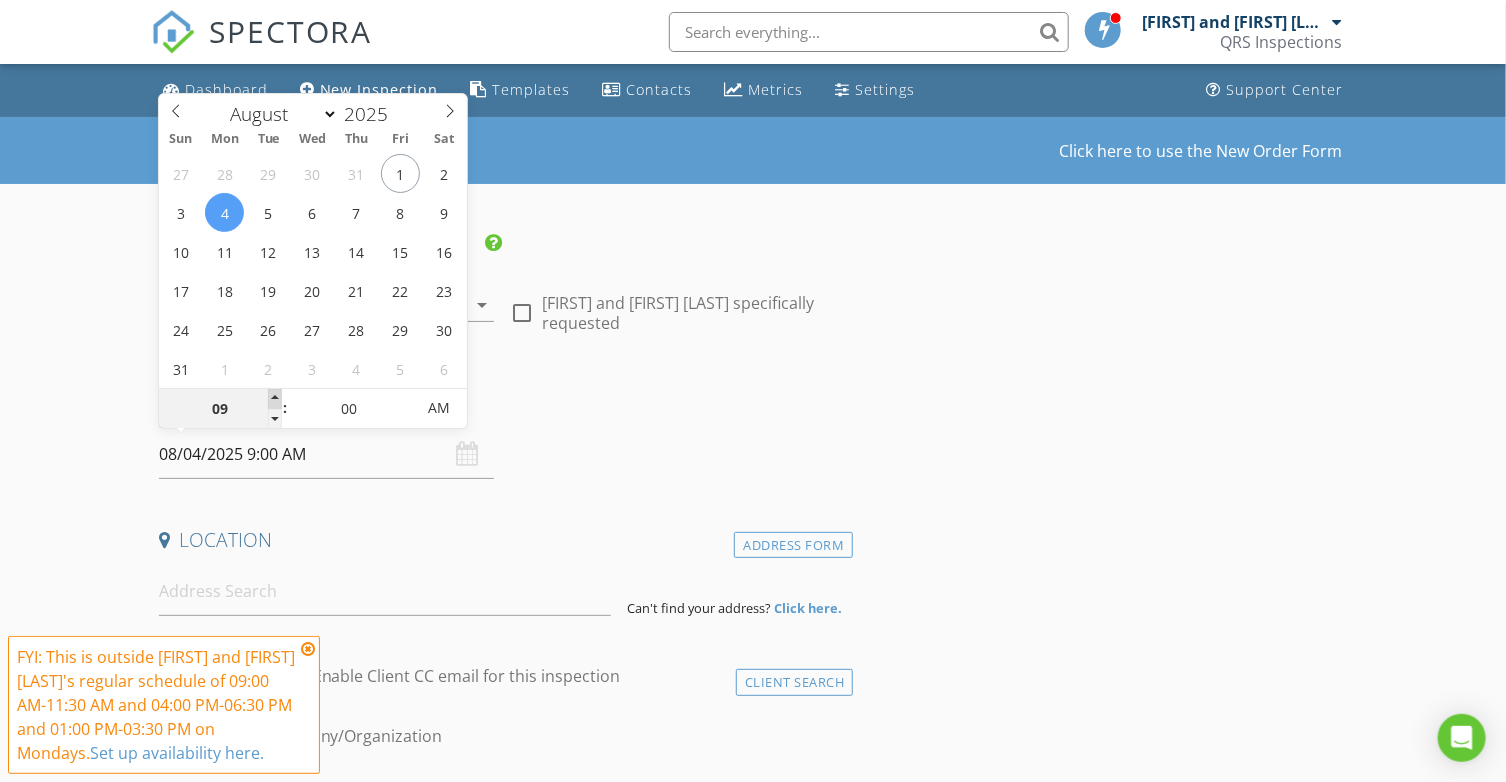 click at bounding box center (275, 399) 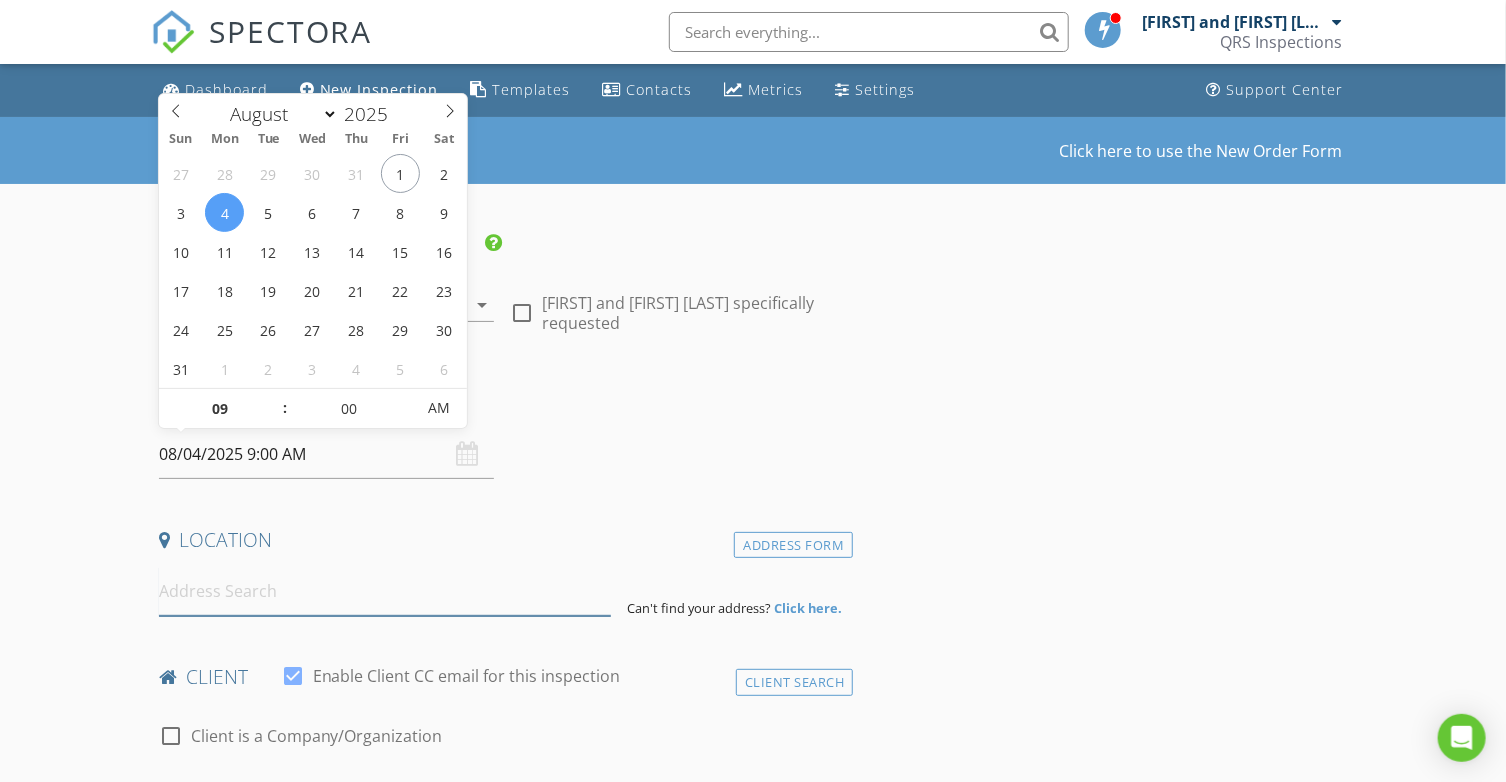 click at bounding box center [385, 591] 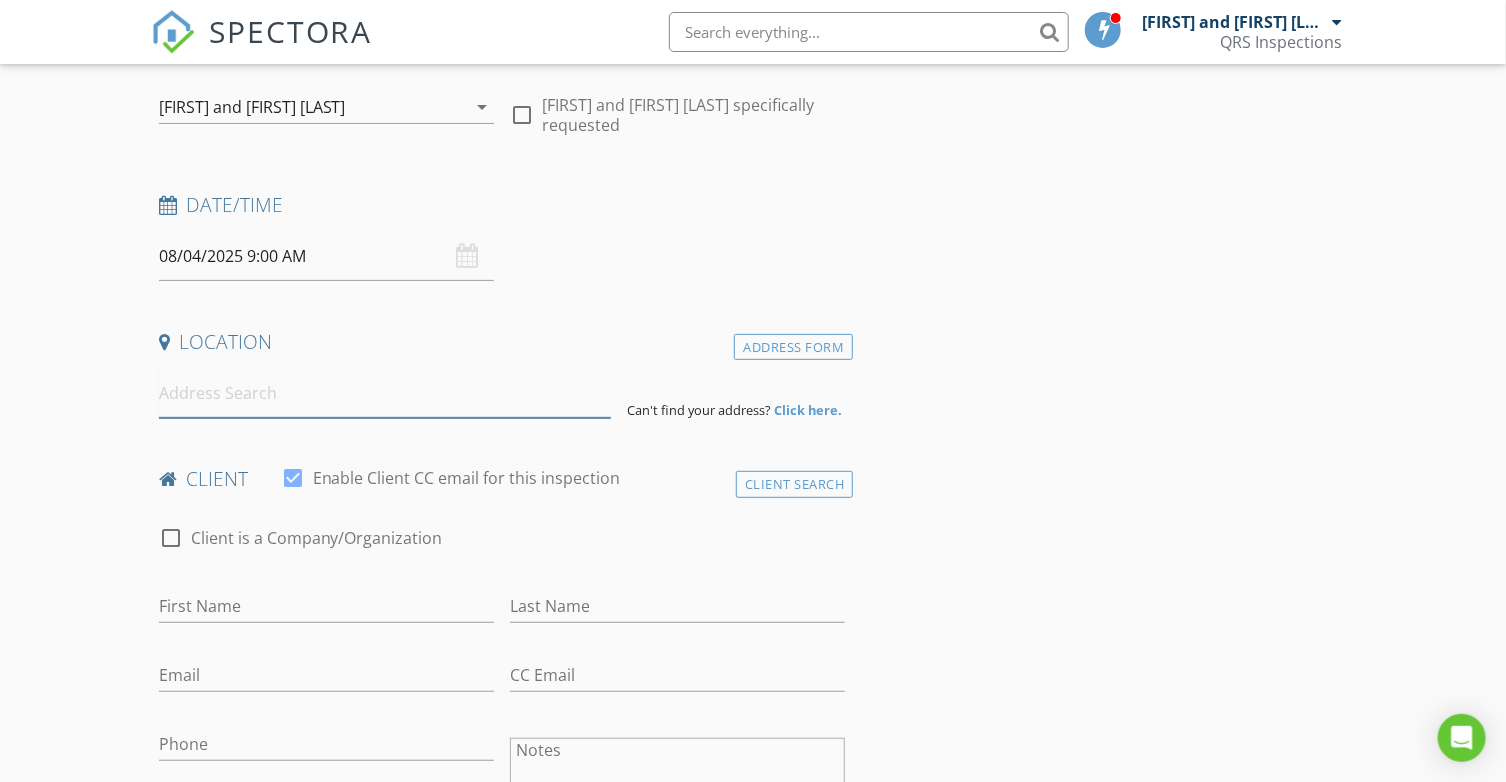 scroll, scrollTop: 200, scrollLeft: 0, axis: vertical 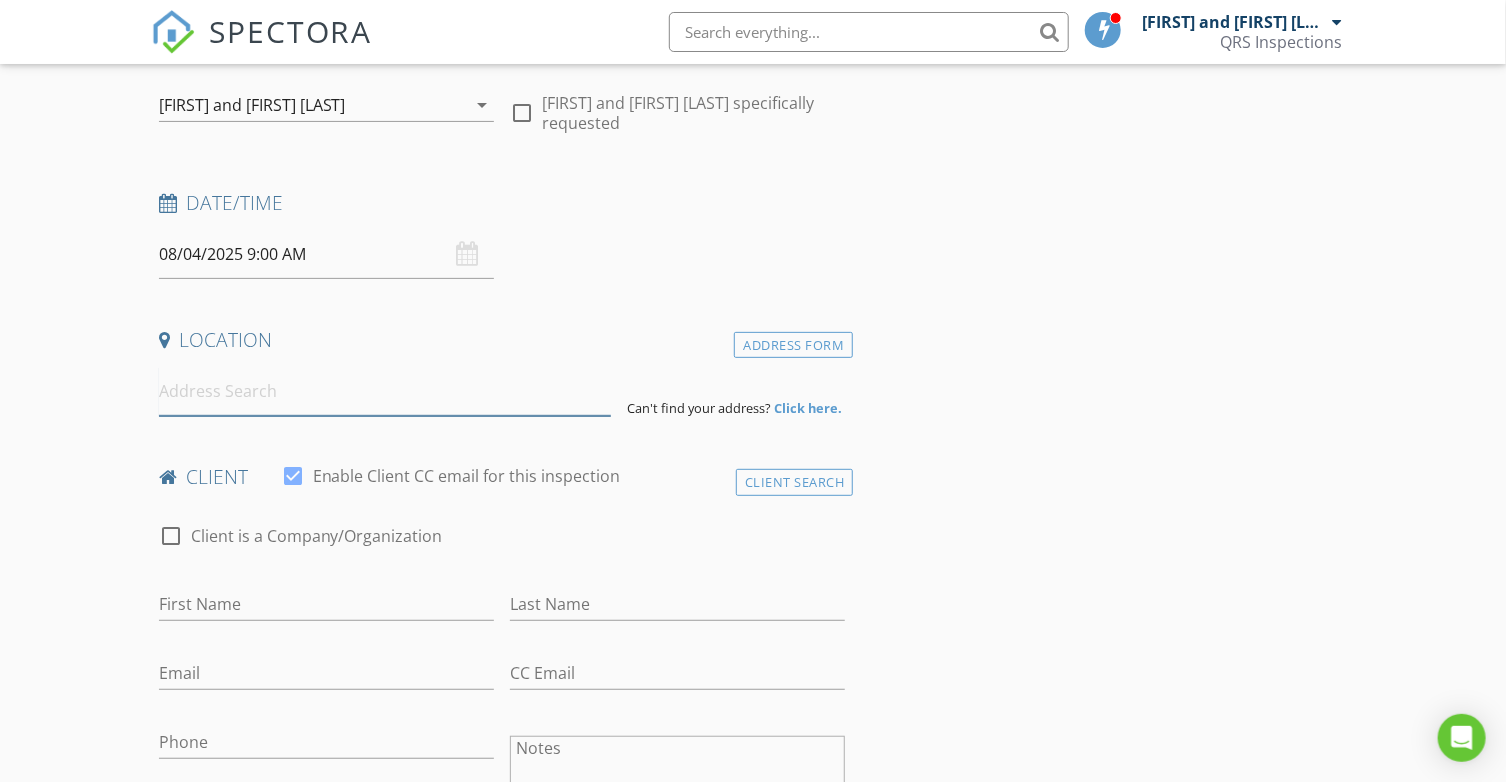 paste on "505 N Hwy 77, Kingsville, TX 78363" 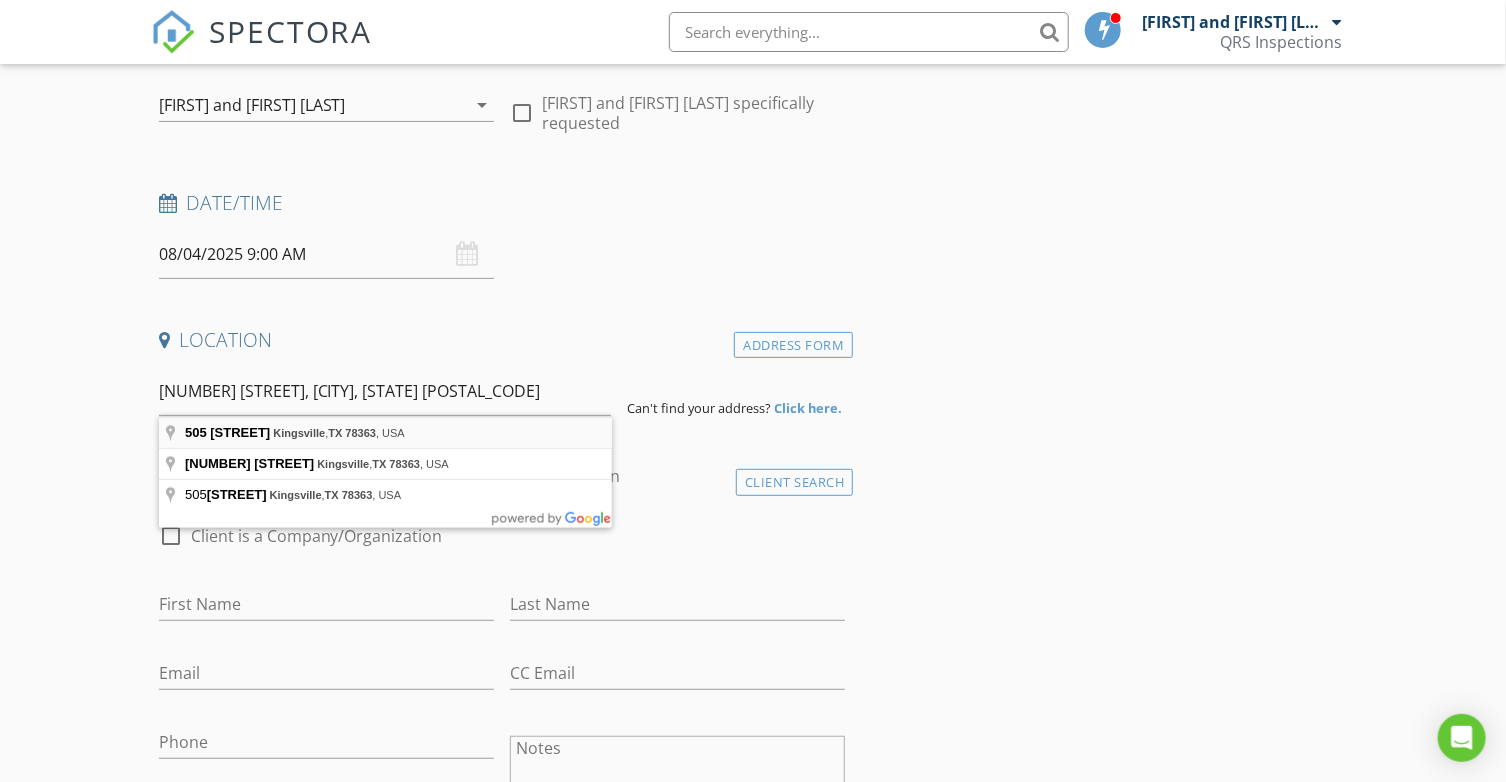 type on "505 N Hwy 77, Kingsville, TX 78363, USA" 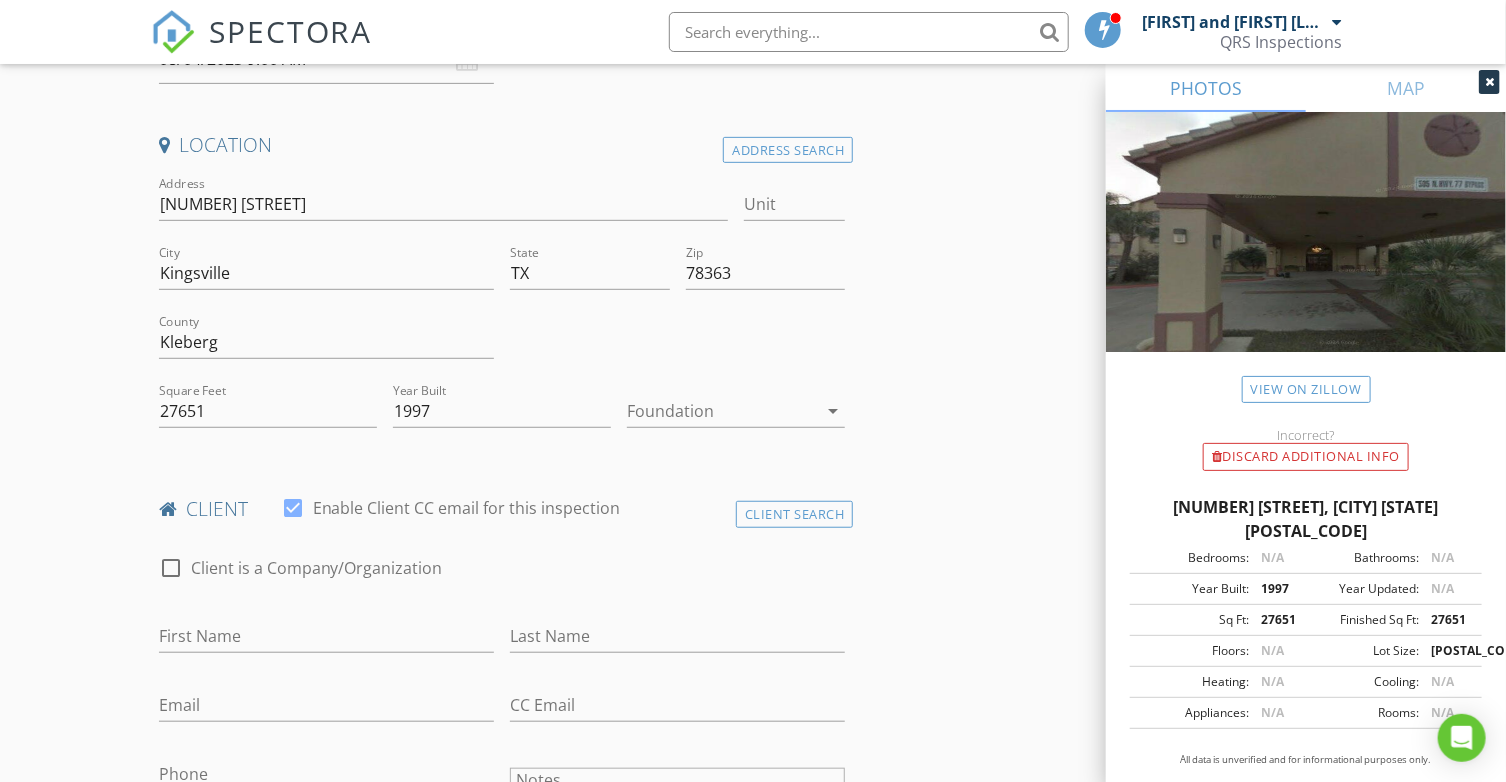 scroll, scrollTop: 400, scrollLeft: 0, axis: vertical 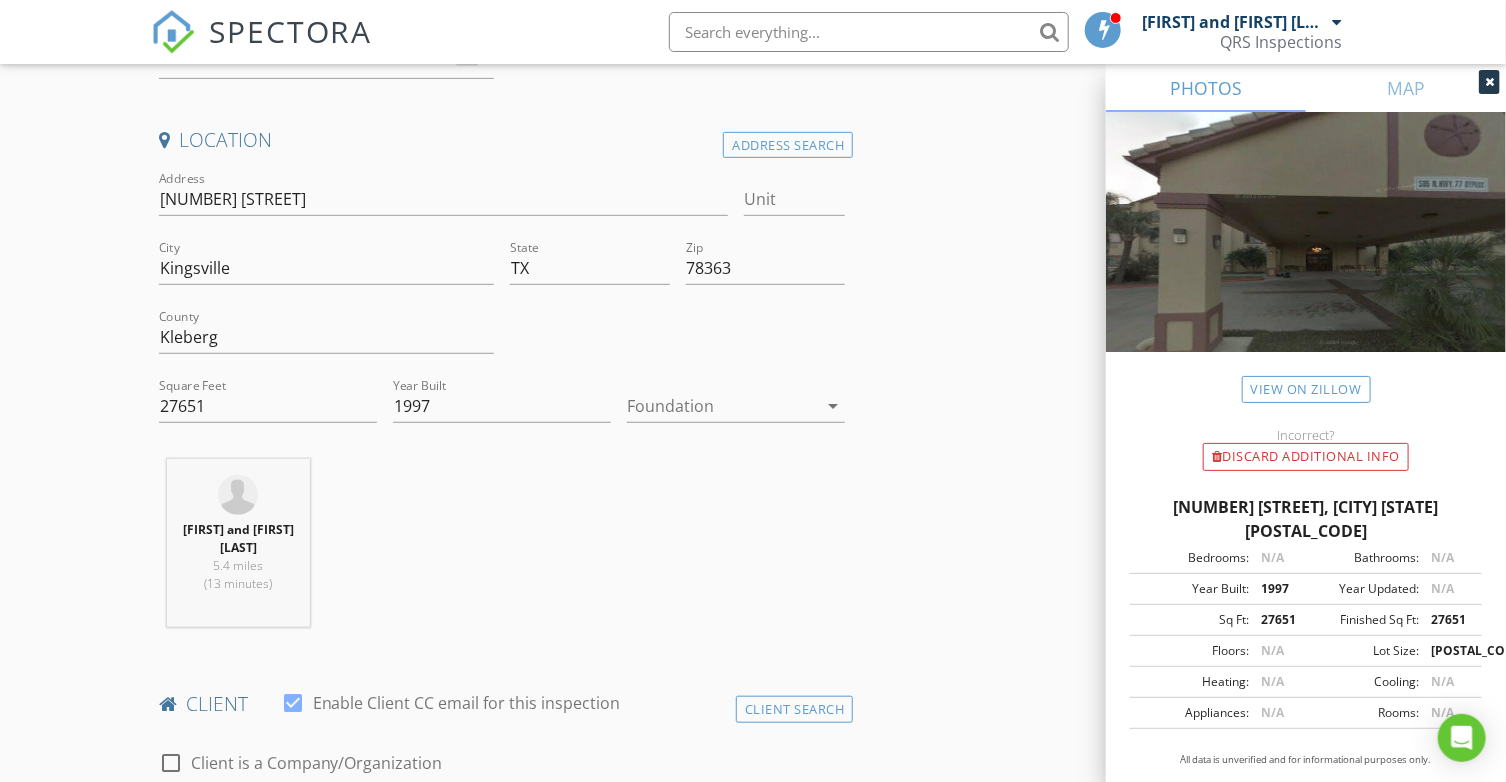 click at bounding box center [722, 406] 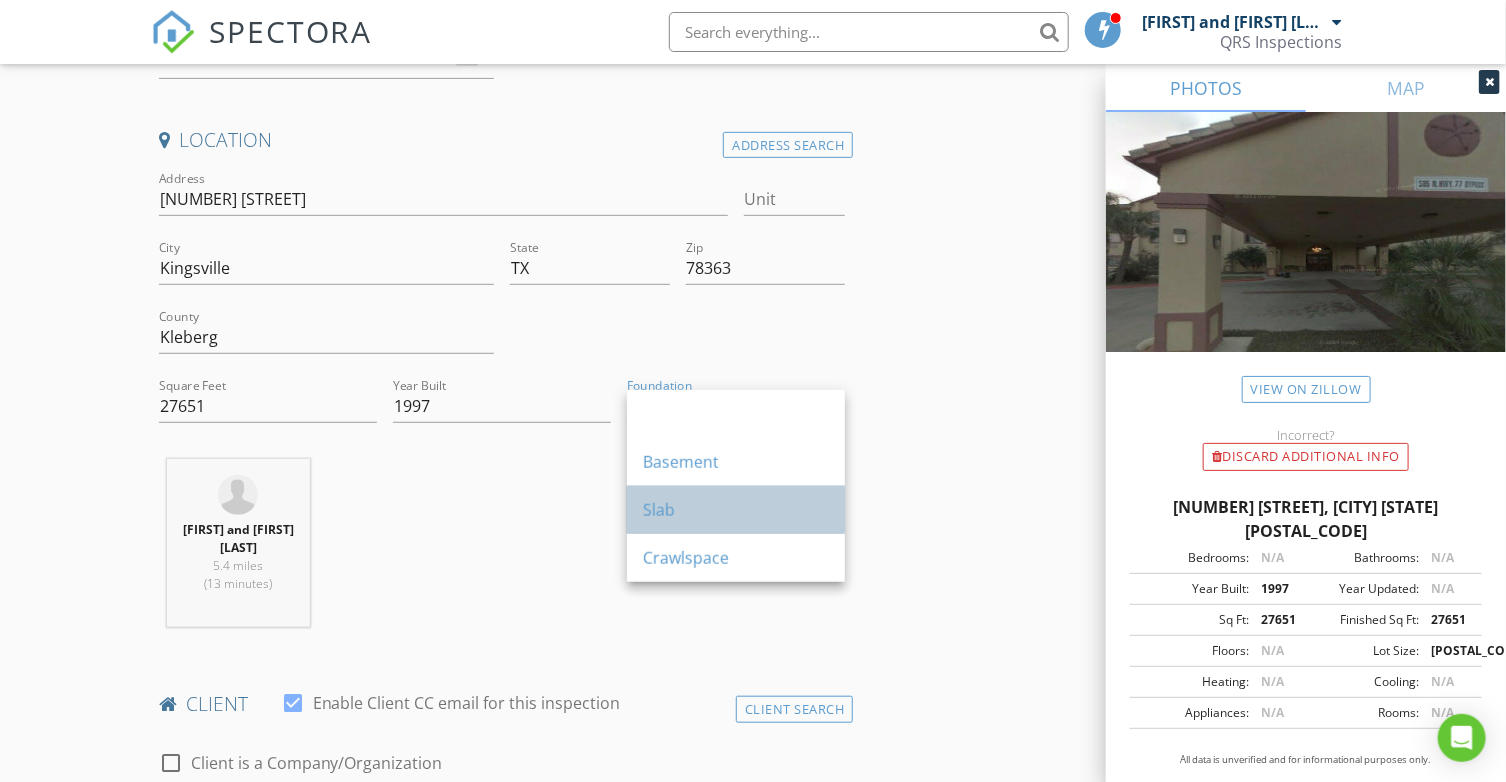 click on "Slab" at bounding box center [736, 510] 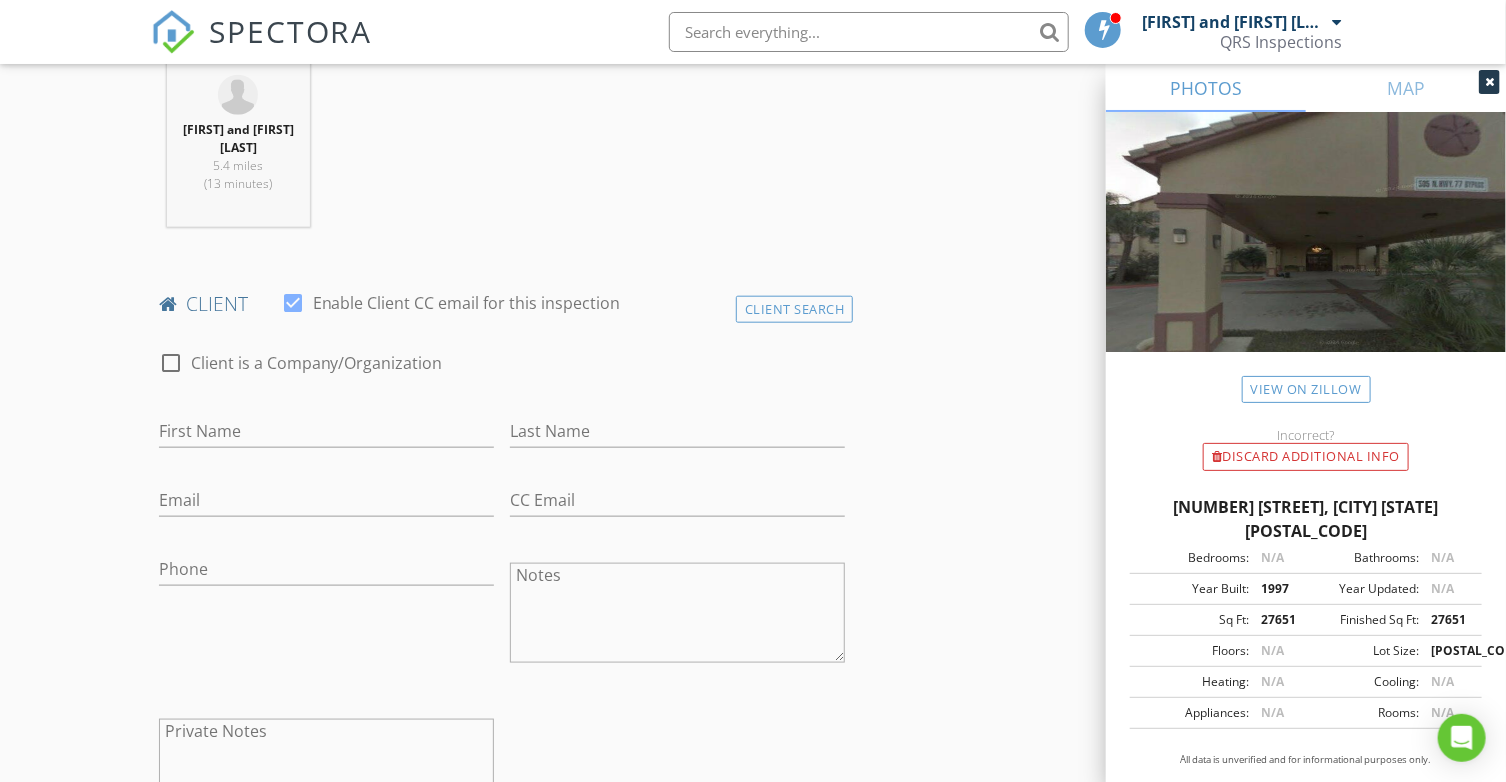 scroll, scrollTop: 900, scrollLeft: 0, axis: vertical 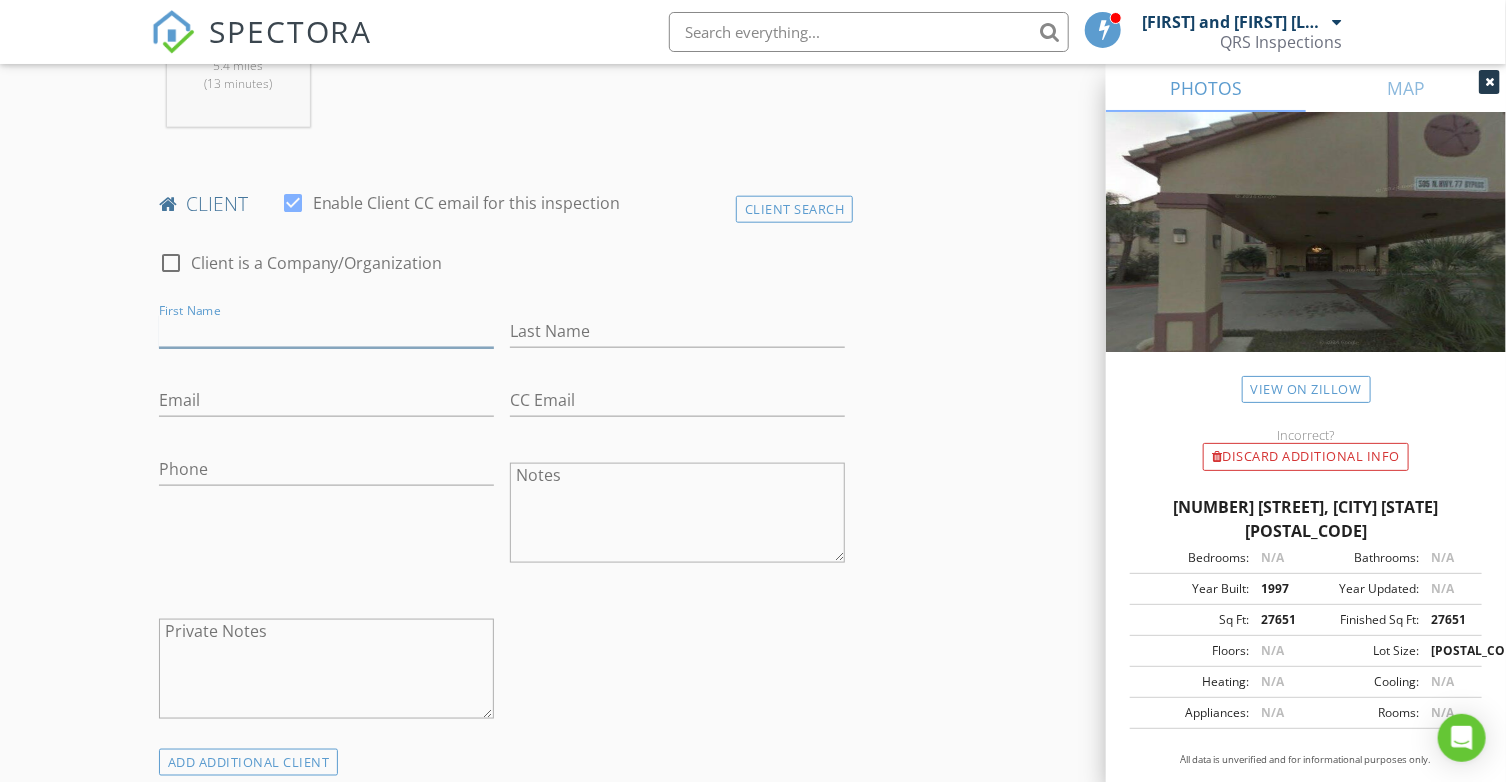 click on "First Name" at bounding box center [326, 331] 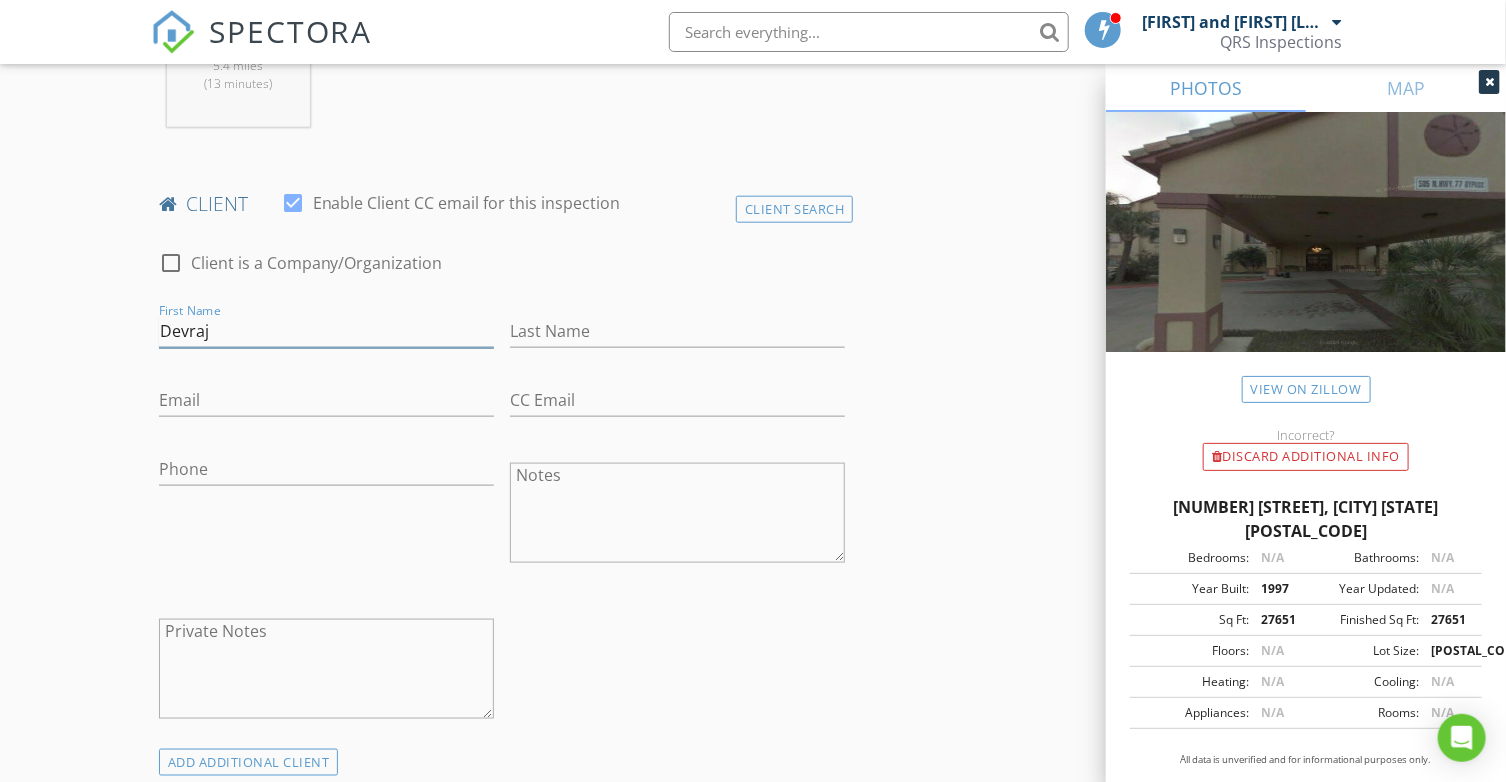 type on "Devraj" 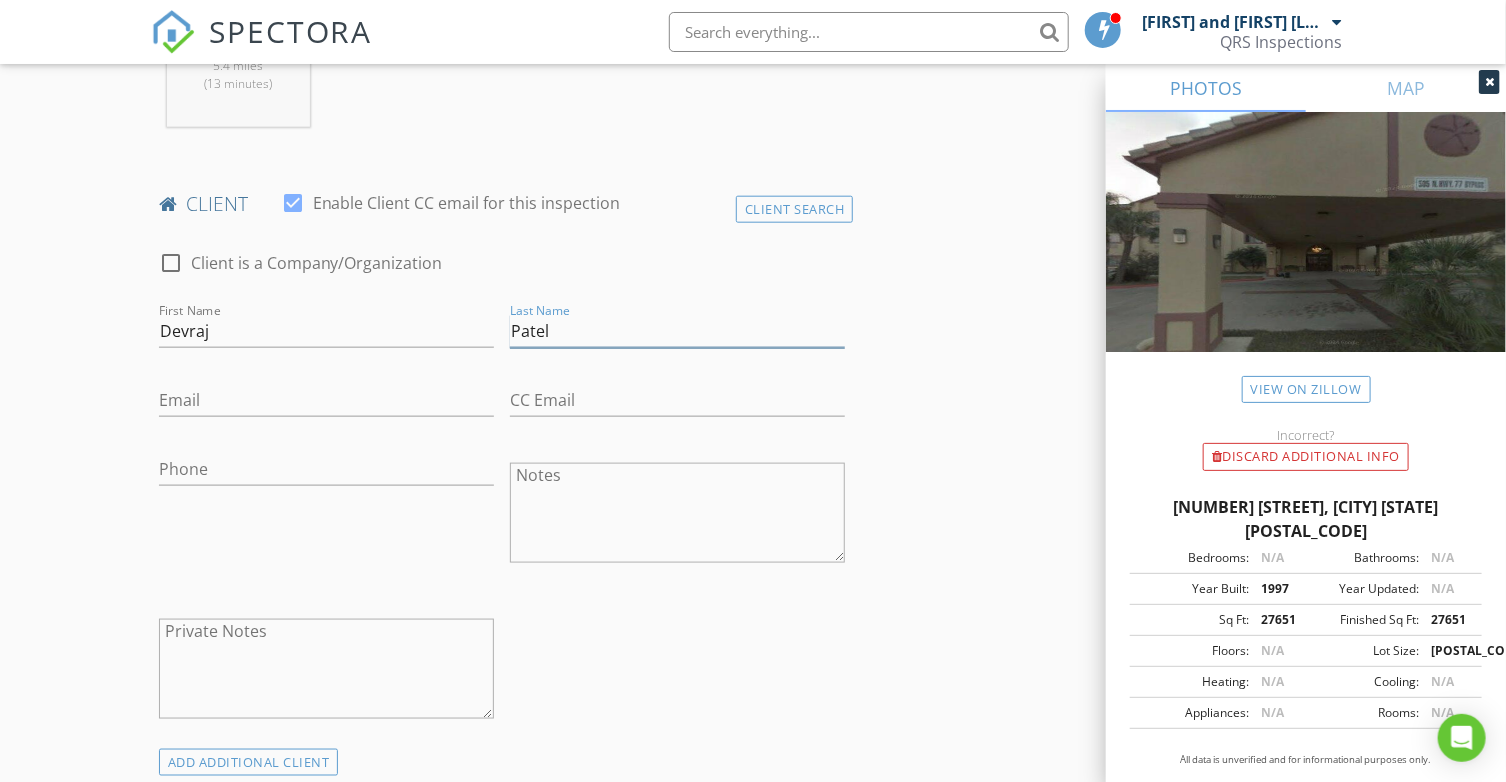 type on "Patel" 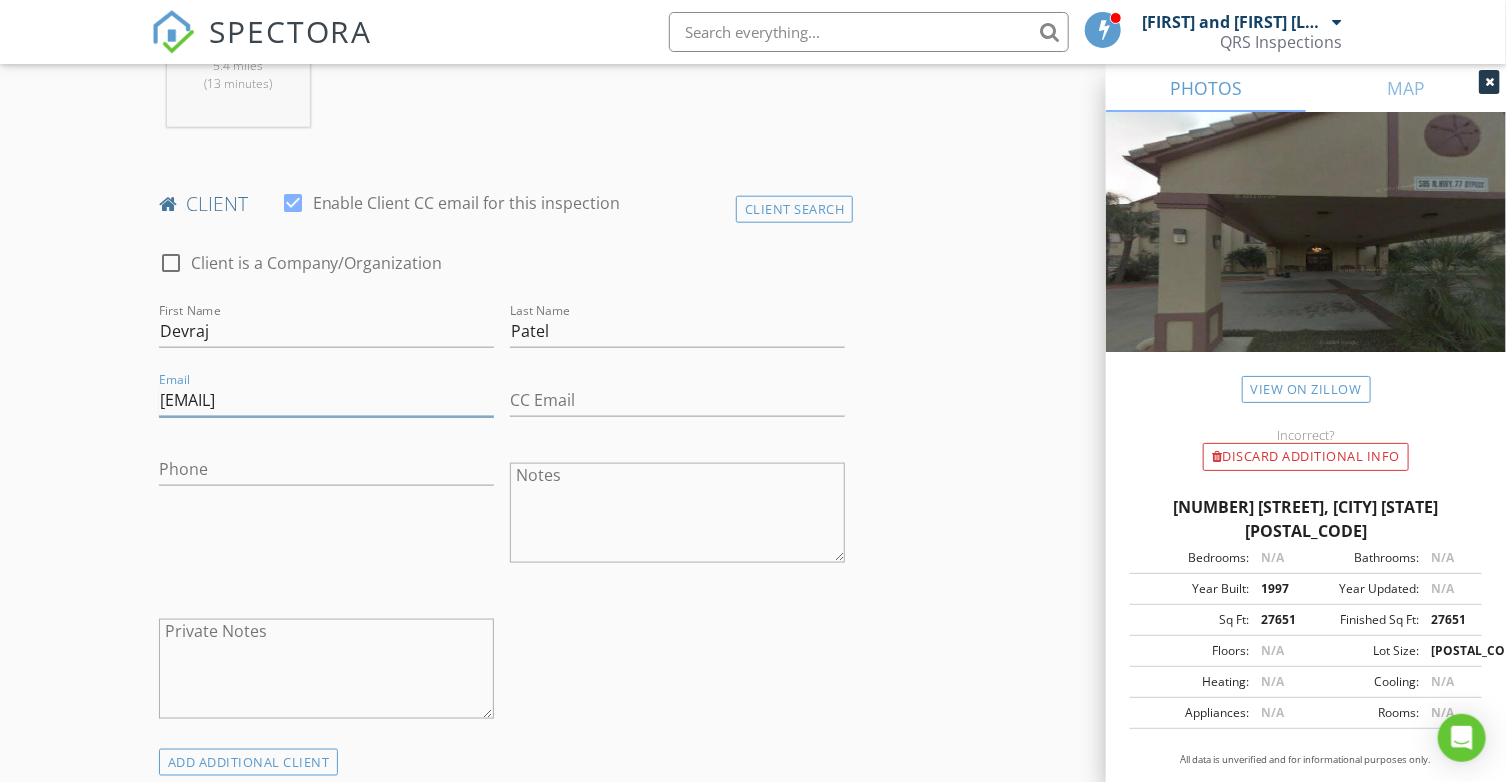 type on "mala78028@gmail.com" 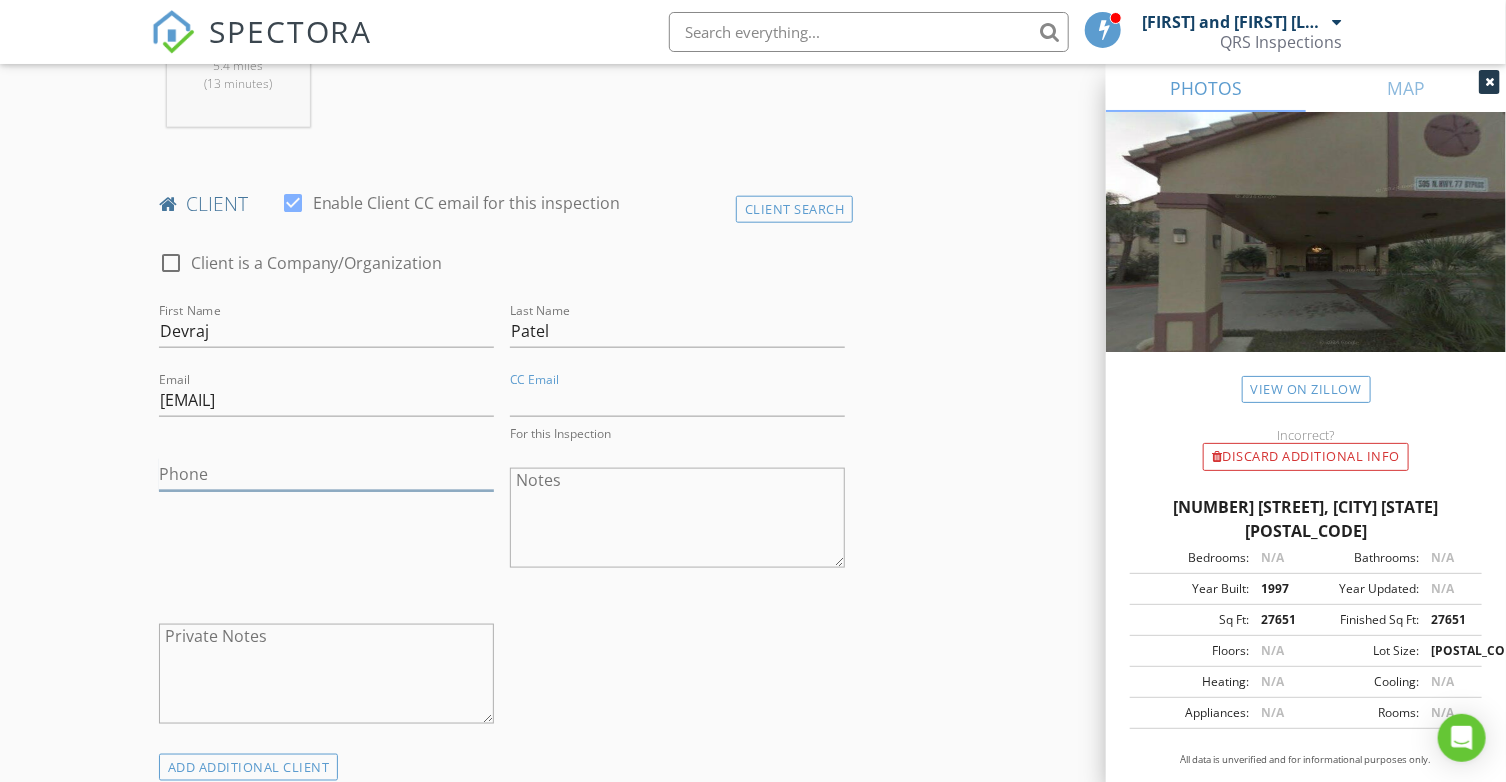 click on "Phone" at bounding box center (326, 474) 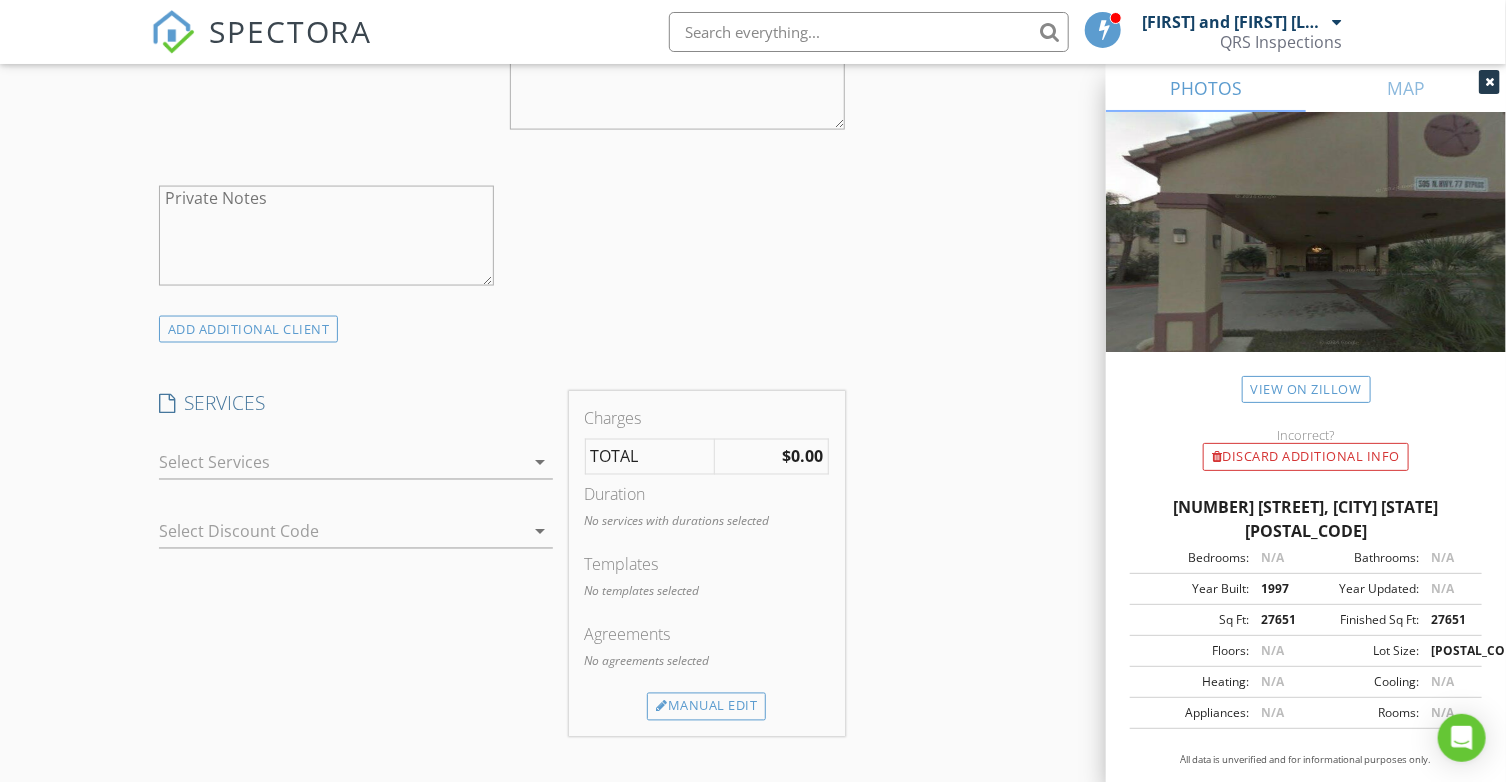 scroll, scrollTop: 1400, scrollLeft: 0, axis: vertical 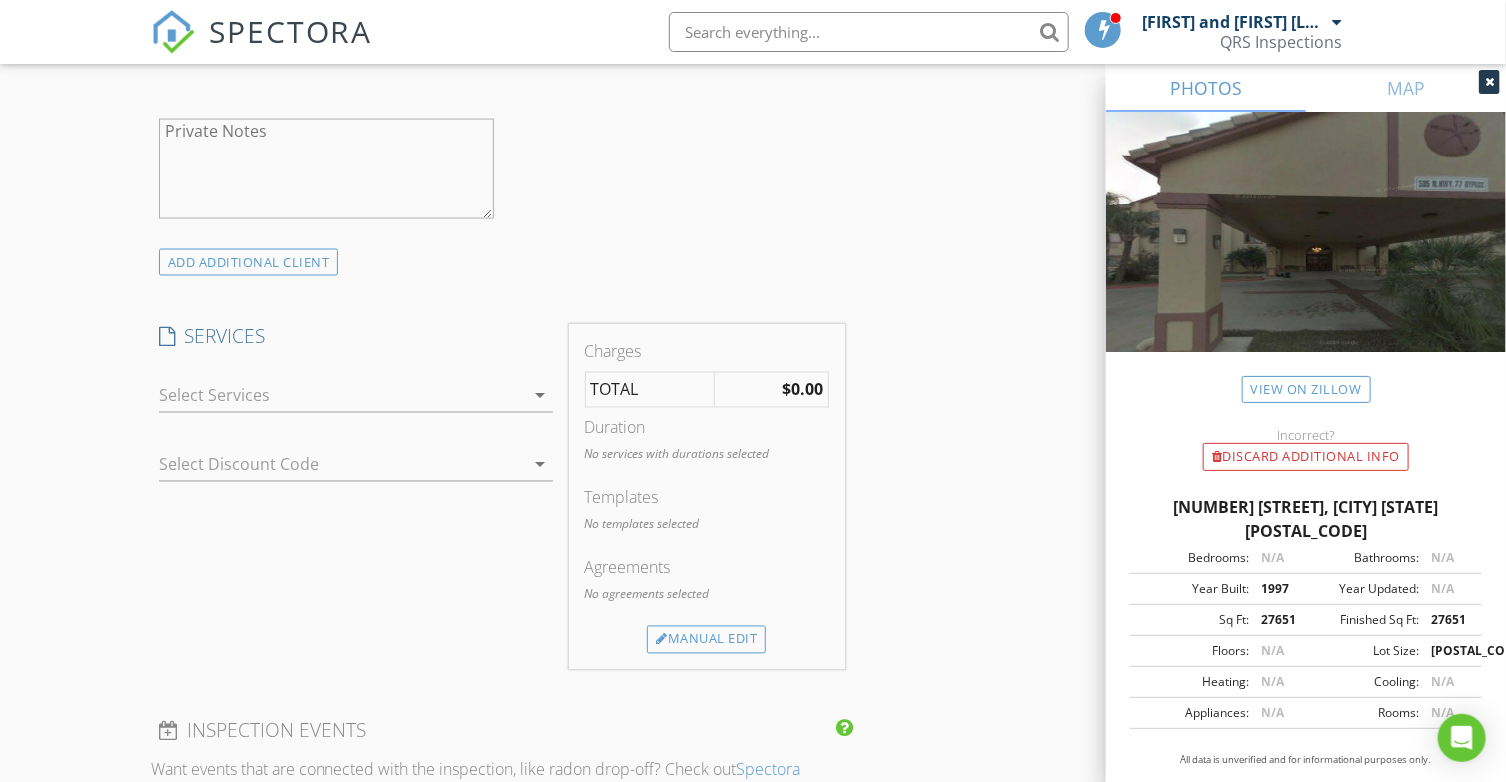 type on "920-917-4440" 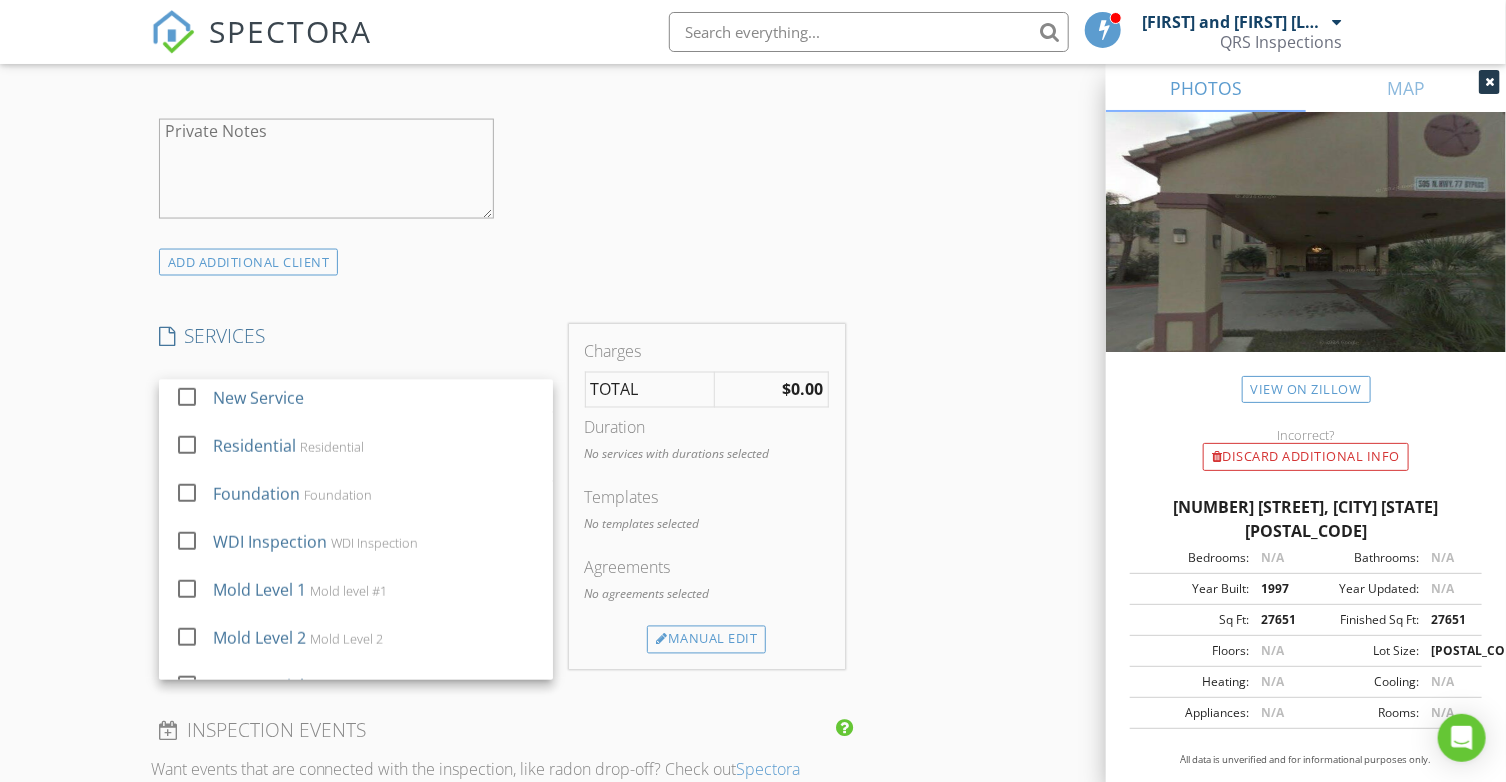 scroll, scrollTop: 915, scrollLeft: 0, axis: vertical 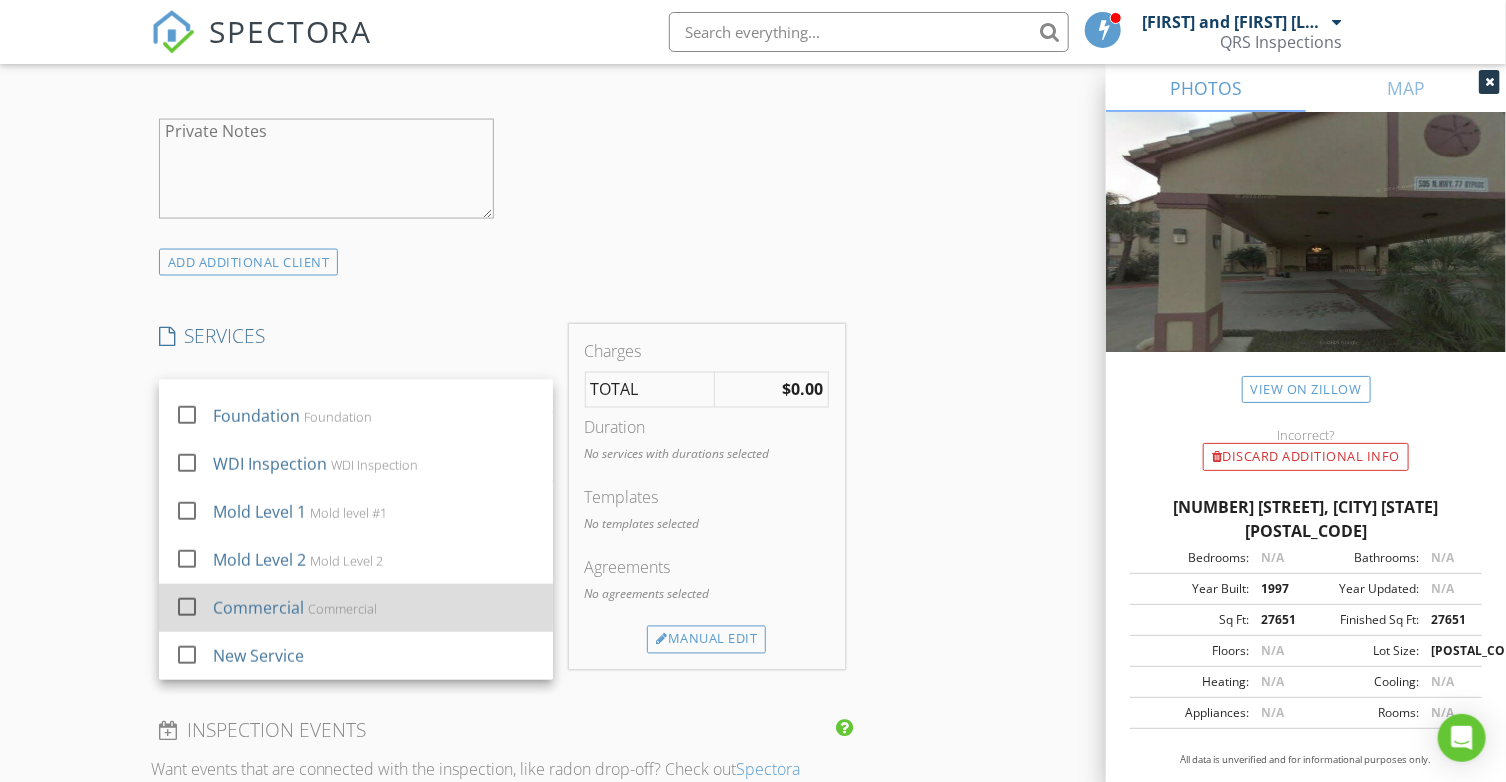click on "Commercial" at bounding box center [258, 608] 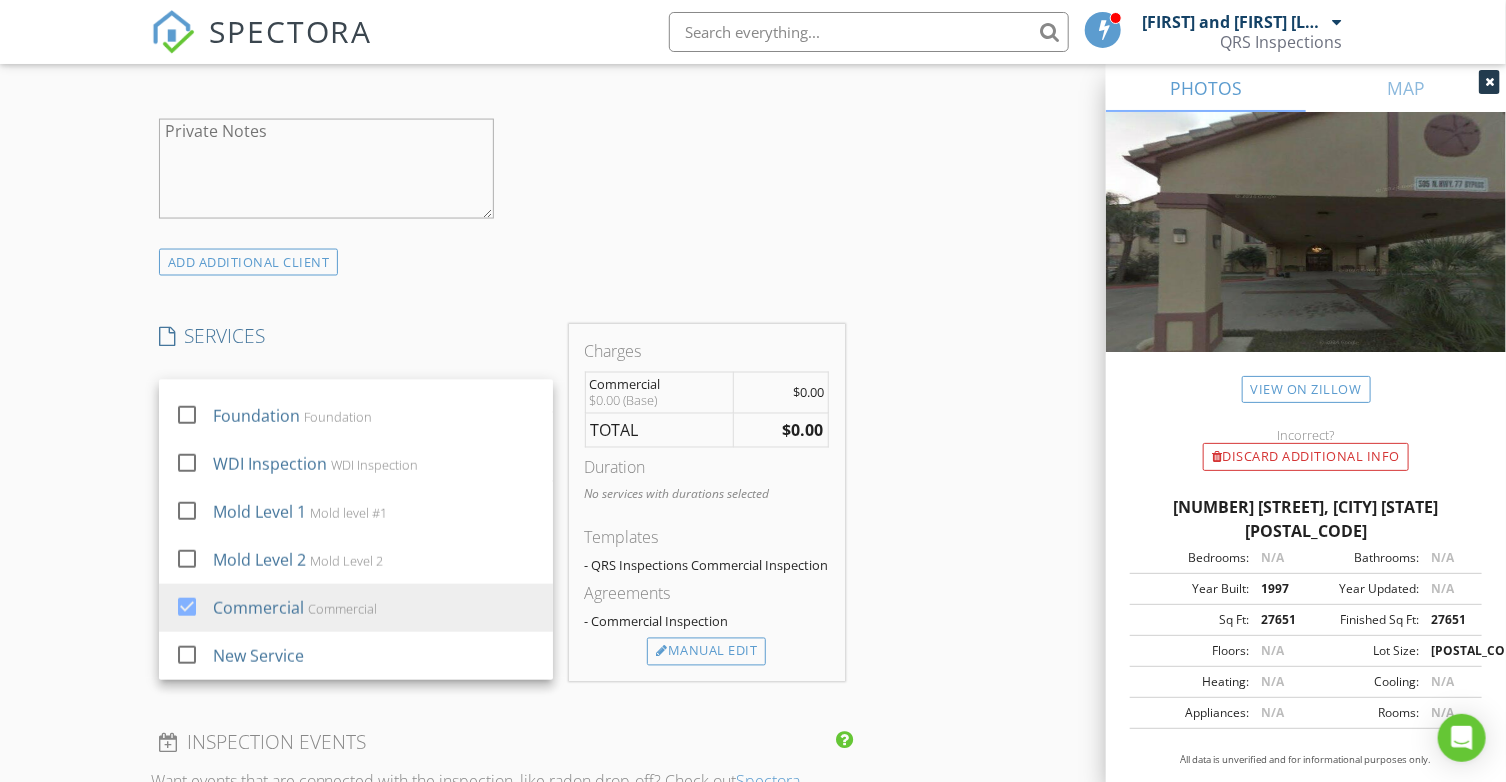click on "INSPECTOR(S)
check_box   Scott and Suzie Regan   PRIMARY   Scott and Suzie Regan arrow_drop_down   check_box_outline_blank Scott and Suzie Regan specifically requested
Date/Time
08/04/2025 9:00 AM
Location
Address Search       Address 505 N Hwy 77   Unit   City Kingsville   State TX   Zip 78363   County Kleberg     Square Feet 27651   Year Built 1997   Foundation Slab arrow_drop_down     Scott and Suzie Regan     5.4 miles     (13 minutes)
client
check_box Enable Client CC email for this inspection   Client Search     check_box_outline_blank Client is a Company/Organization     First Name Devraj   Last Name Patel   Email mala78028@gmail.com   CC Email   Phone 920-917-4440           Notes   Private Notes
ADD ADDITIONAL client
SERVICES
check_box_outline_blank" at bounding box center [753, 486] 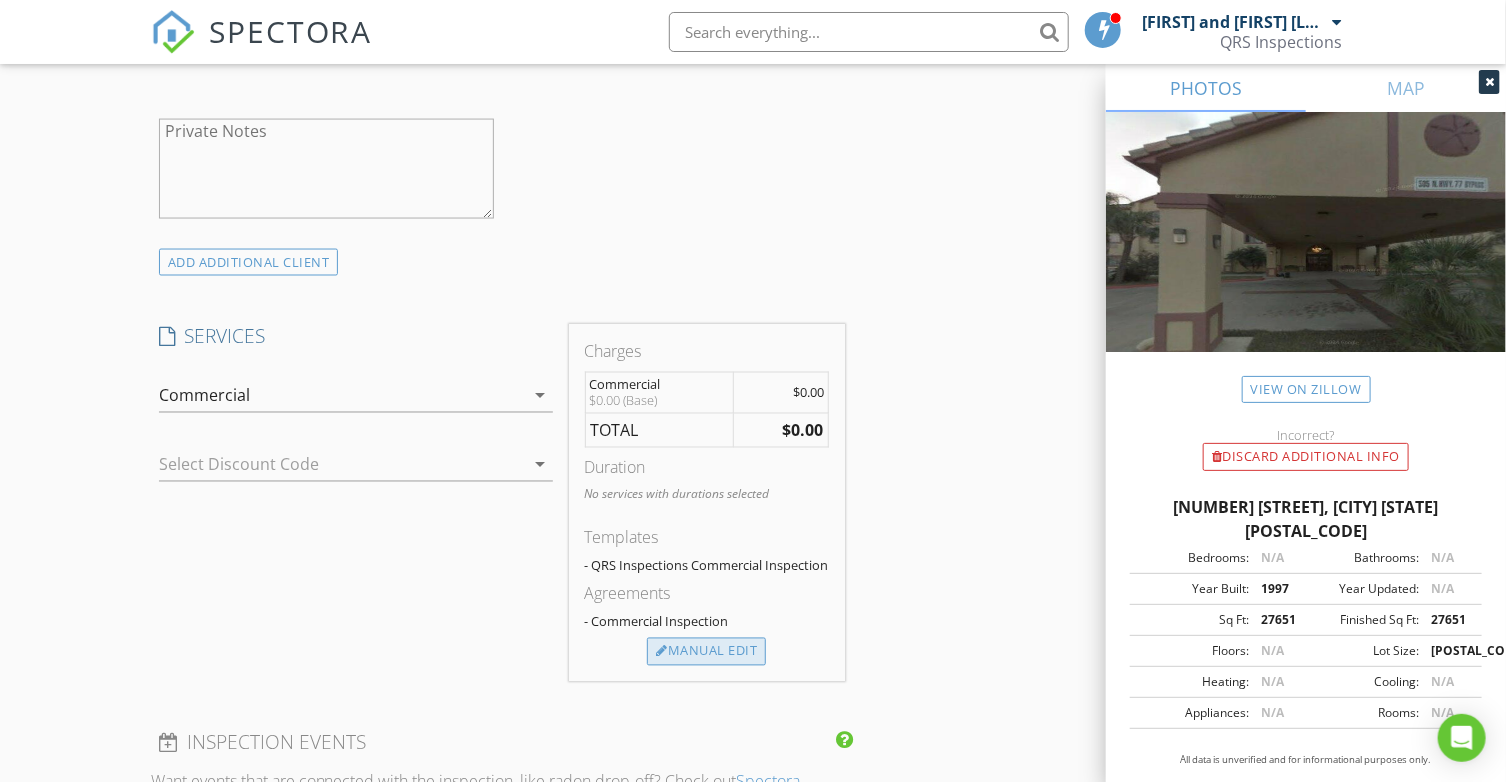 click on "Manual Edit" at bounding box center [706, 652] 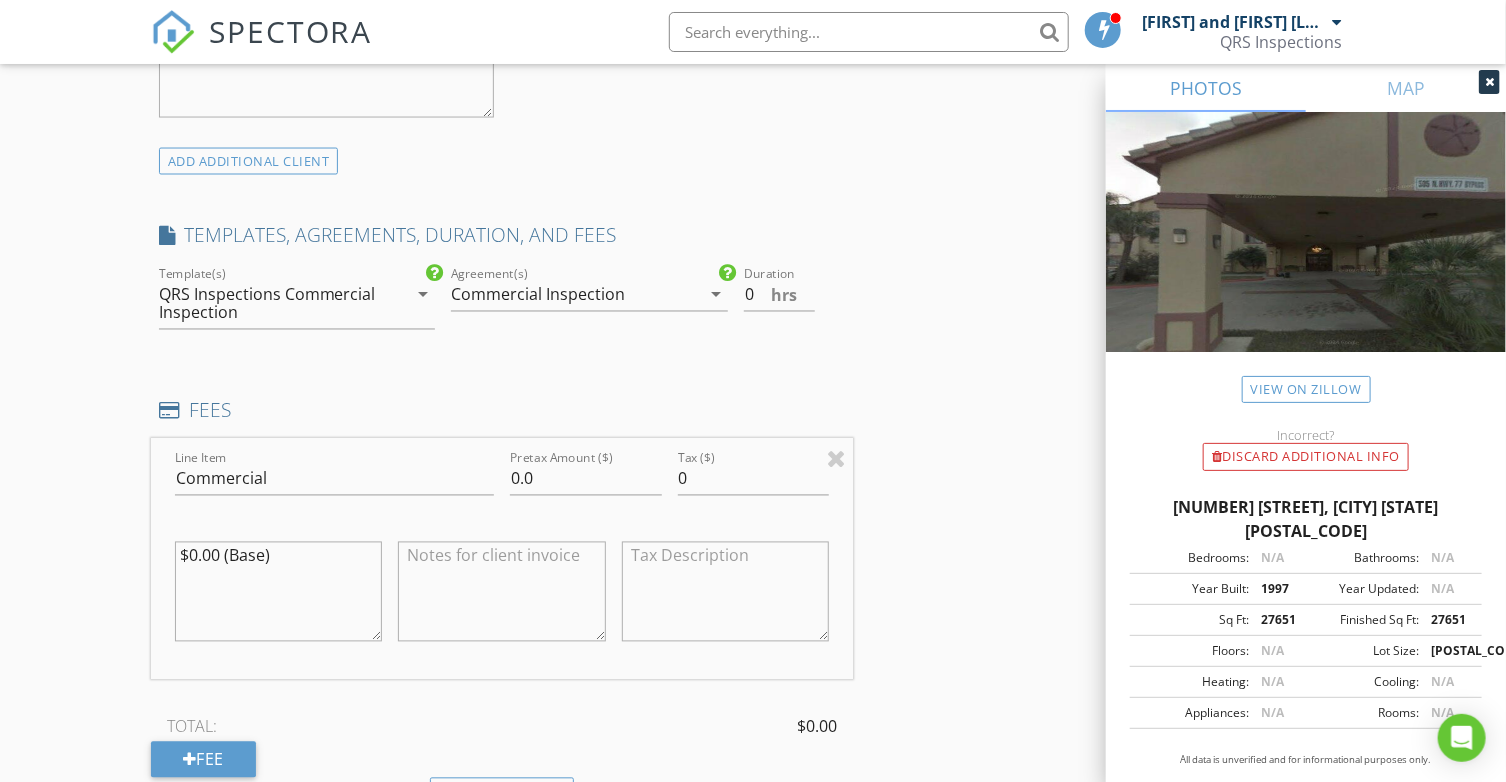 scroll, scrollTop: 1600, scrollLeft: 0, axis: vertical 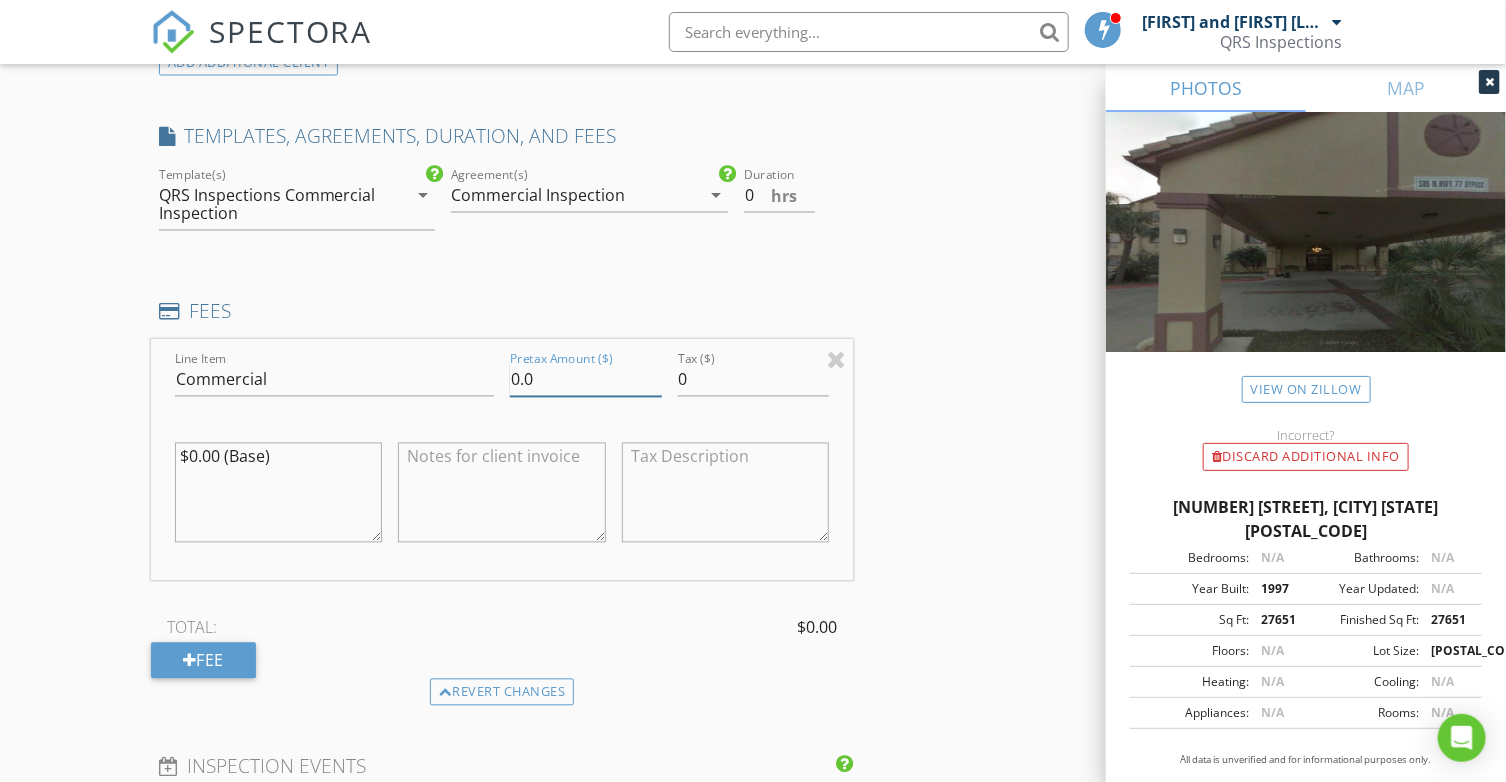 drag, startPoint x: 562, startPoint y: 382, endPoint x: 500, endPoint y: 390, distance: 62.514 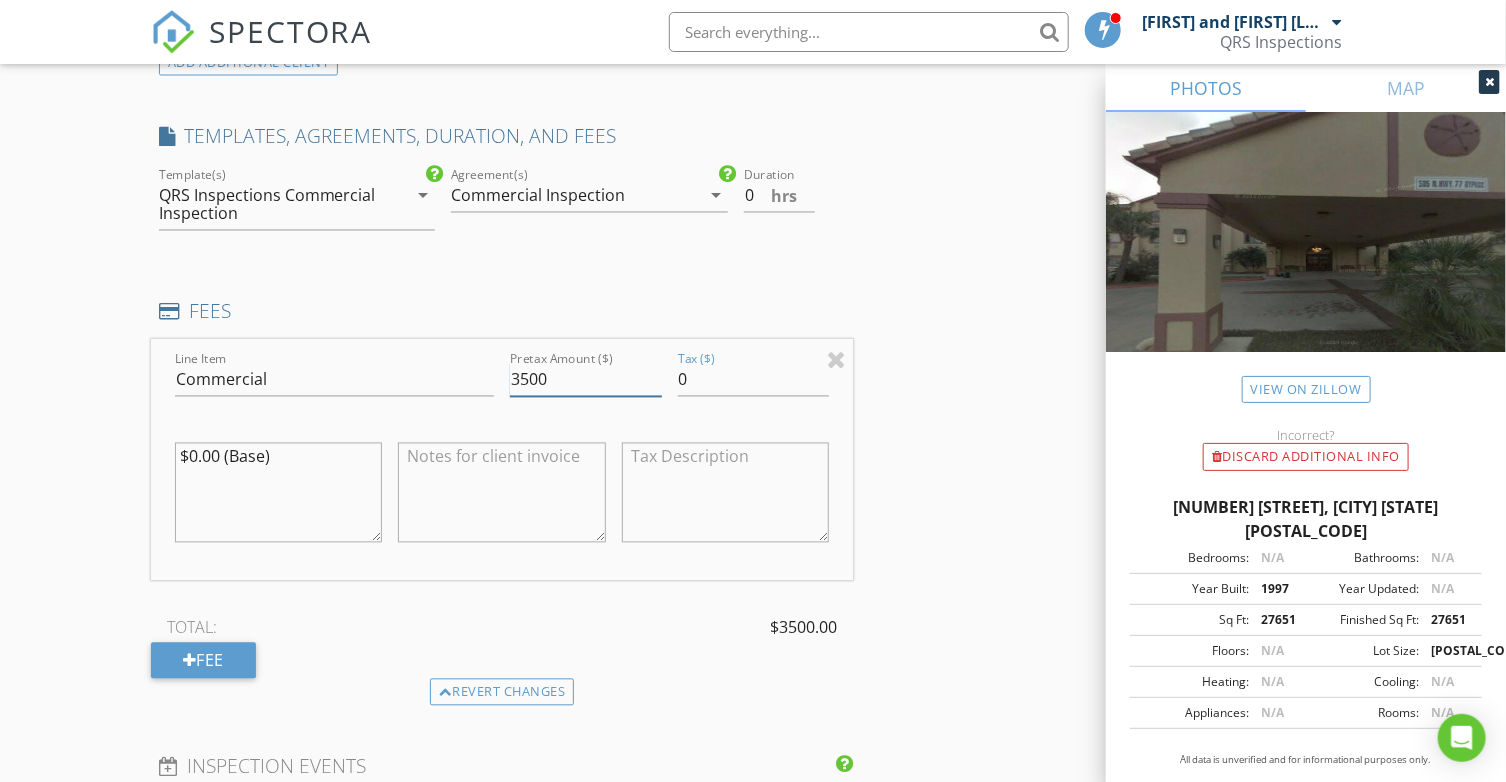 click on "3500" at bounding box center (586, 380) 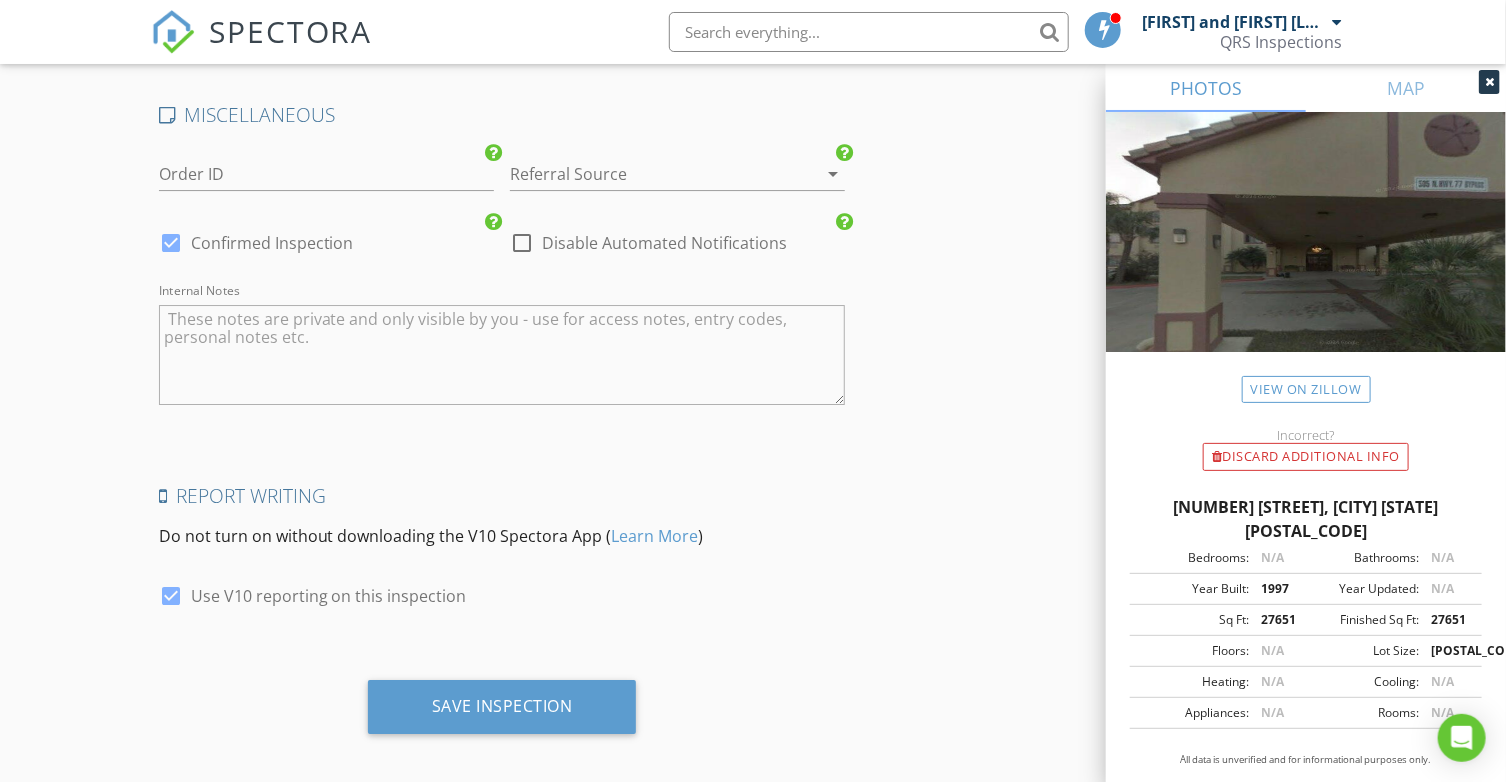scroll, scrollTop: 3031, scrollLeft: 0, axis: vertical 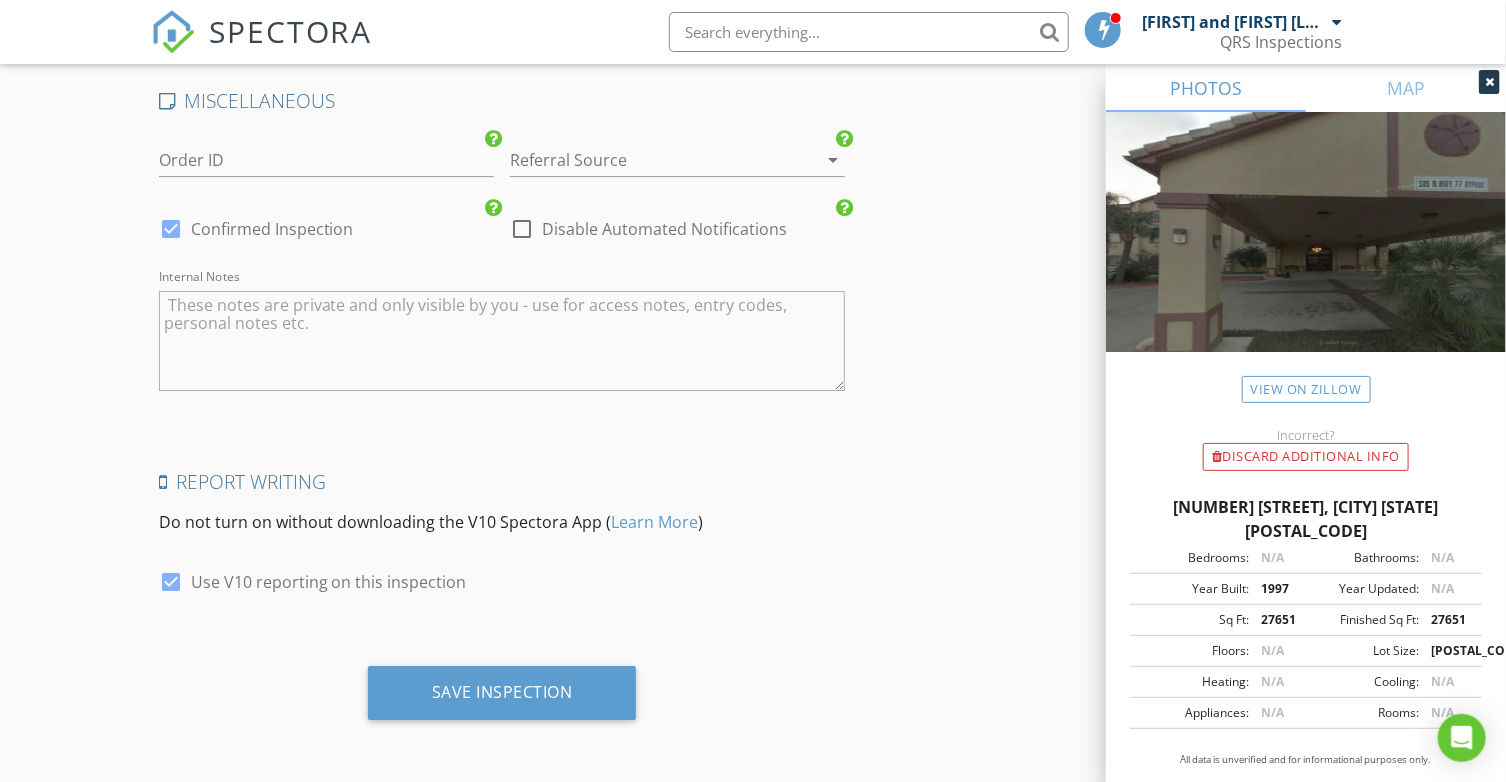 type on "3500.00" 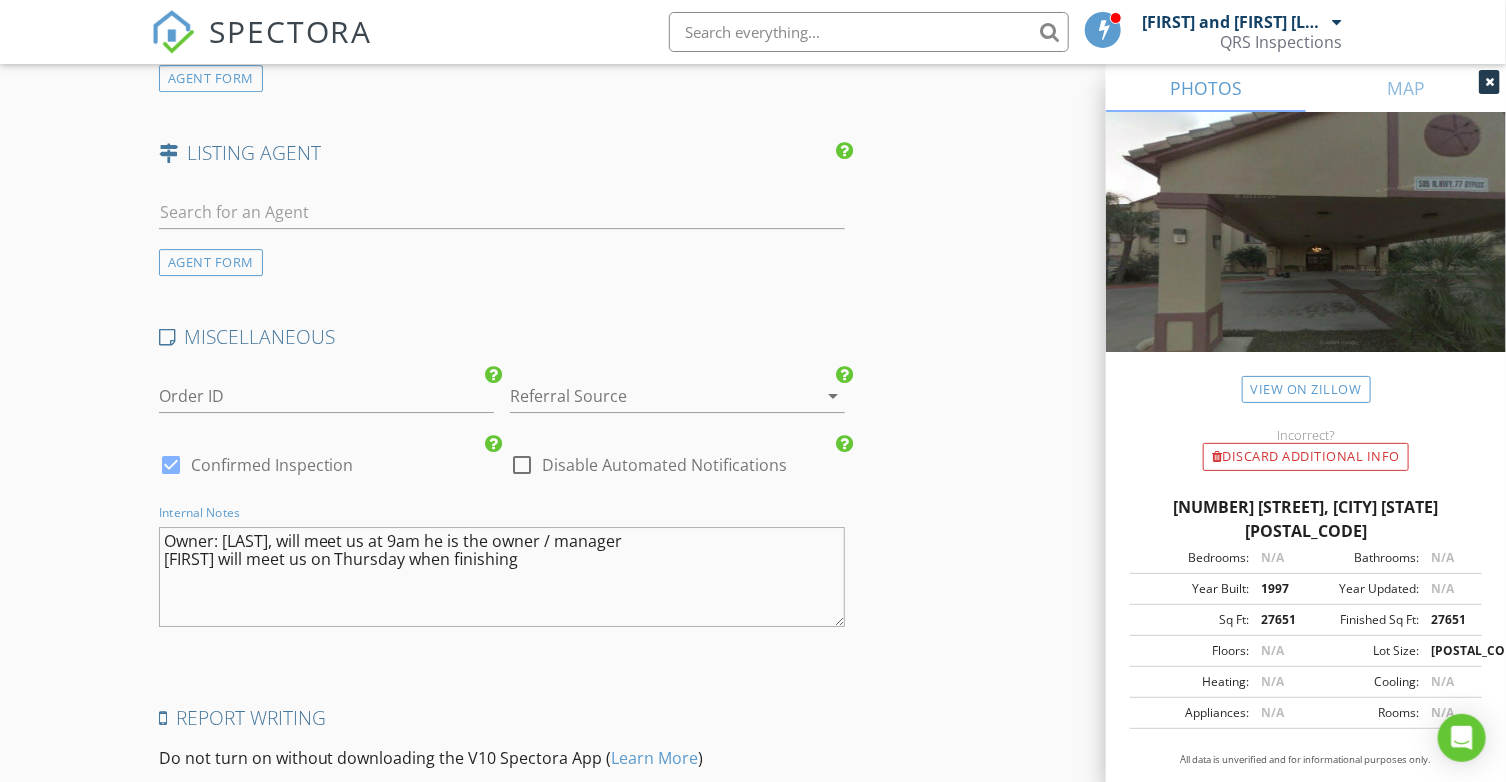 scroll, scrollTop: 2731, scrollLeft: 0, axis: vertical 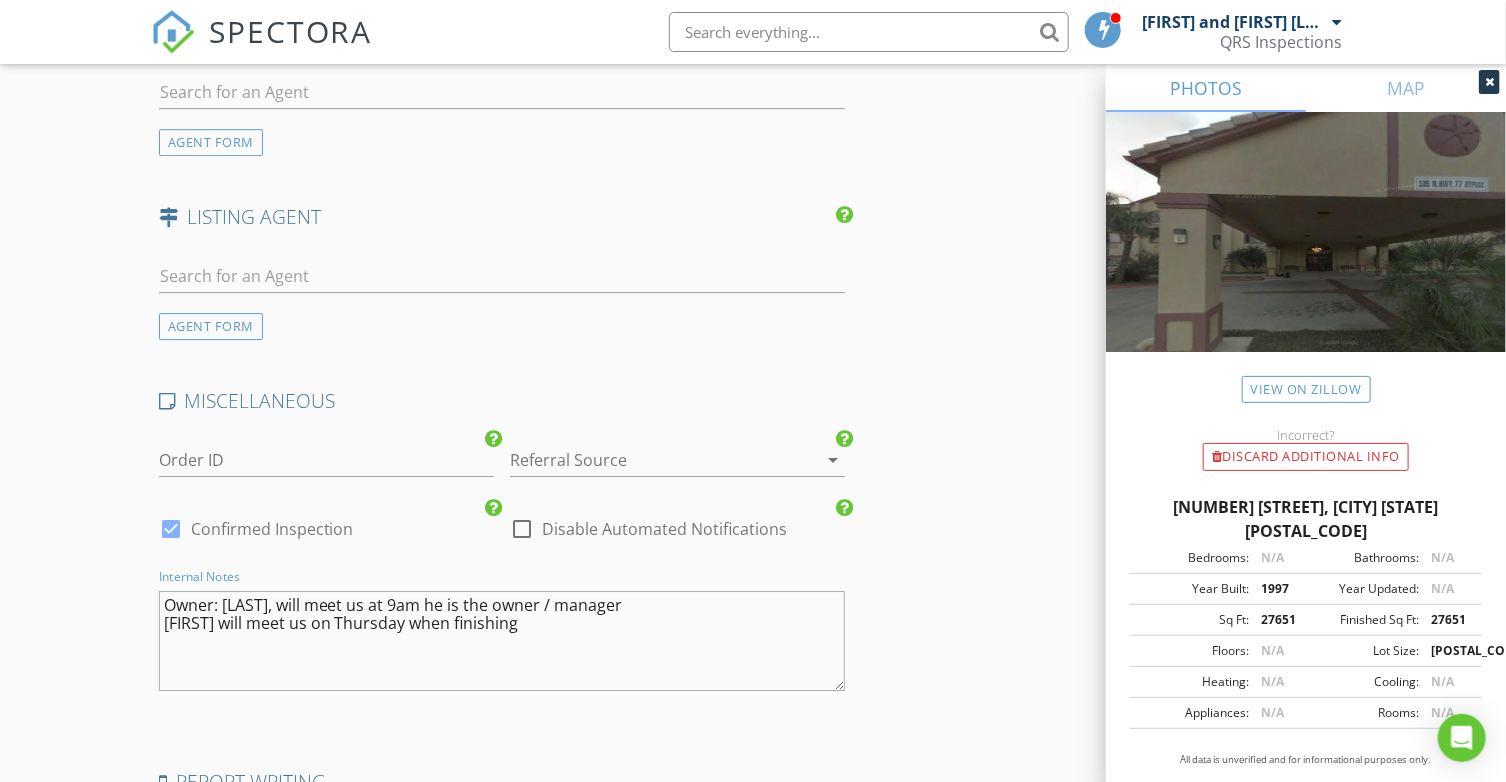 type on "Owner: Kim, will meet us at 9am he is the owner / manager
Devraj will meet us on Thursday when finishing" 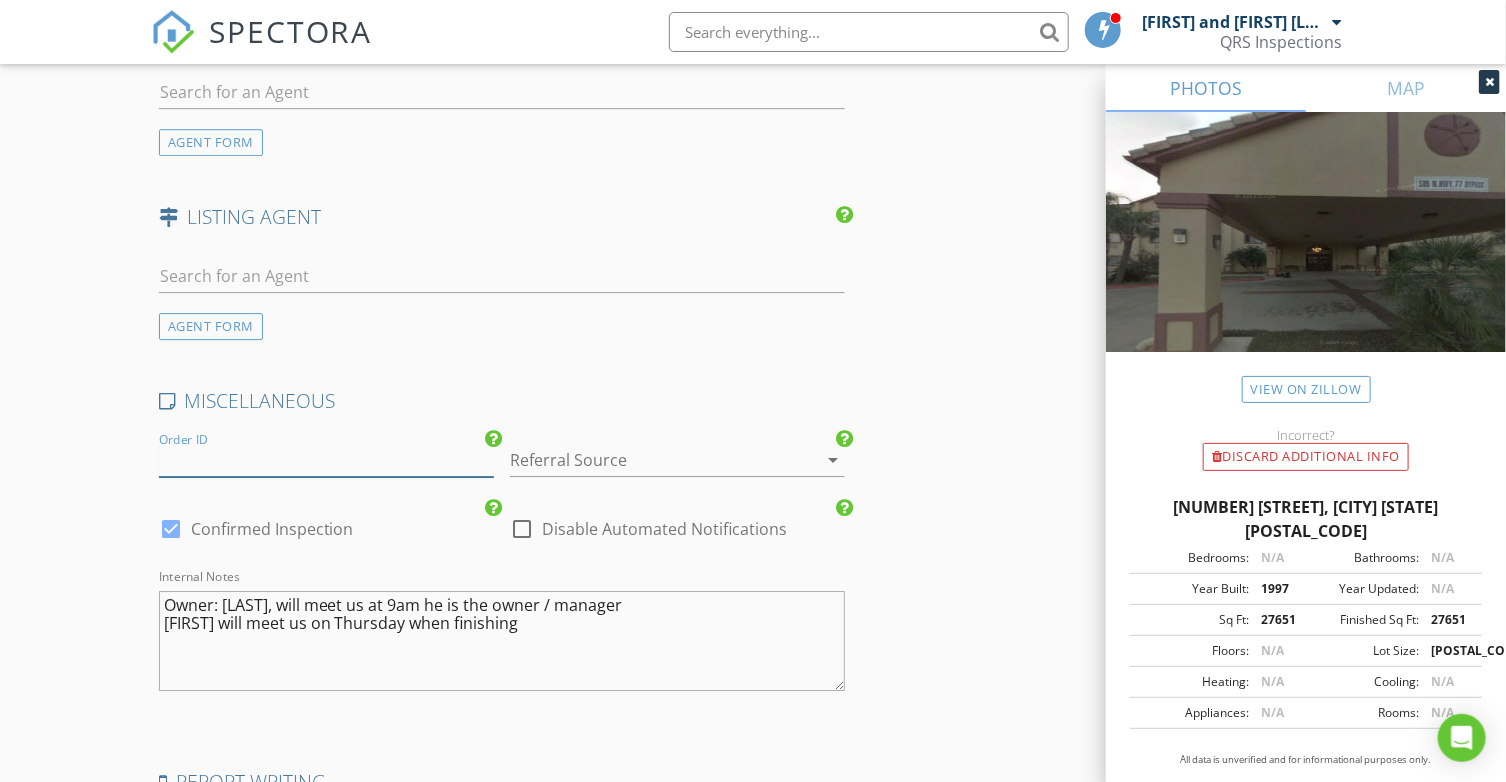 click on "Order ID" at bounding box center (326, 460) 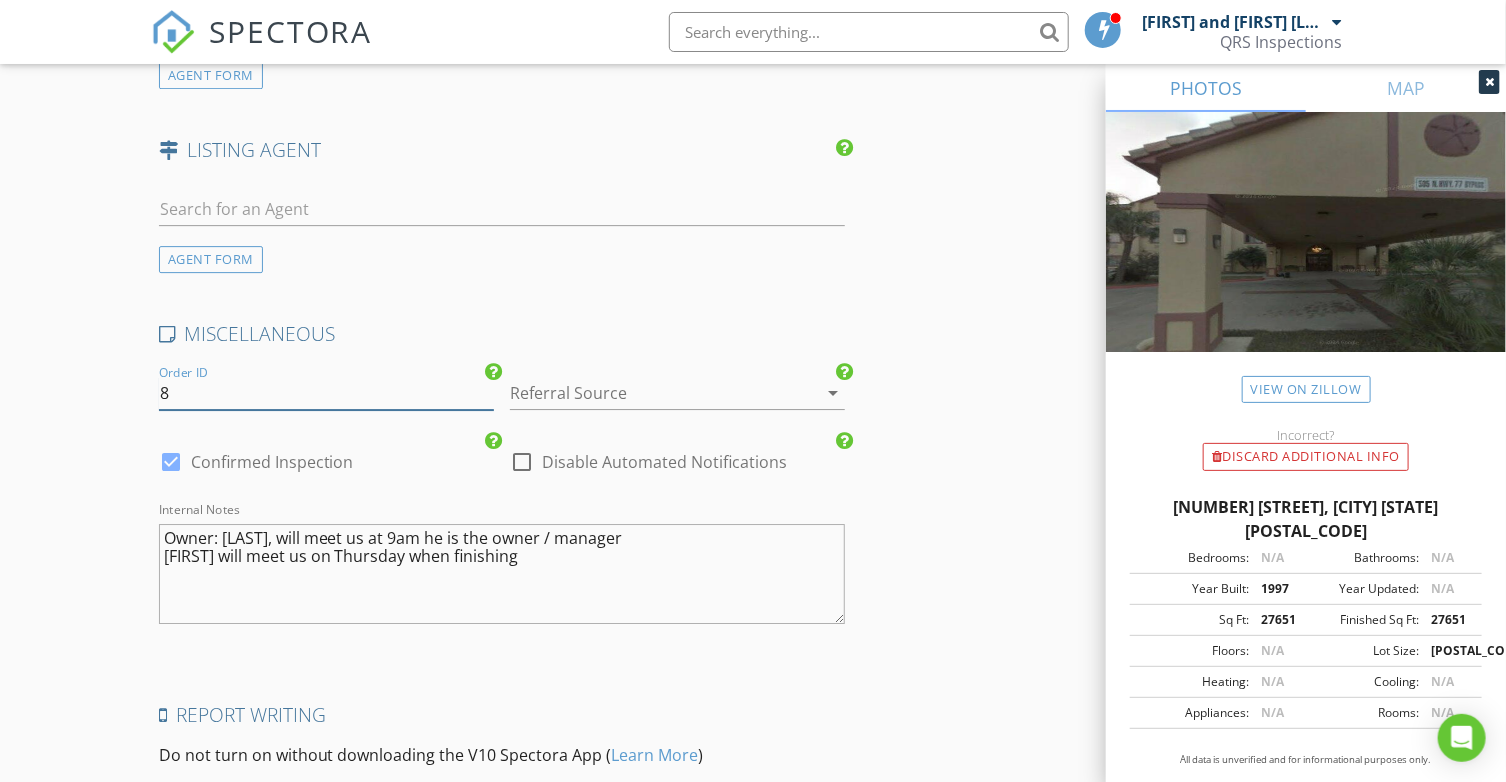 scroll, scrollTop: 2800, scrollLeft: 0, axis: vertical 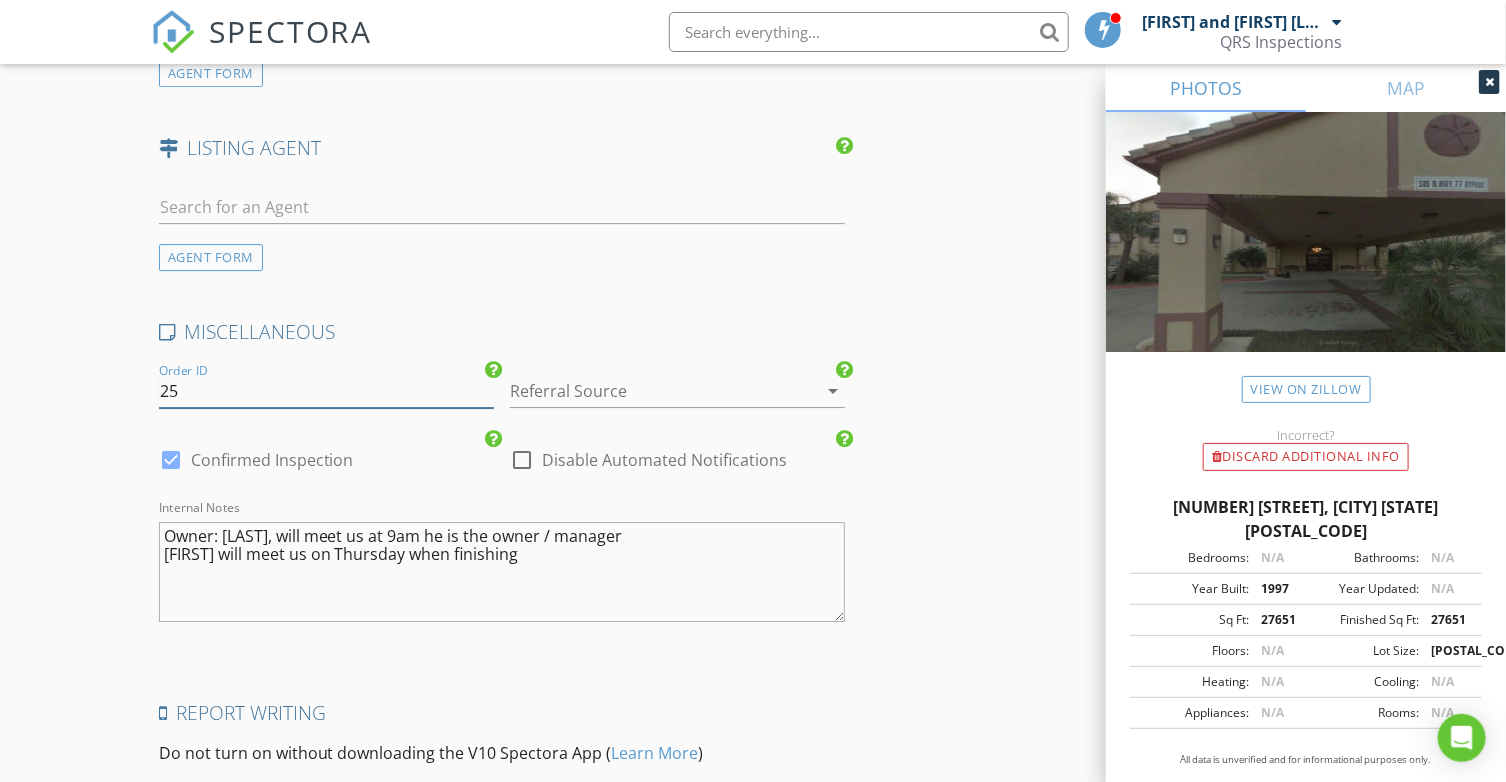 type on "2" 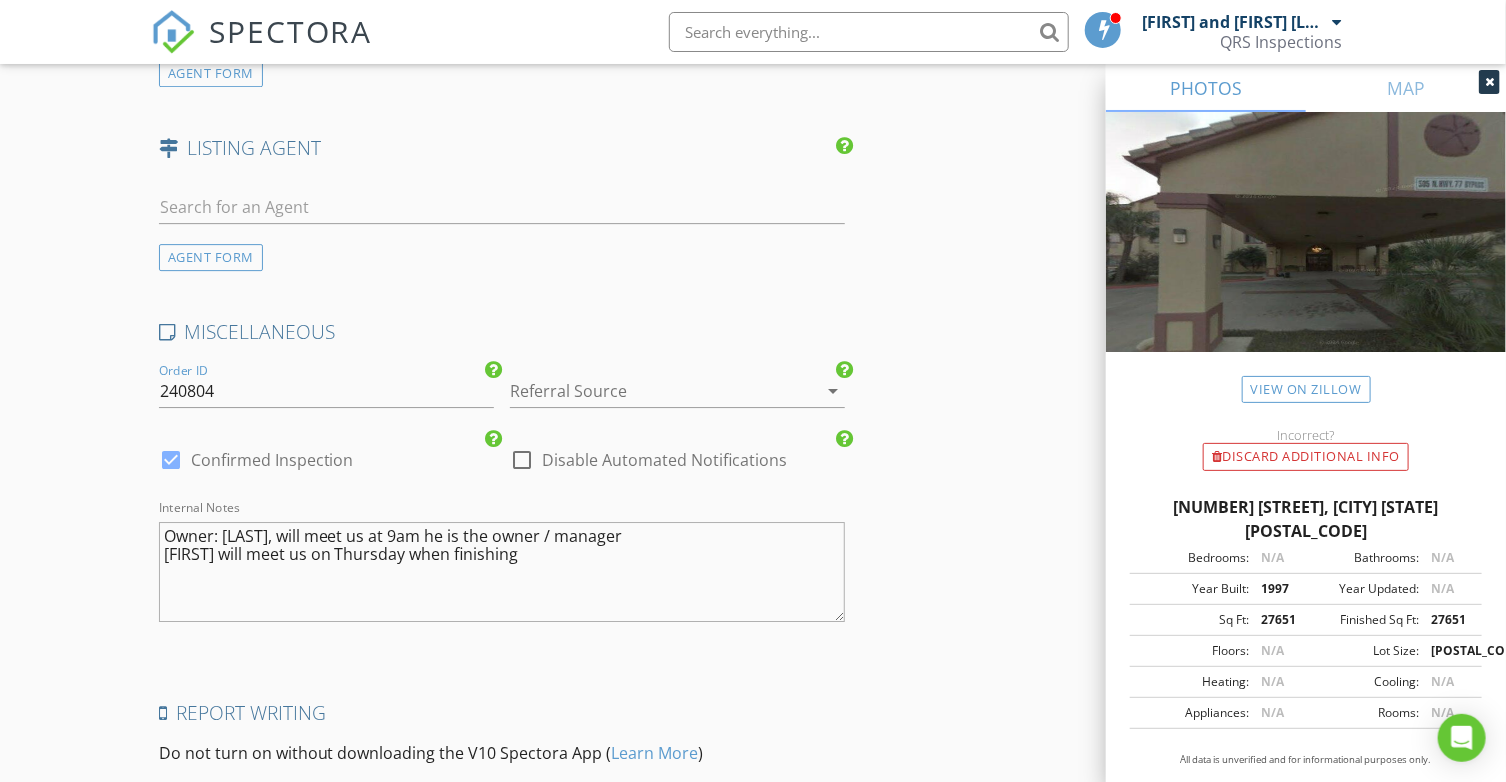 click at bounding box center [649, 391] 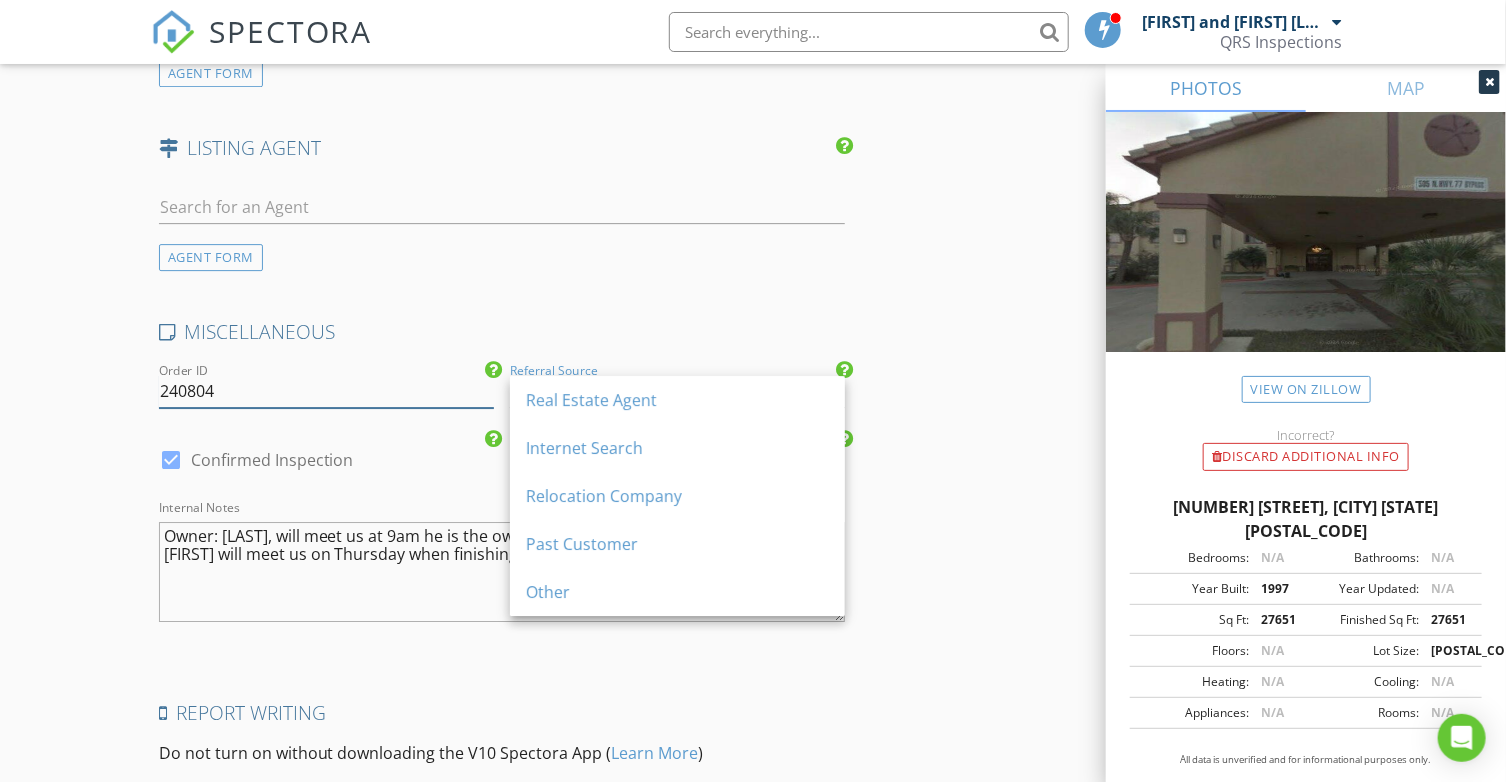 click on "240804" at bounding box center (326, 391) 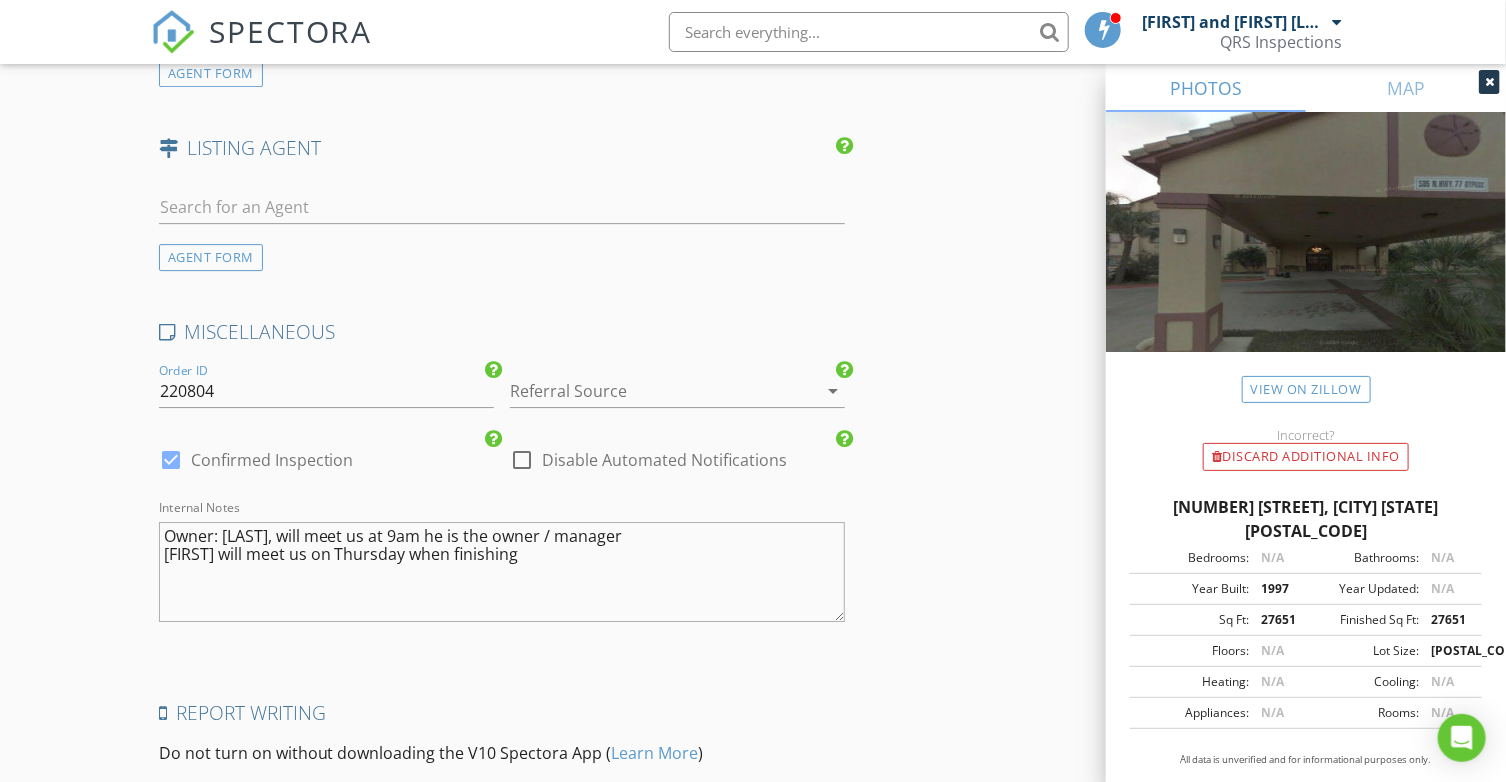 click at bounding box center [649, 391] 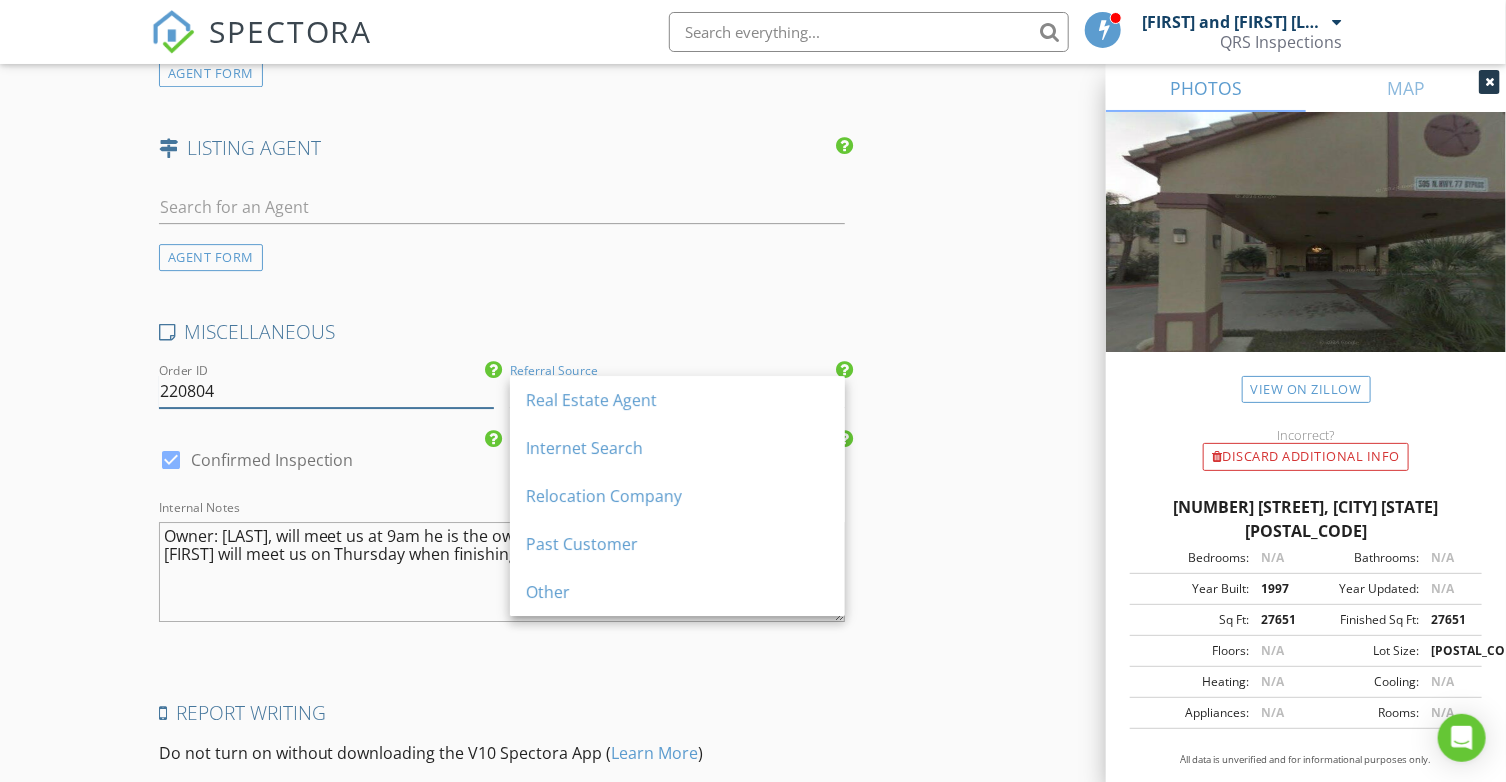 click on "220804" at bounding box center (326, 391) 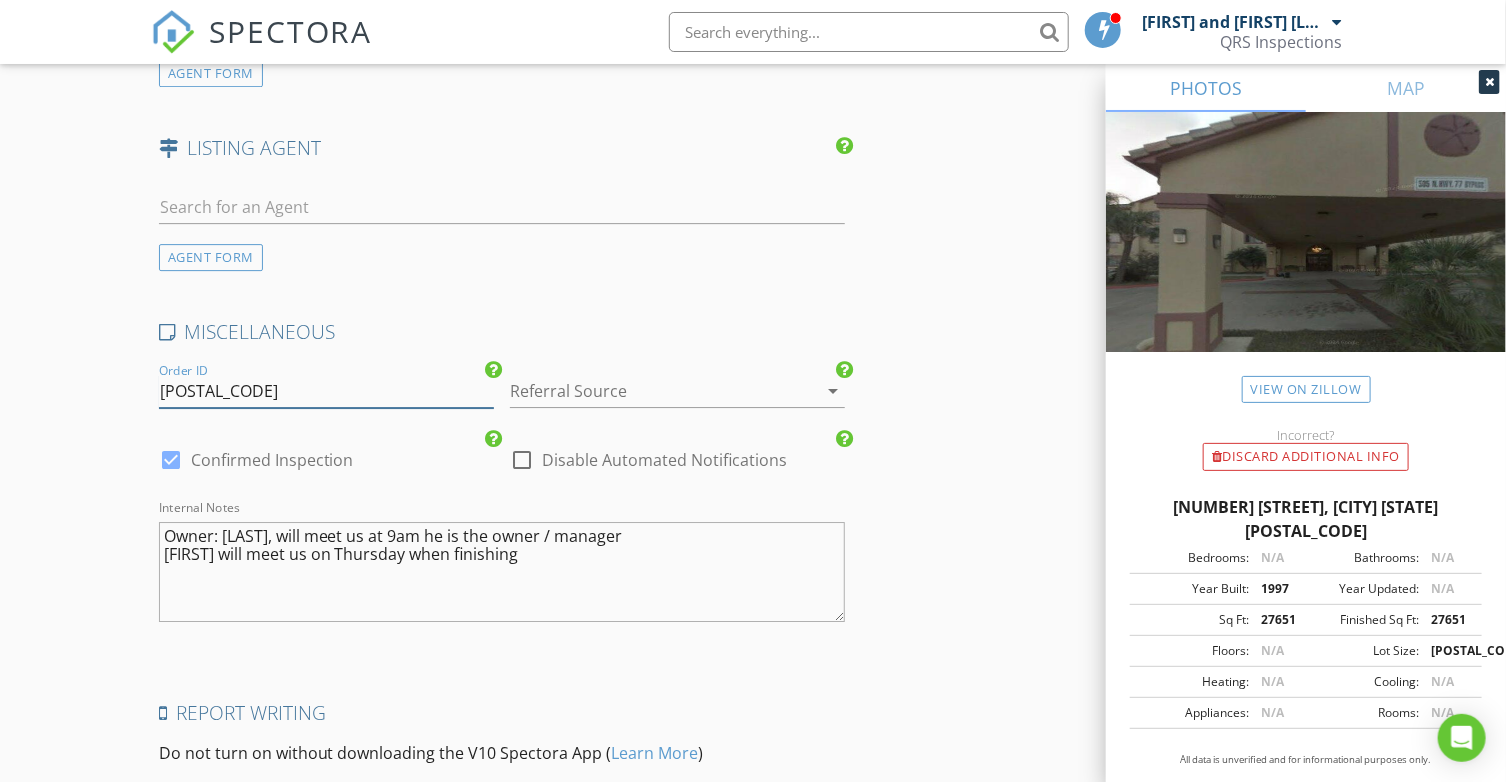 type on "250804" 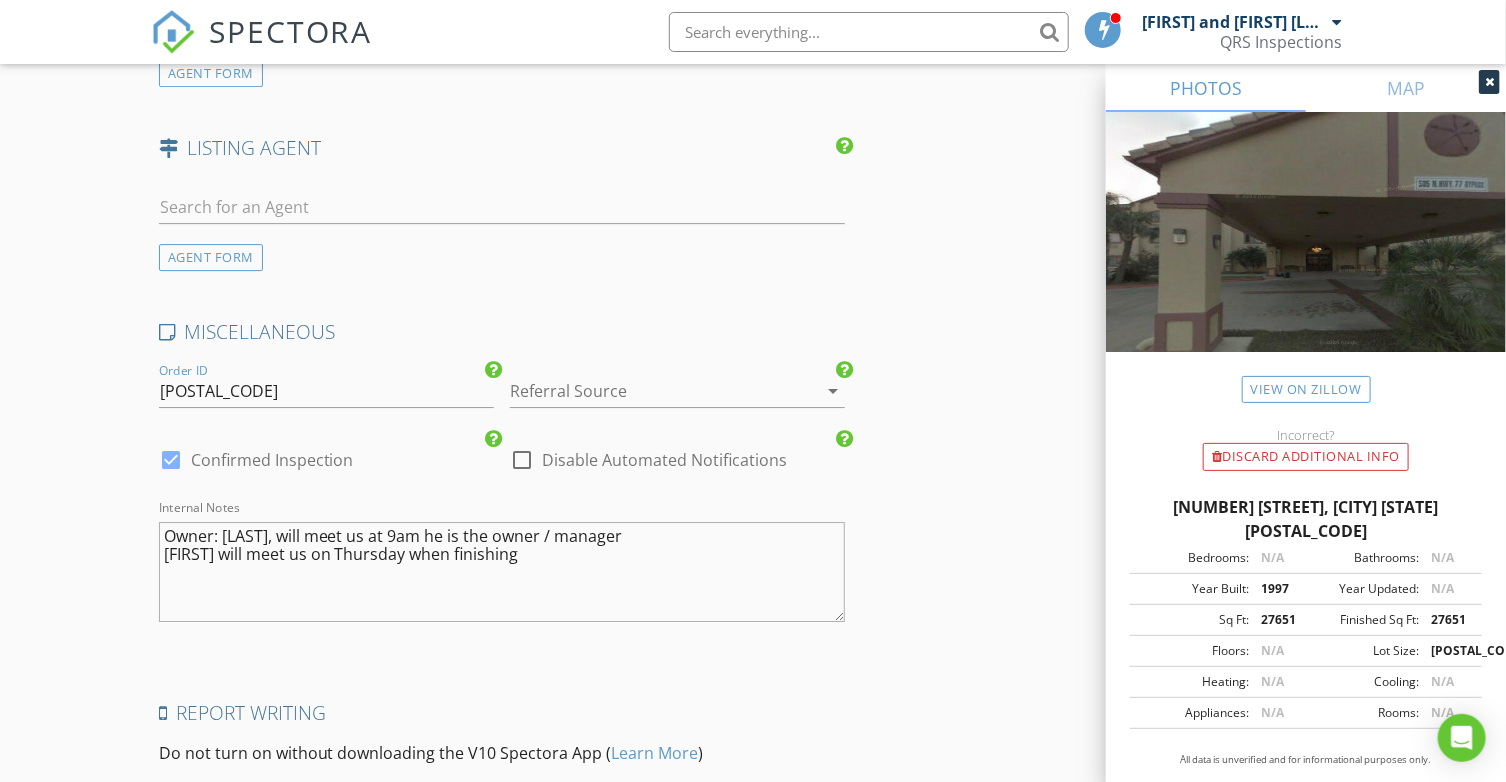 click at bounding box center [649, 391] 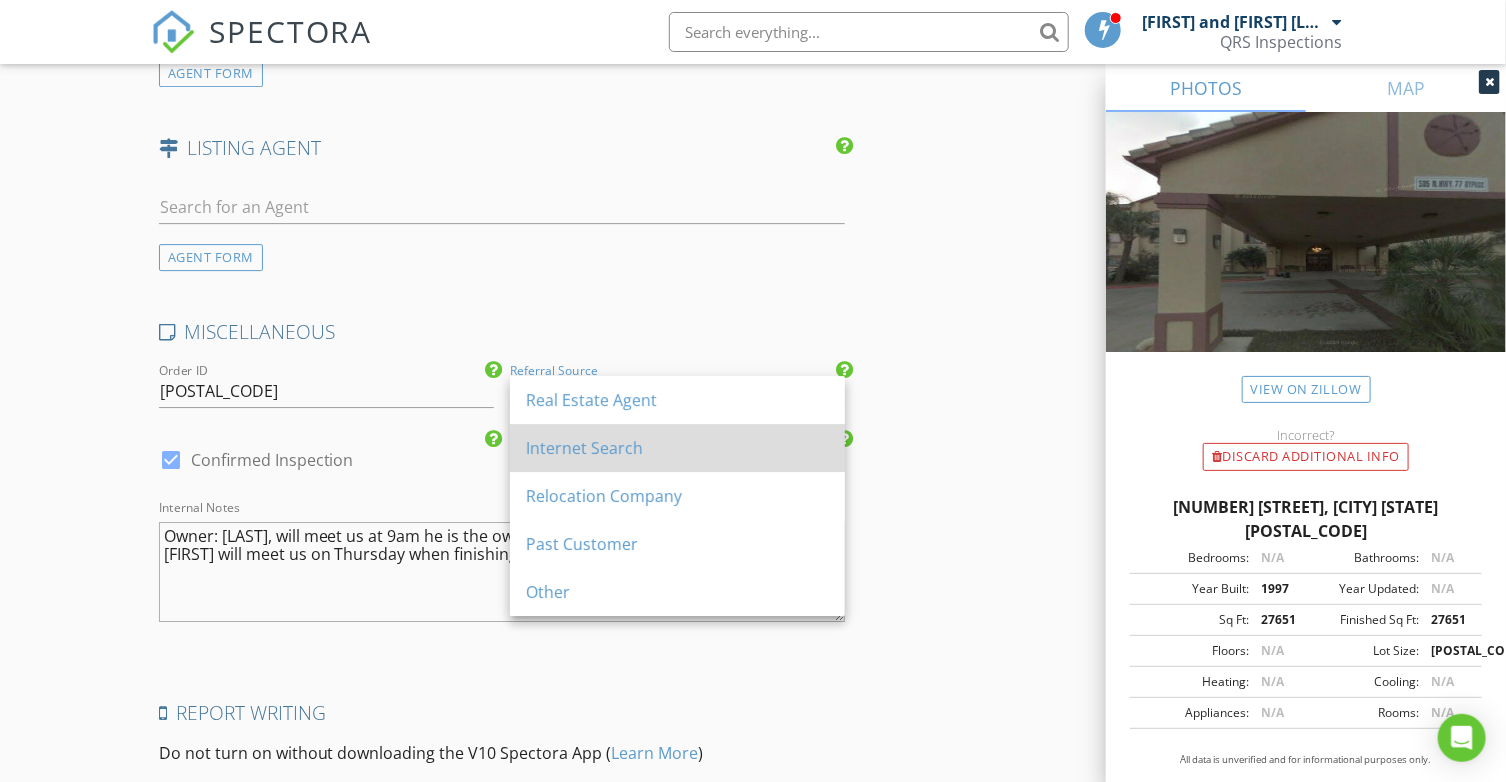 click on "Internet Search" at bounding box center (677, 448) 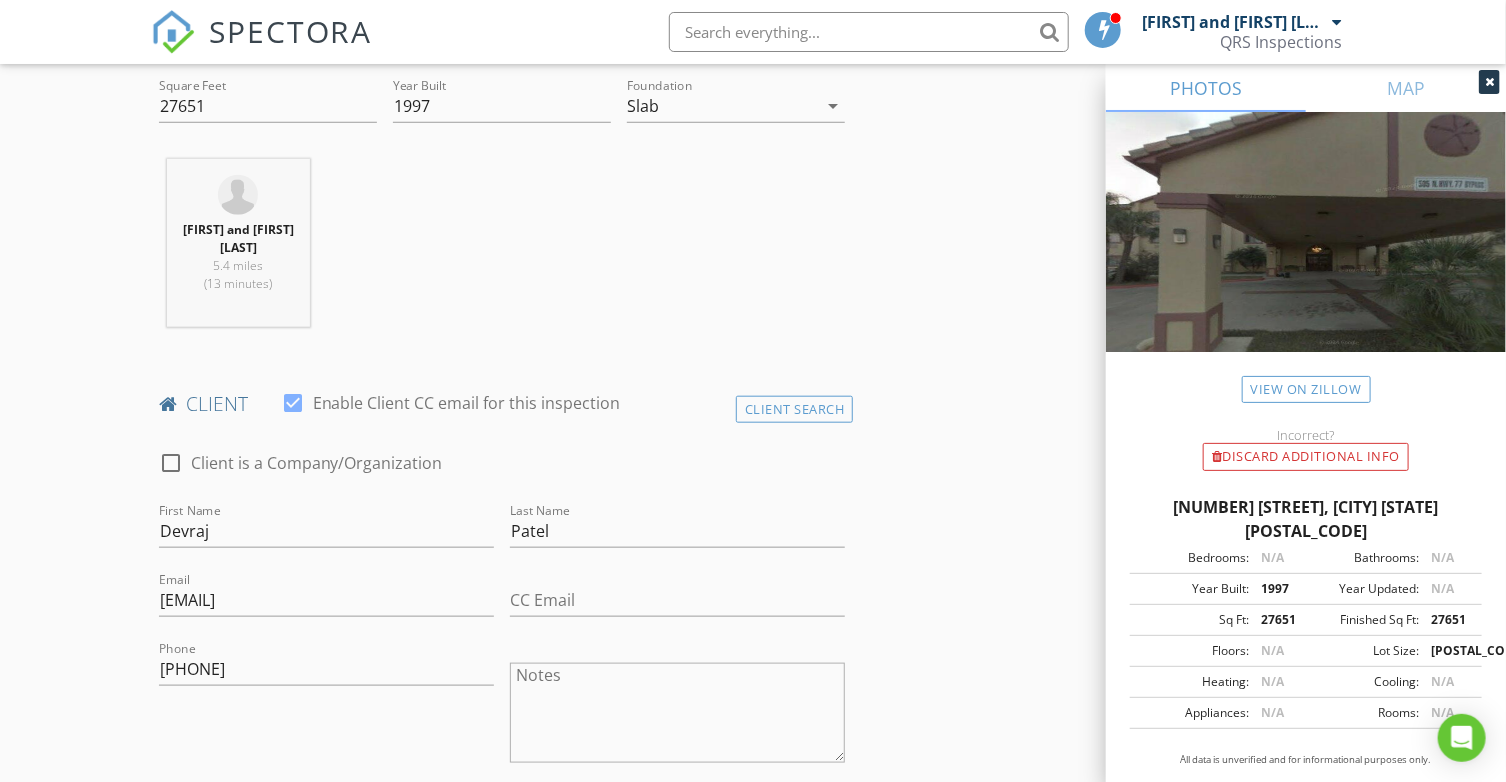 scroll, scrollTop: 0, scrollLeft: 0, axis: both 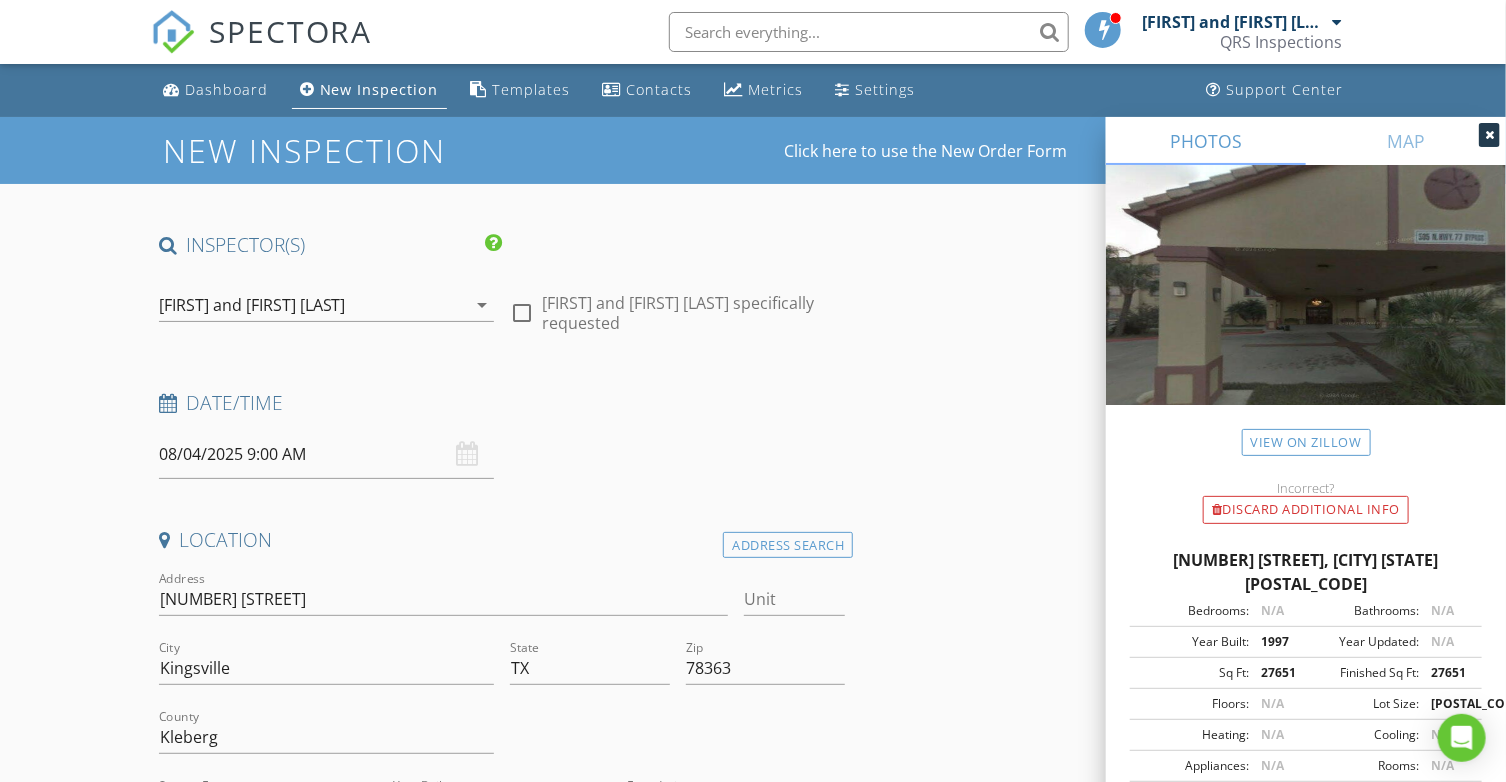 click at bounding box center [522, 313] 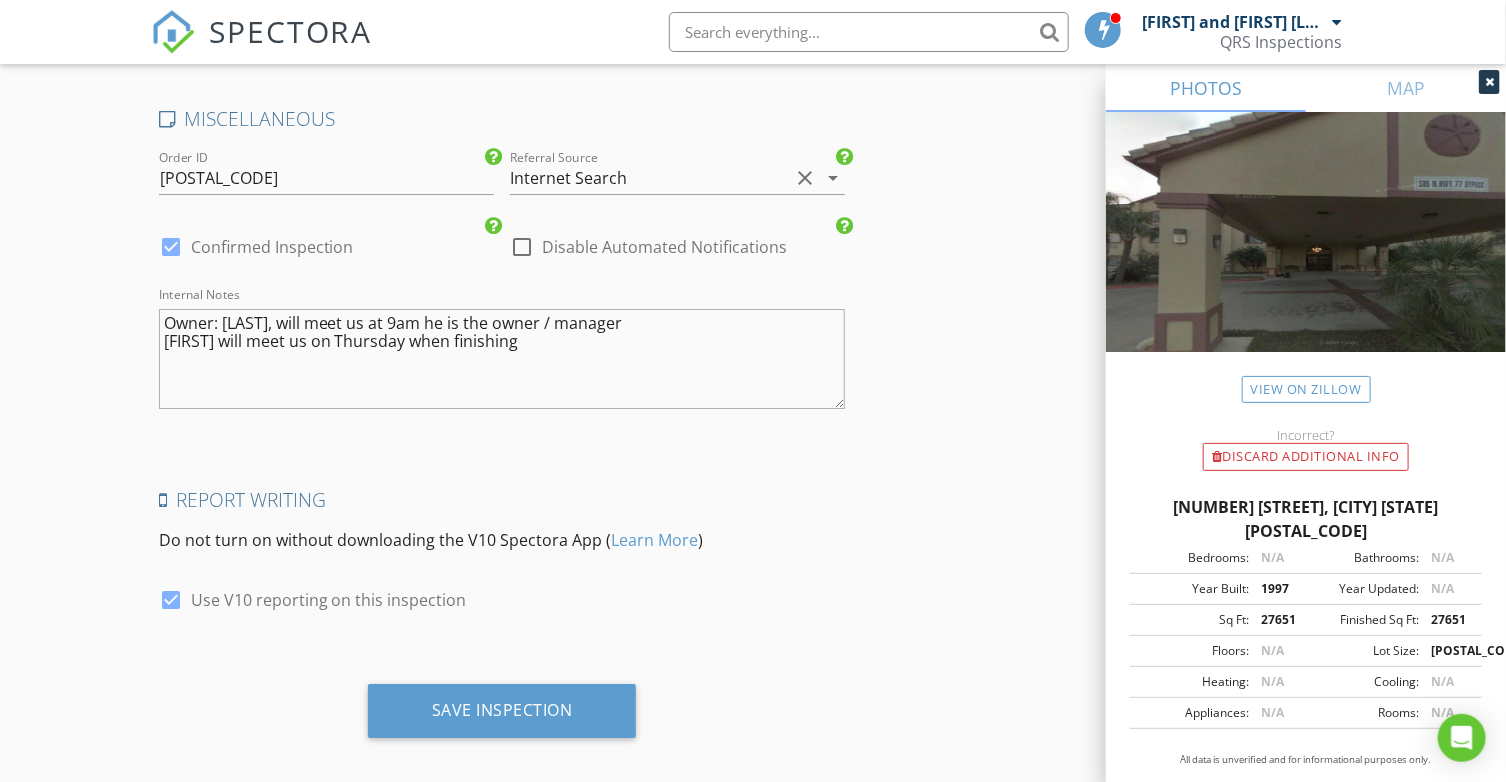 scroll, scrollTop: 3031, scrollLeft: 0, axis: vertical 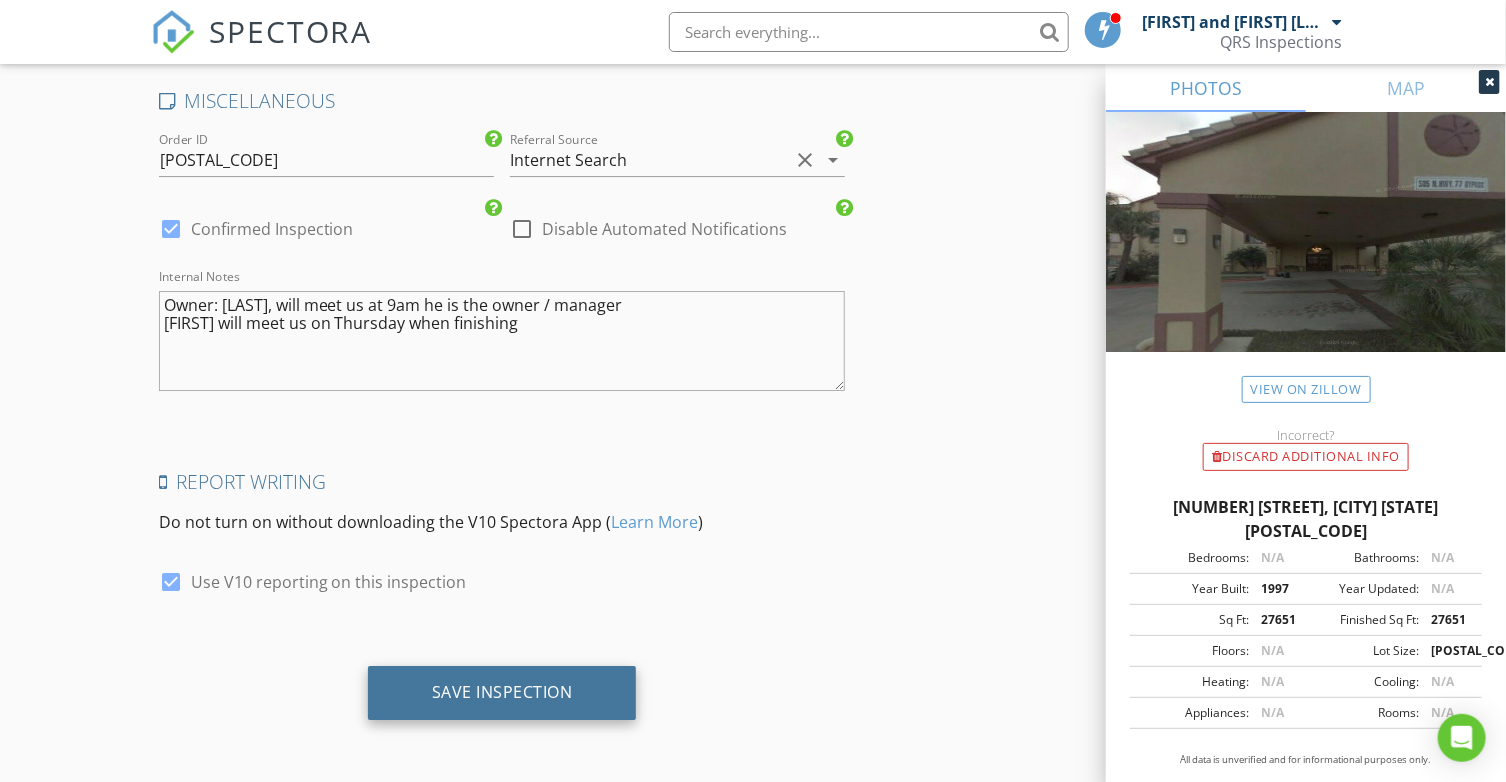 click on "Save Inspection" at bounding box center [502, 693] 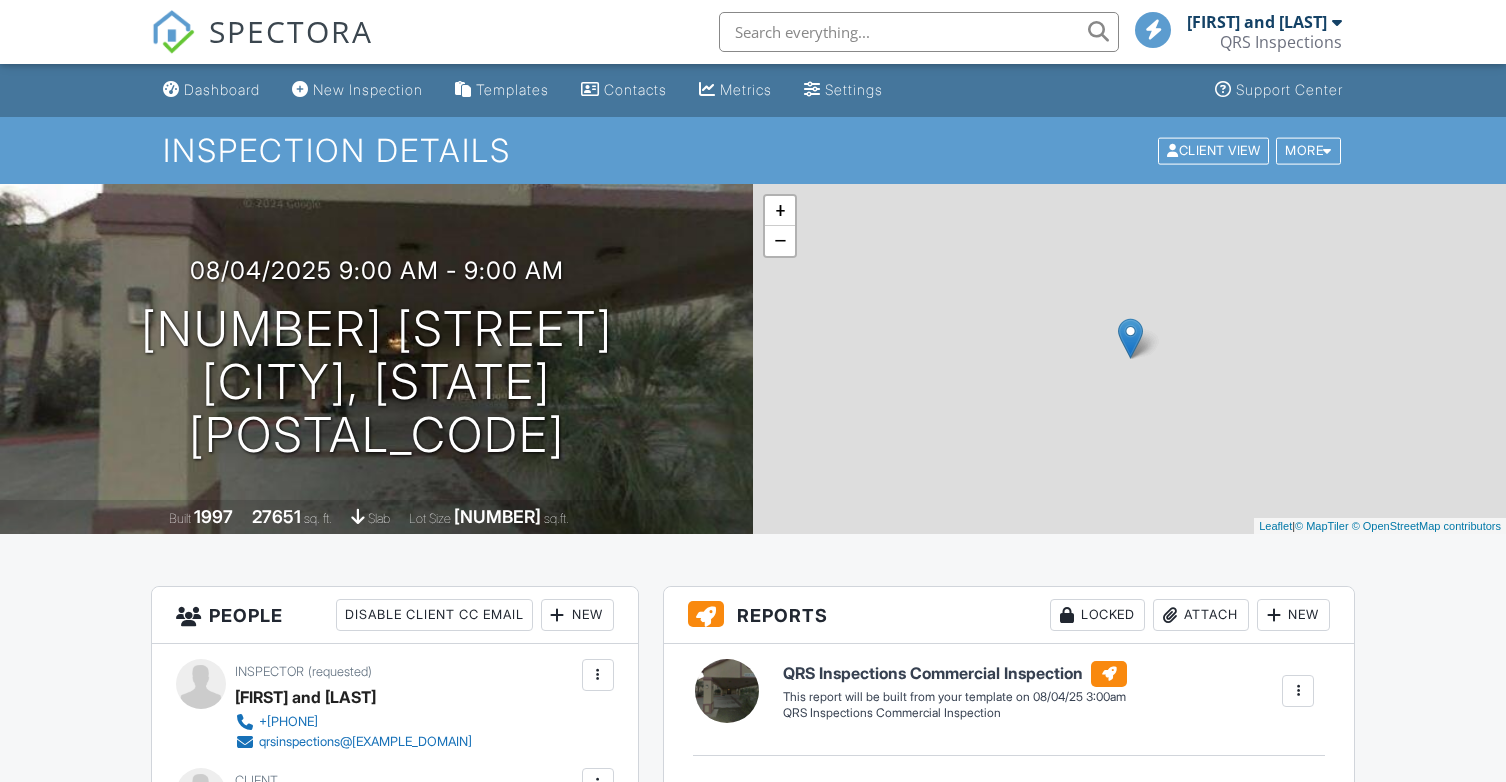 scroll, scrollTop: 0, scrollLeft: 0, axis: both 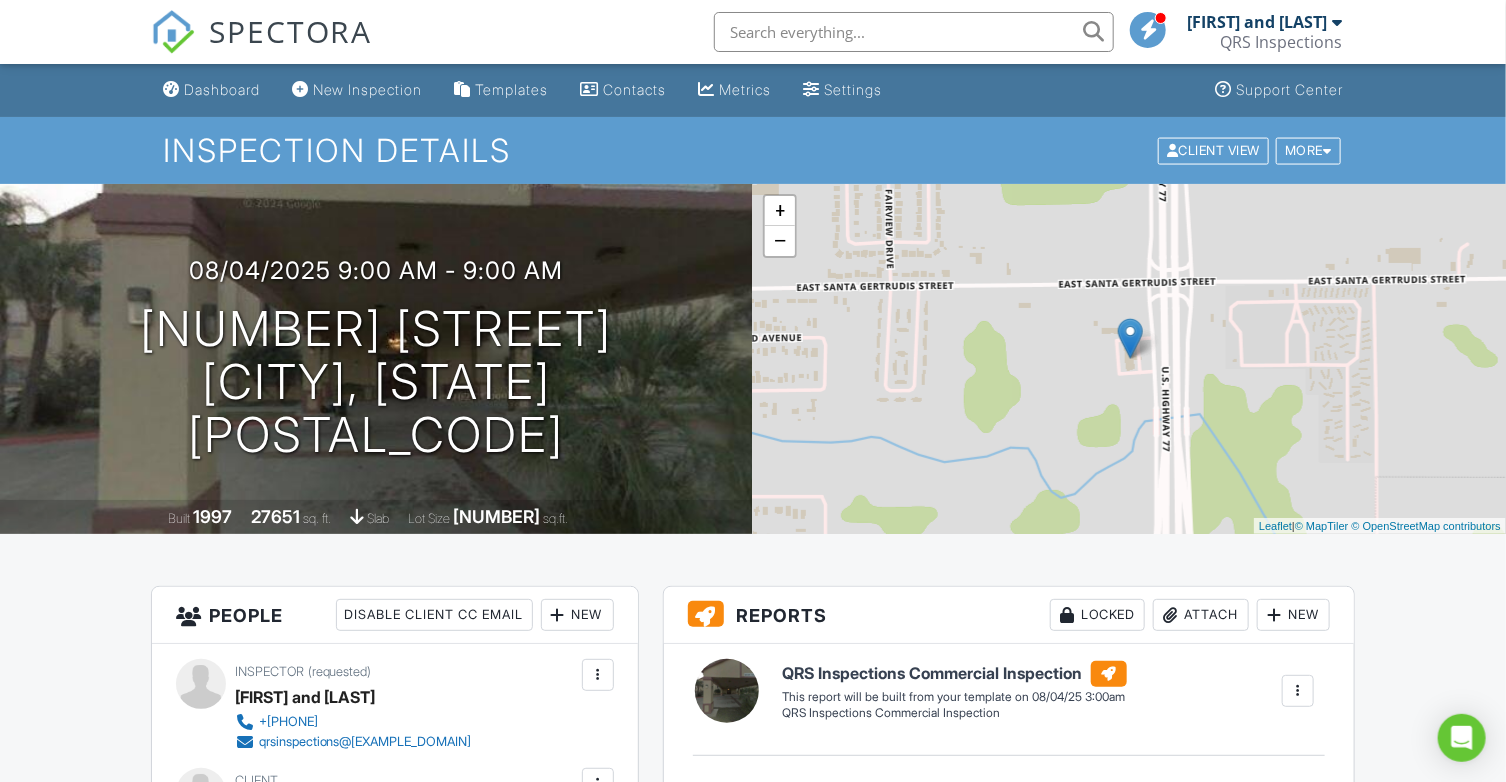 click on "Dashboard" at bounding box center [222, 89] 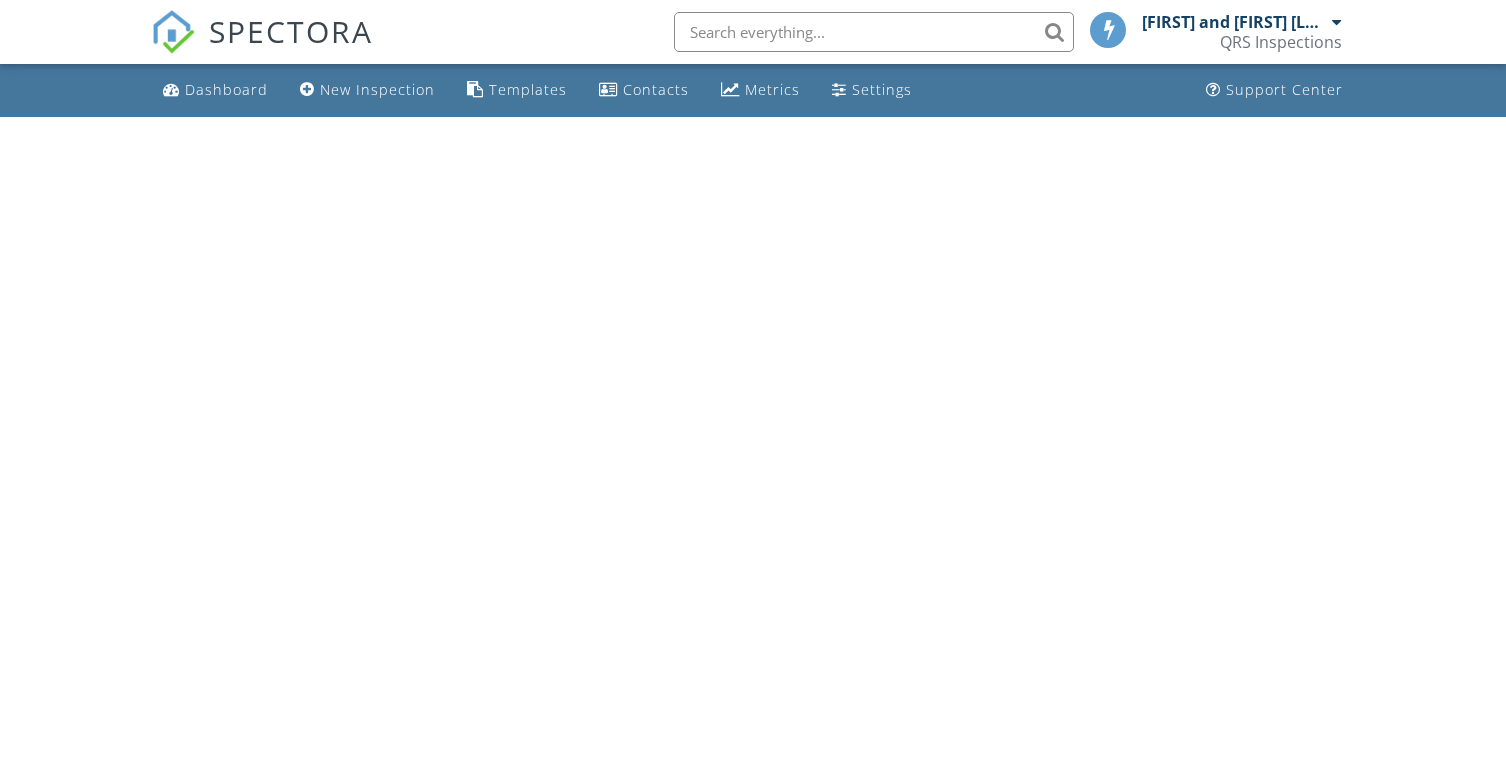 scroll, scrollTop: 0, scrollLeft: 0, axis: both 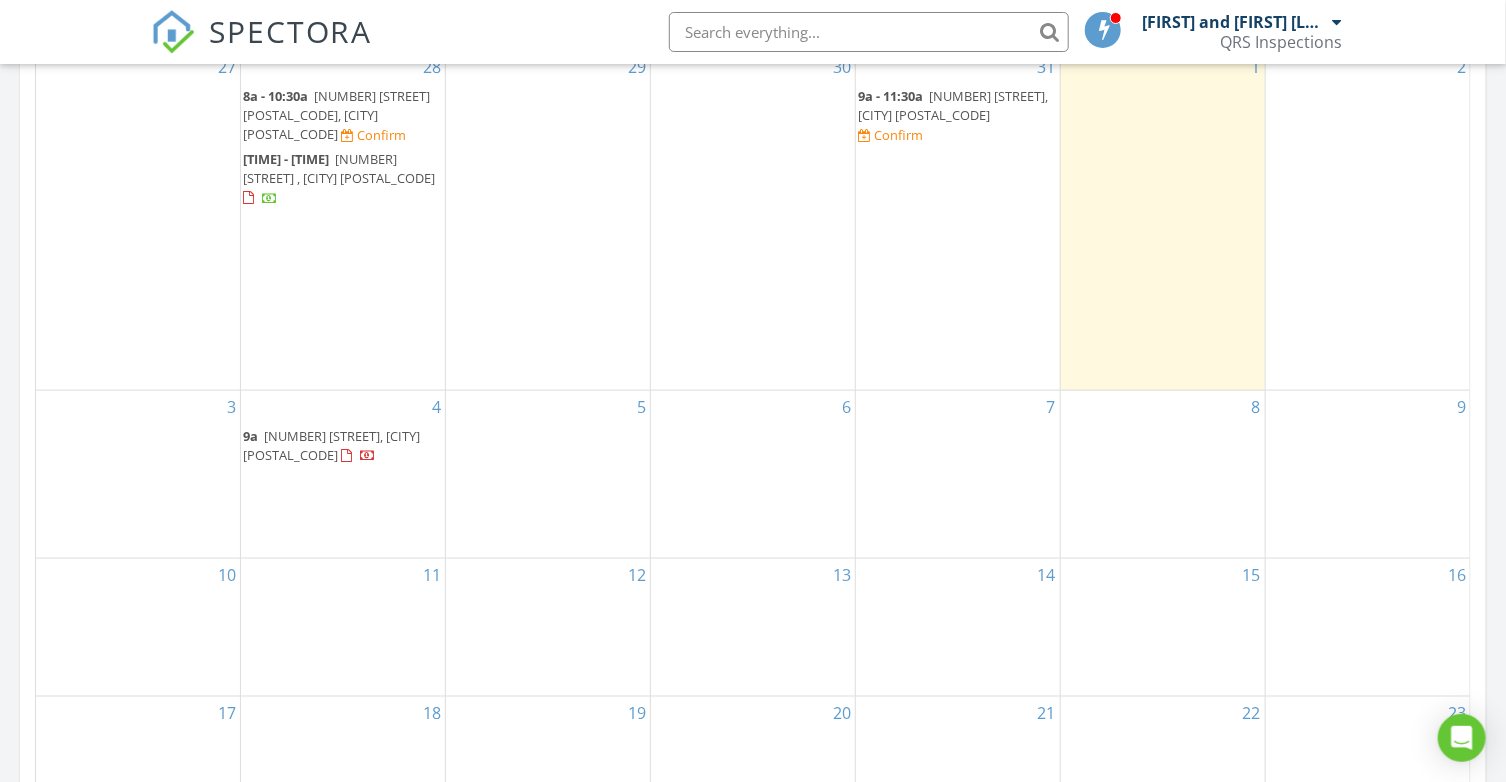 drag, startPoint x: 362, startPoint y: 418, endPoint x: 356, endPoint y: 401, distance: 18.027756 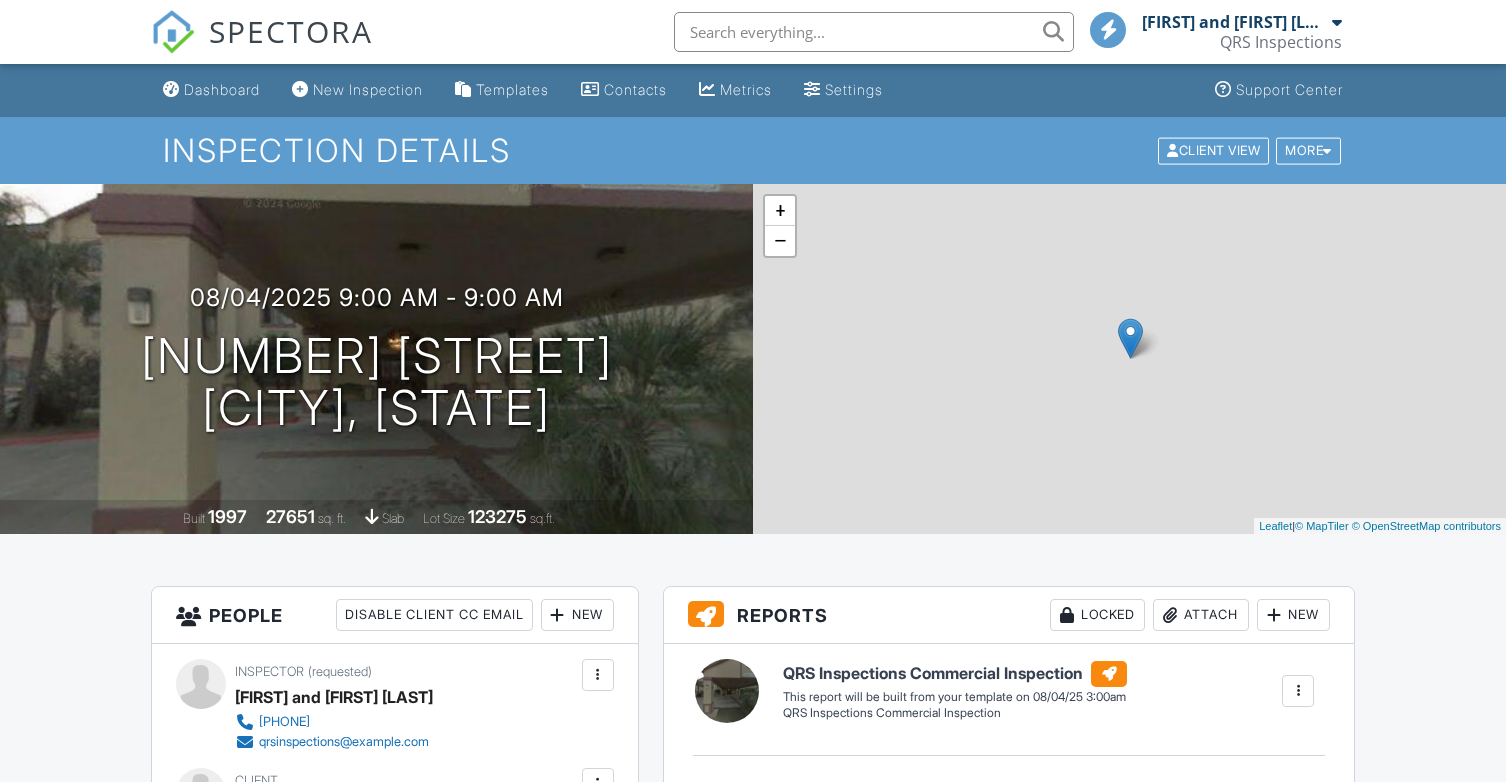 scroll, scrollTop: 0, scrollLeft: 0, axis: both 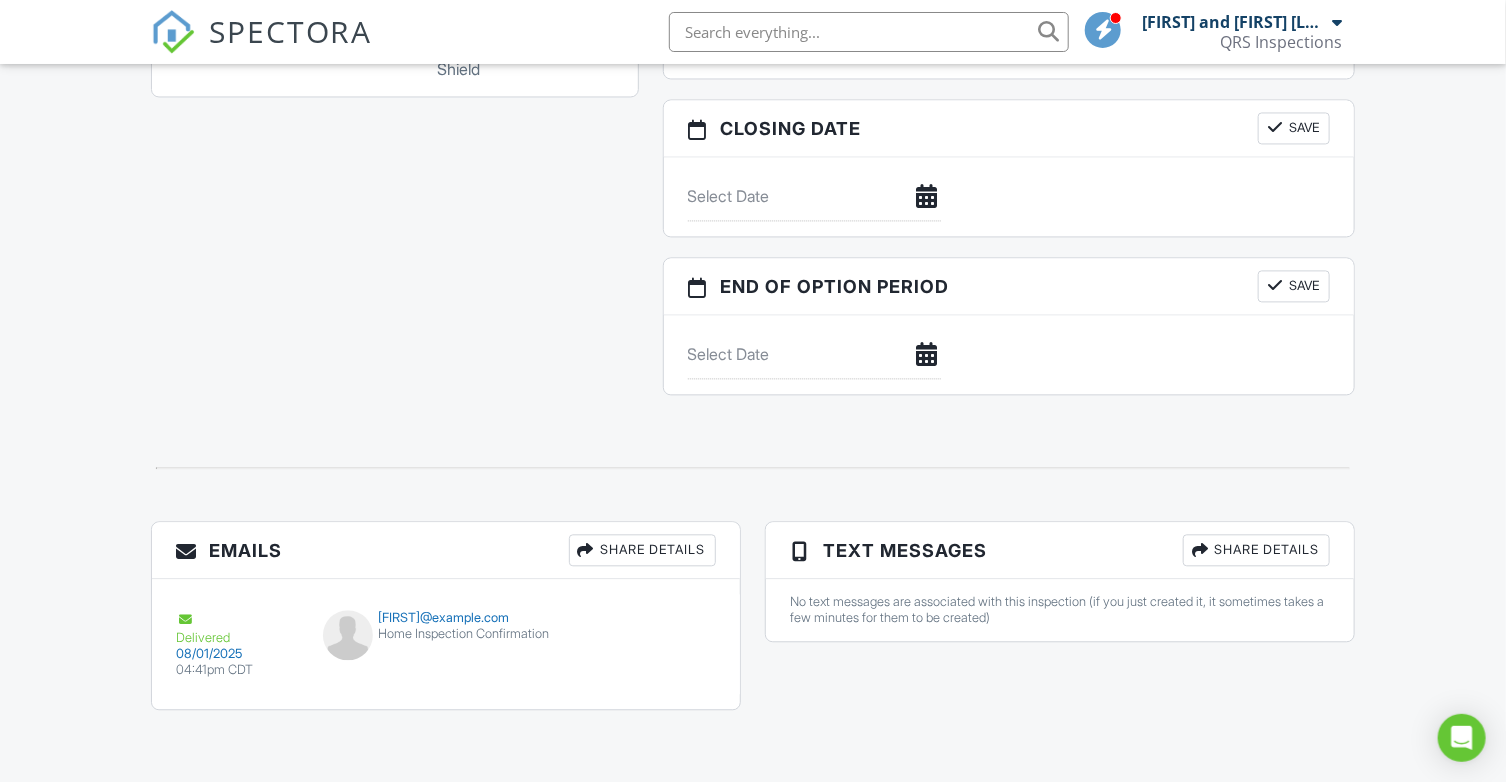 click on "Share Details" at bounding box center [1256, 550] 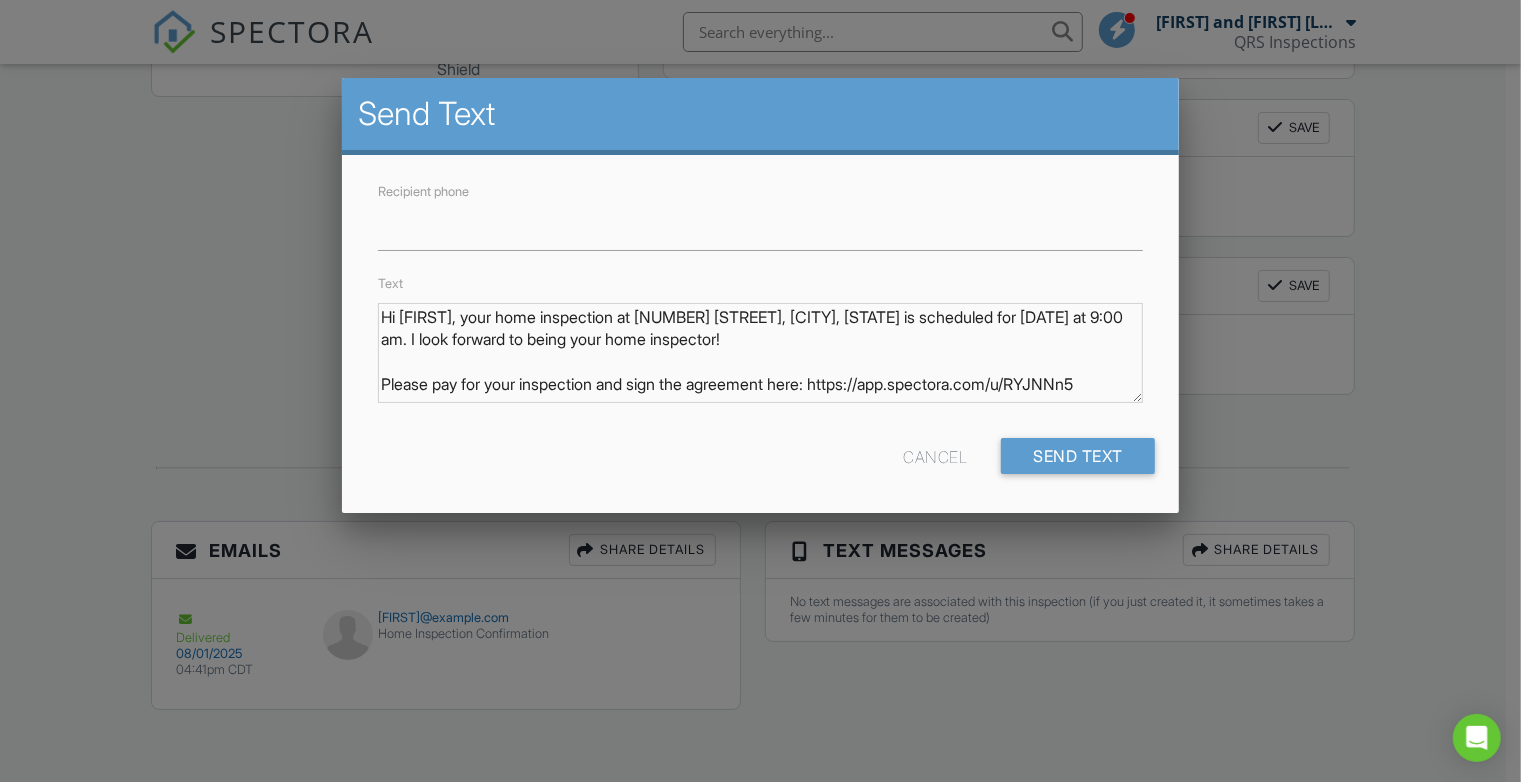 click on "Cancel" at bounding box center [935, 456] 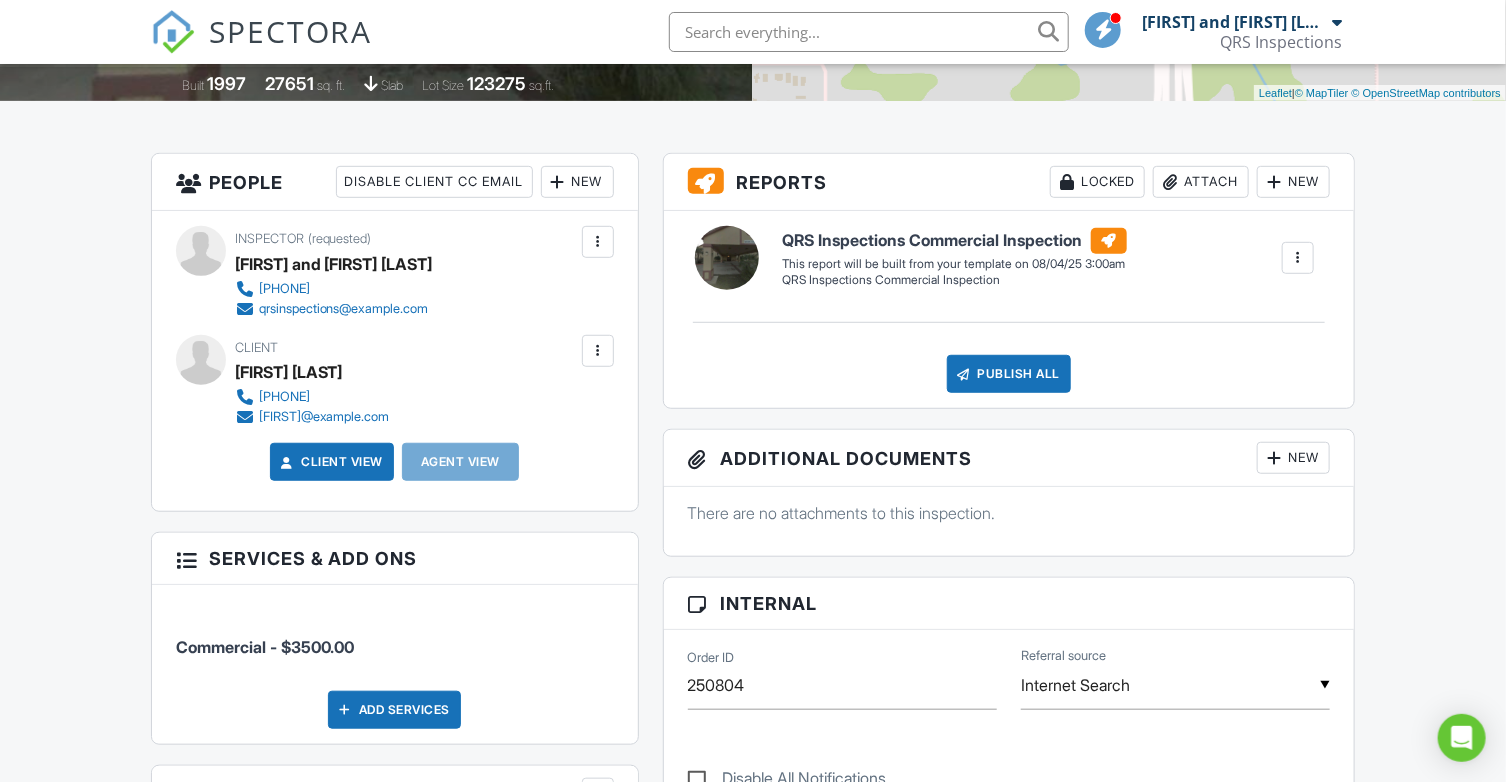 scroll, scrollTop: 0, scrollLeft: 0, axis: both 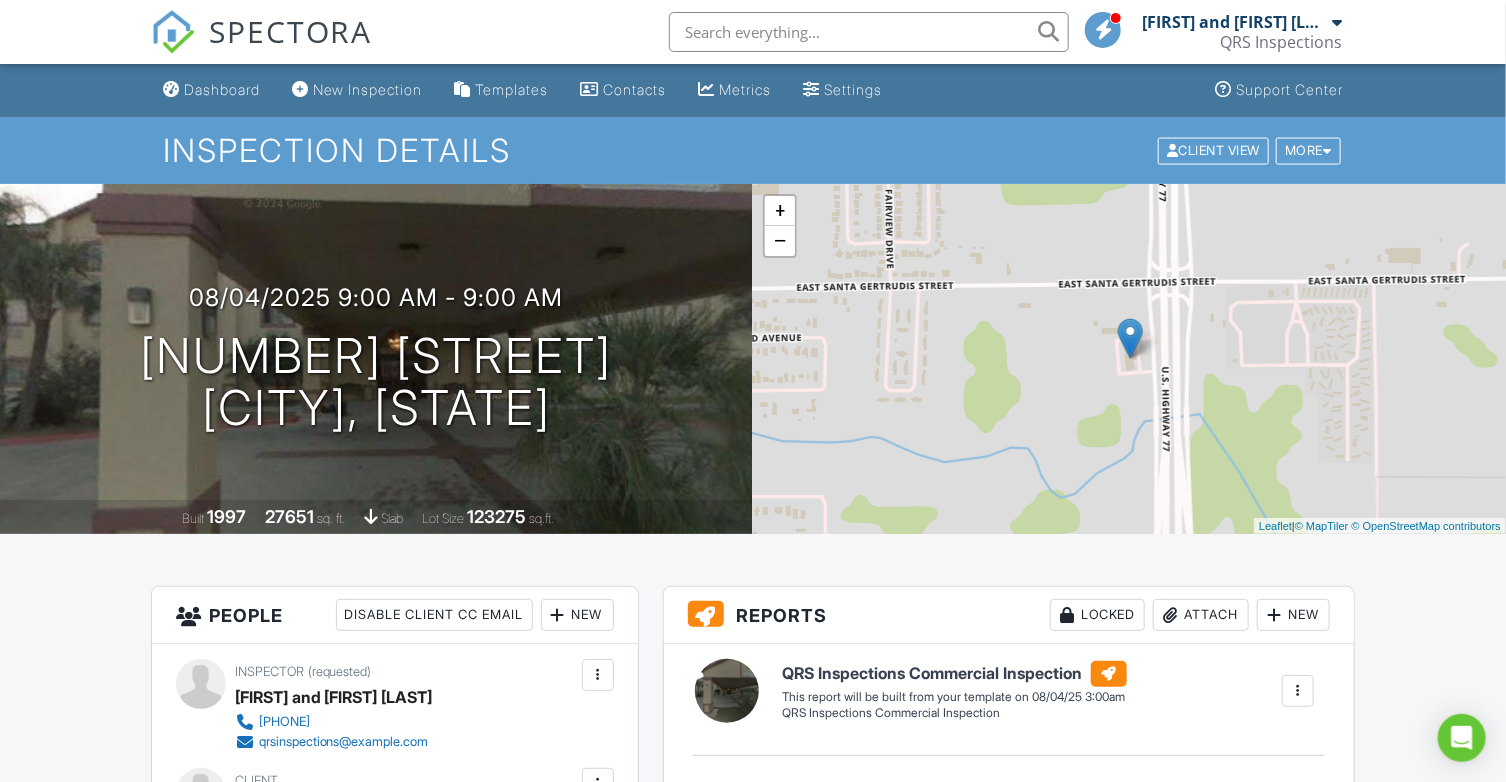 click on "Settings" at bounding box center [843, 90] 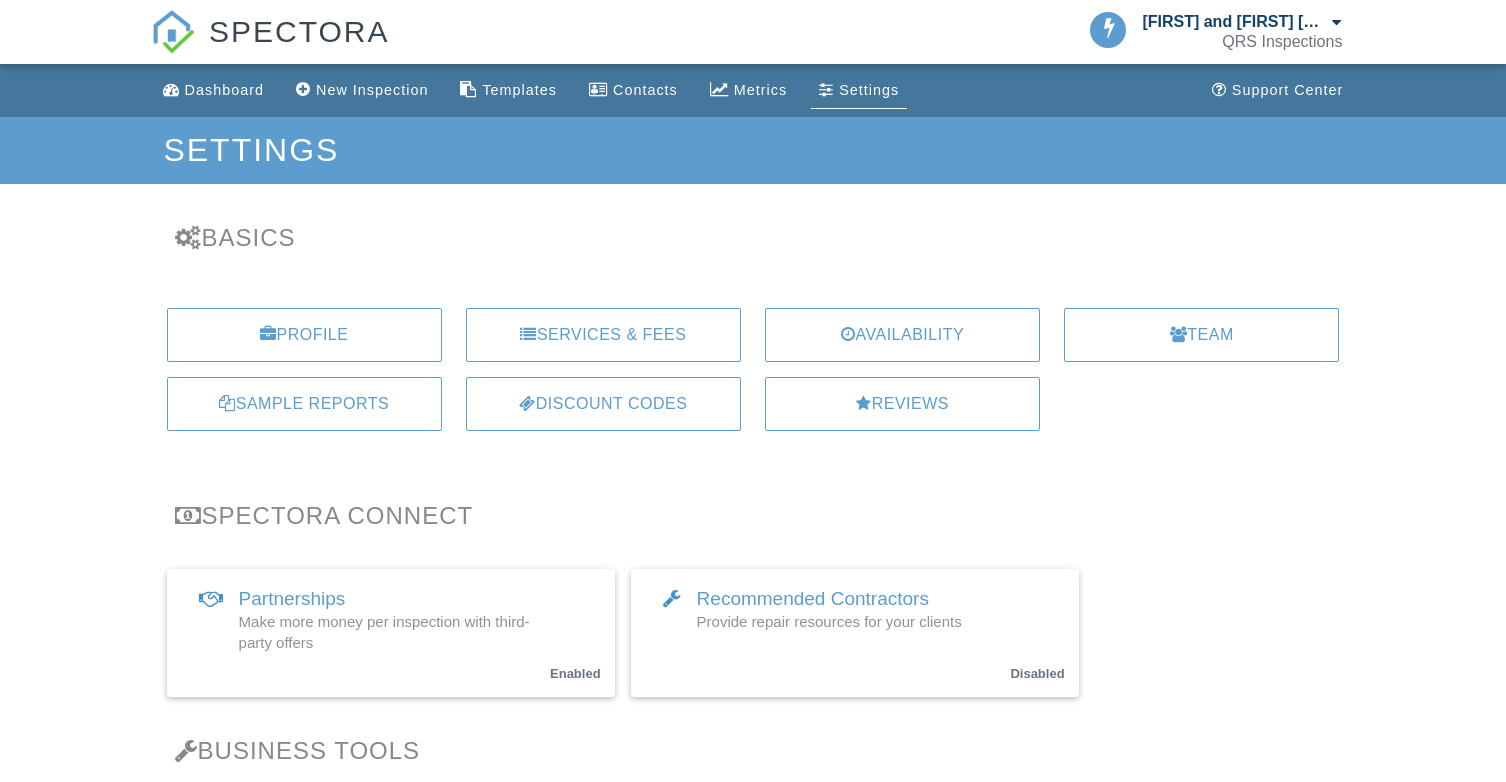 scroll, scrollTop: 0, scrollLeft: 0, axis: both 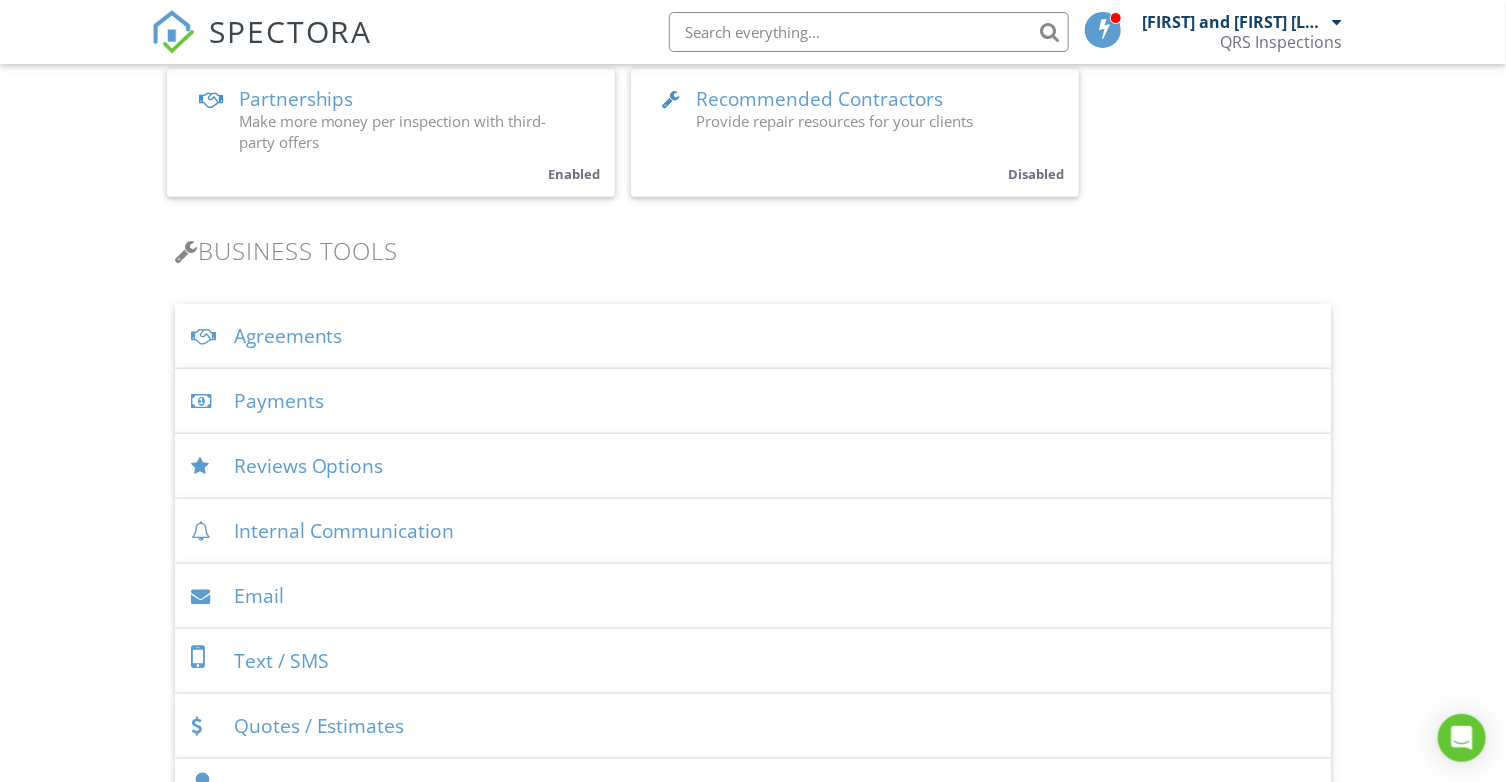 click on "Payments" at bounding box center [753, 401] 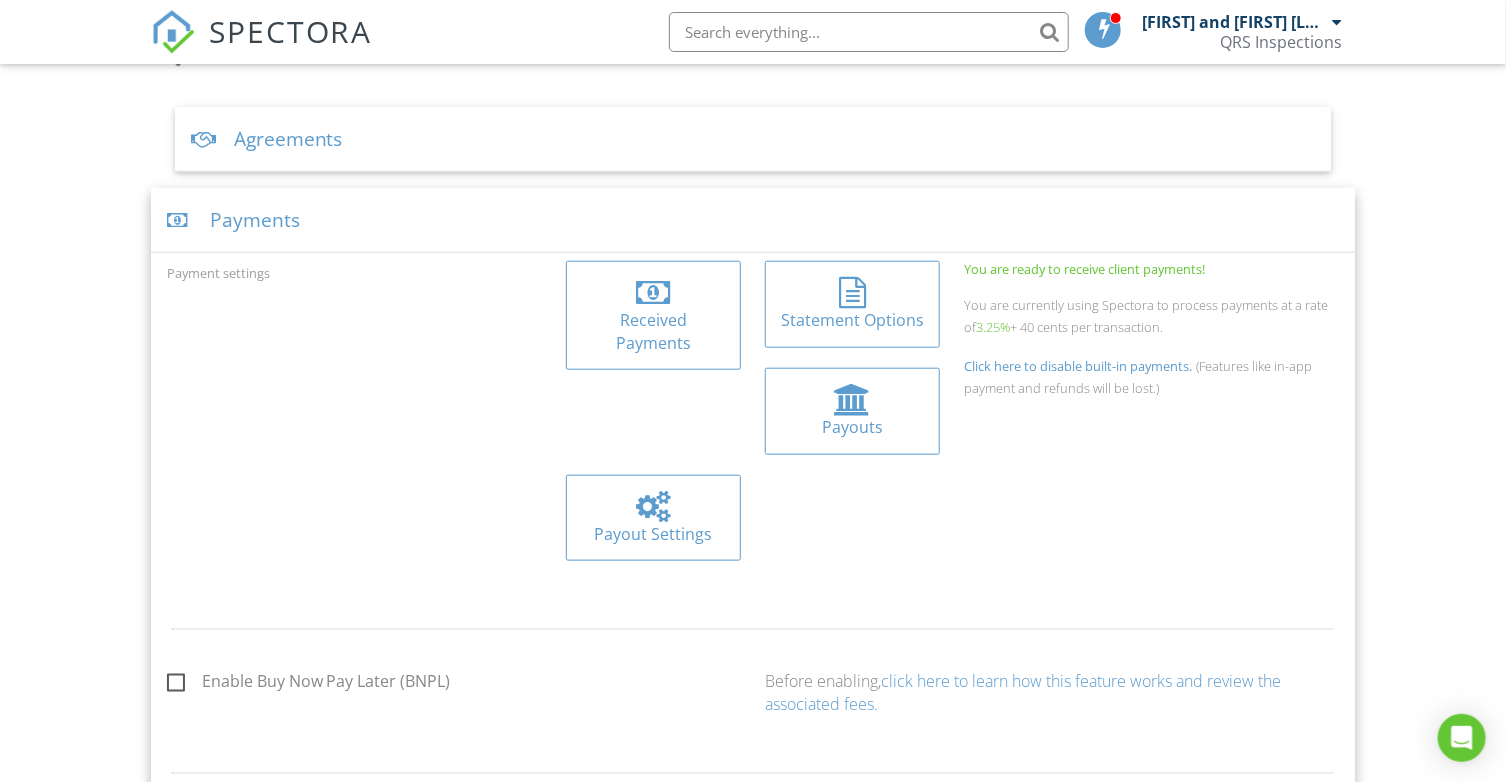 scroll, scrollTop: 700, scrollLeft: 0, axis: vertical 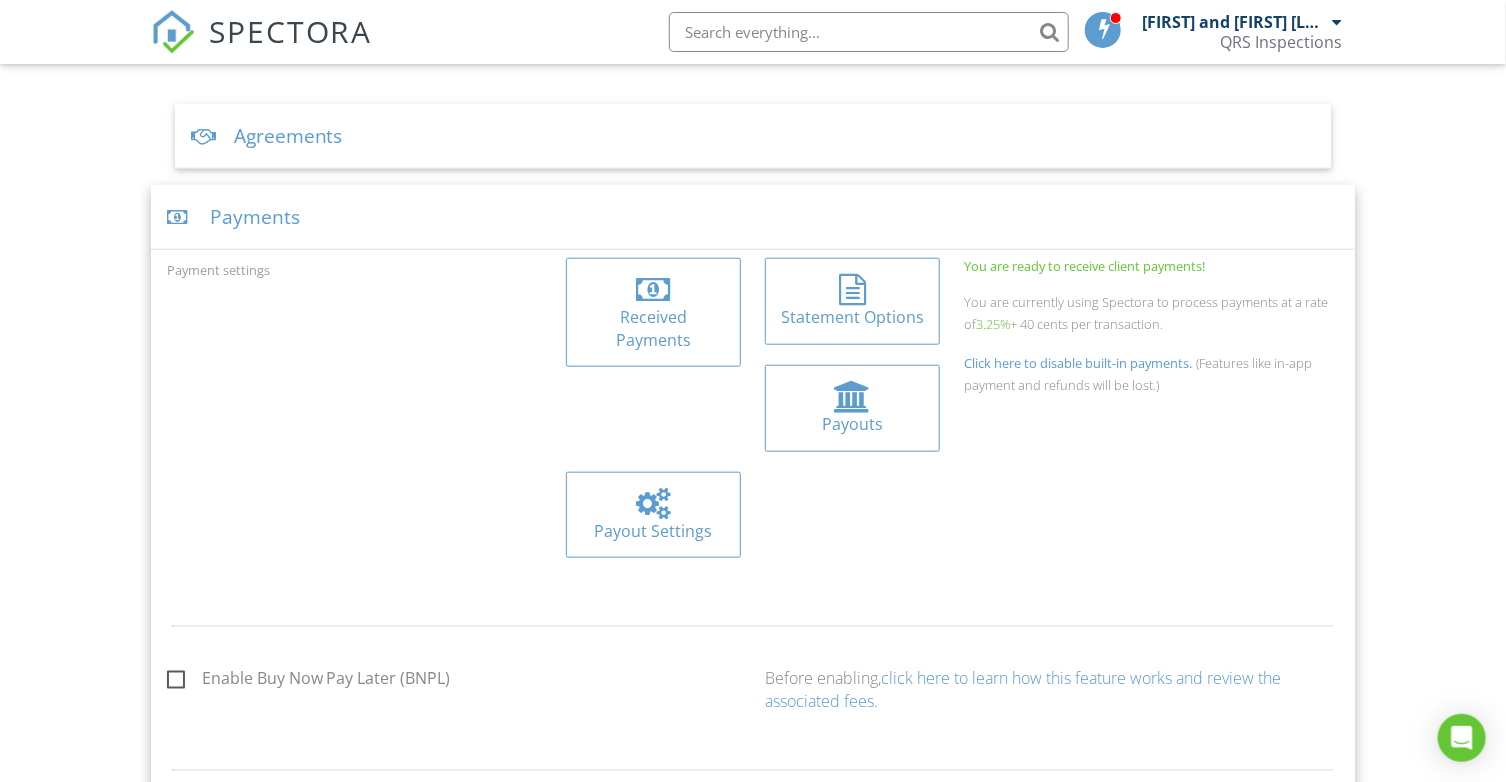 click on "Received Payments" at bounding box center [653, 328] 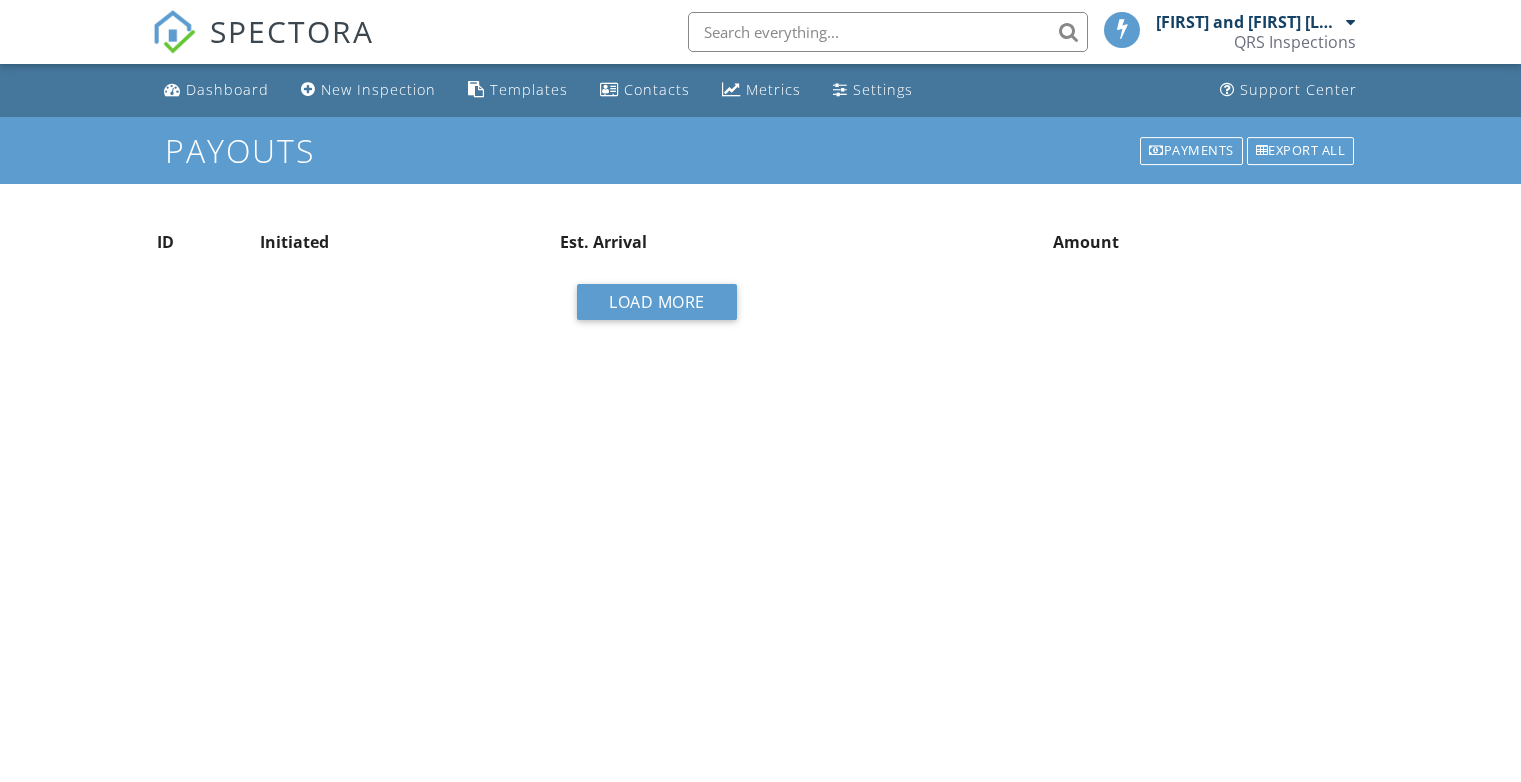 scroll, scrollTop: 0, scrollLeft: 0, axis: both 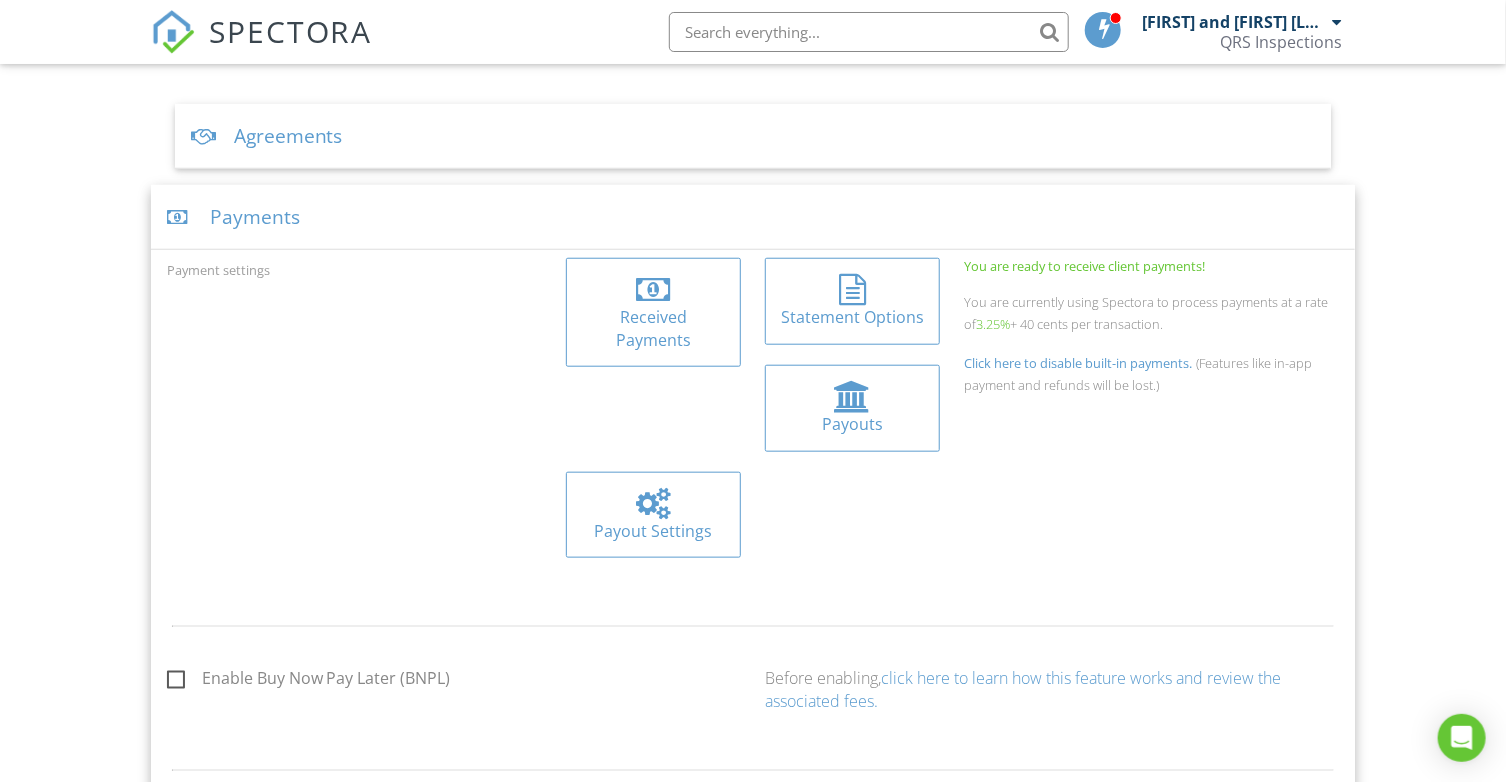 click on "Payout Settings" at bounding box center (653, 531) 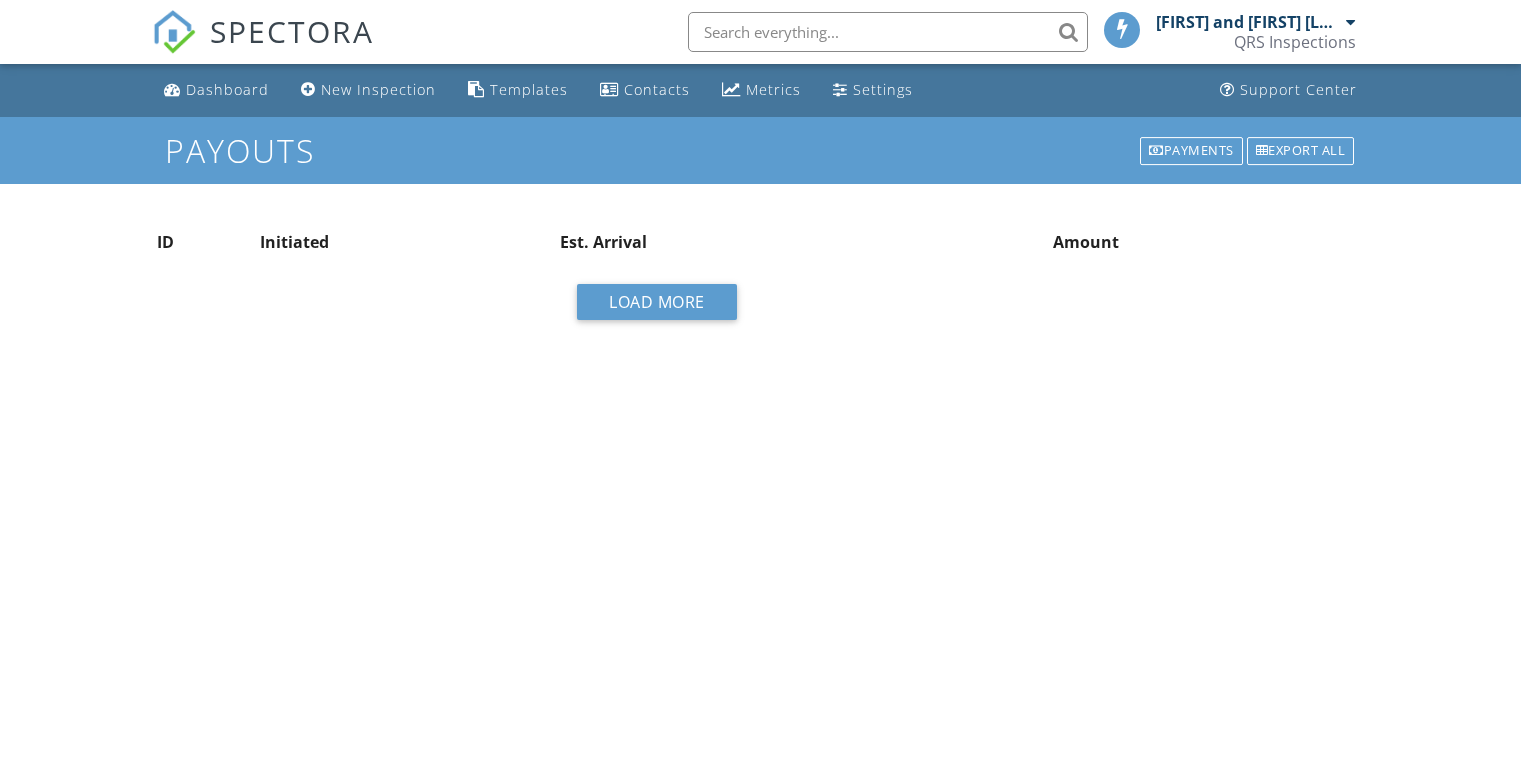 scroll, scrollTop: 0, scrollLeft: 0, axis: both 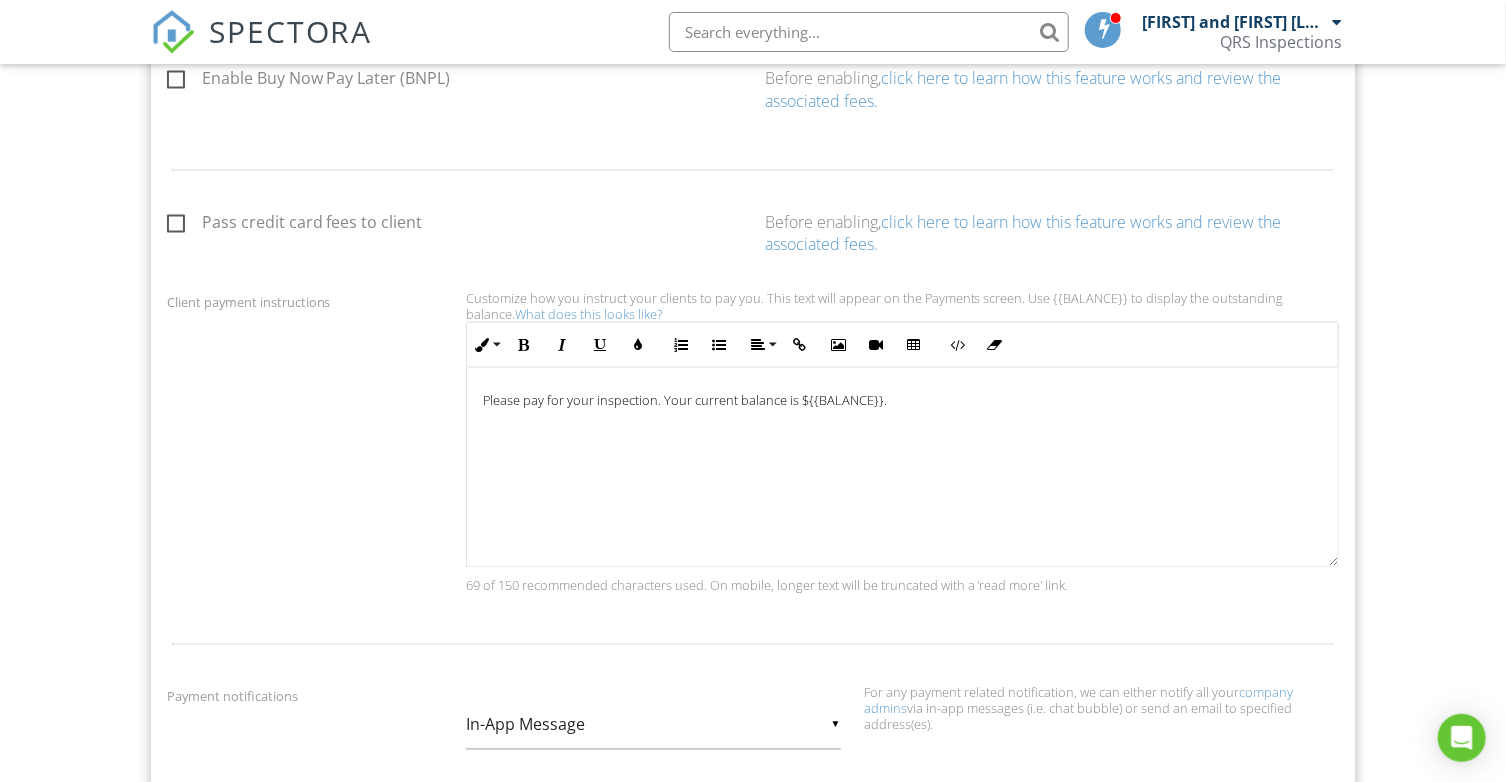 click on "Pass credit card fees to client" at bounding box center [295, 225] 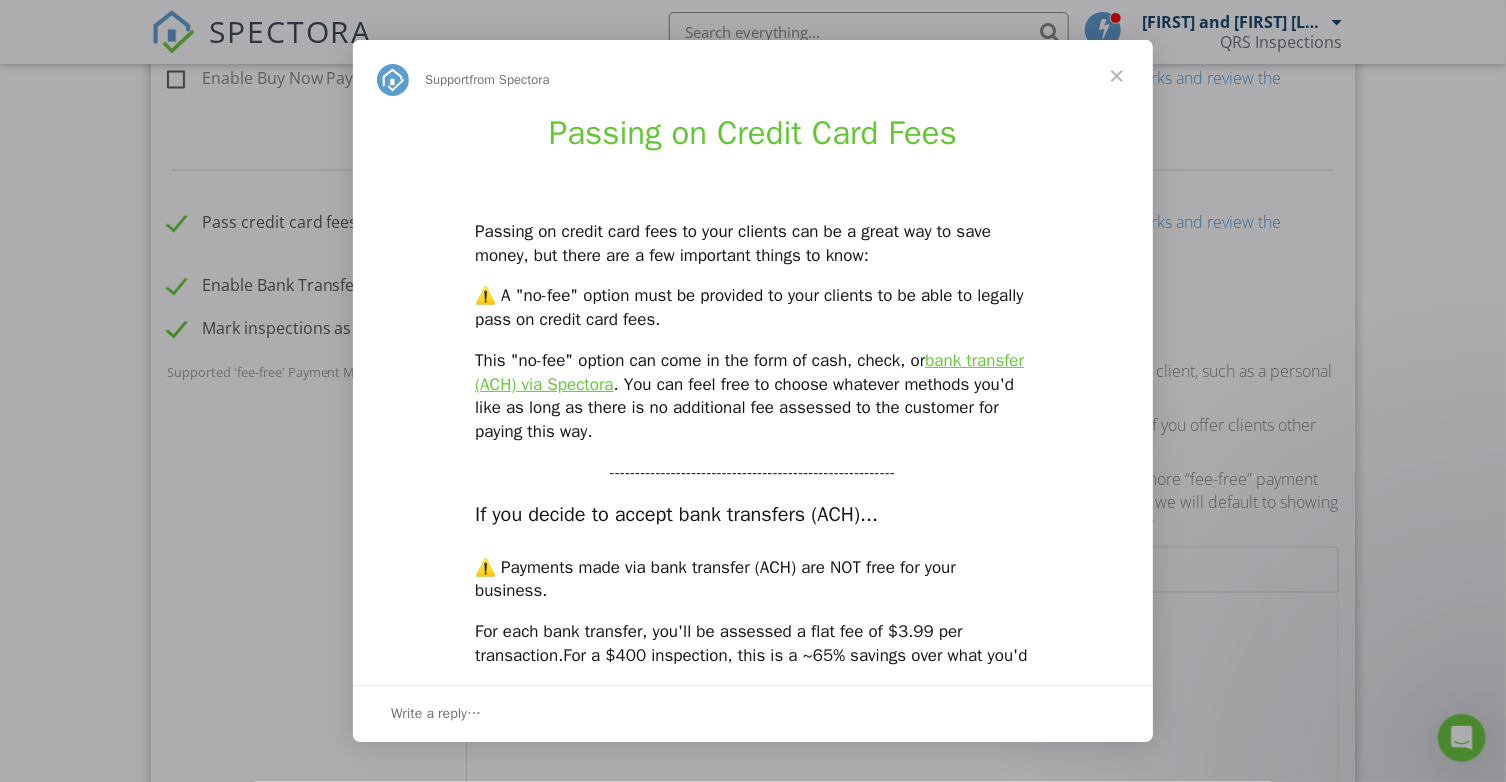 scroll, scrollTop: 0, scrollLeft: 0, axis: both 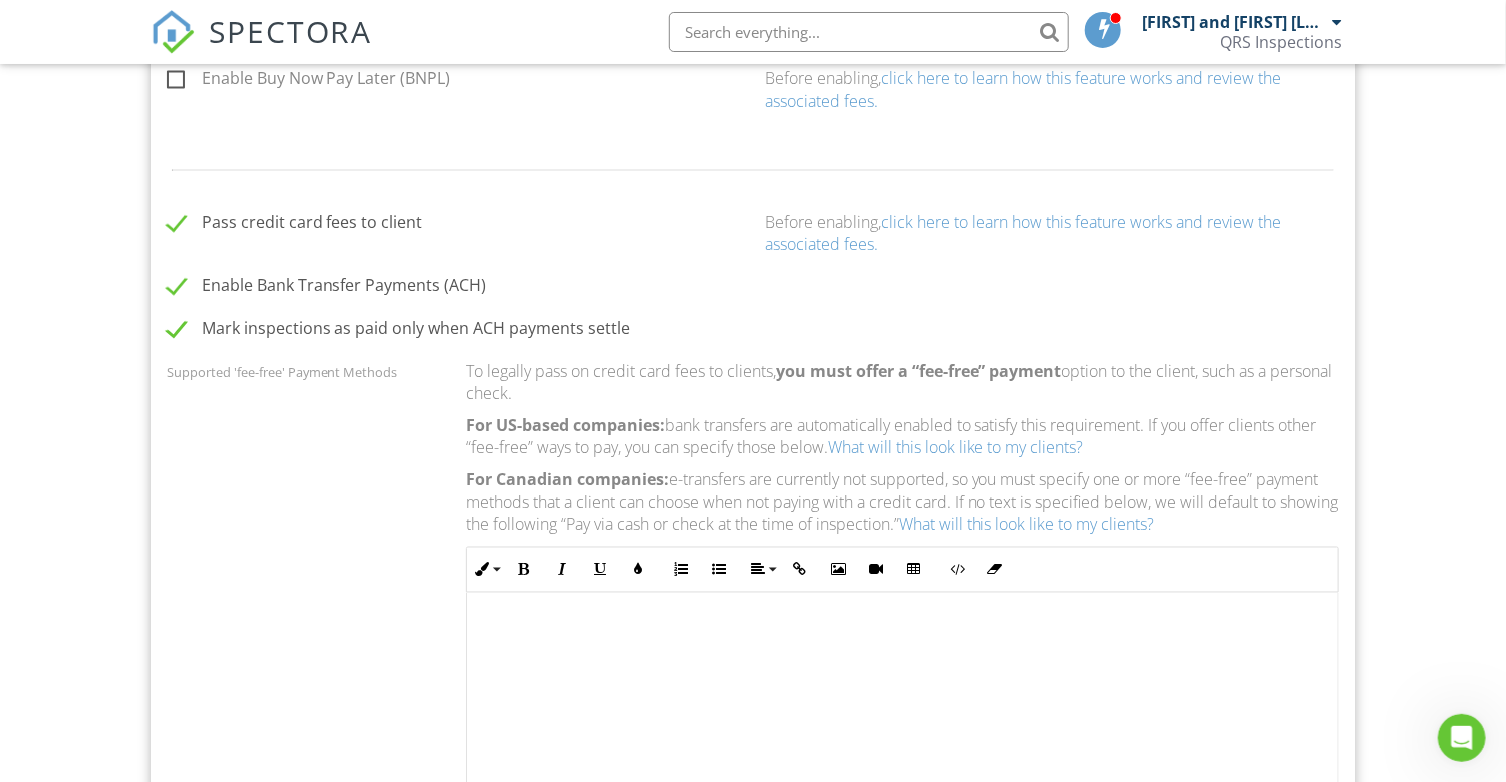 click on "click here to learn how this feature works and review the associated fees." at bounding box center (1023, 233) 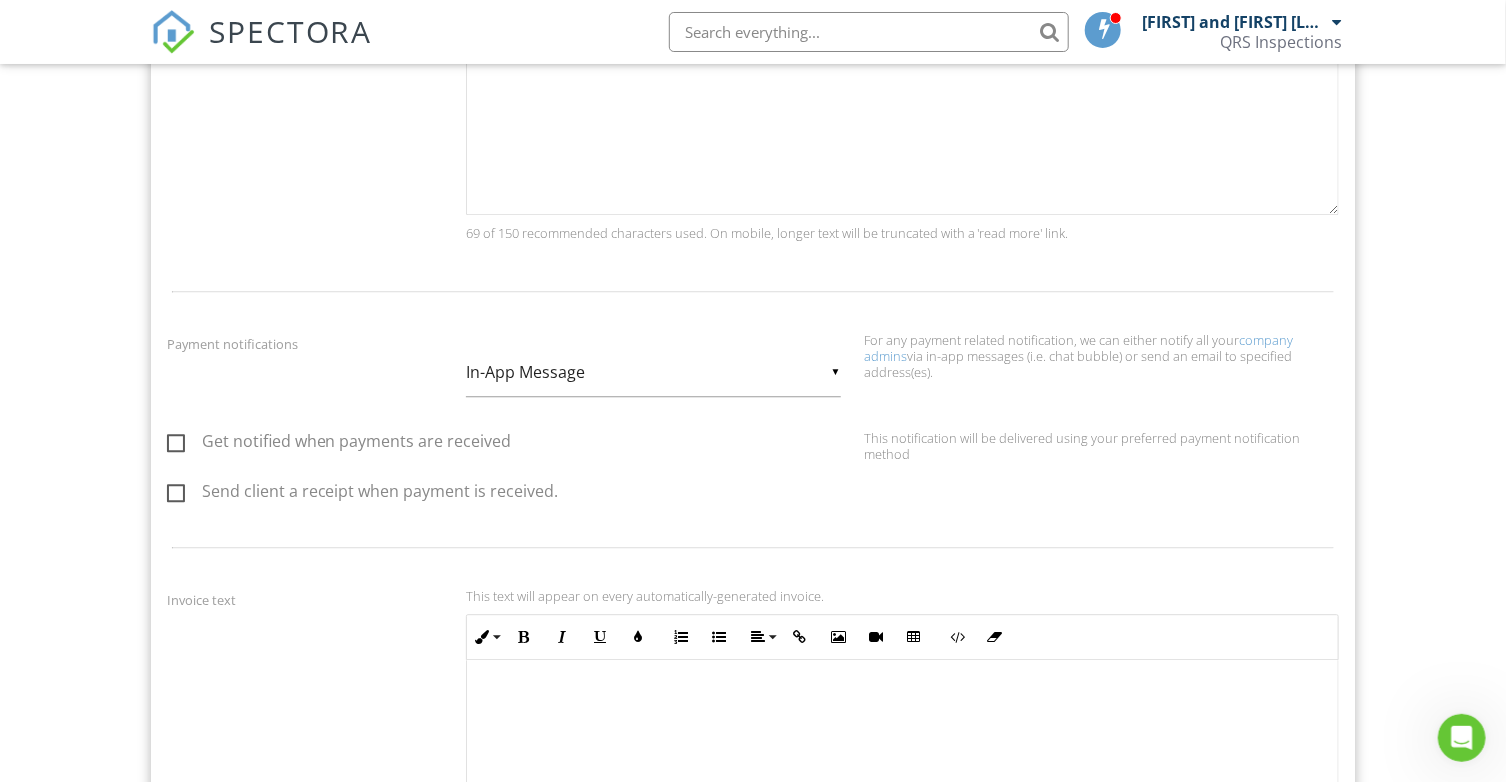 scroll, scrollTop: 2200, scrollLeft: 0, axis: vertical 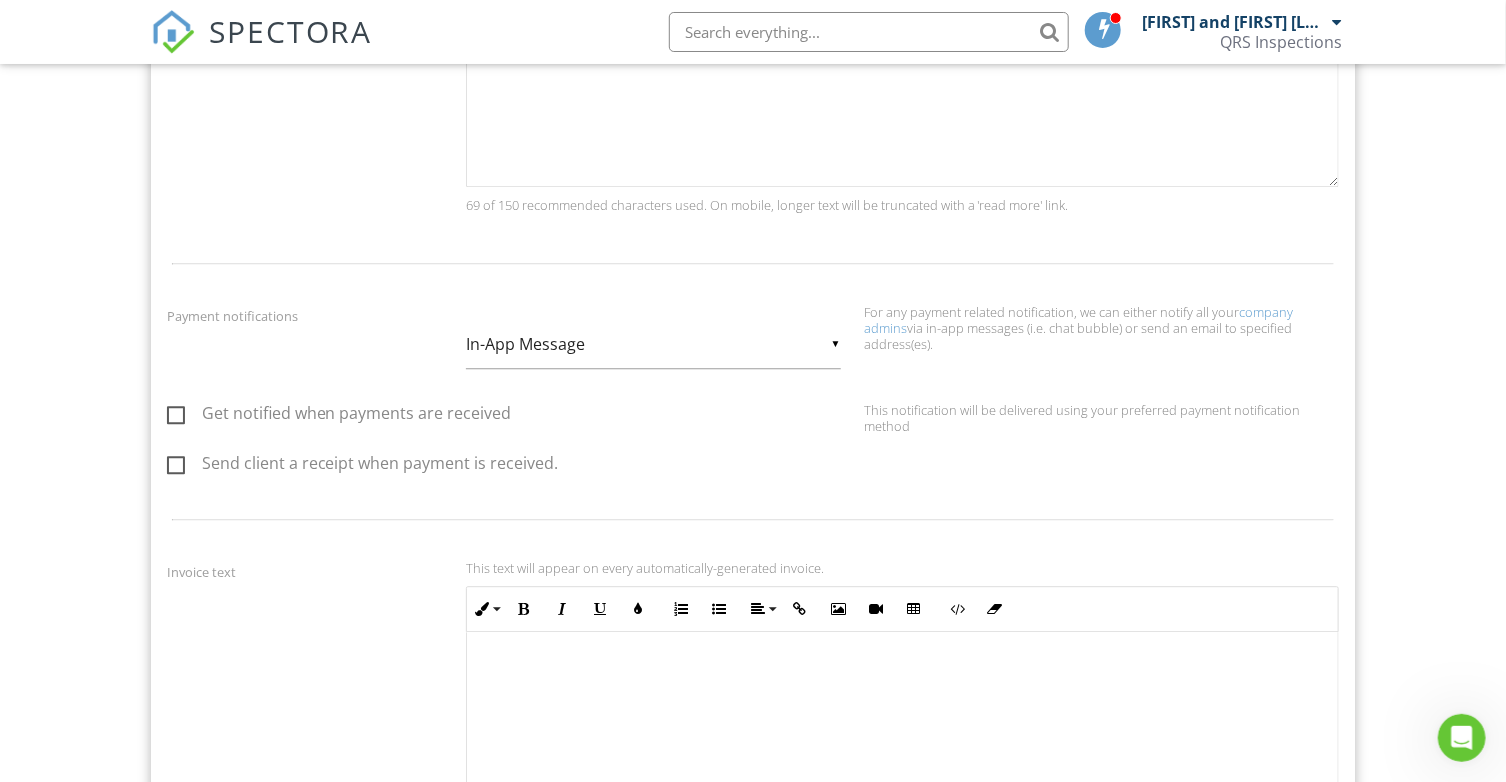 click on "Get notified when payments are received" at bounding box center (339, 416) 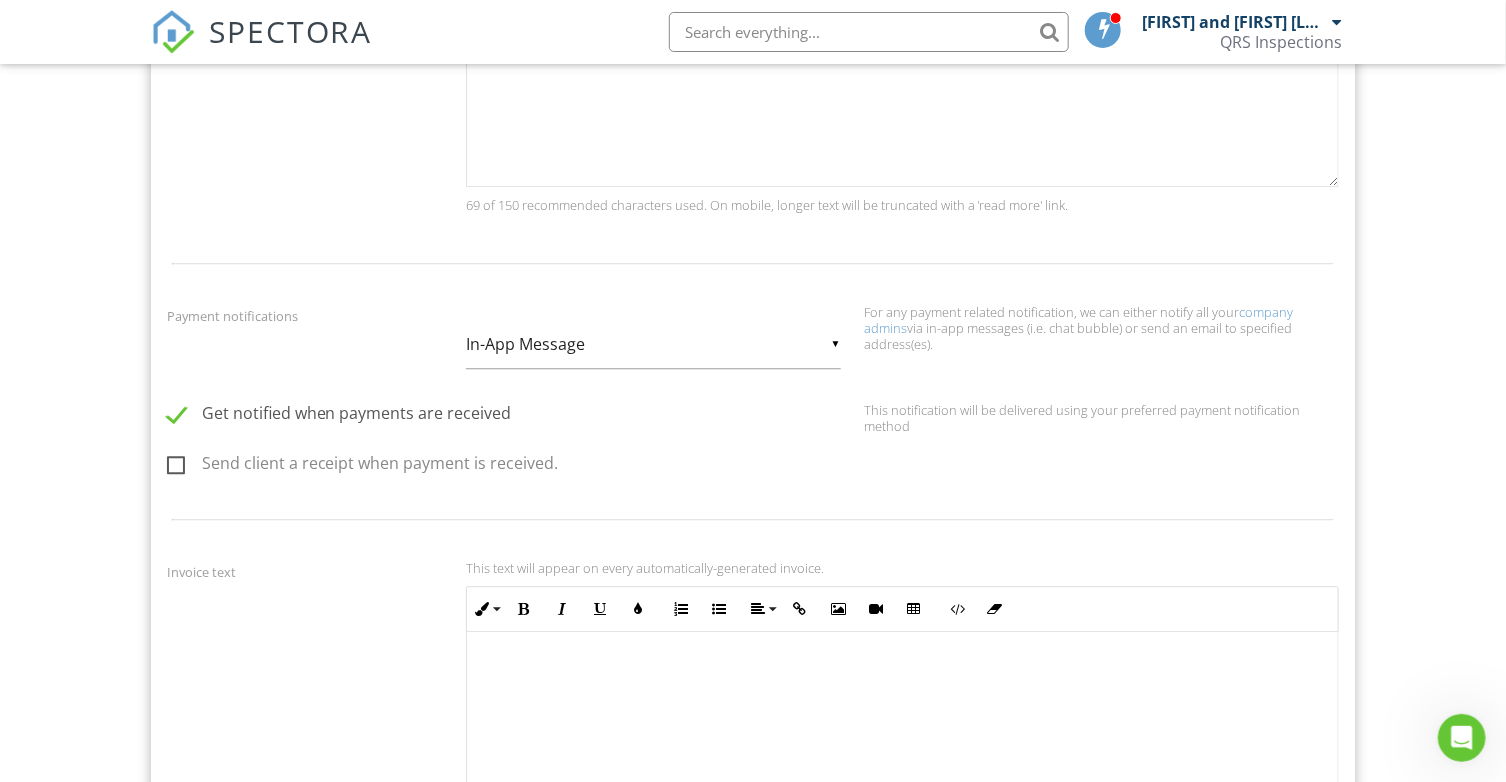 click on "Send client a receipt when payment is received." at bounding box center [363, 466] 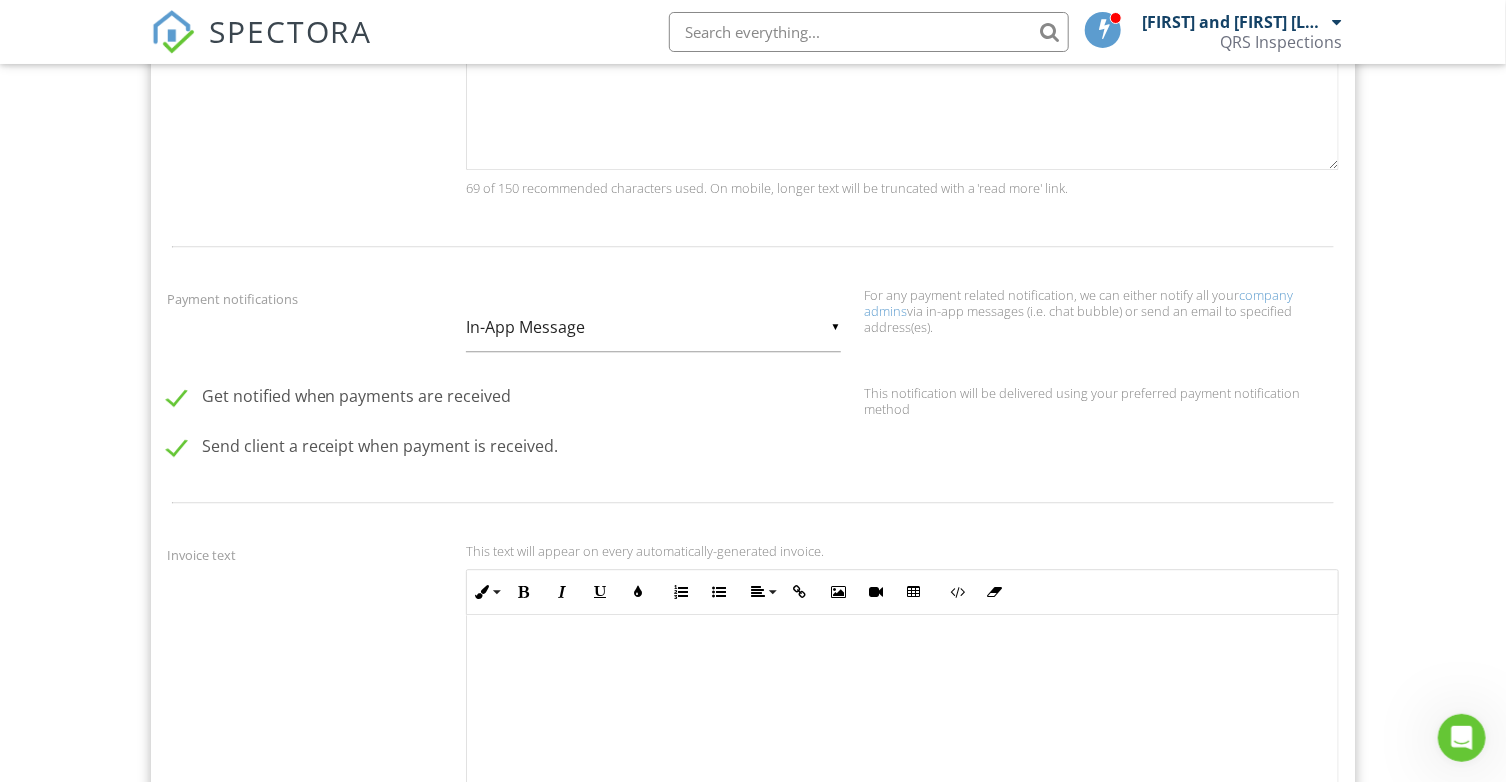 scroll, scrollTop: 2200, scrollLeft: 0, axis: vertical 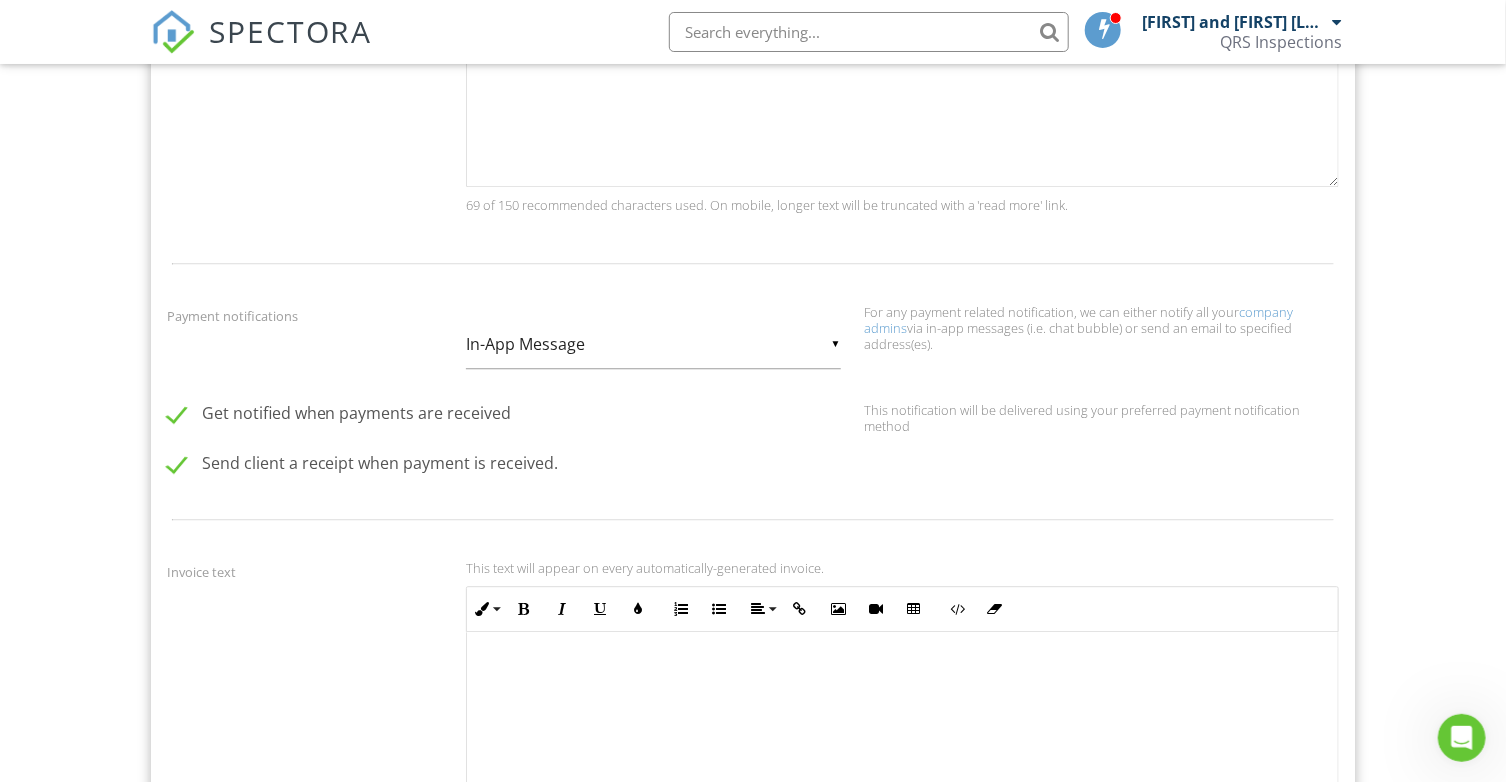 click on "▼ In-App Message In-App Message Email In-App Message
Email" at bounding box center (653, 344) 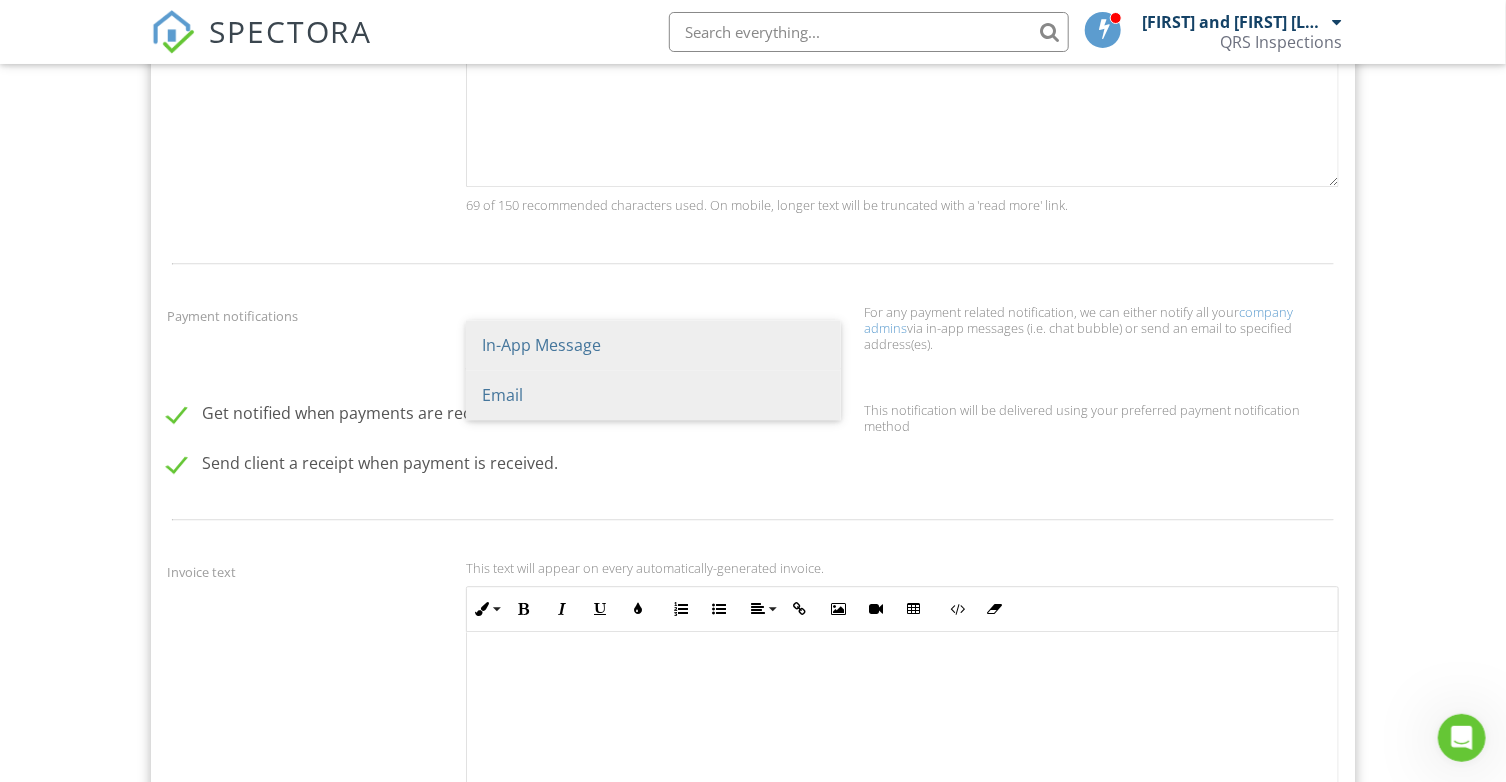 click on "Email" at bounding box center (653, 395) 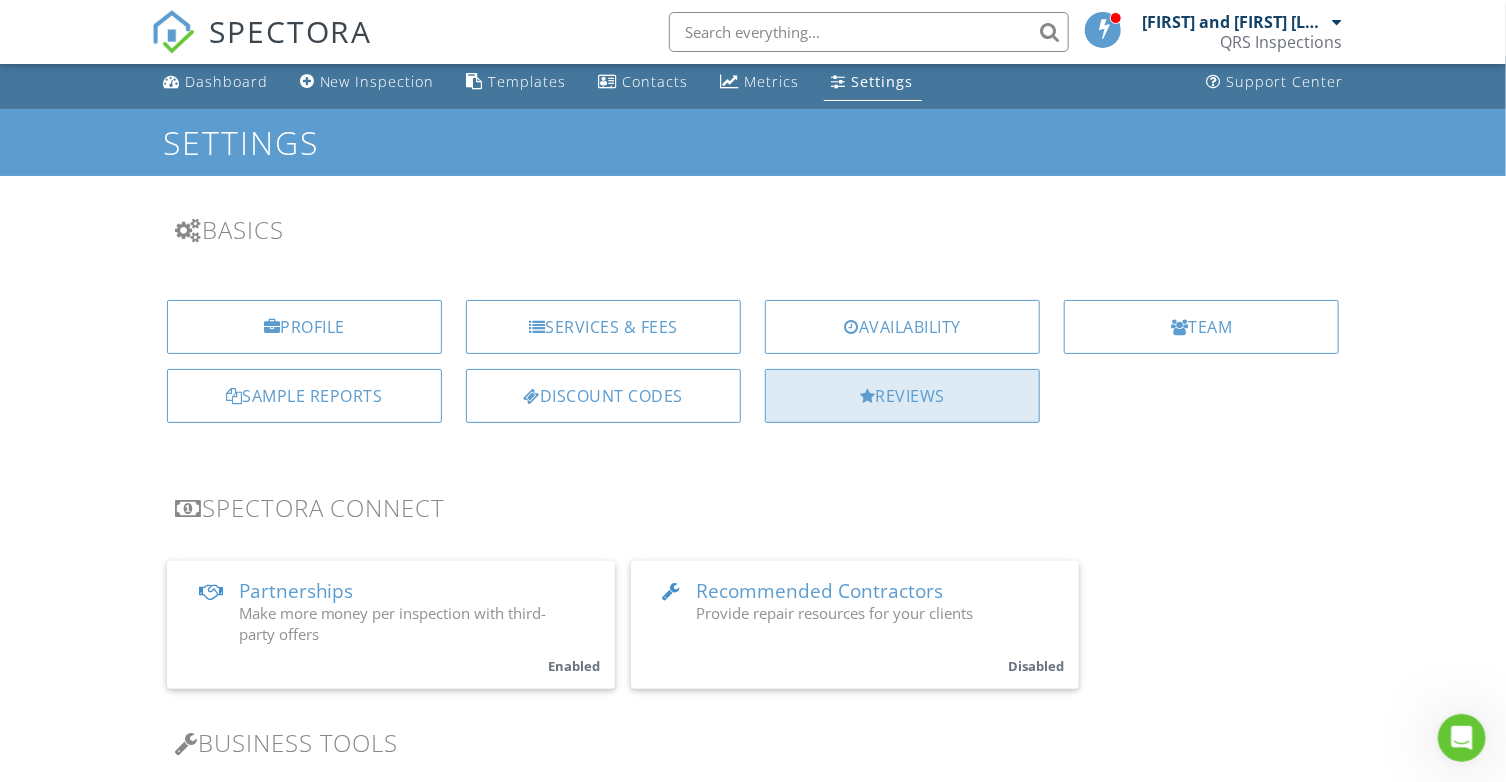 scroll, scrollTop: 0, scrollLeft: 0, axis: both 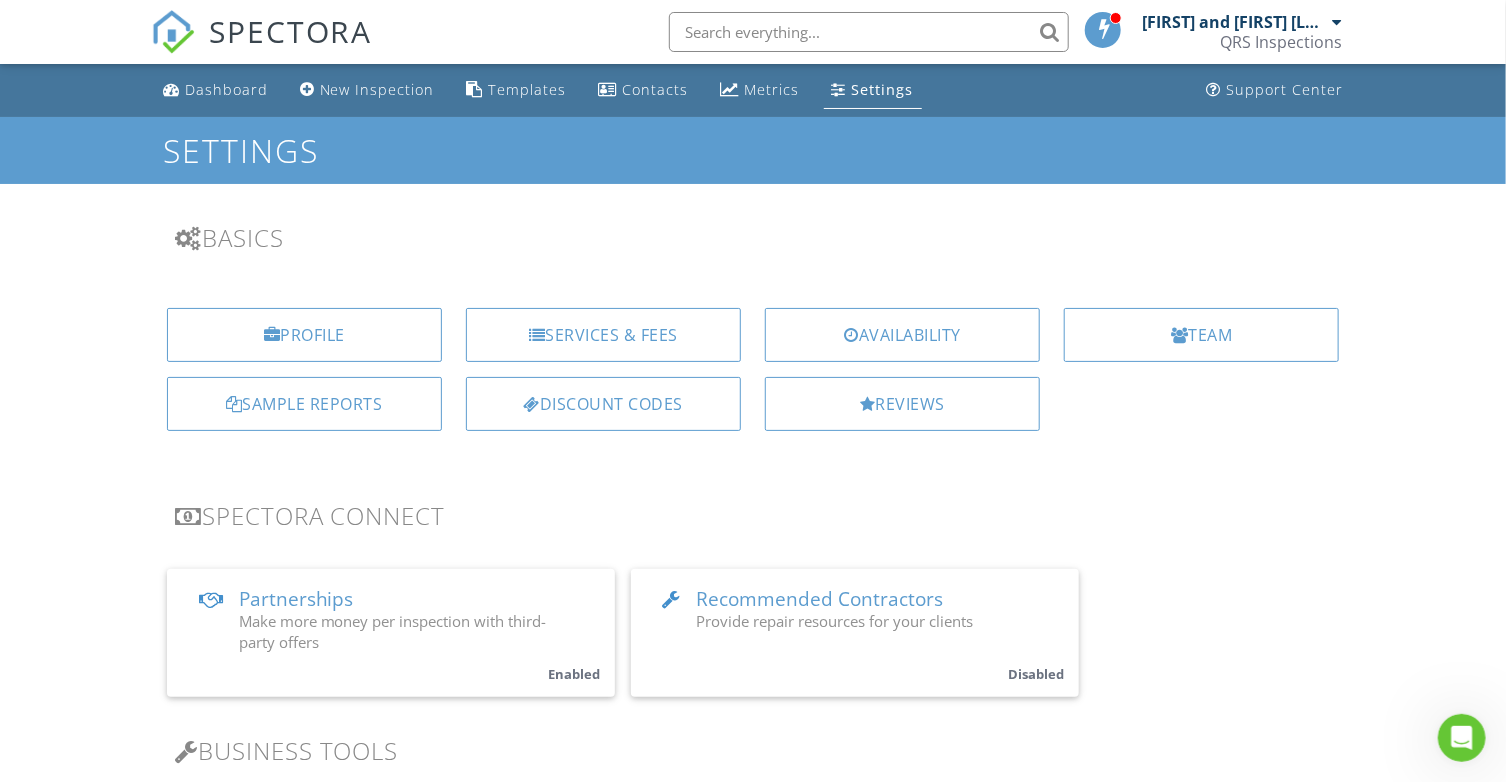 click on "QRS Inspections" at bounding box center [1281, 42] 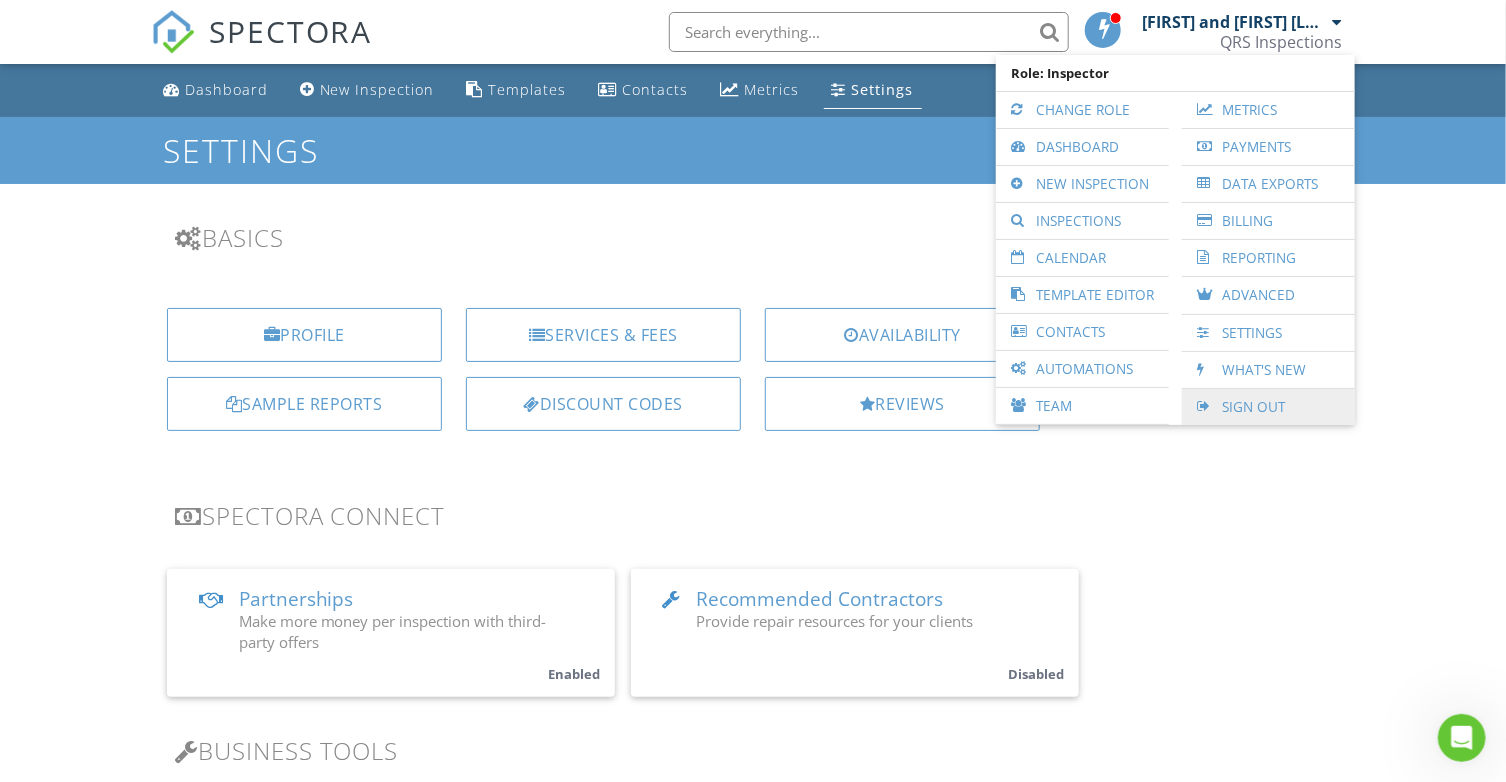 click on "Sign Out" at bounding box center (1268, 407) 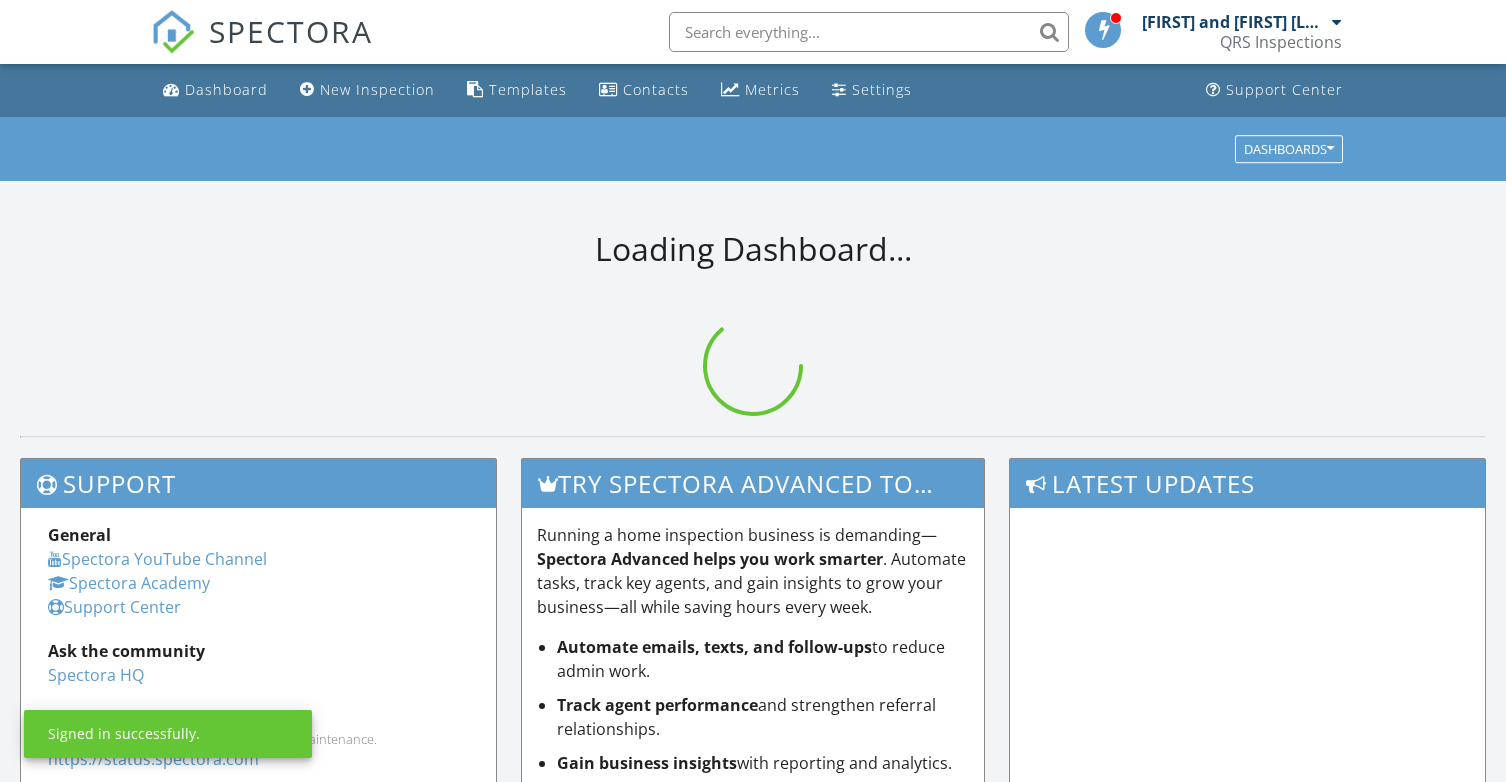 scroll, scrollTop: 0, scrollLeft: 0, axis: both 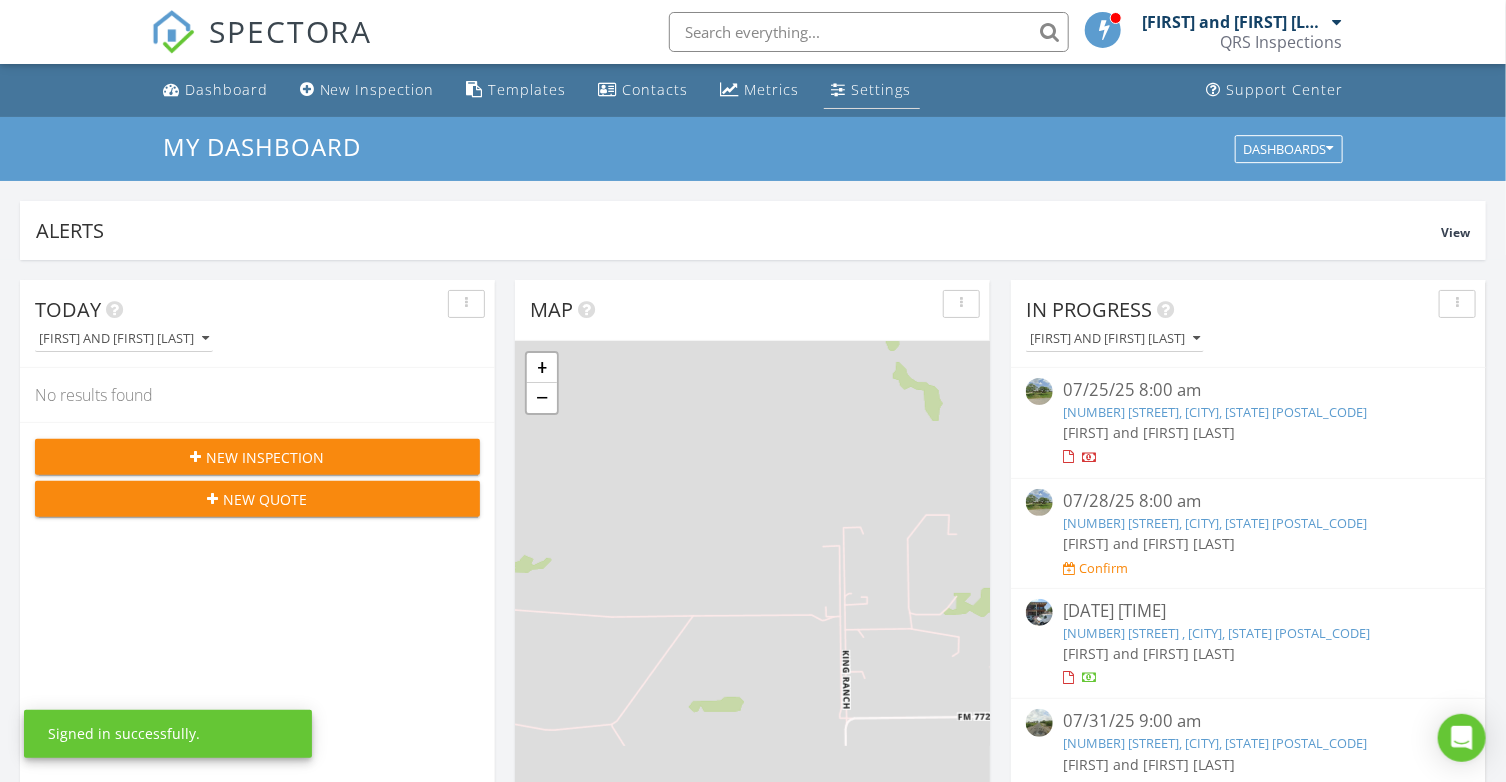 click on "Settings" at bounding box center [882, 89] 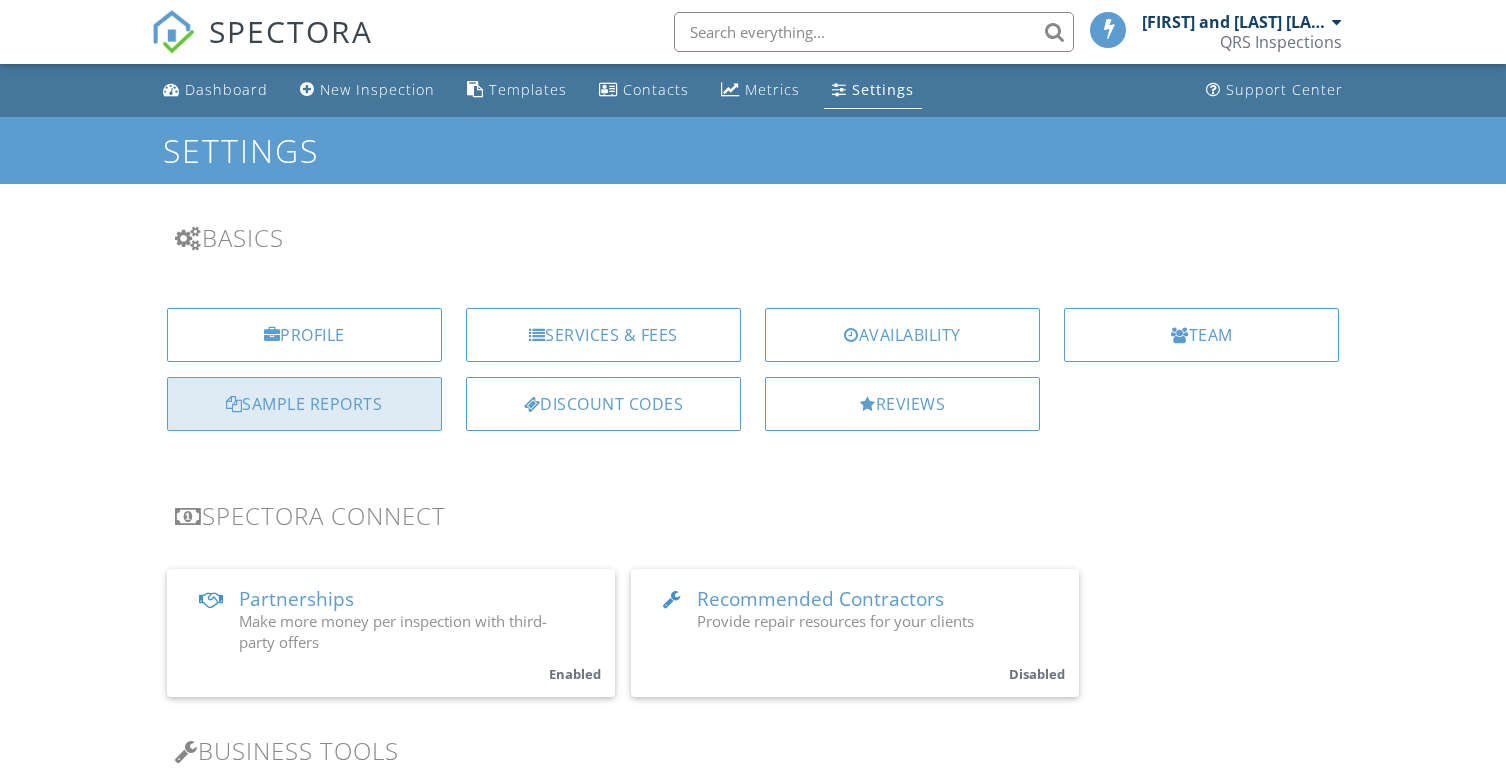 scroll, scrollTop: 0, scrollLeft: 0, axis: both 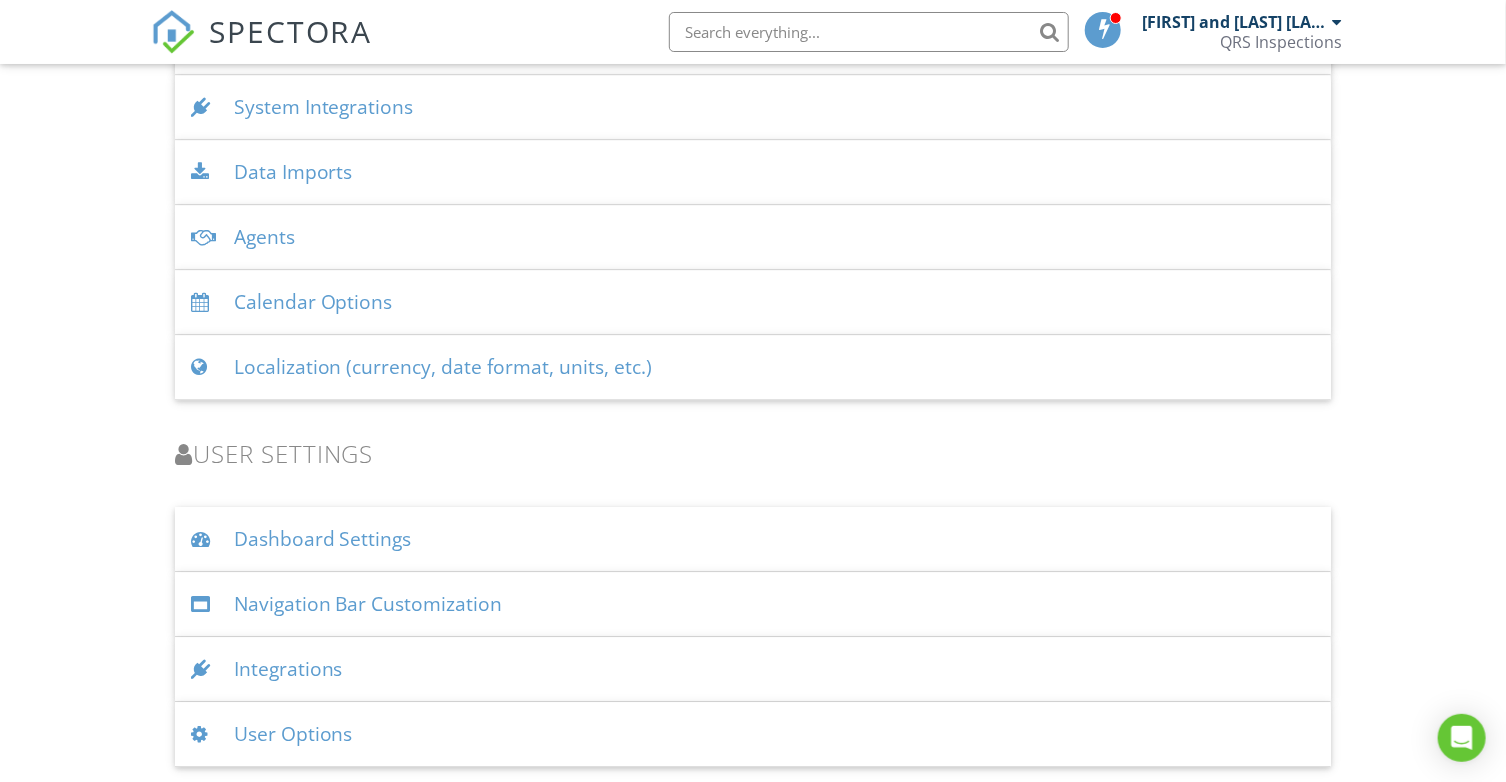 click on "Integrations" at bounding box center (753, 669) 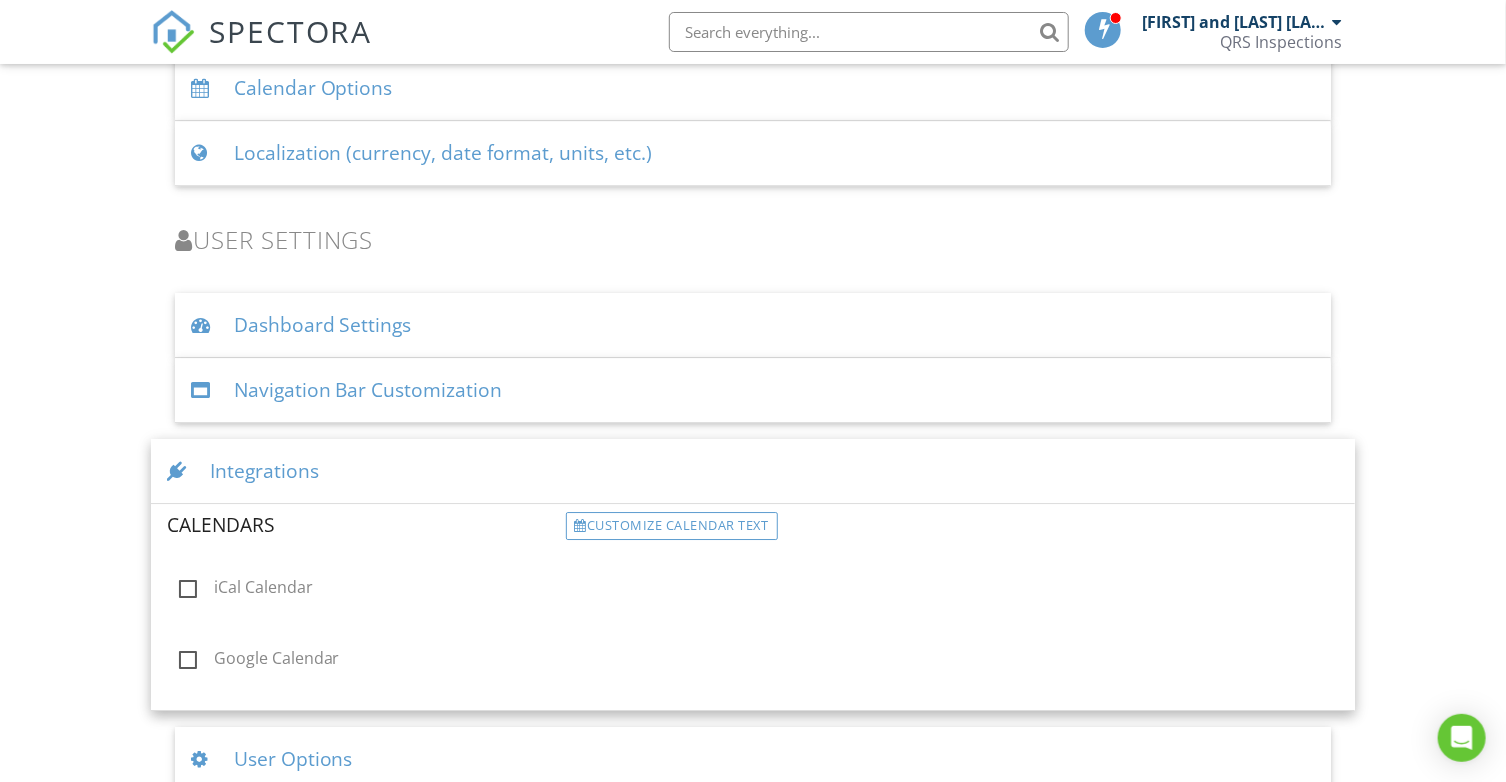 scroll, scrollTop: 2787, scrollLeft: 0, axis: vertical 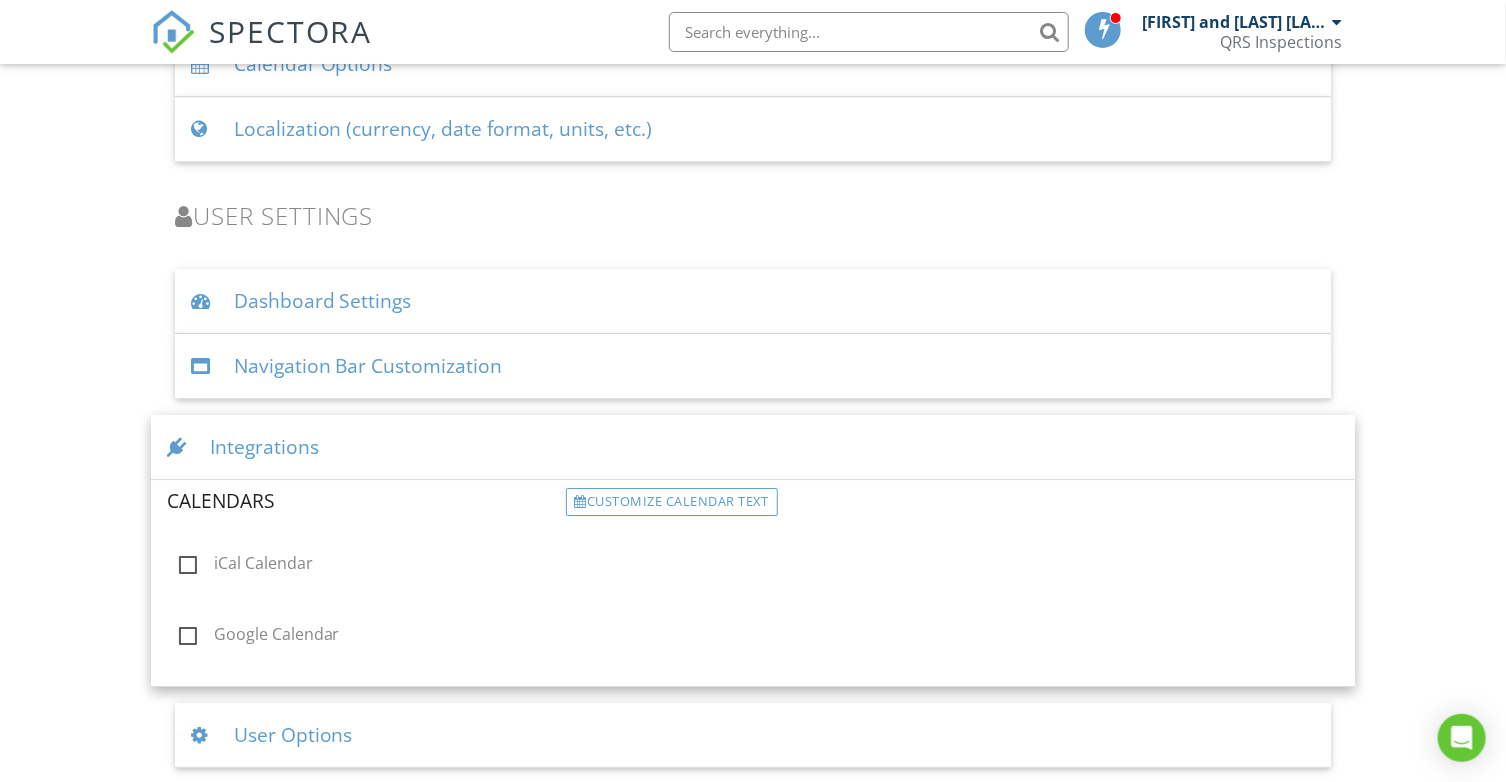 click on "Google Calendar" at bounding box center [366, 637] 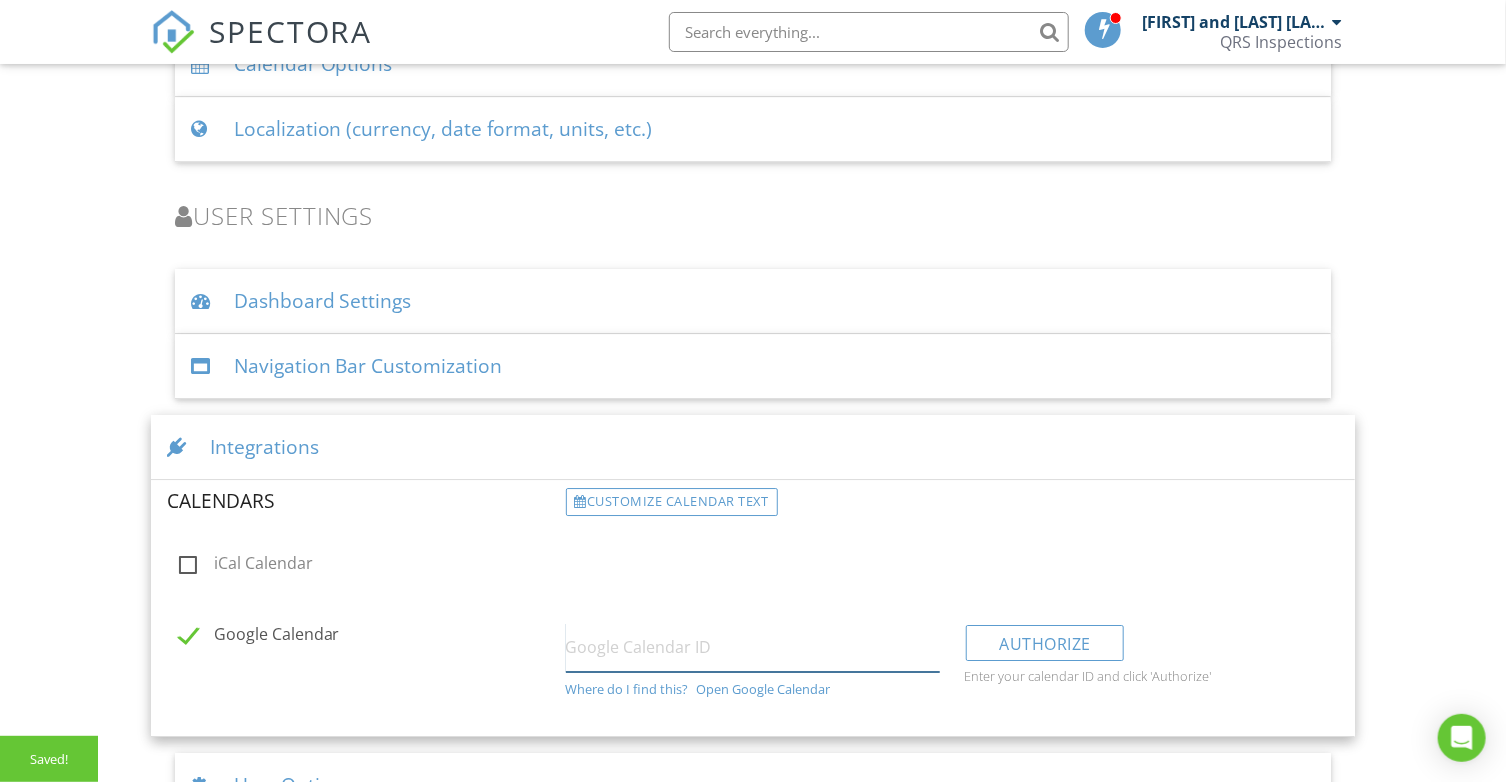 click at bounding box center [753, 647] 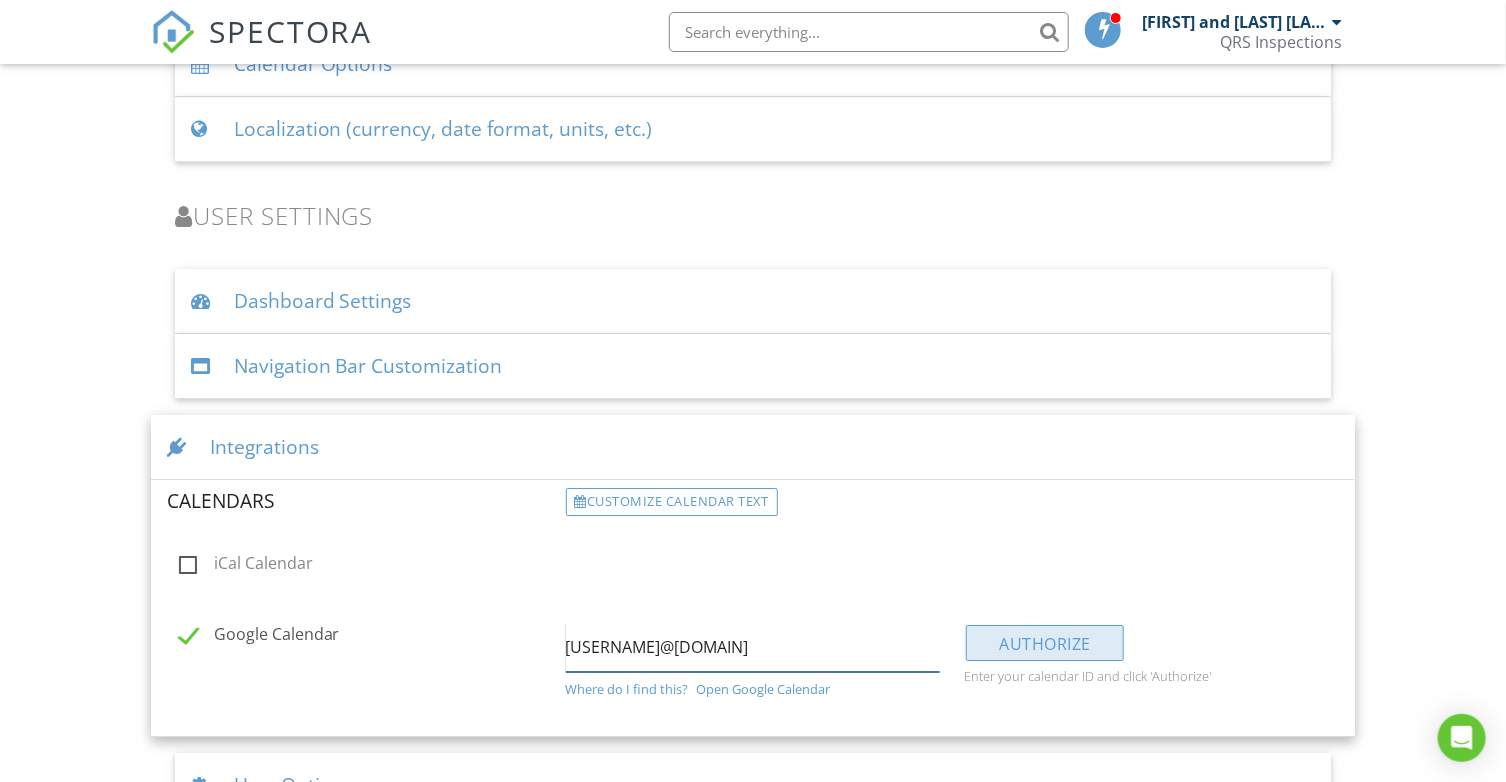 type on "sregan135@gmail.com" 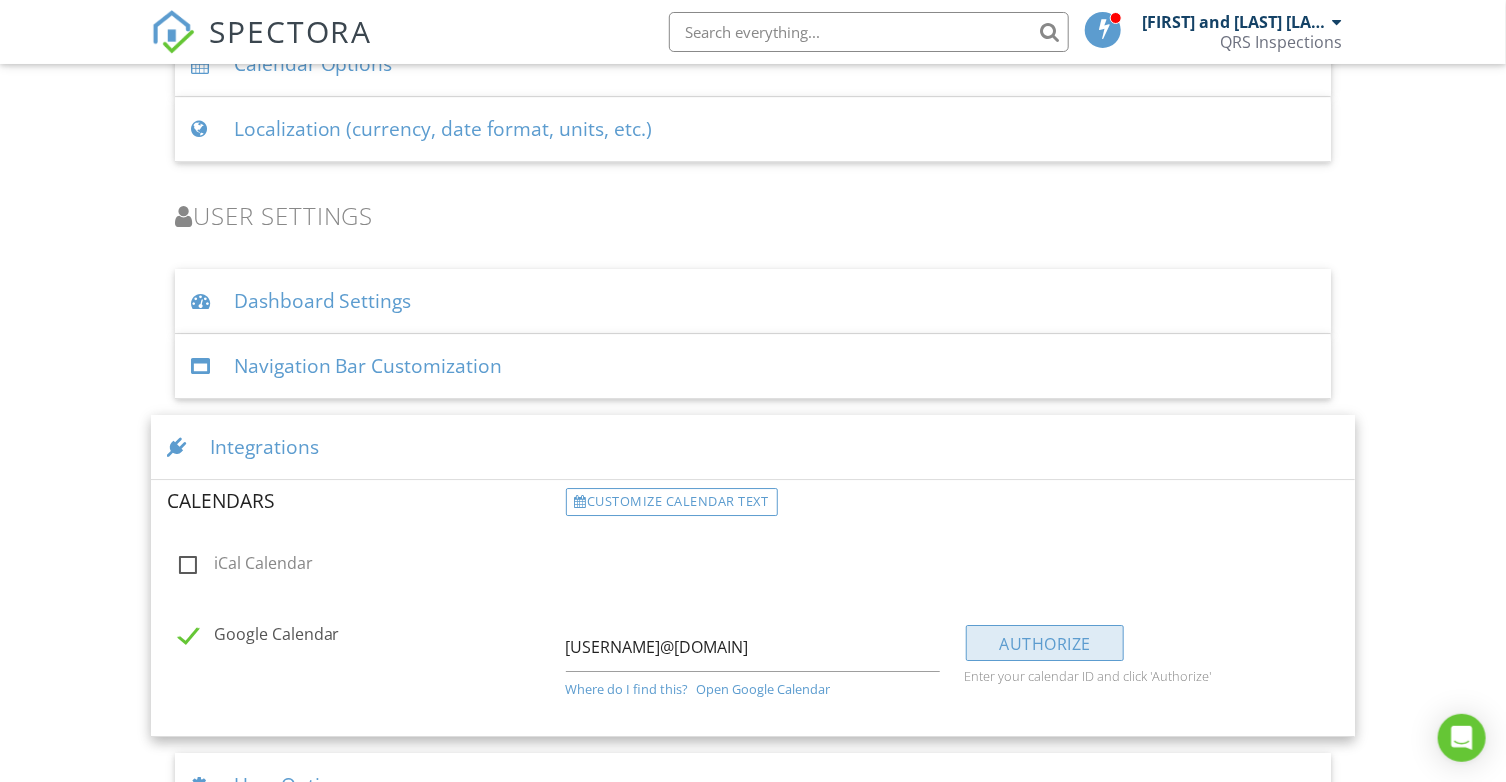 click on "Authorize" at bounding box center [1045, 643] 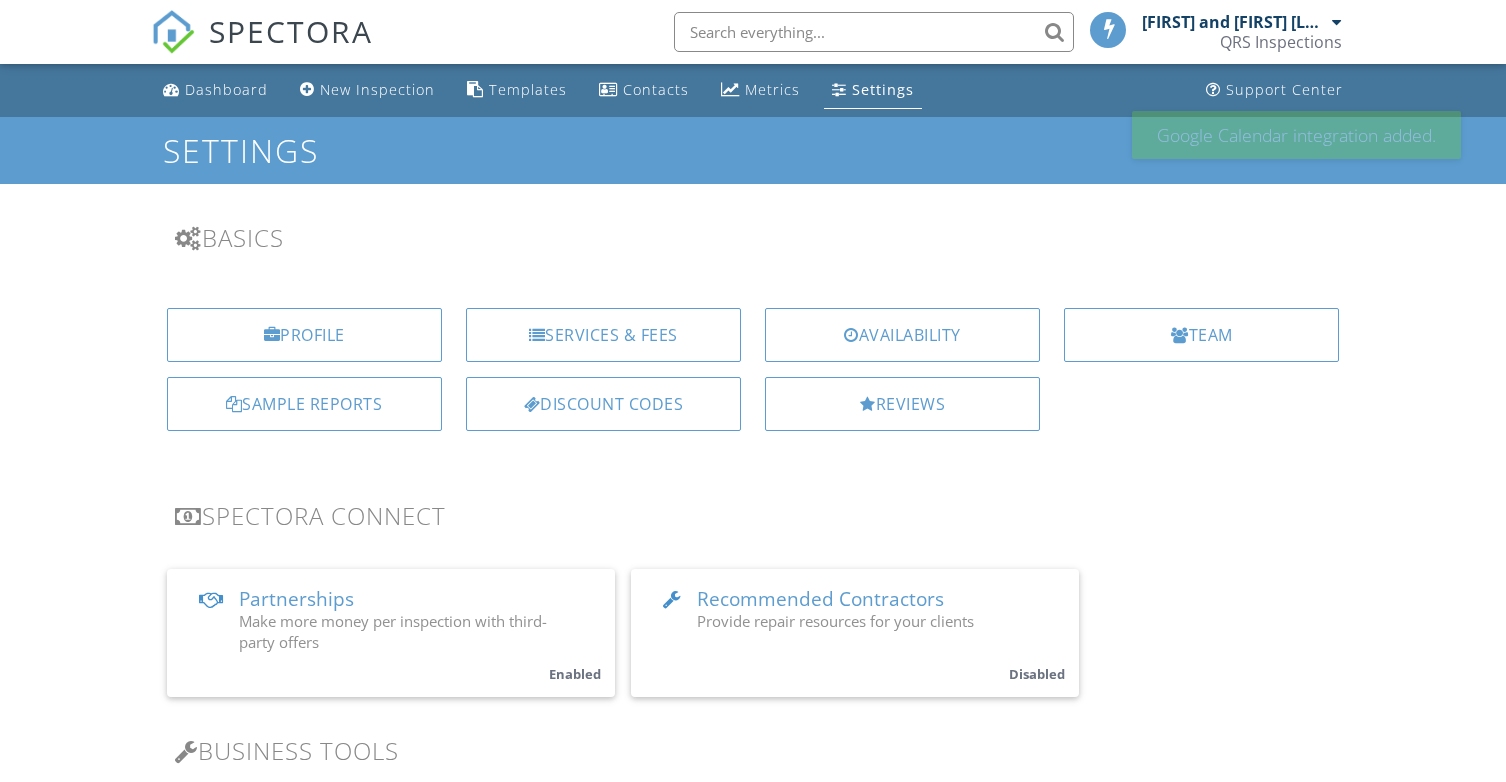 scroll, scrollTop: 2866, scrollLeft: 0, axis: vertical 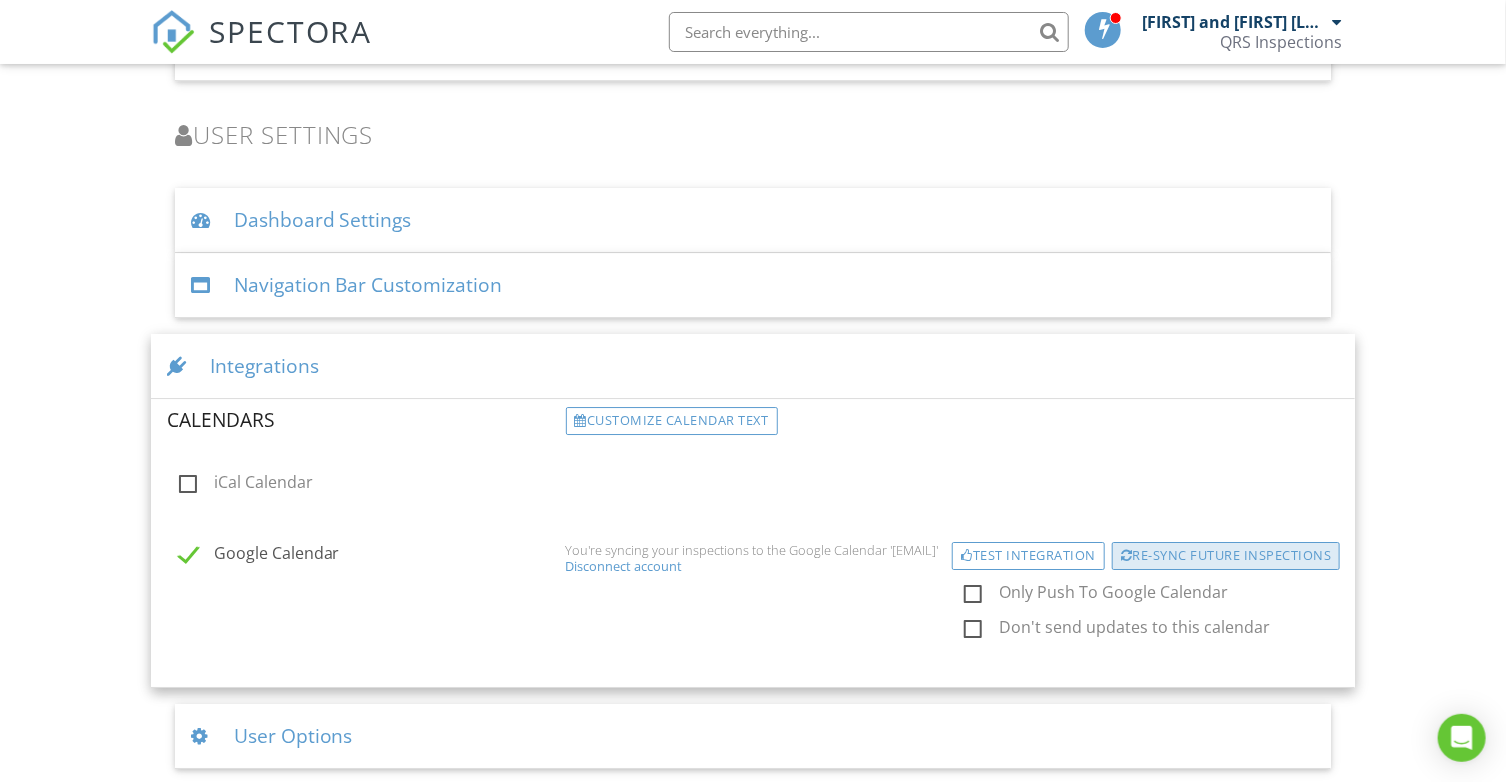 click on "Re-sync future inspections" at bounding box center [1226, 556] 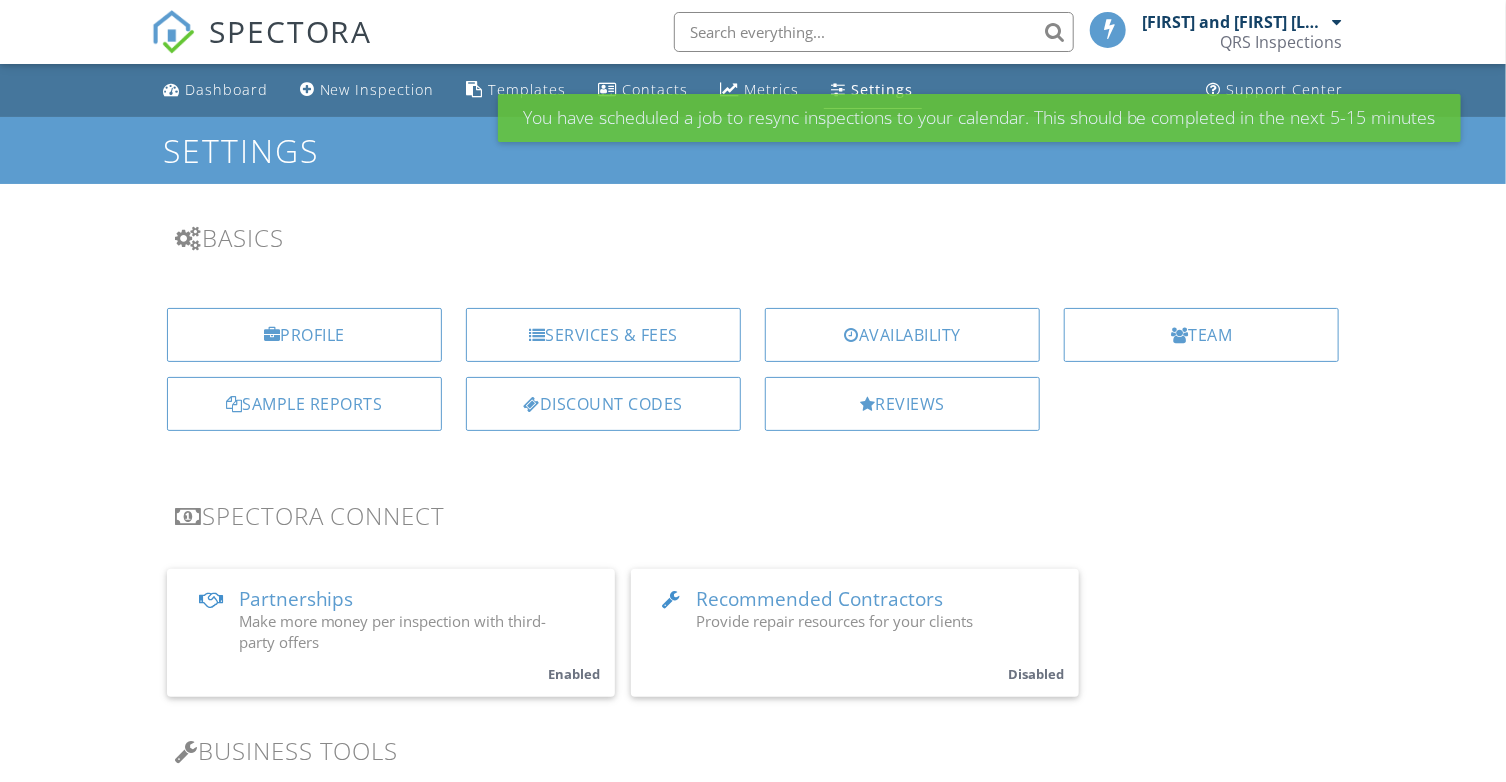 scroll, scrollTop: 2693, scrollLeft: 0, axis: vertical 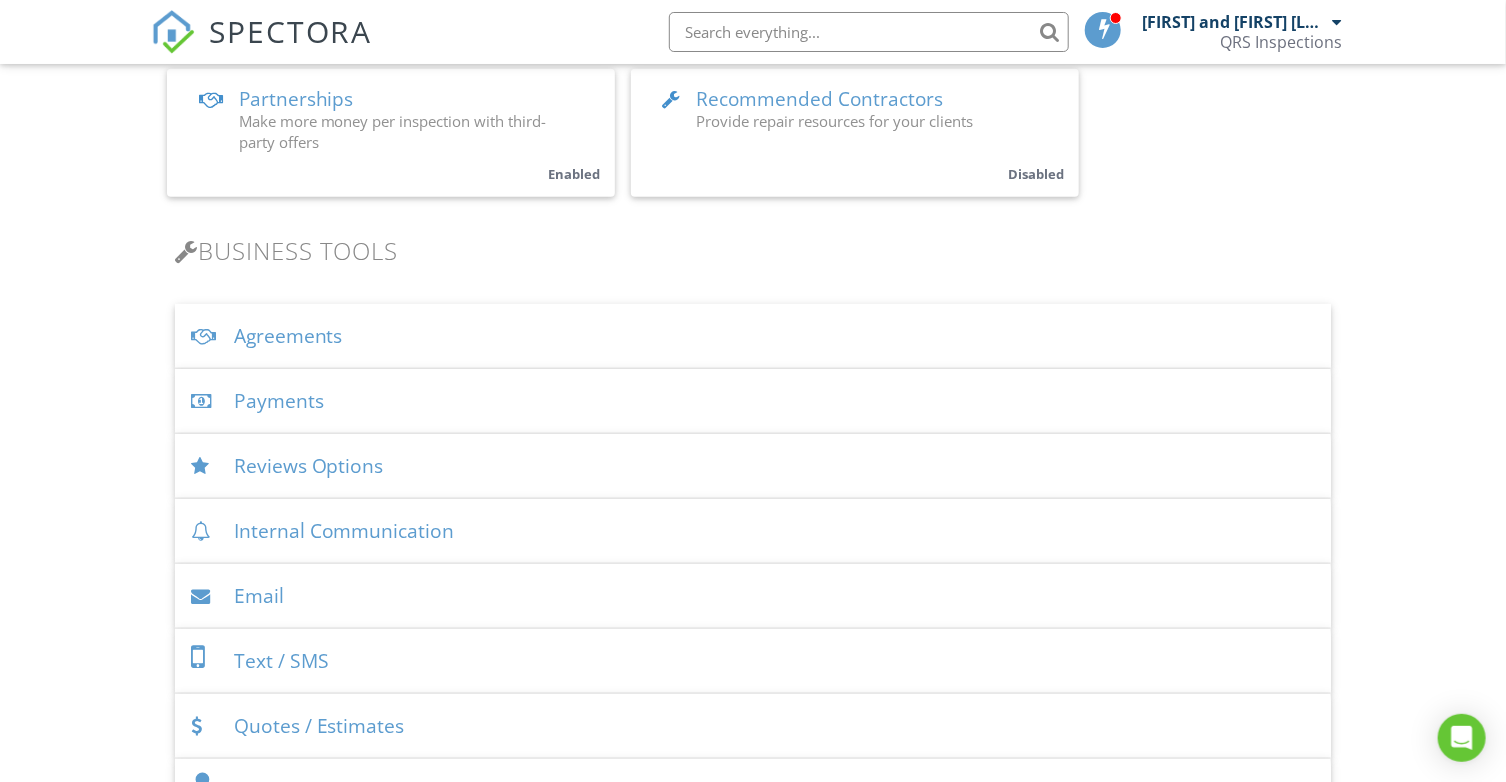 click on "Payments" at bounding box center [753, 401] 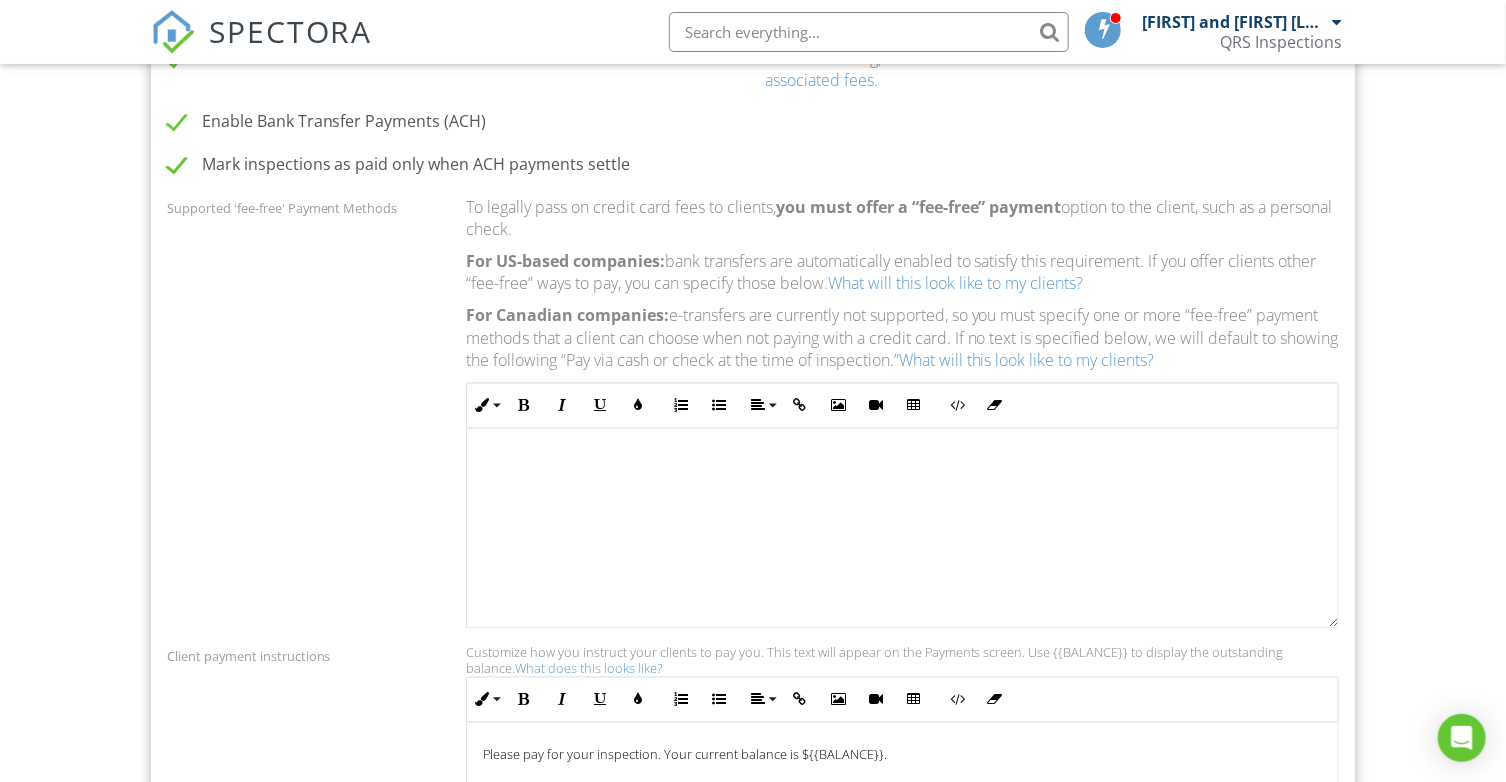 scroll, scrollTop: 1500, scrollLeft: 0, axis: vertical 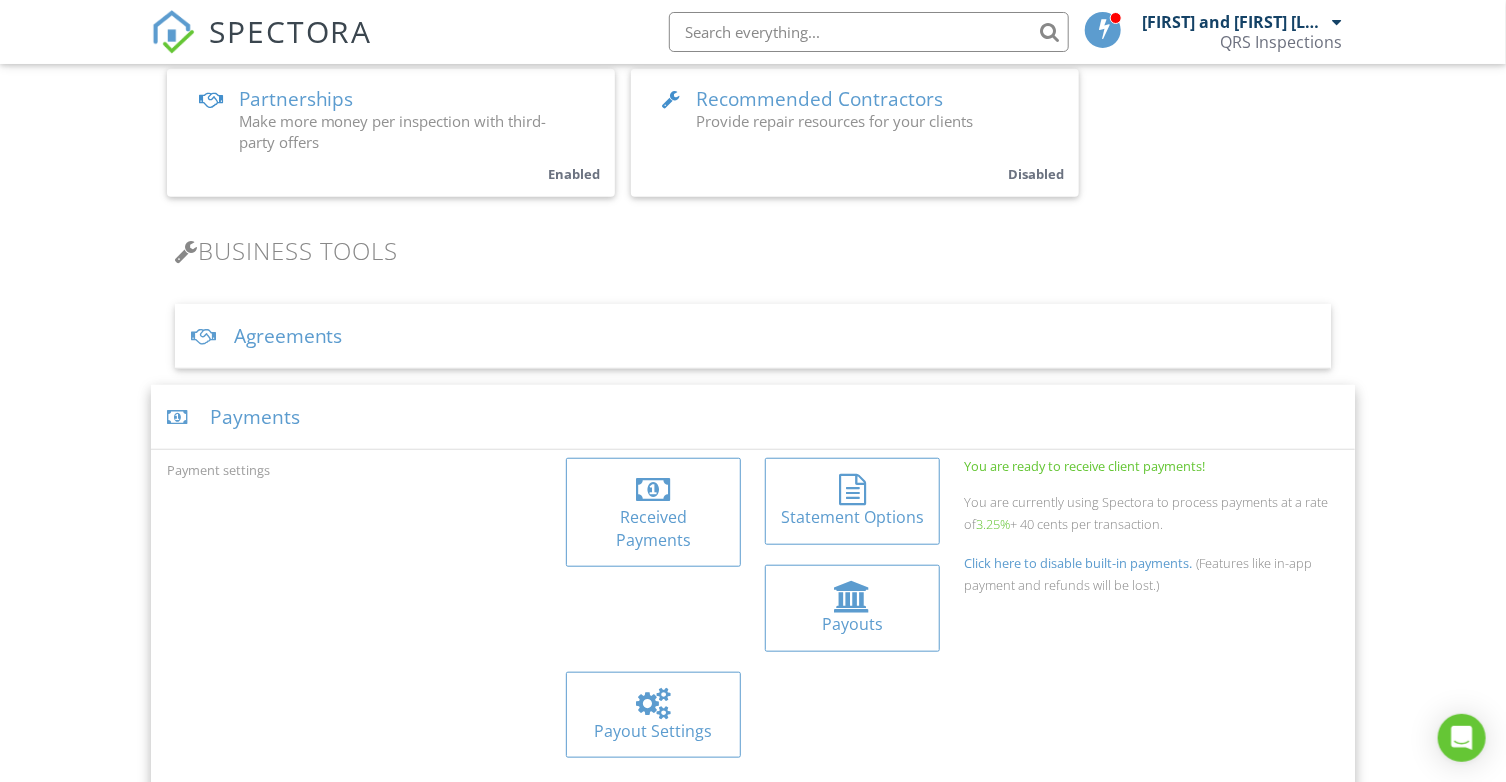 click on "Payments" at bounding box center [753, 417] 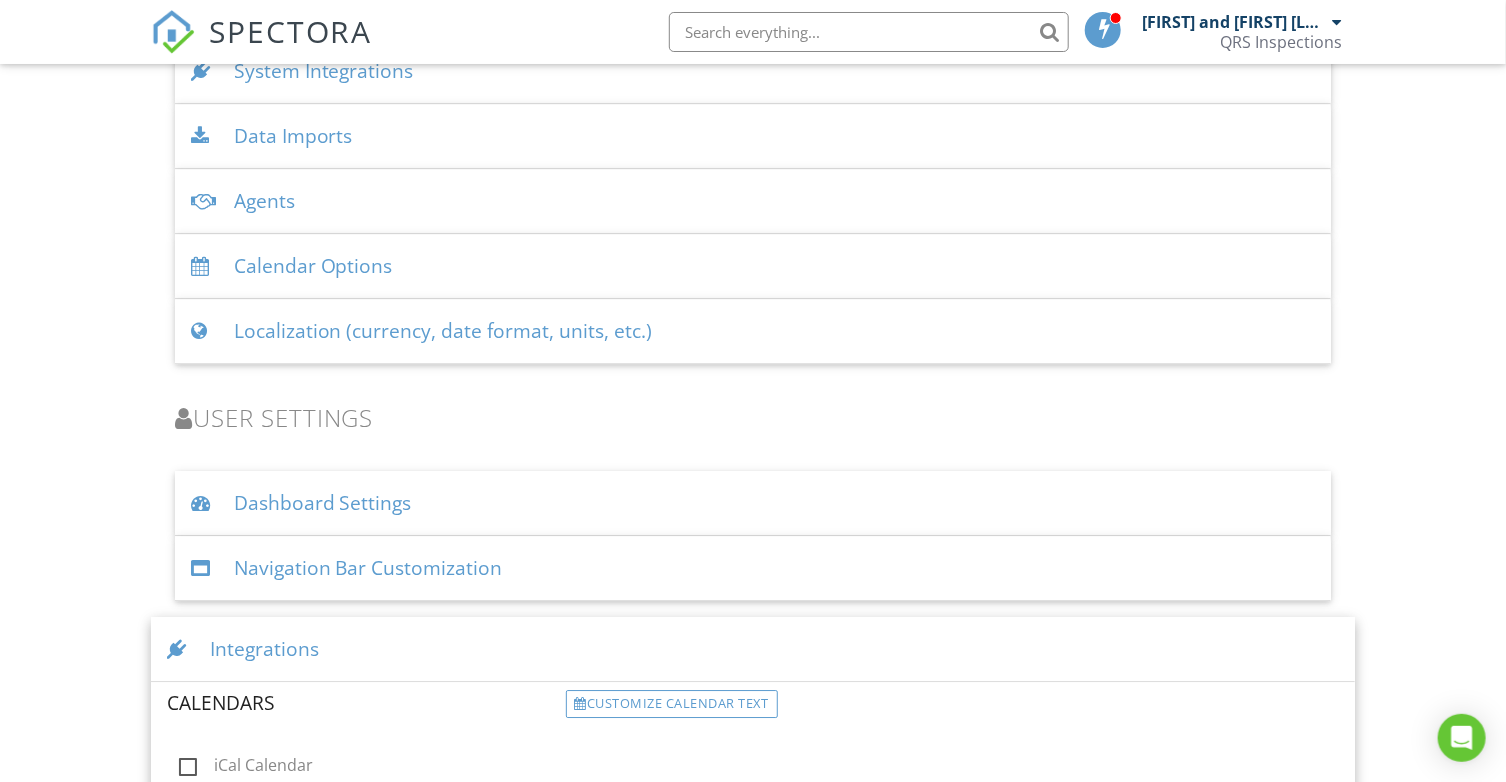 scroll, scrollTop: 2868, scrollLeft: 0, axis: vertical 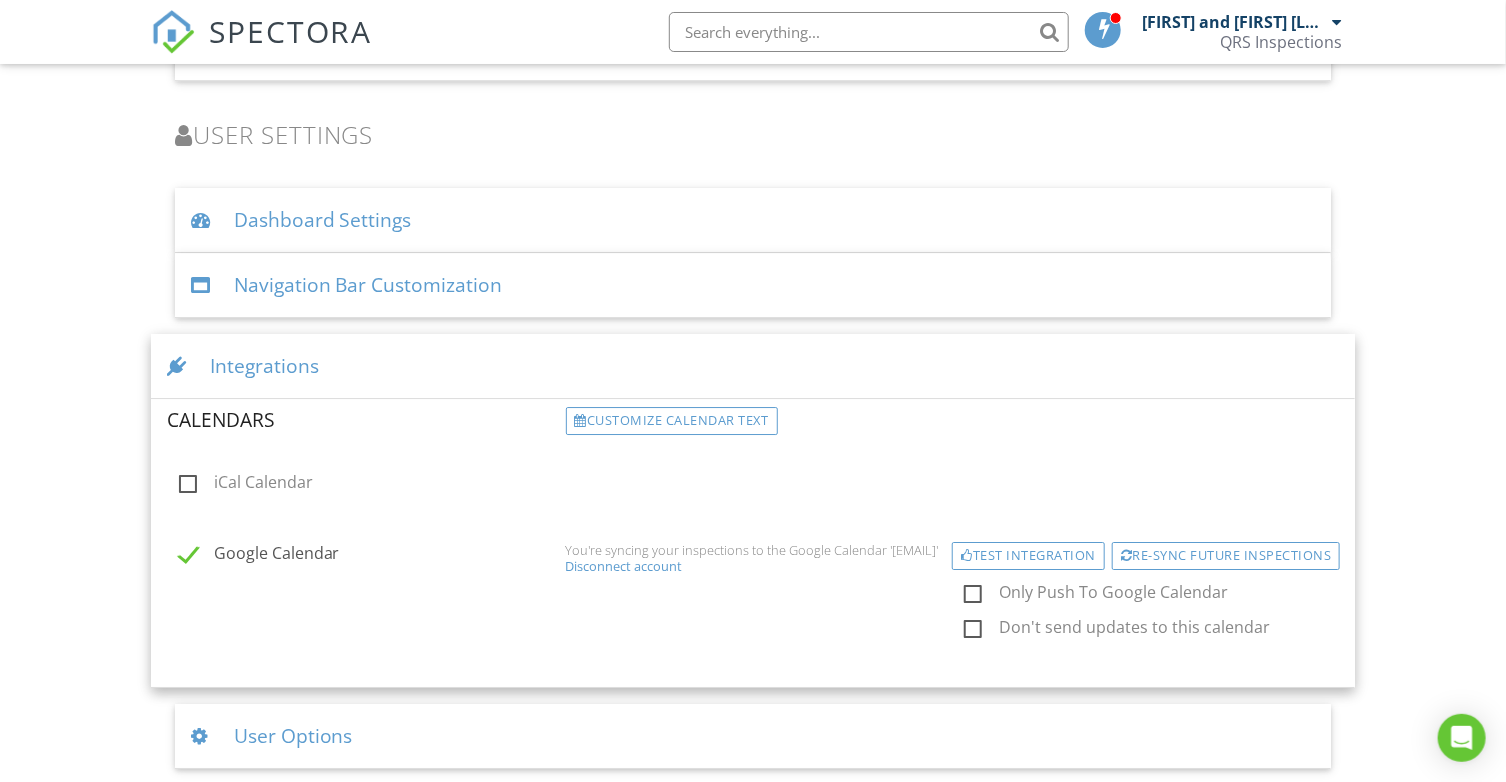 click on "Integrations" at bounding box center [753, 366] 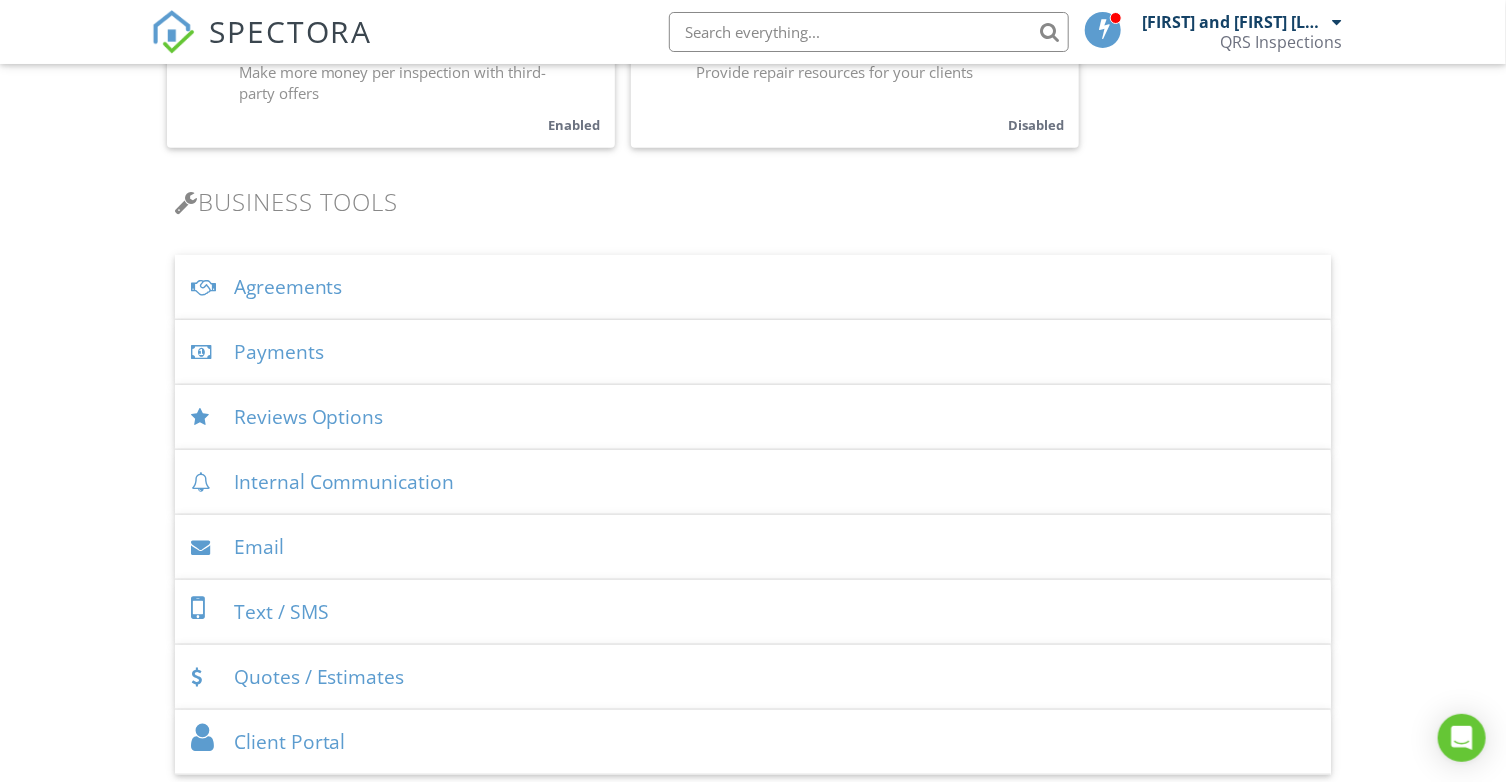 scroll, scrollTop: 0, scrollLeft: 0, axis: both 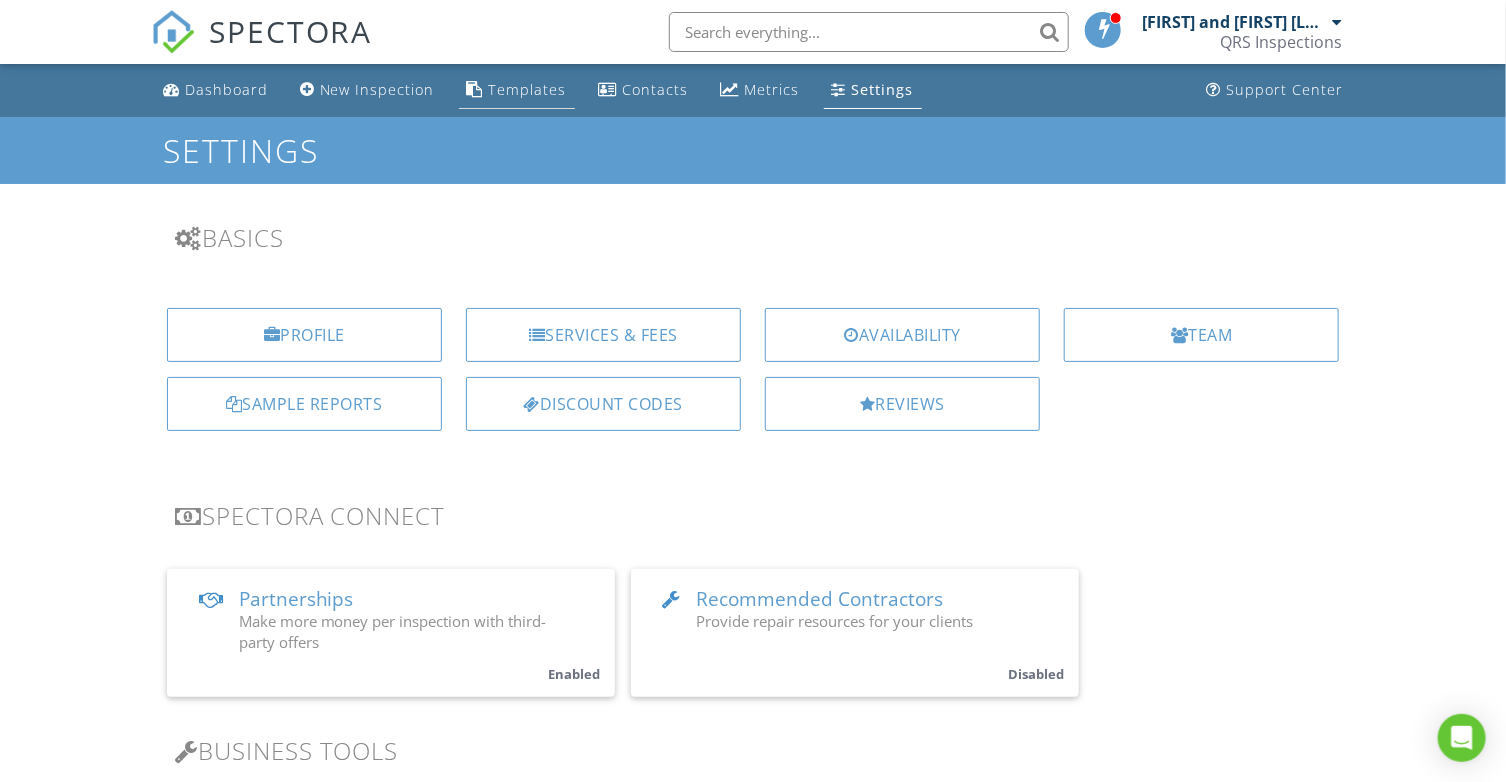 click on "Templates" at bounding box center (528, 89) 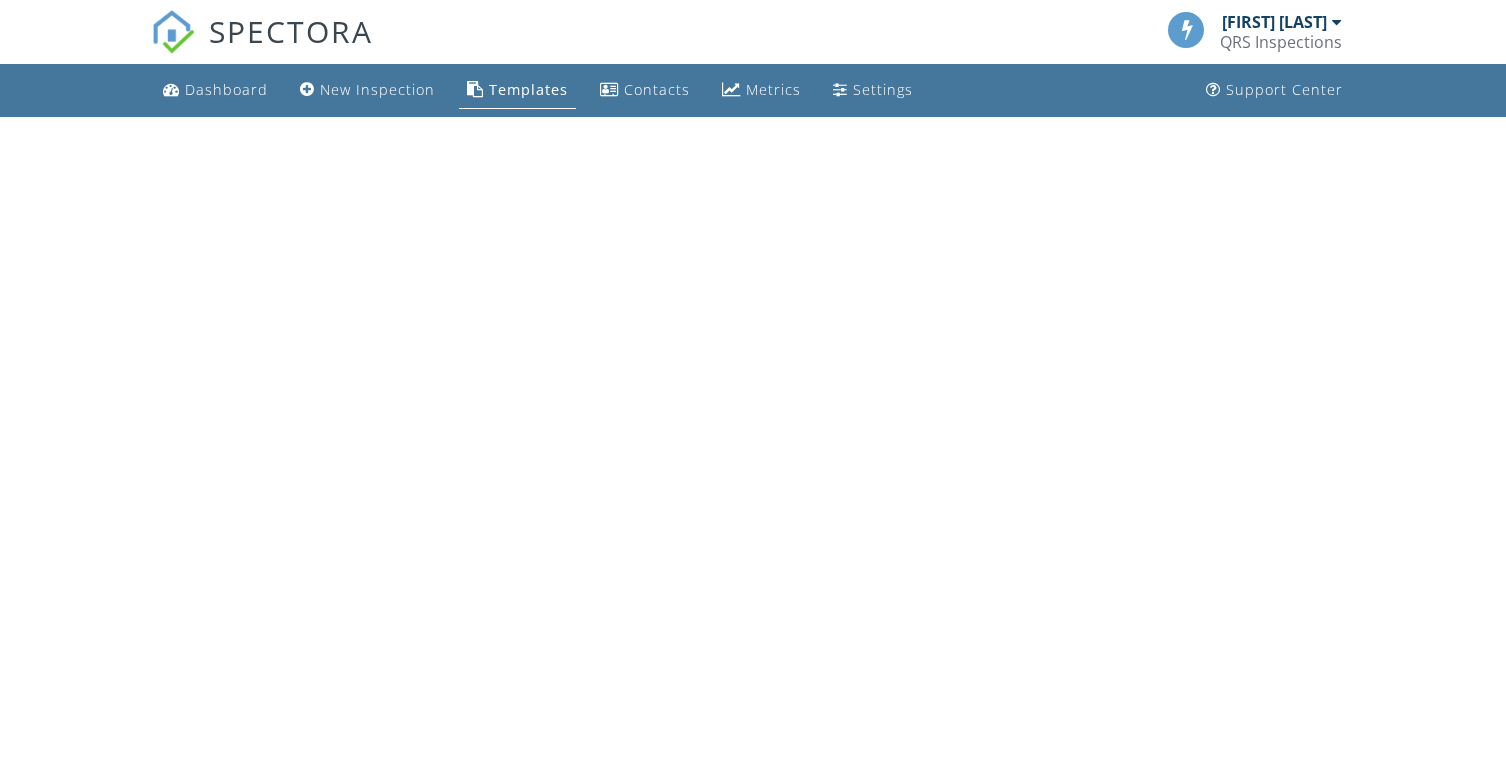 scroll, scrollTop: 0, scrollLeft: 0, axis: both 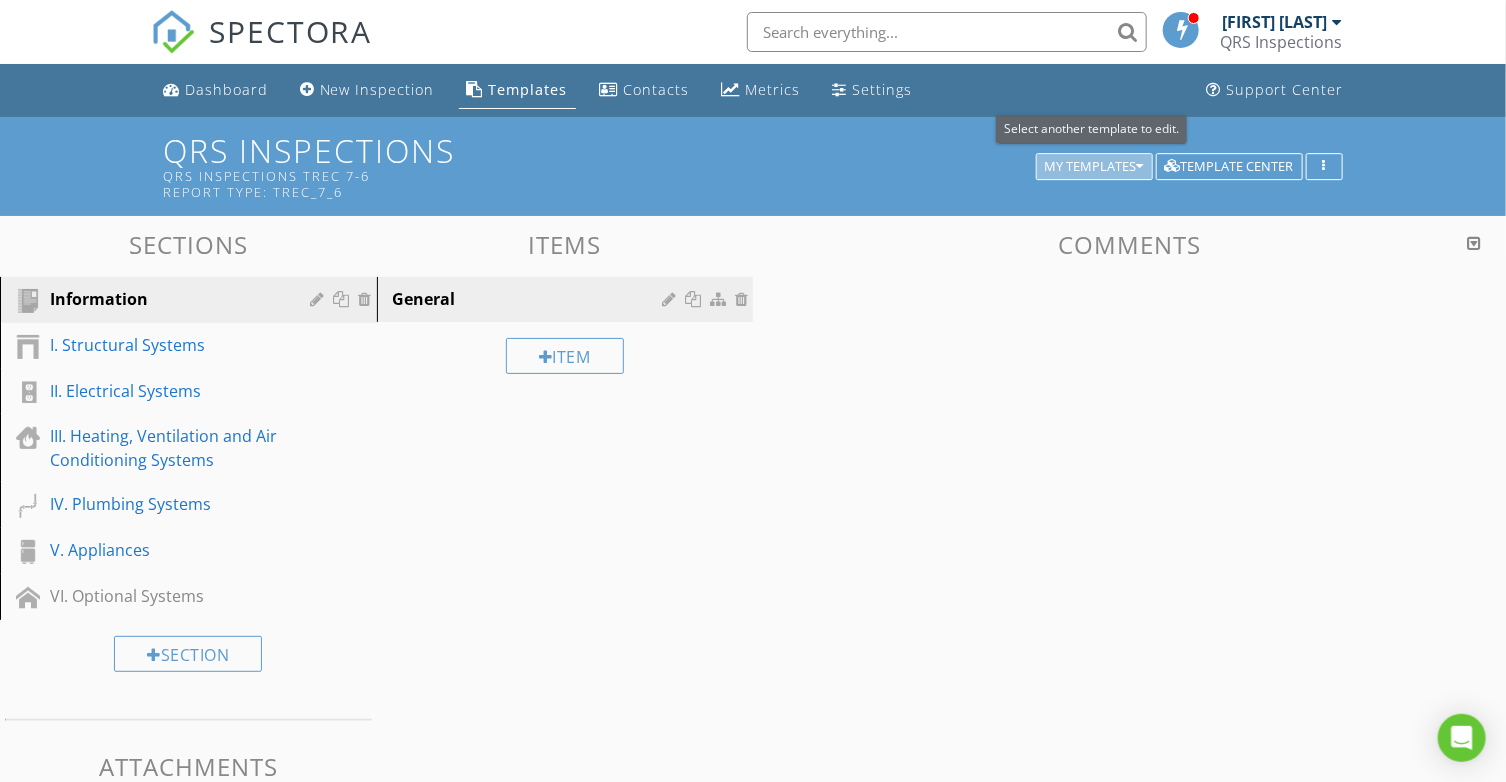 click on "My Templates" at bounding box center [1094, 167] 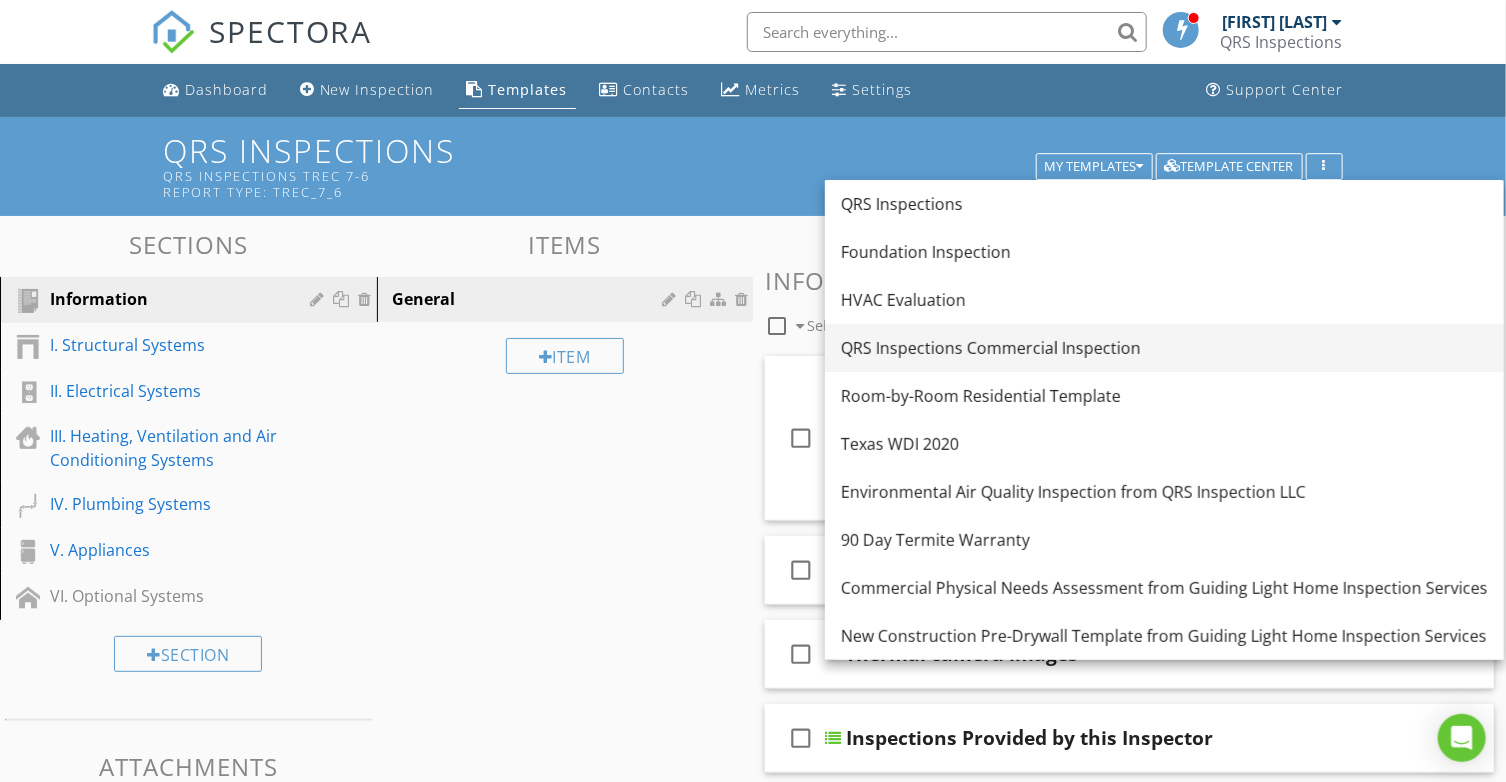 click on "QRS Inspections Commercial Inspection" at bounding box center (1164, 348) 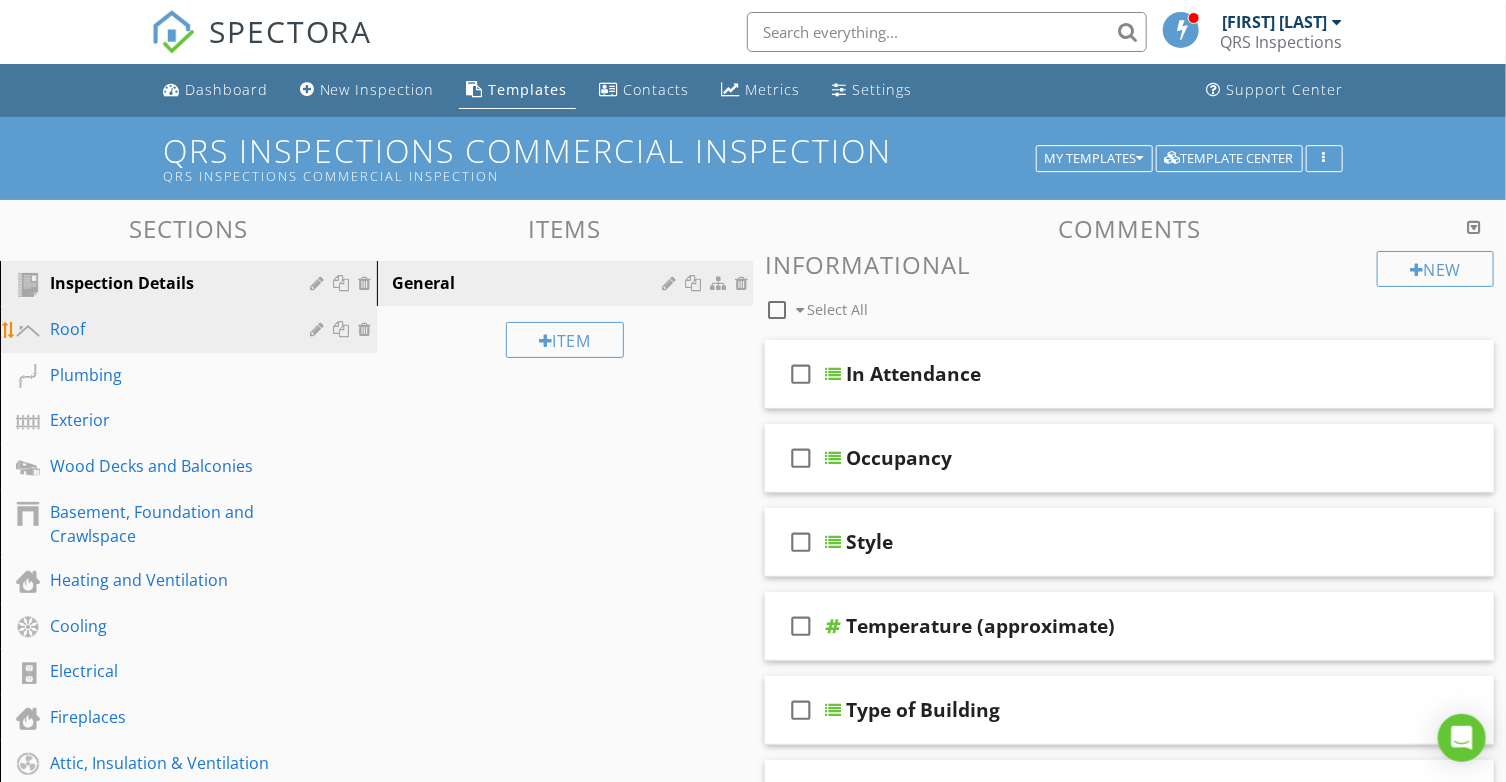 click on "Roof" at bounding box center (166, 329) 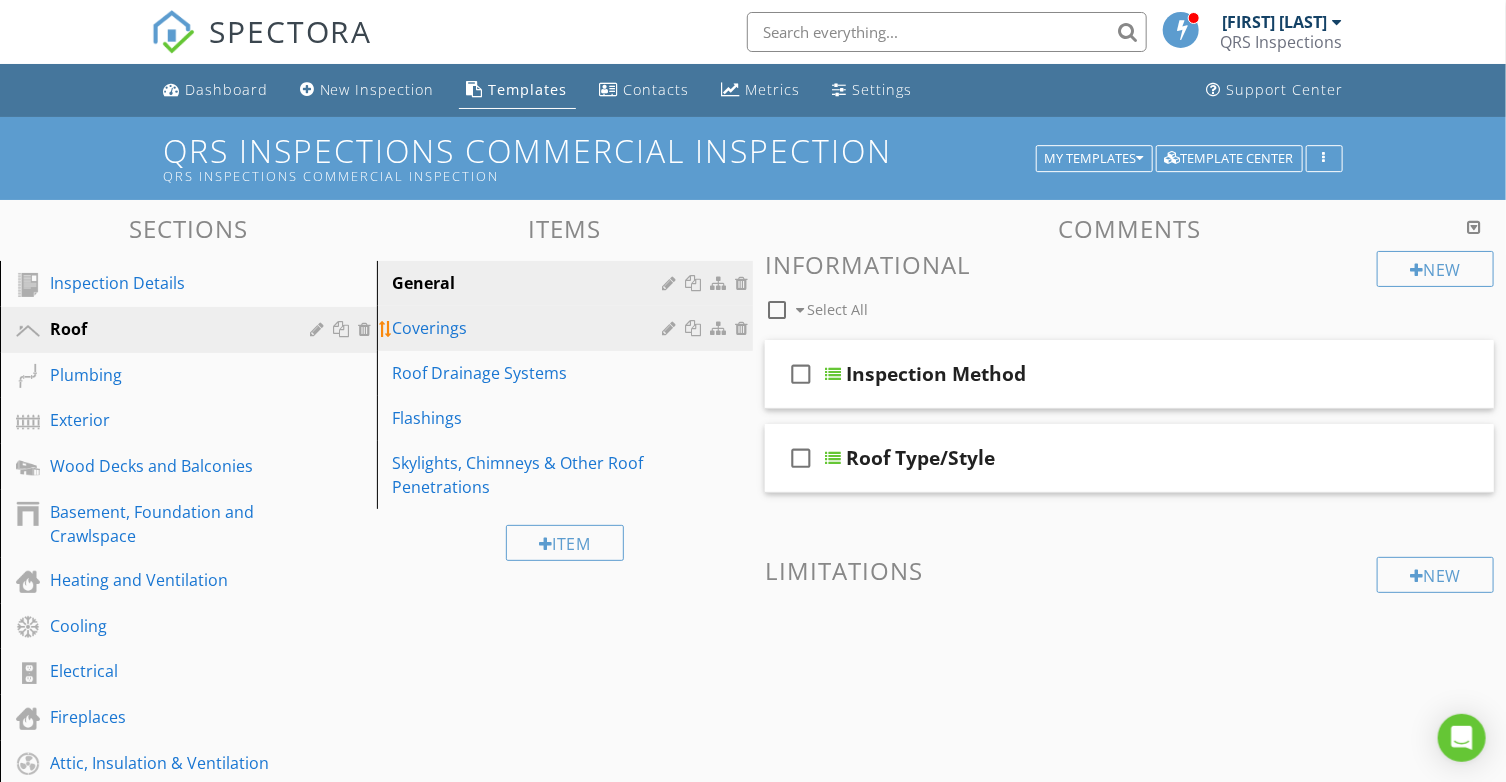 click on "Coverings" at bounding box center [531, 328] 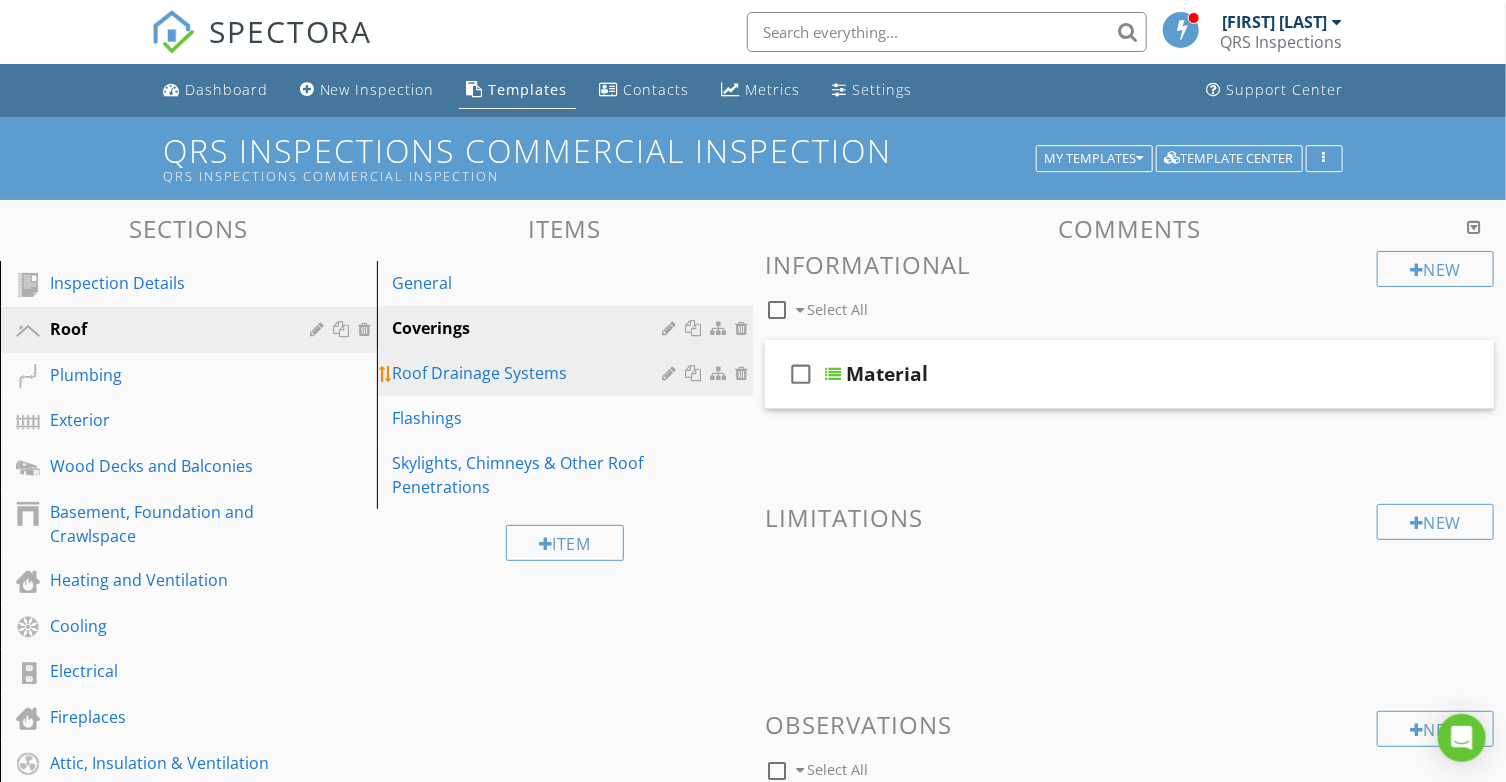 click on "Roof Drainage Systems" at bounding box center (531, 373) 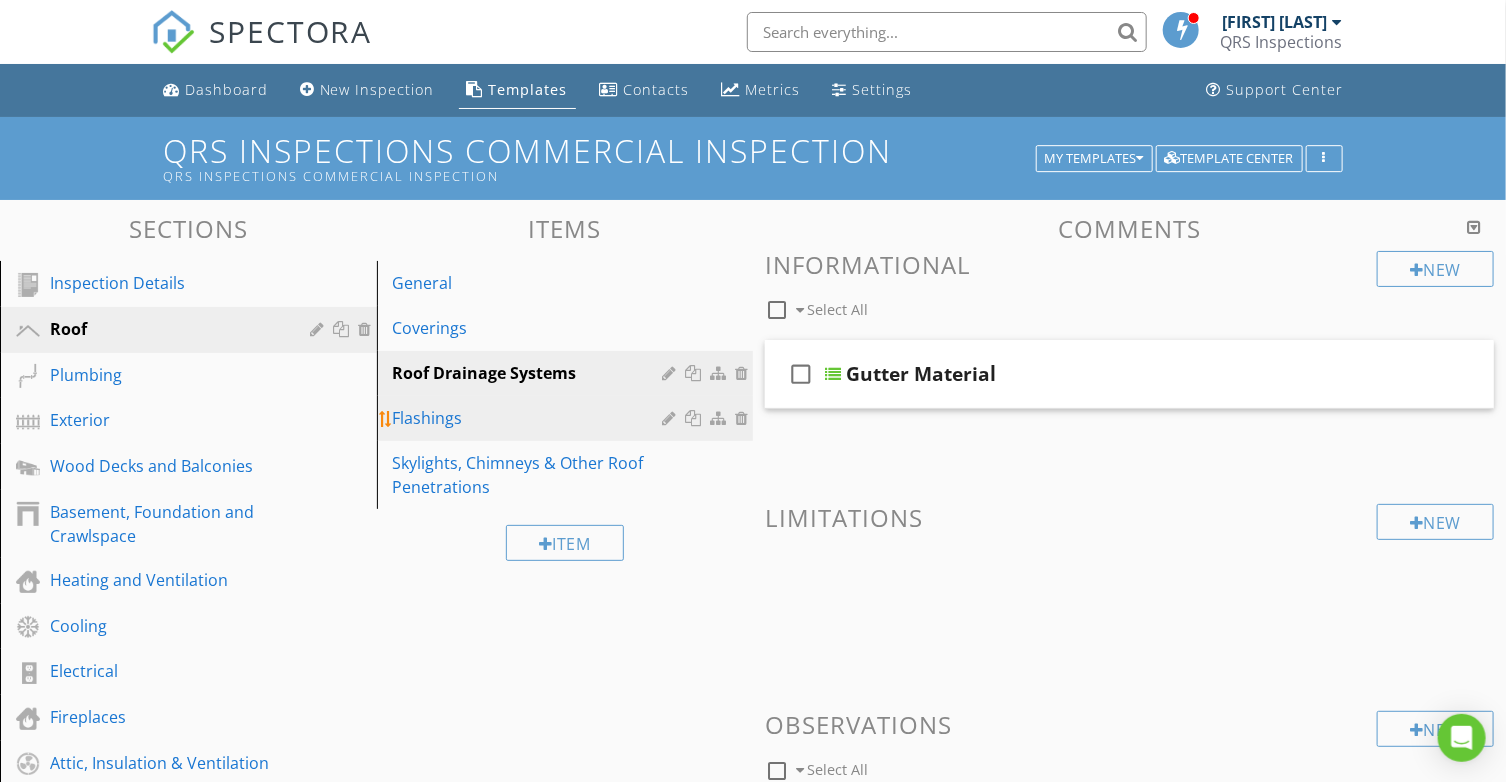 click on "Flashings" at bounding box center (531, 418) 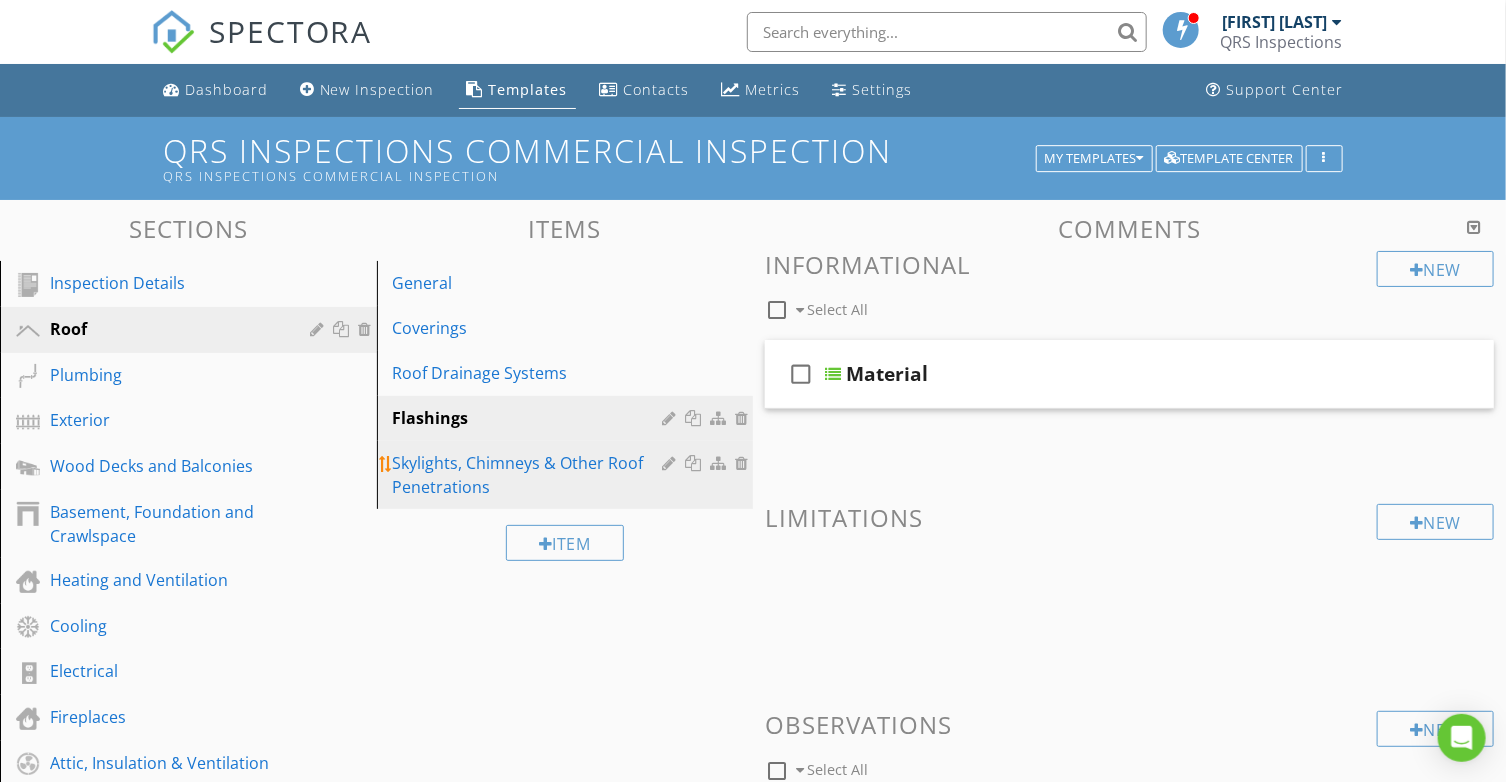 click on "Skylights, Chimneys & Other Roof Penetrations" at bounding box center (531, 475) 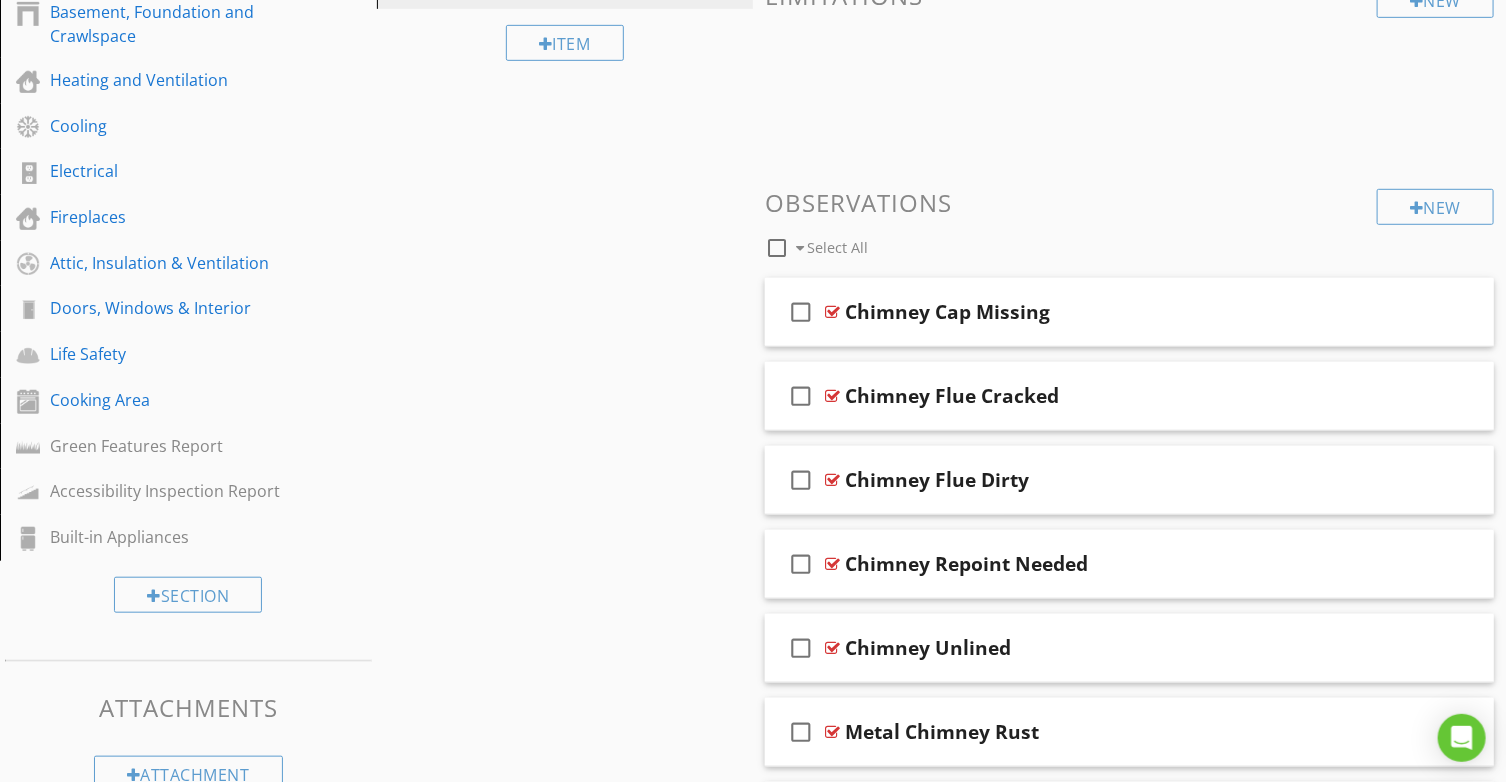 scroll, scrollTop: 0, scrollLeft: 0, axis: both 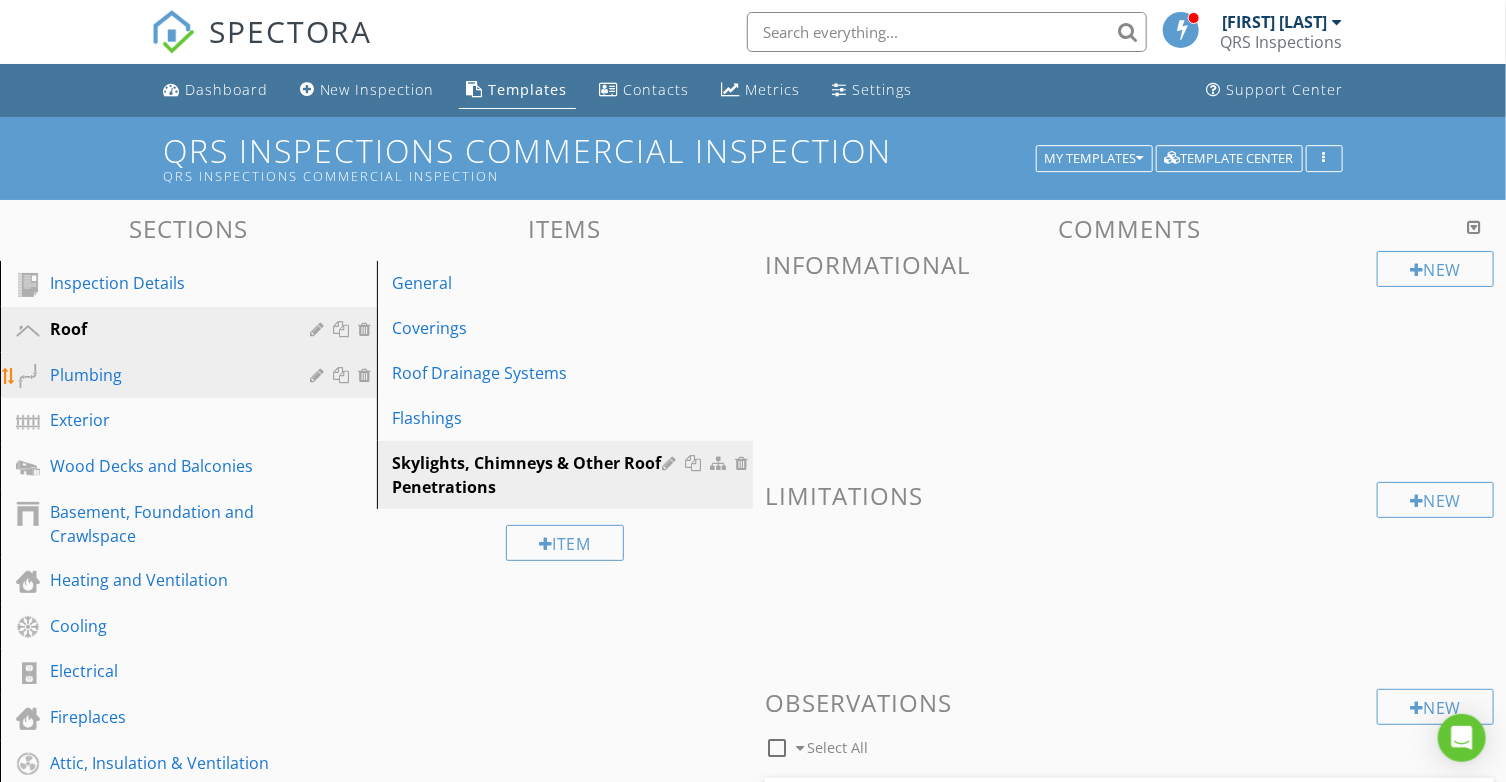 click on "Plumbing" at bounding box center (166, 375) 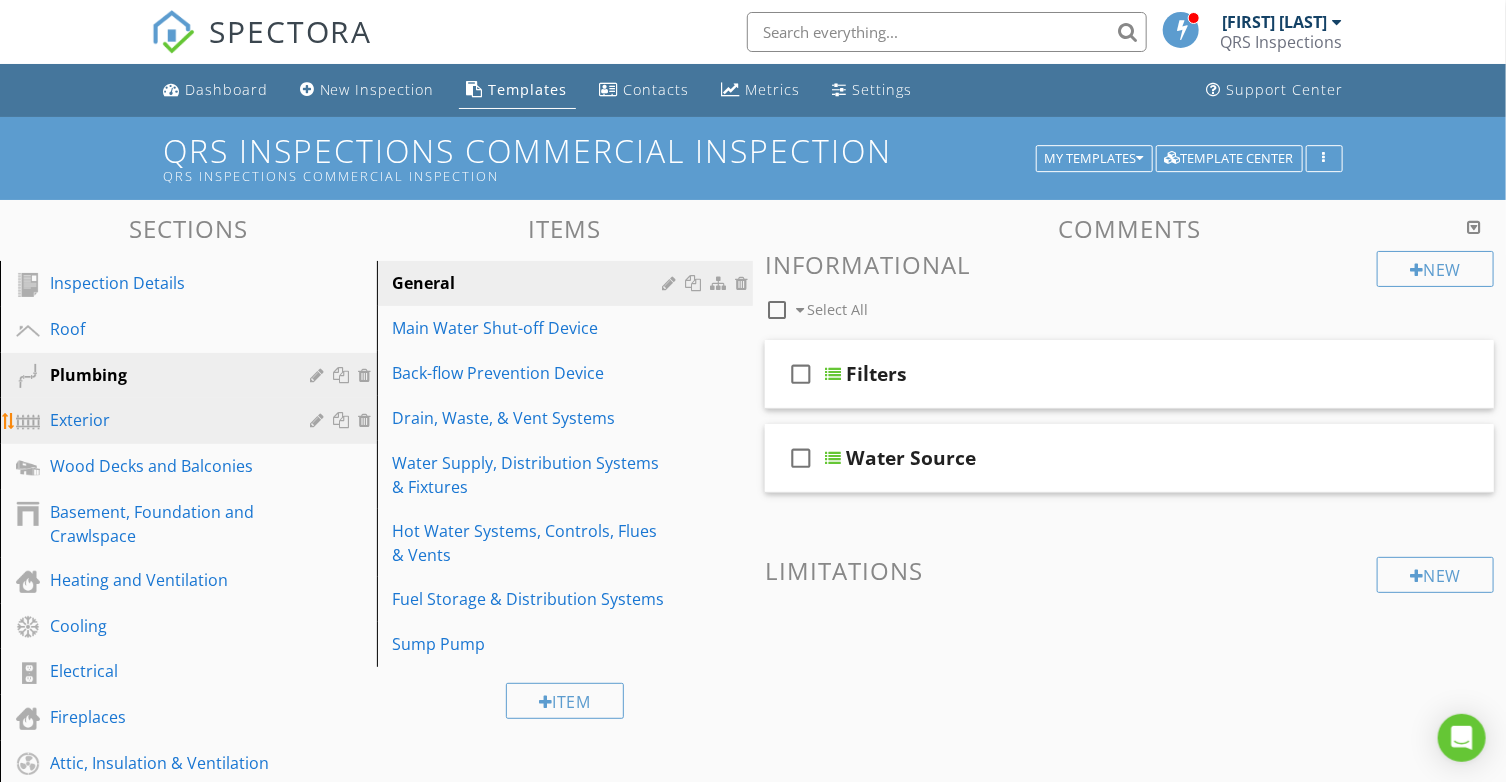 click on "Exterior" at bounding box center (166, 420) 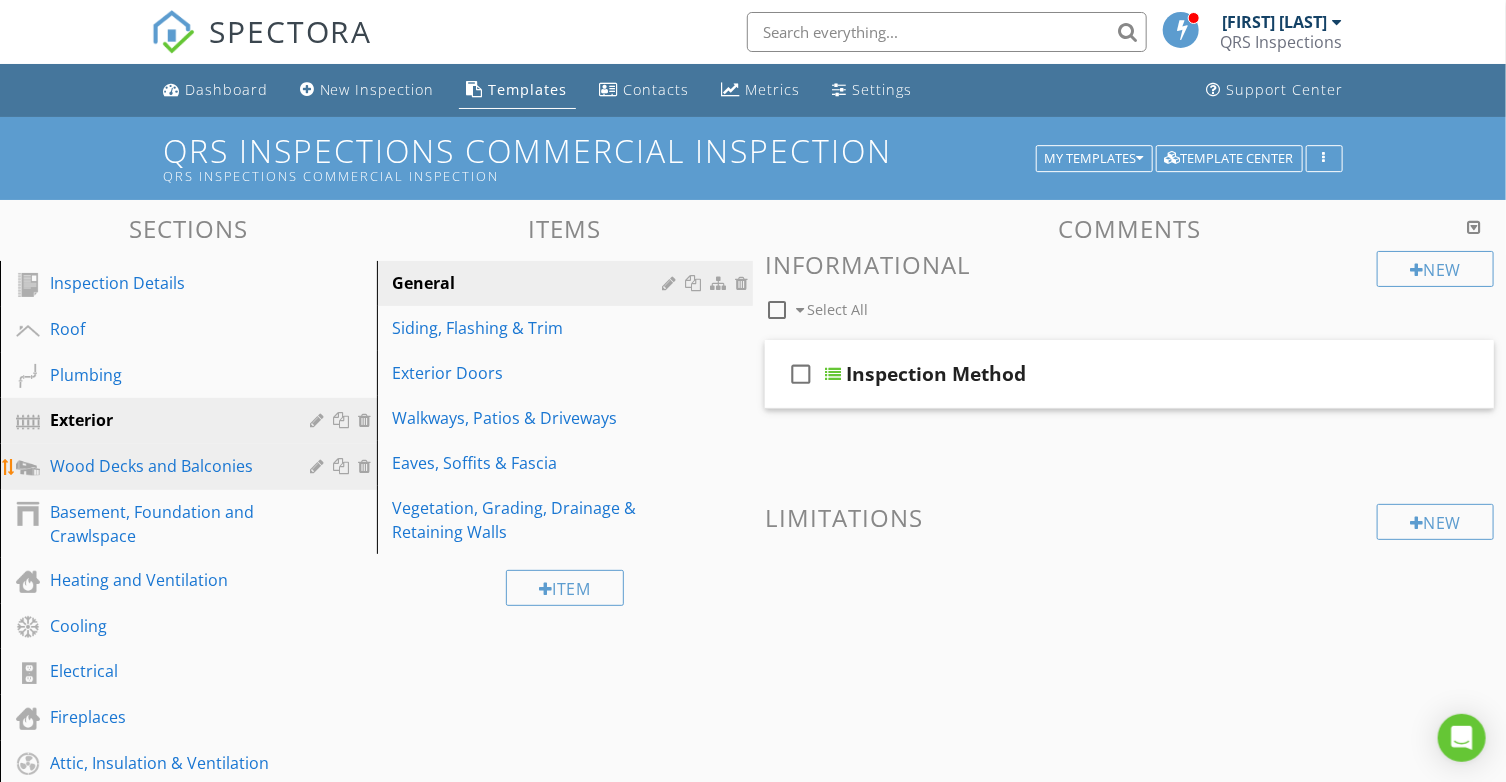 click on "Wood Decks and Balconies" at bounding box center [166, 466] 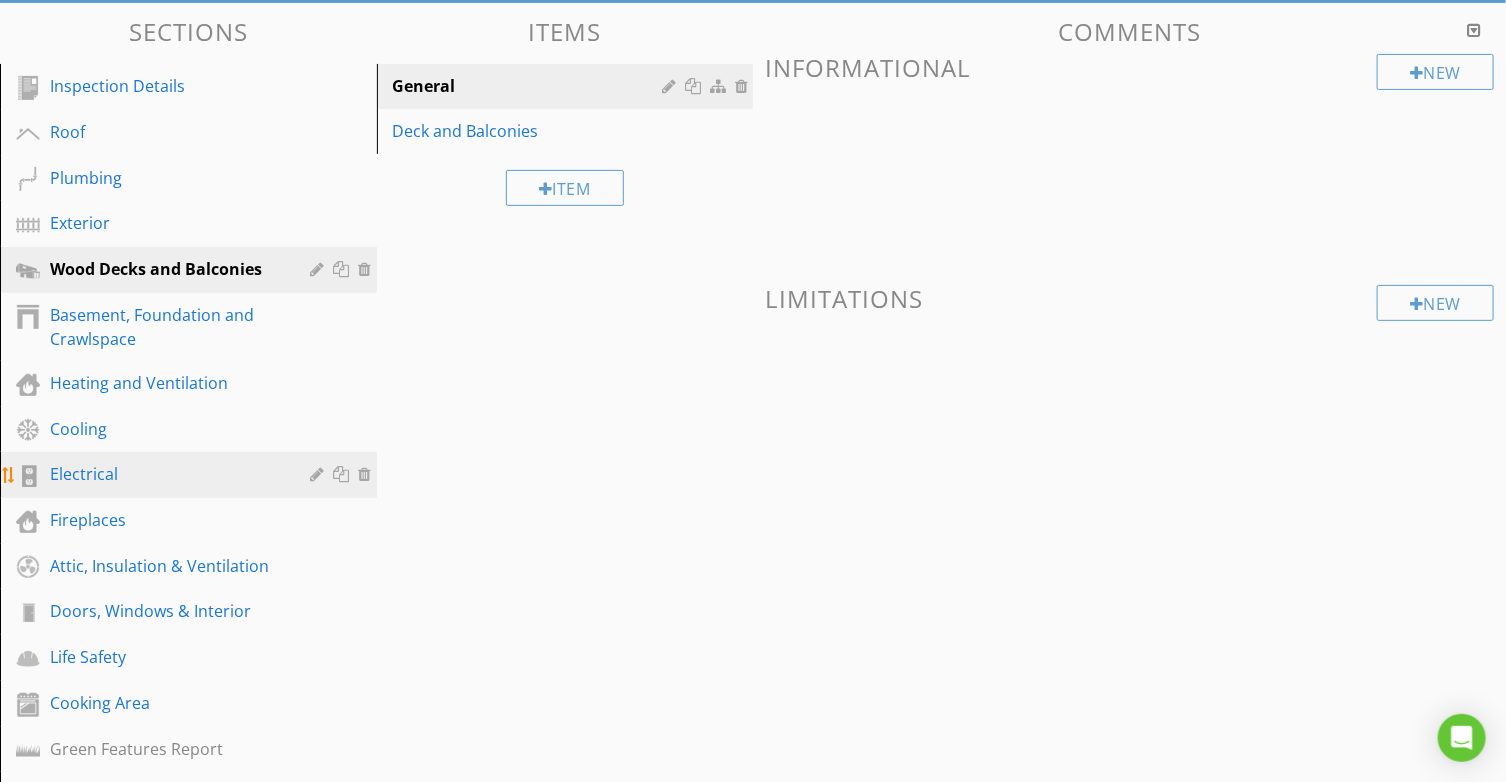 scroll, scrollTop: 200, scrollLeft: 0, axis: vertical 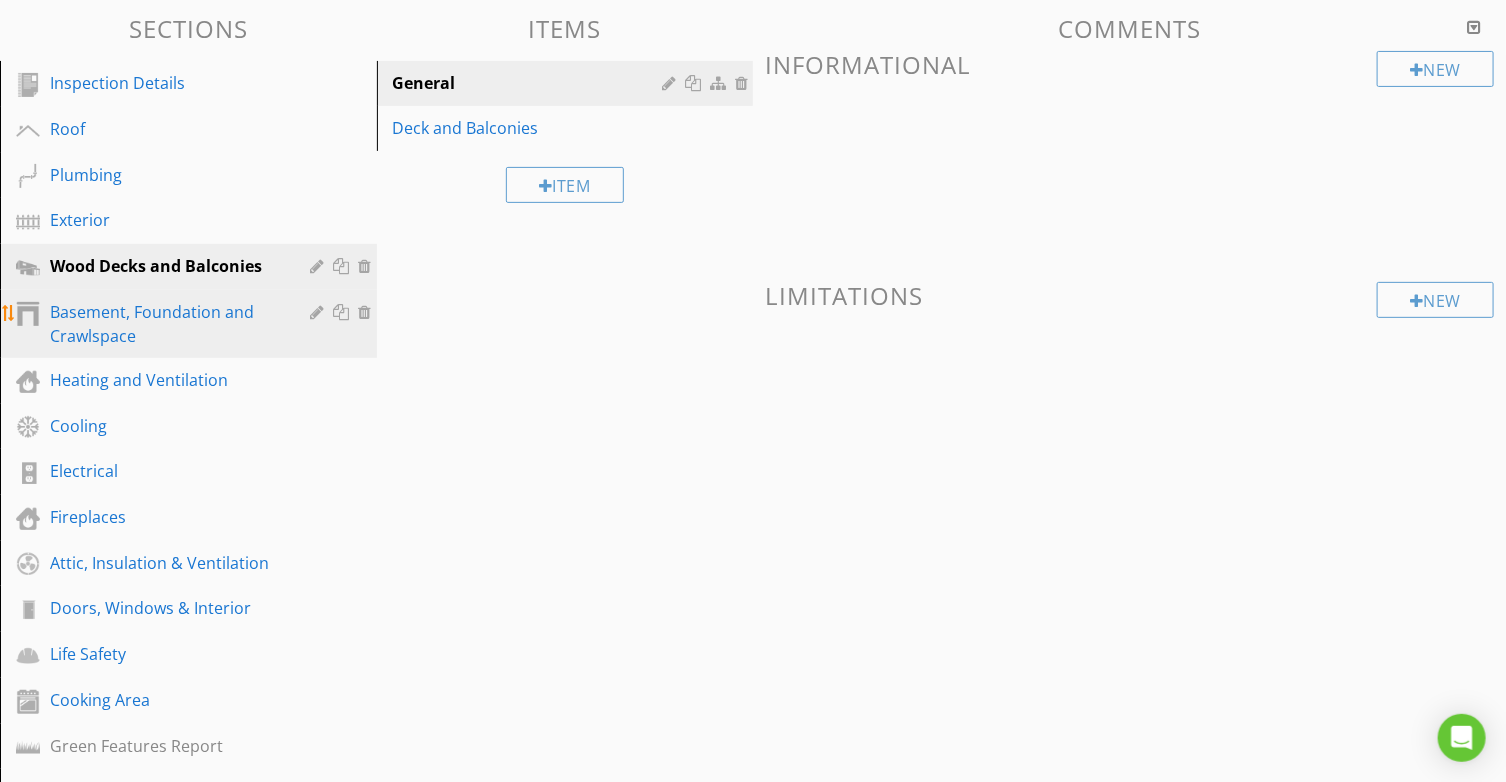 click on "Basement, Foundation and Crawlspace" at bounding box center [166, 324] 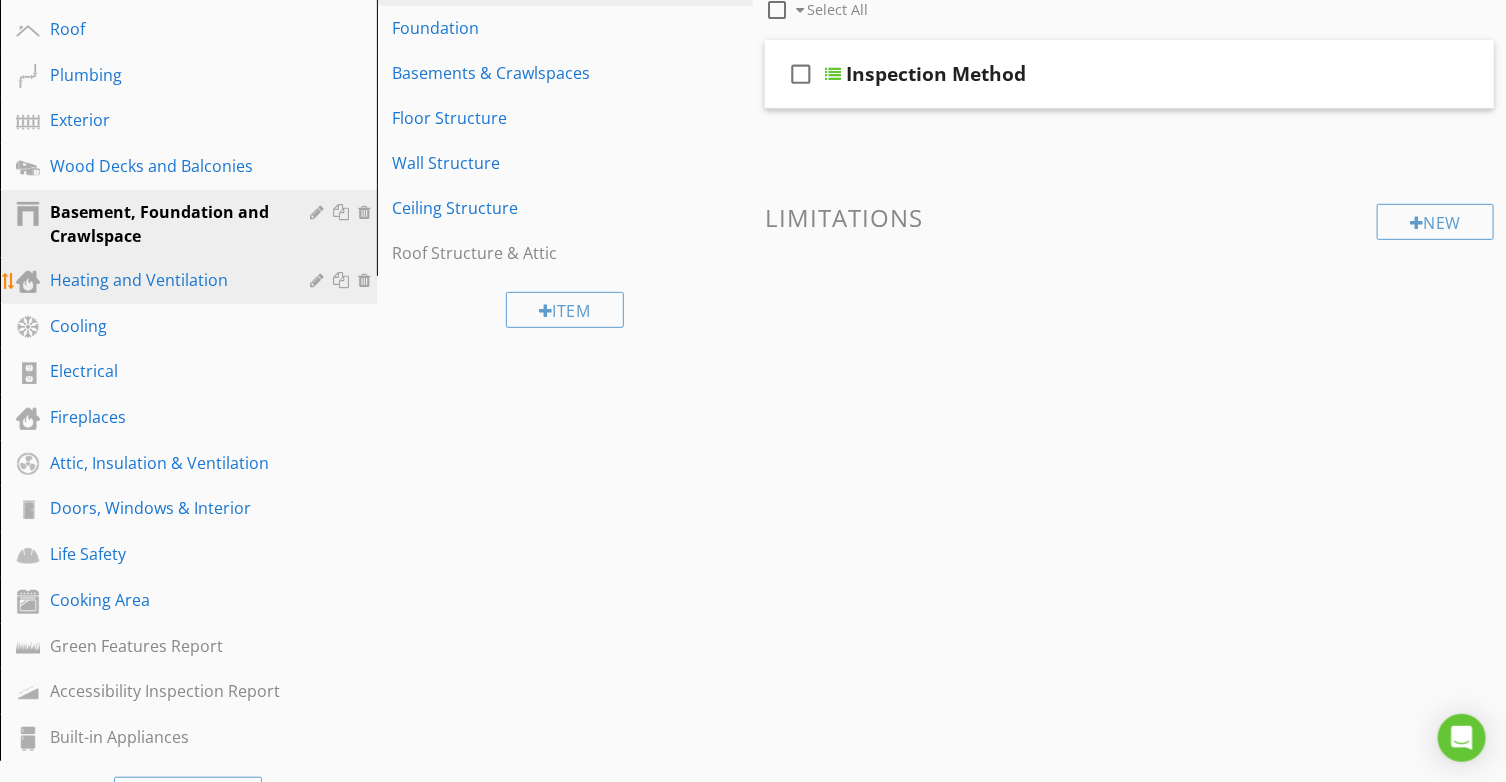 scroll, scrollTop: 400, scrollLeft: 0, axis: vertical 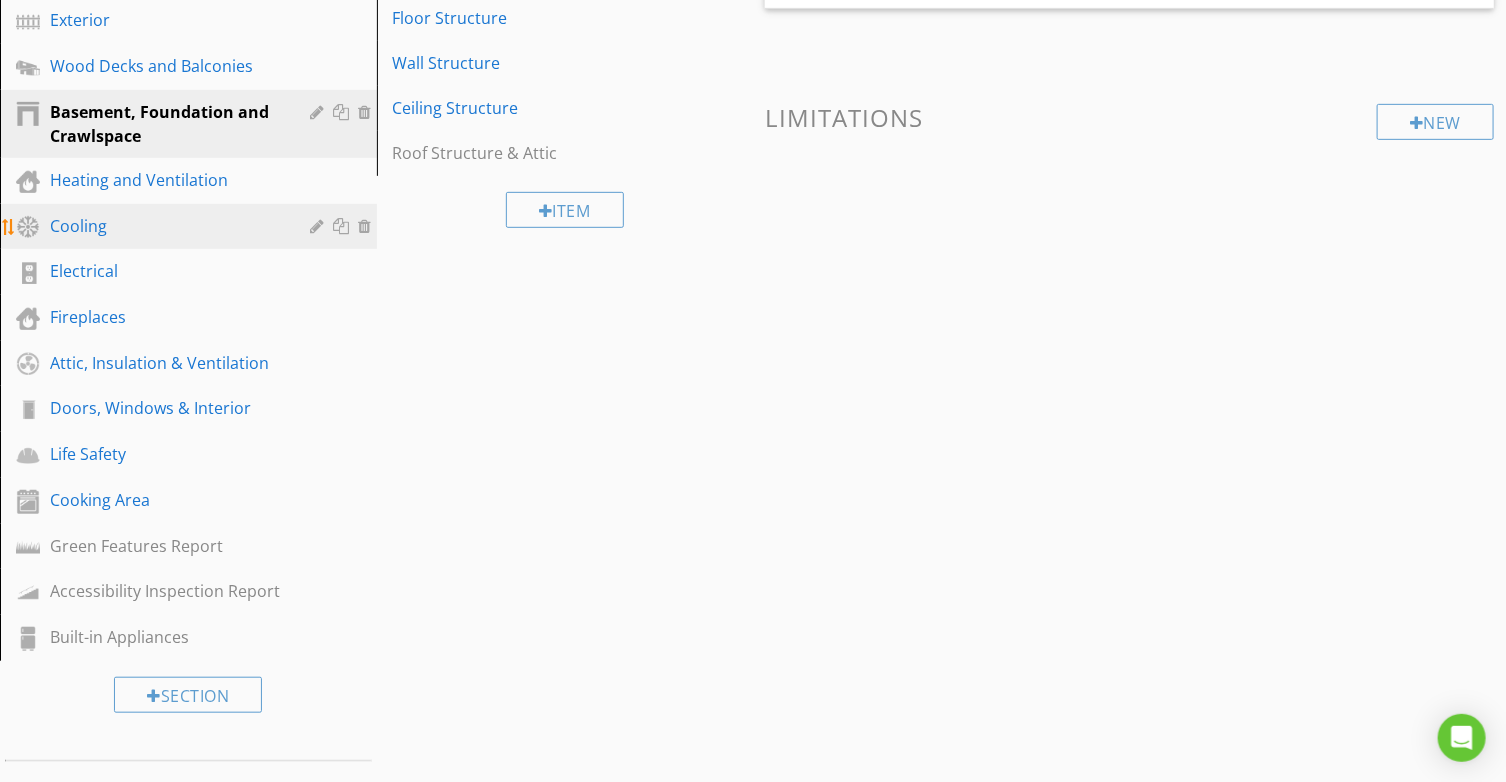 click on "Cooling" at bounding box center [166, 226] 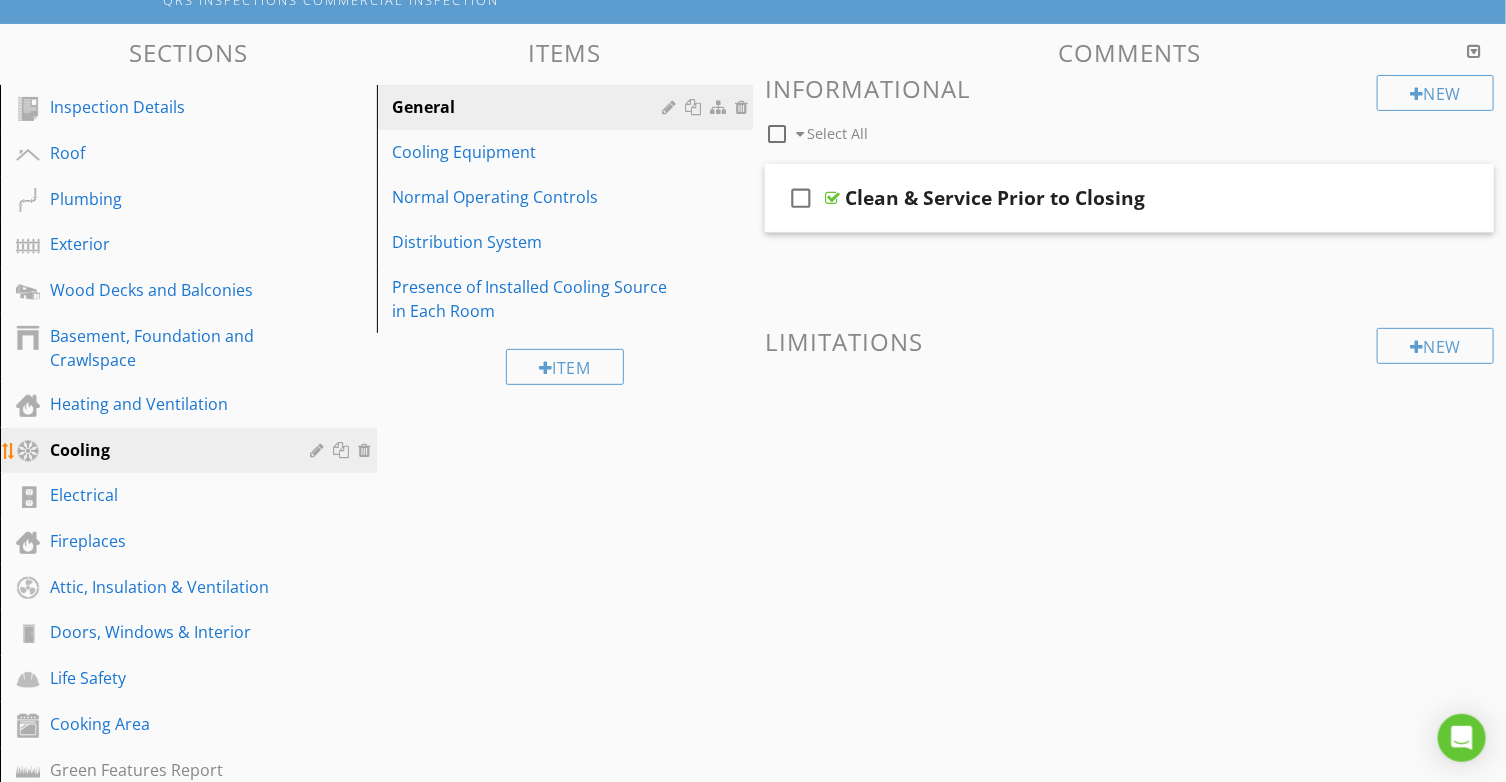 scroll, scrollTop: 300, scrollLeft: 0, axis: vertical 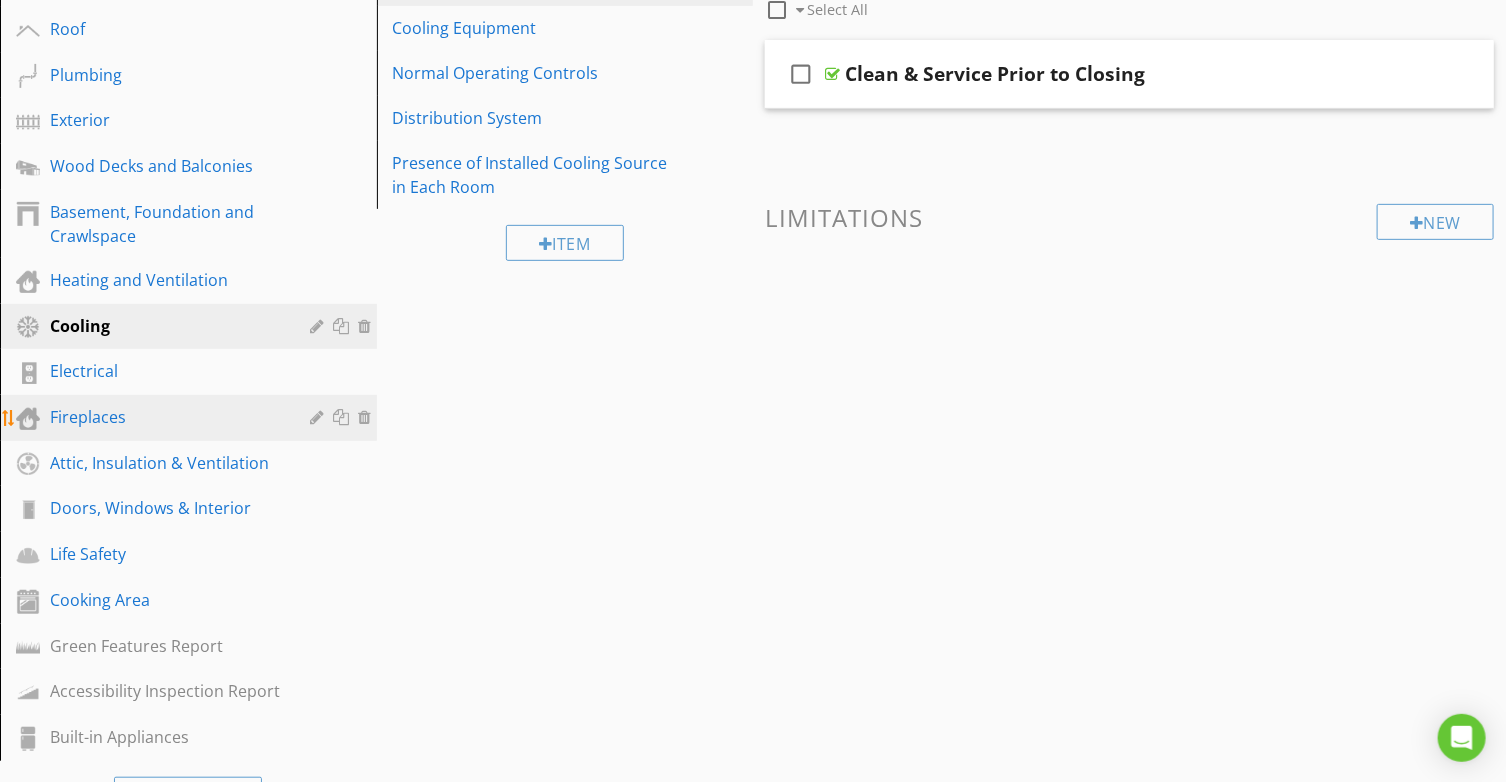 click on "Fireplaces" at bounding box center [166, 417] 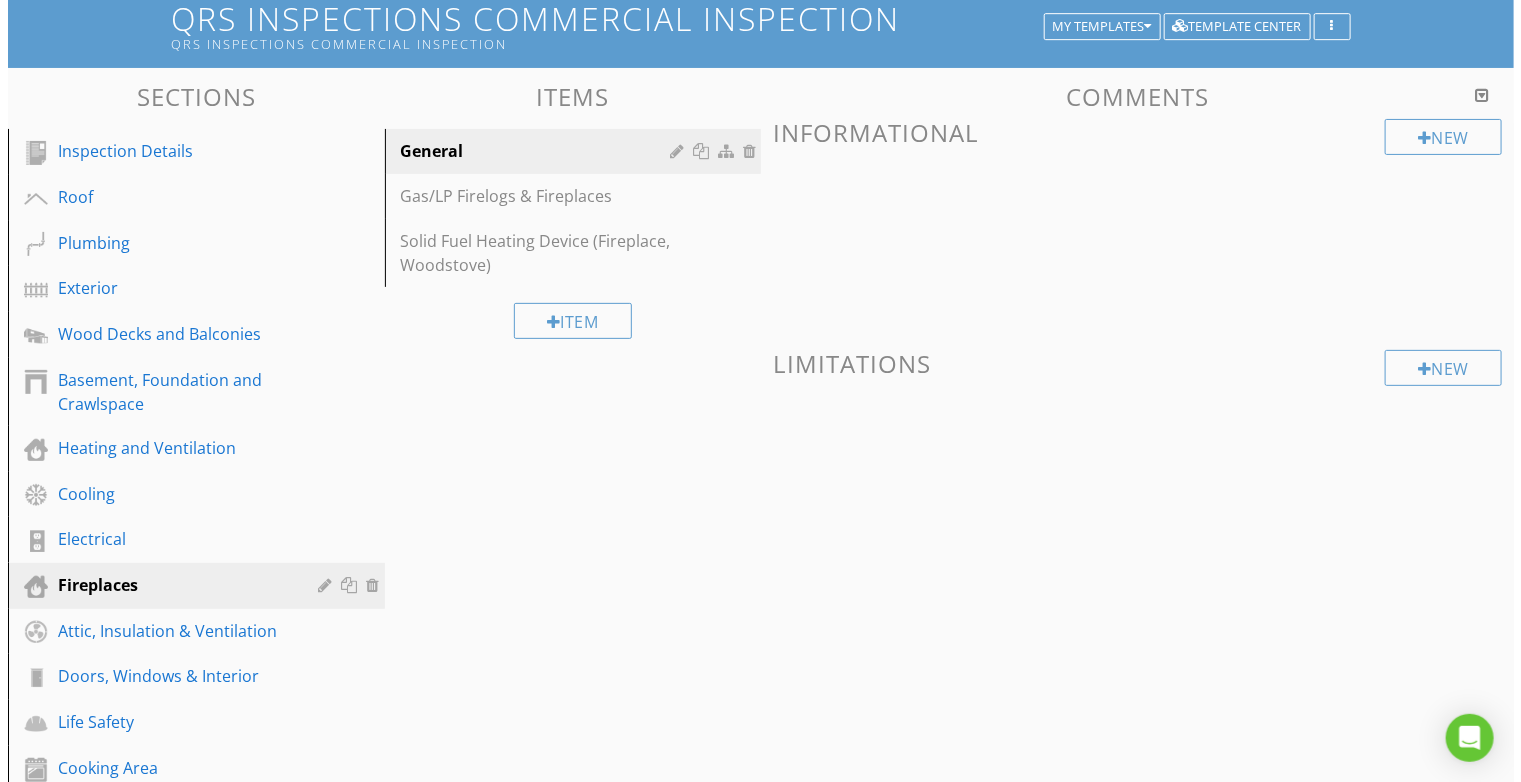 scroll, scrollTop: 200, scrollLeft: 0, axis: vertical 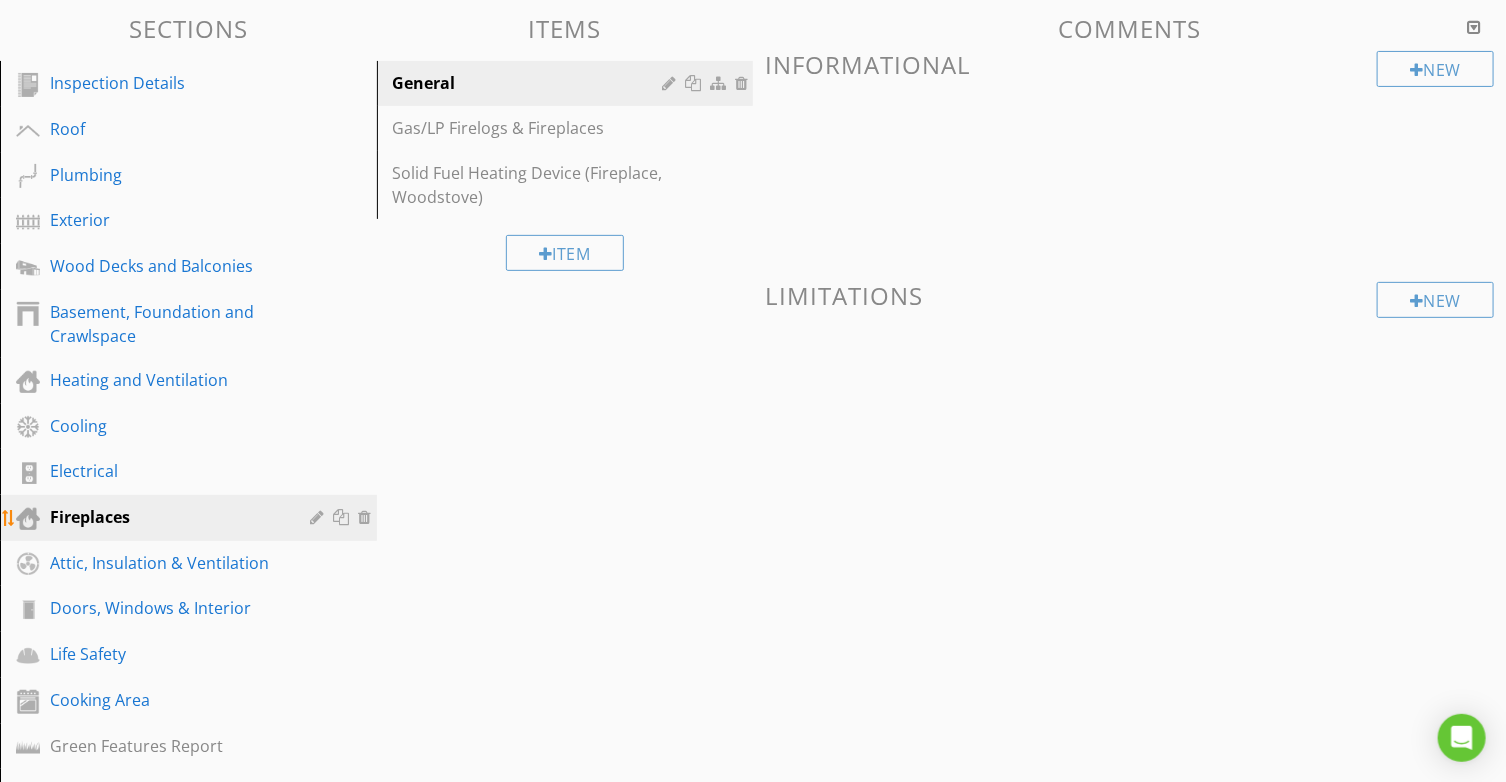 click at bounding box center (320, 517) 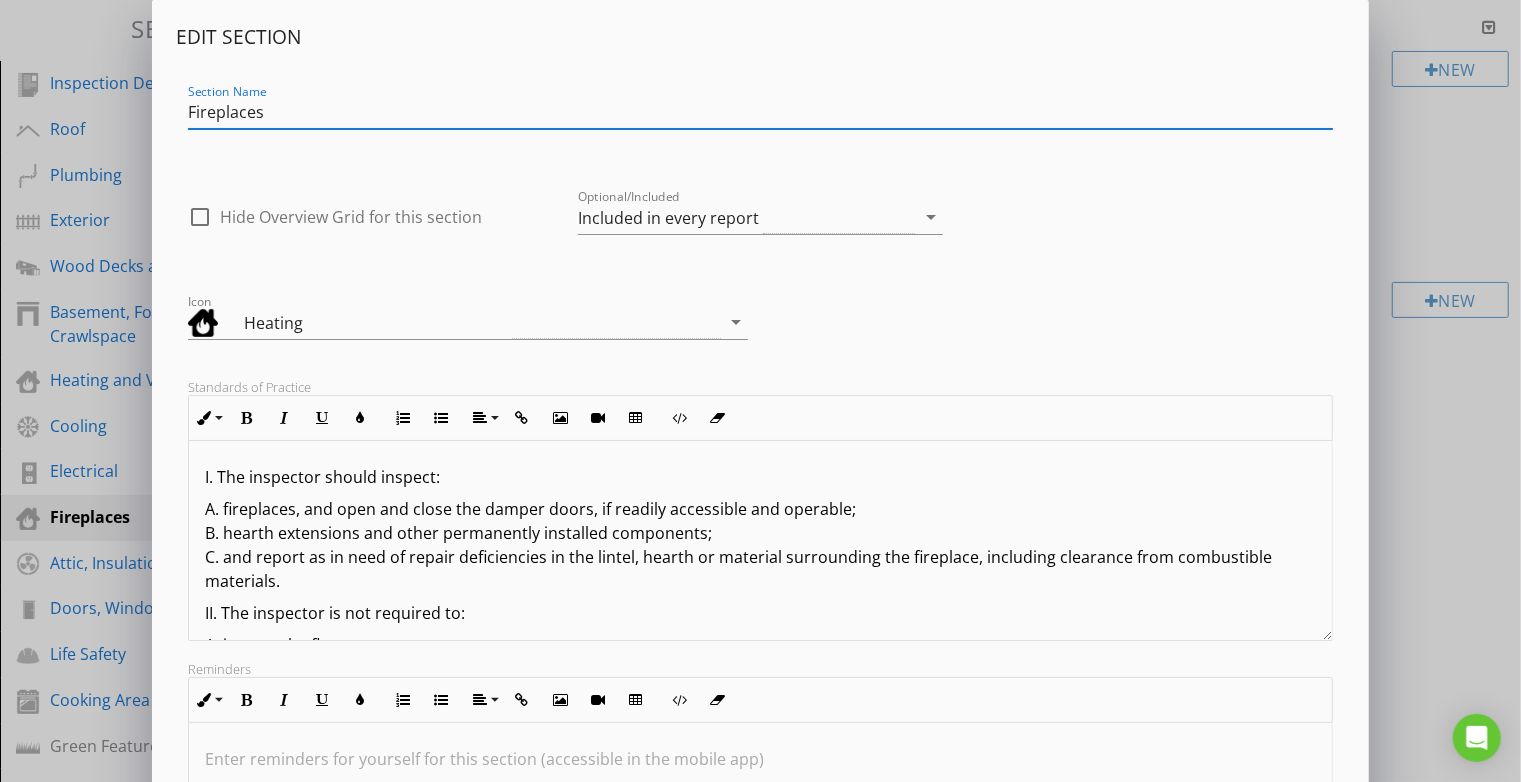 click at bounding box center [200, 217] 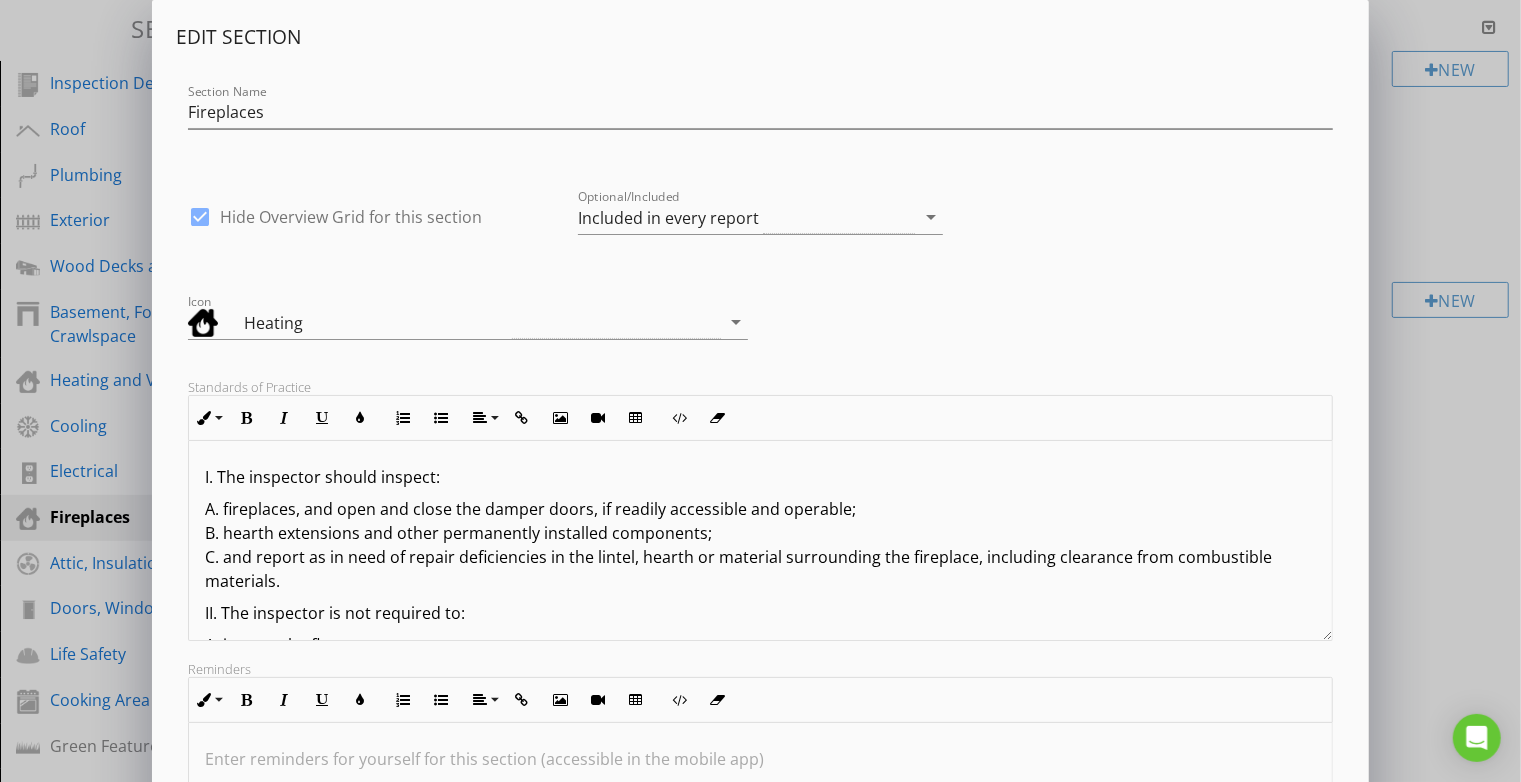 scroll, scrollTop: 276, scrollLeft: 0, axis: vertical 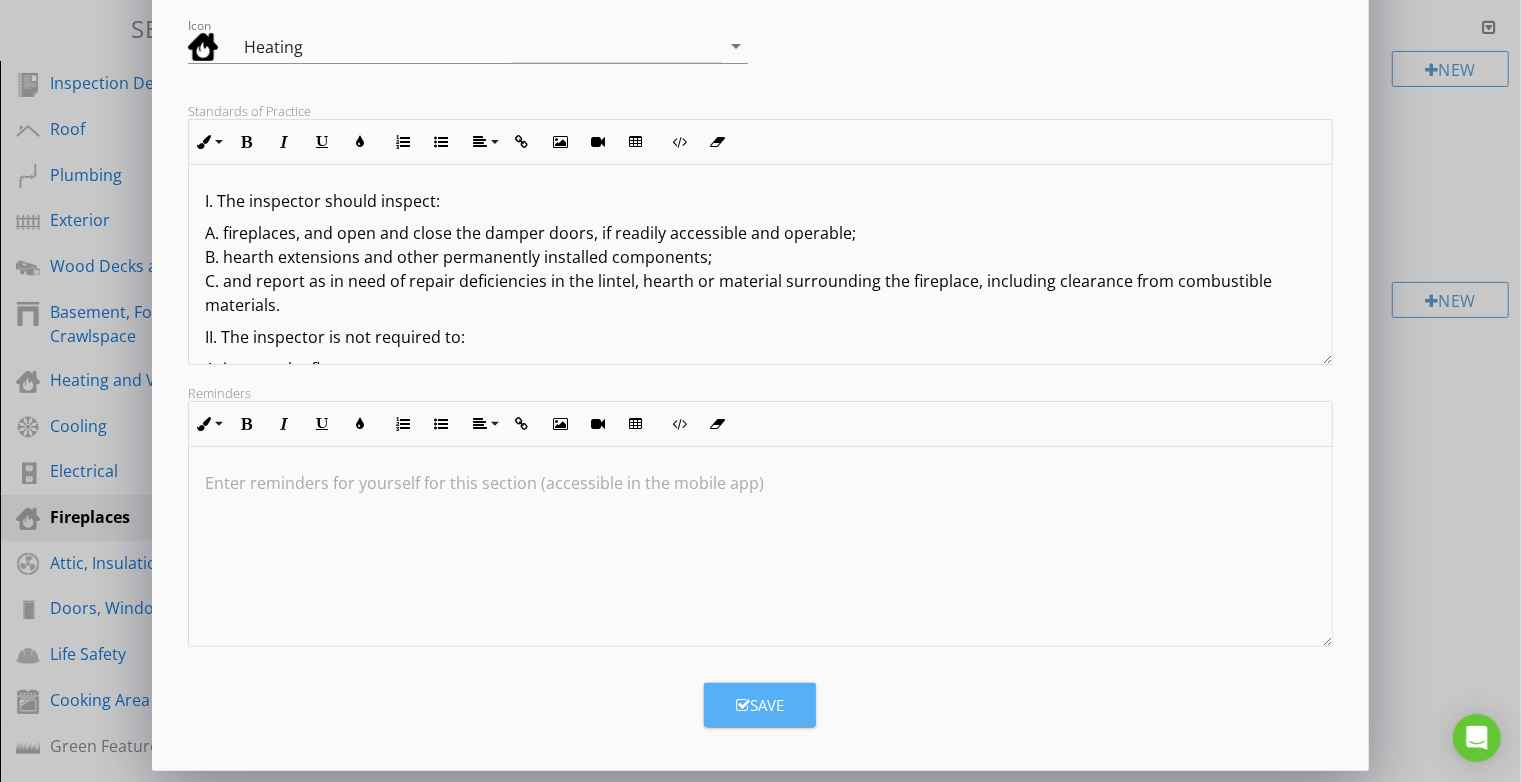 click on "Save" at bounding box center (760, 705) 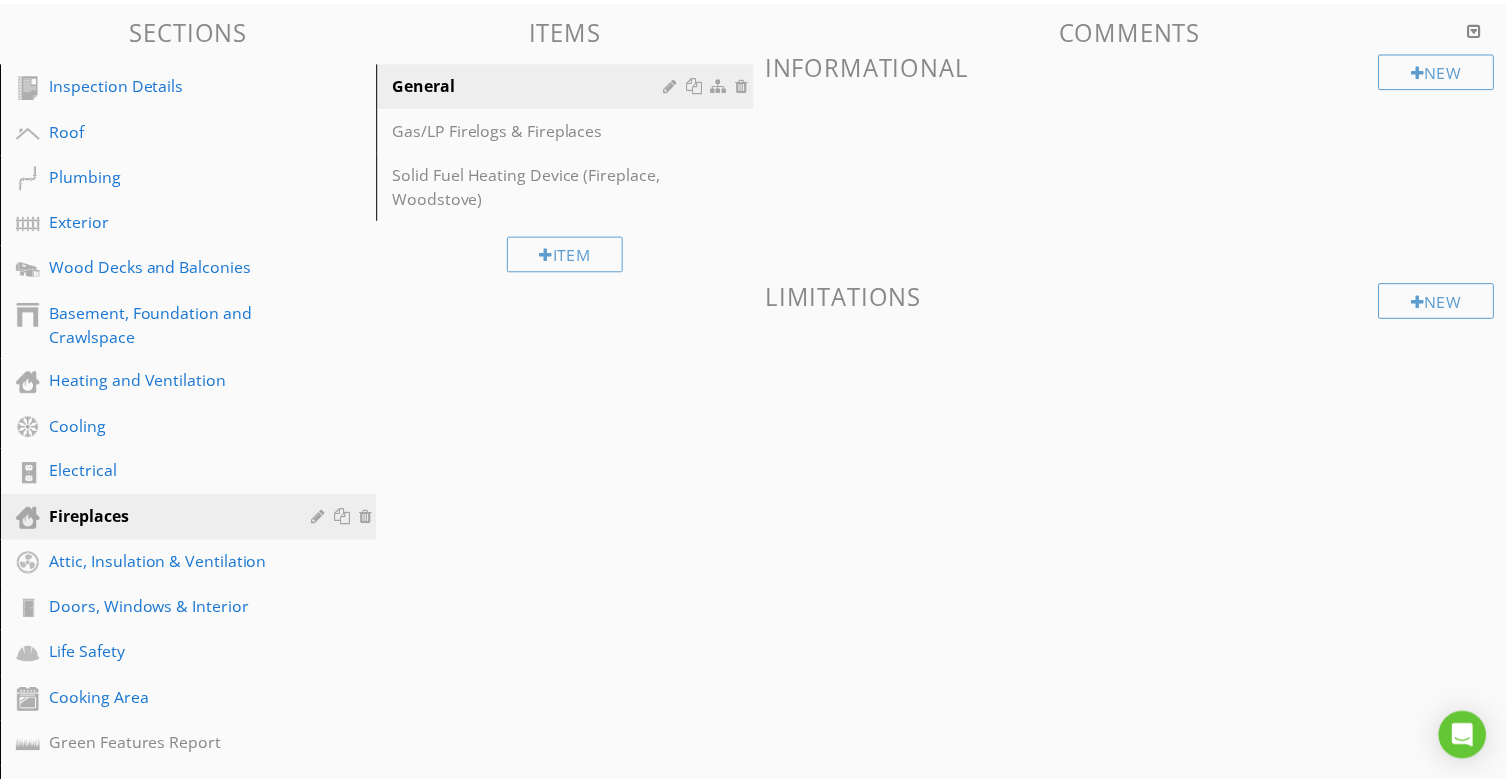 scroll, scrollTop: 59, scrollLeft: 0, axis: vertical 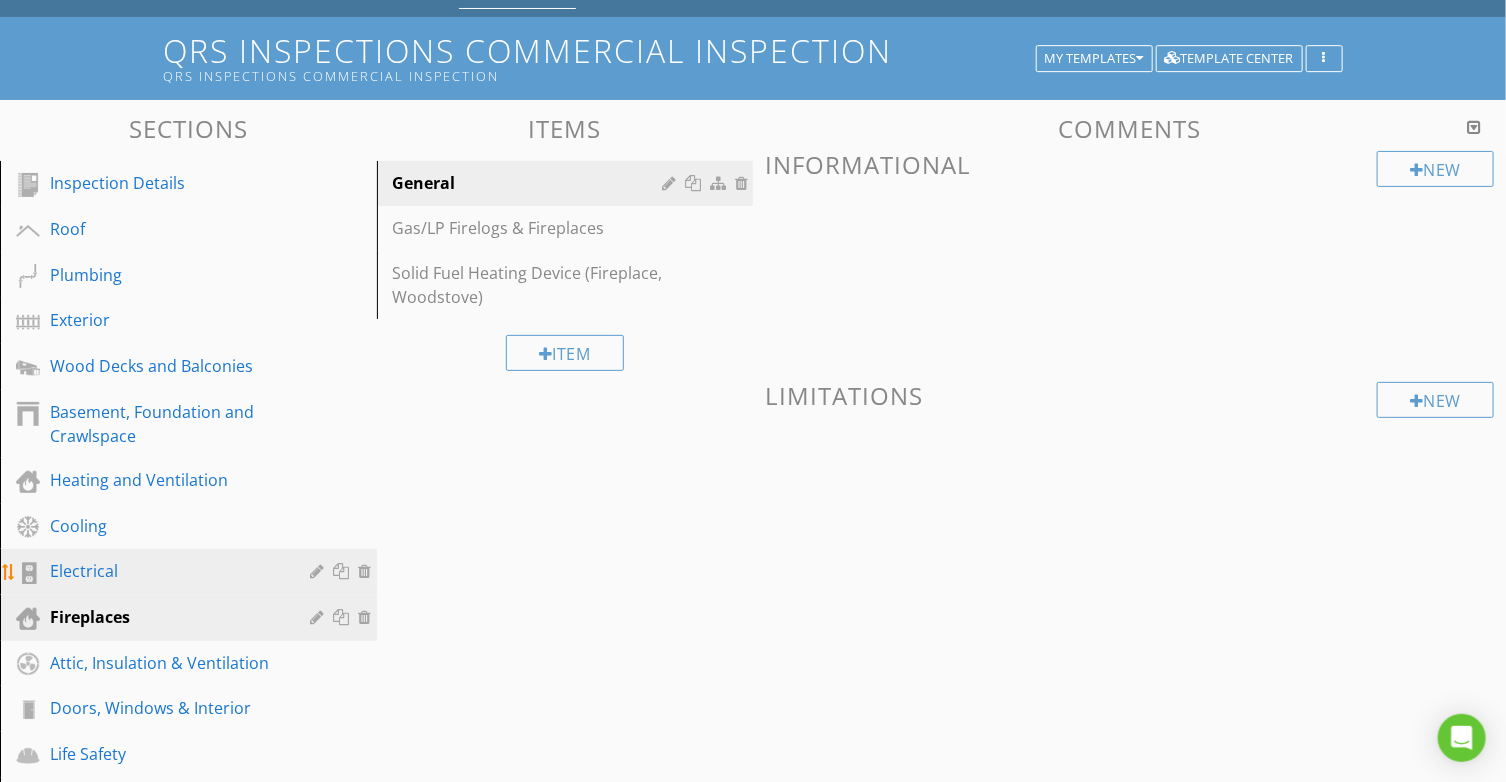 click on "Electrical" at bounding box center [191, 572] 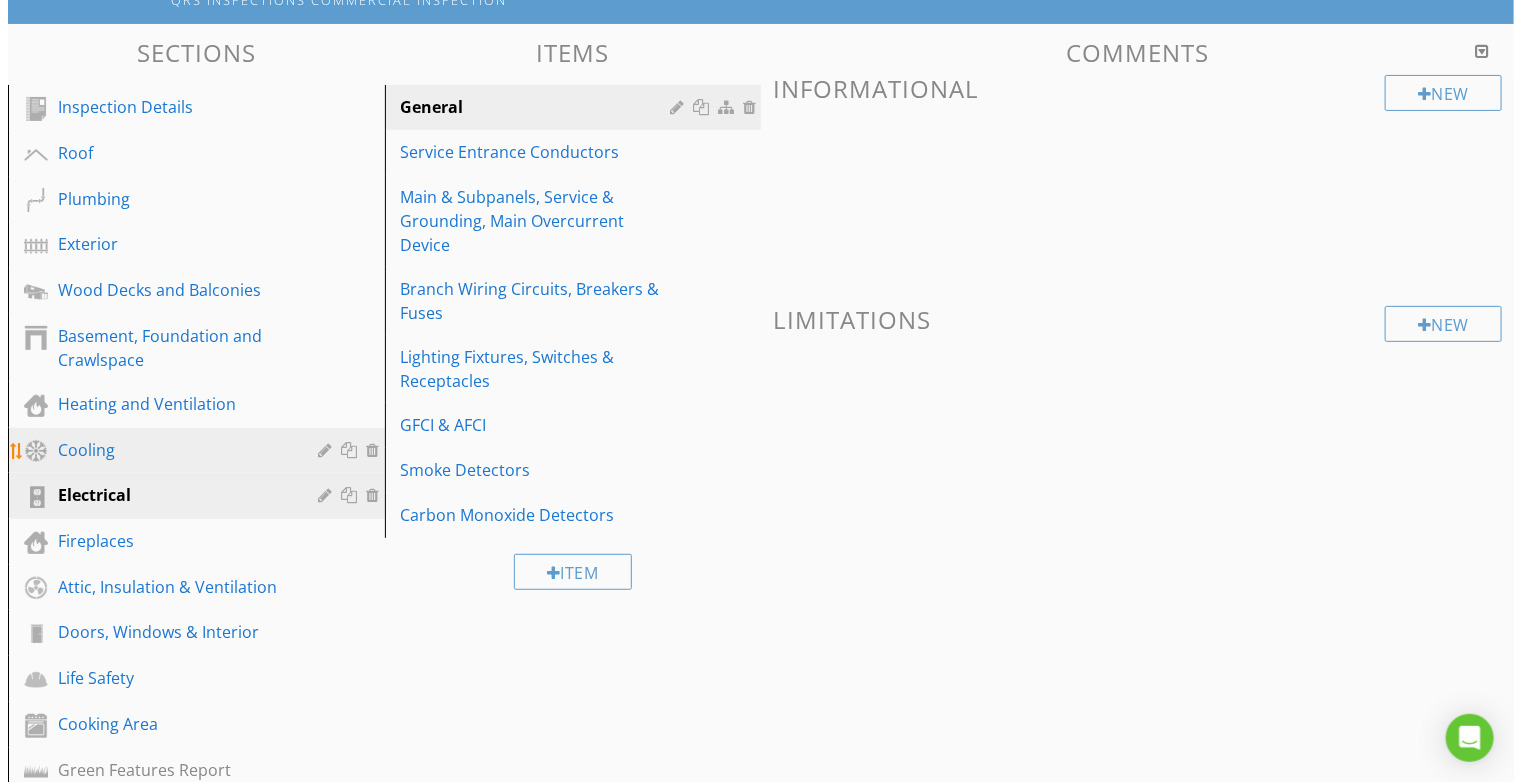 scroll, scrollTop: 200, scrollLeft: 0, axis: vertical 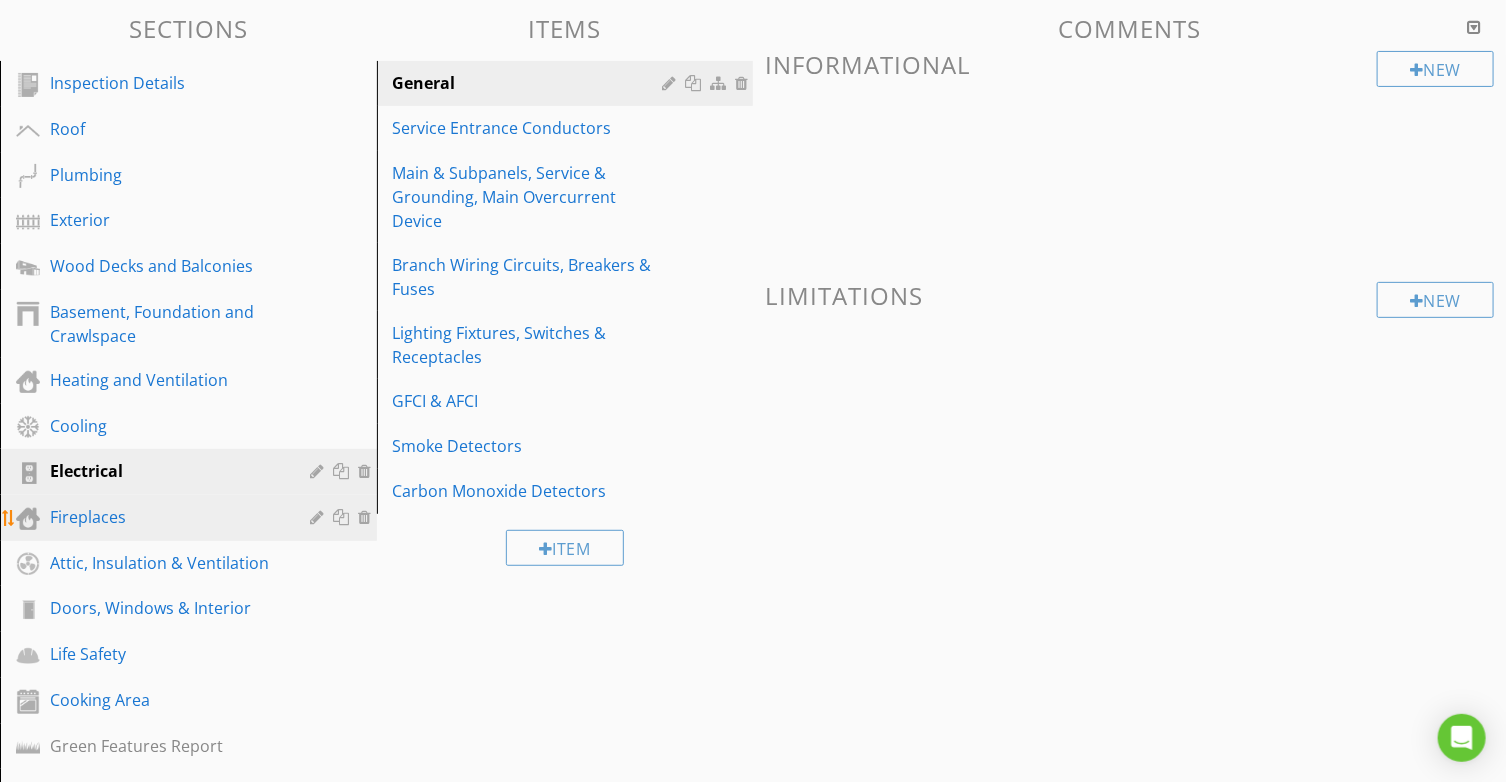 click at bounding box center [320, 517] 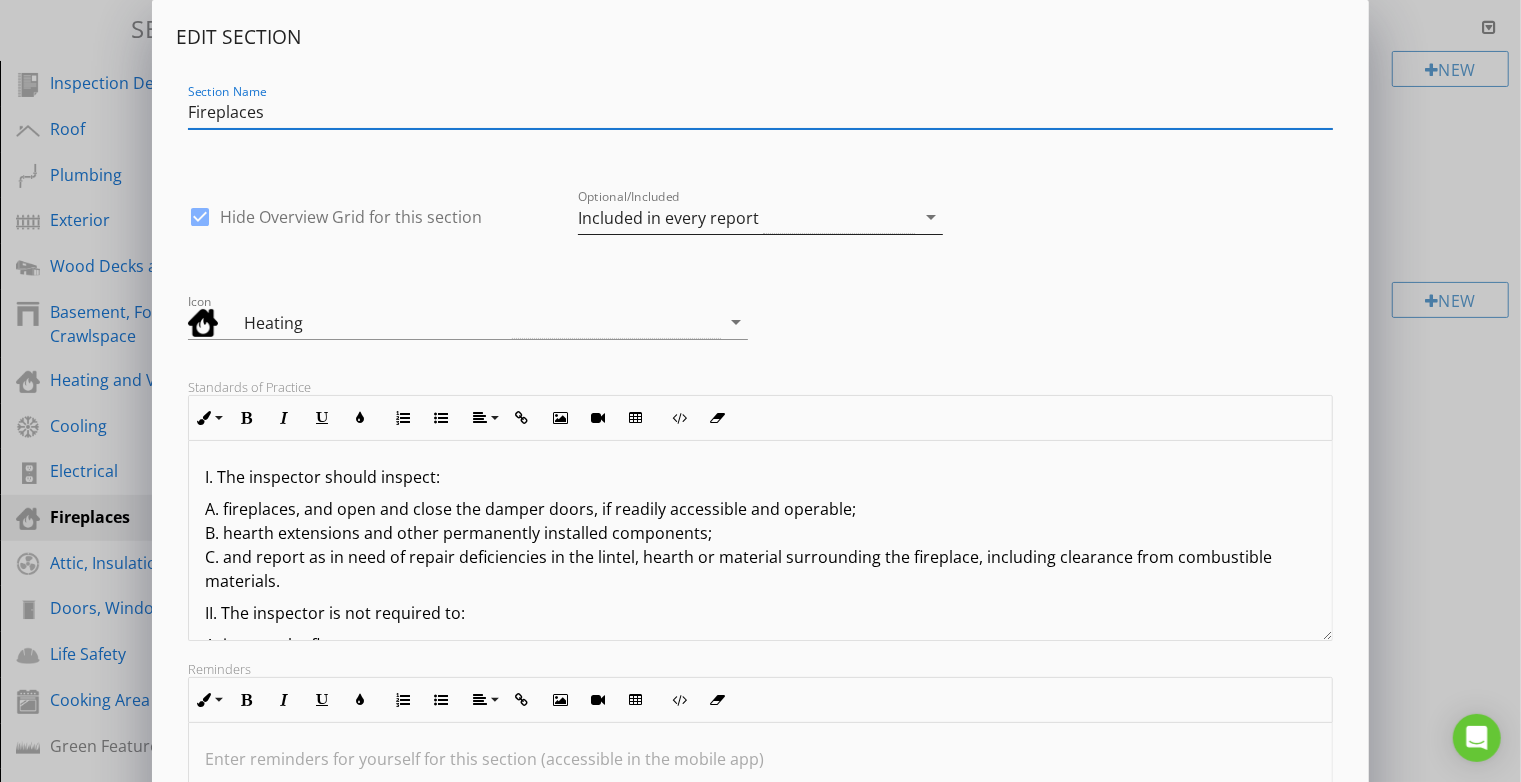 click on "Included in every report" at bounding box center [747, 217] 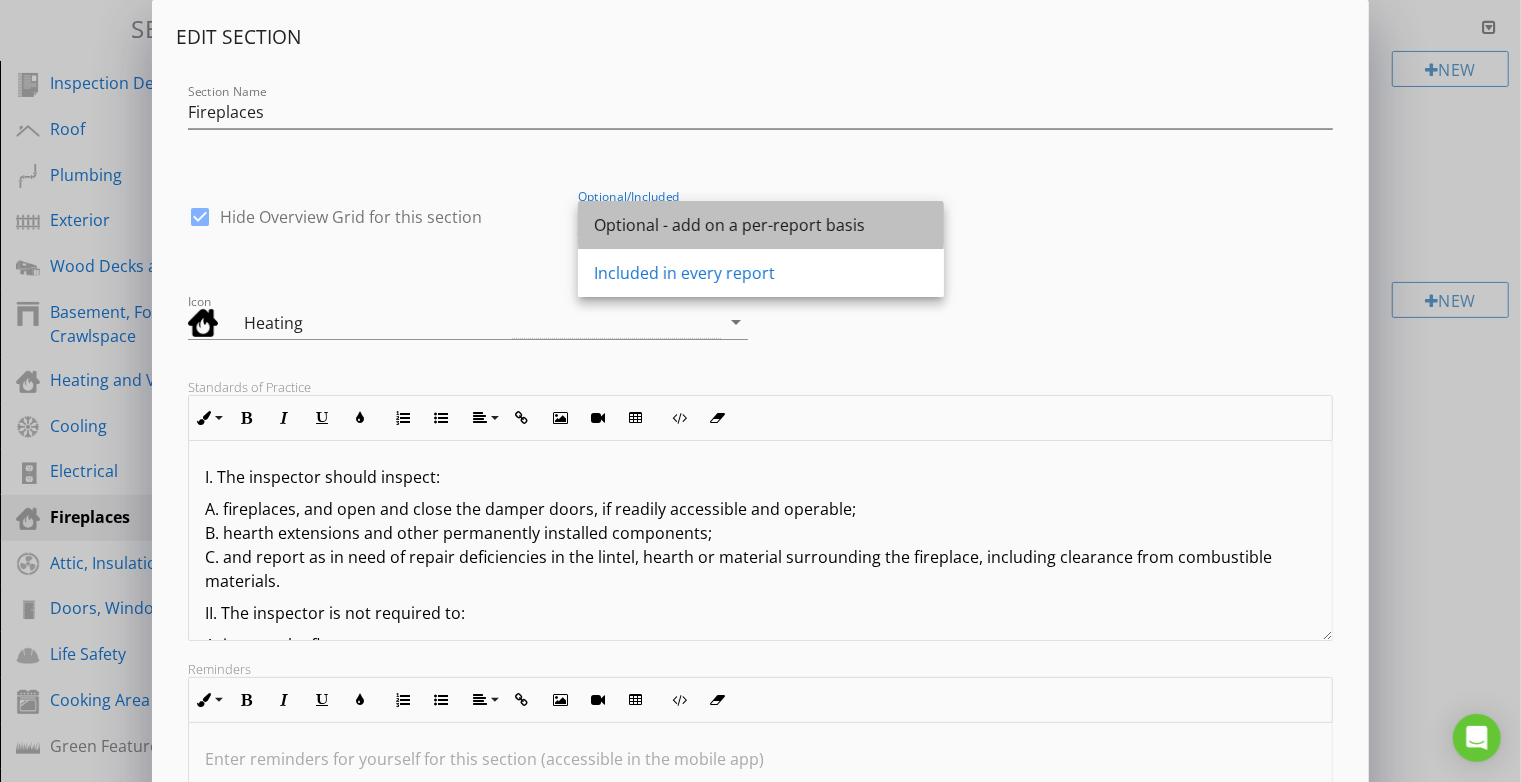click on "Optional - add on a per-report basis" at bounding box center [761, 225] 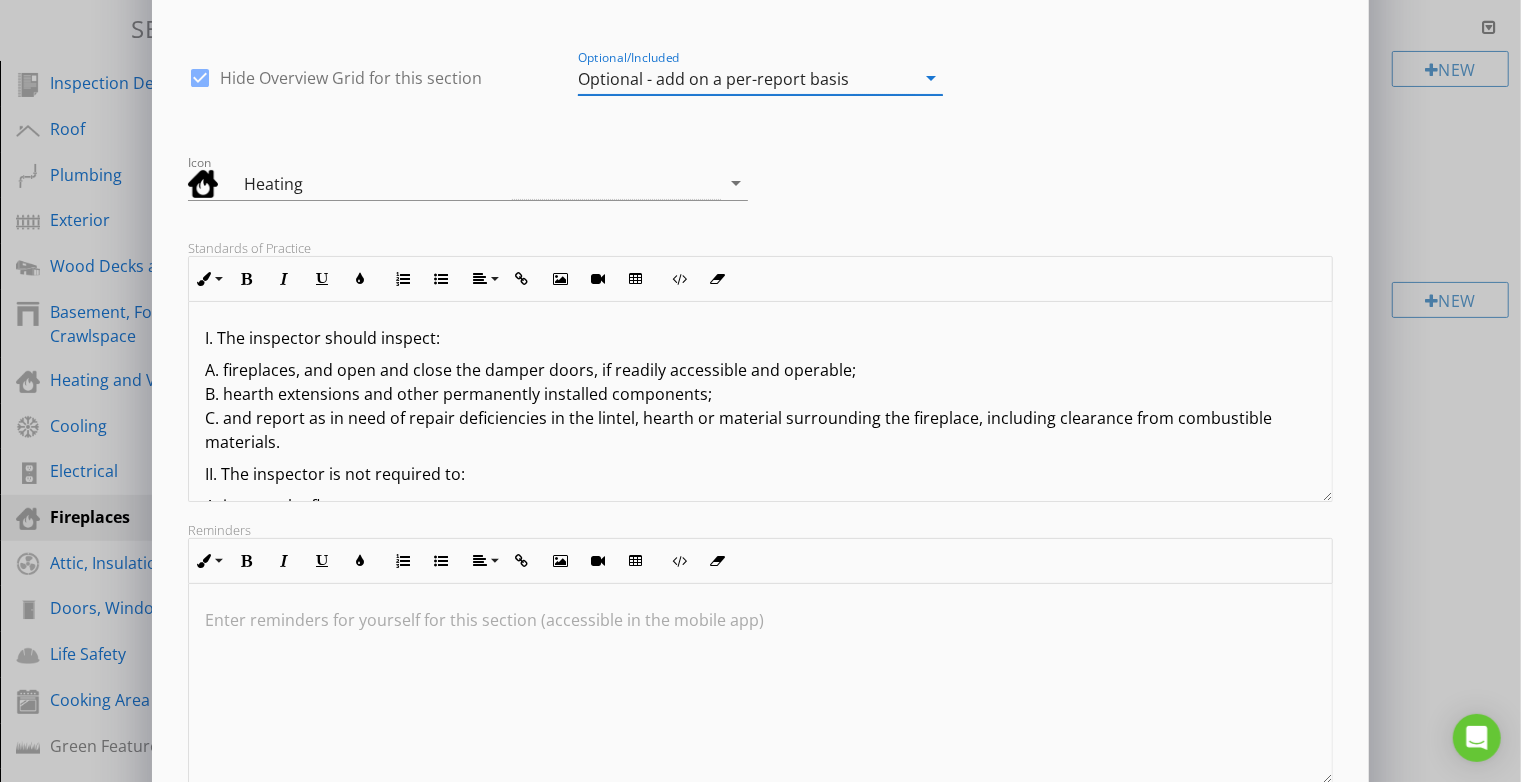 scroll, scrollTop: 276, scrollLeft: 0, axis: vertical 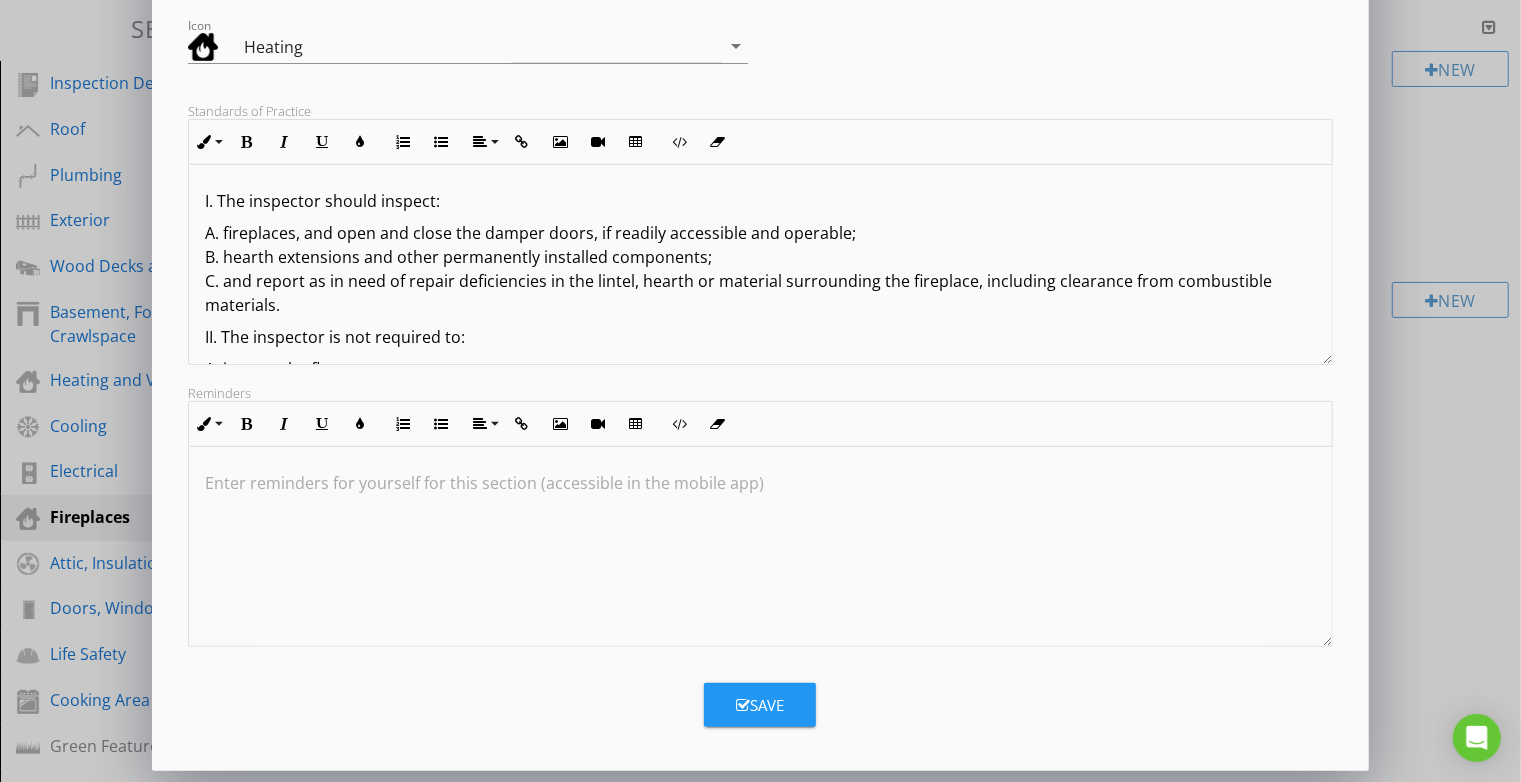 click on "Save" at bounding box center (760, 705) 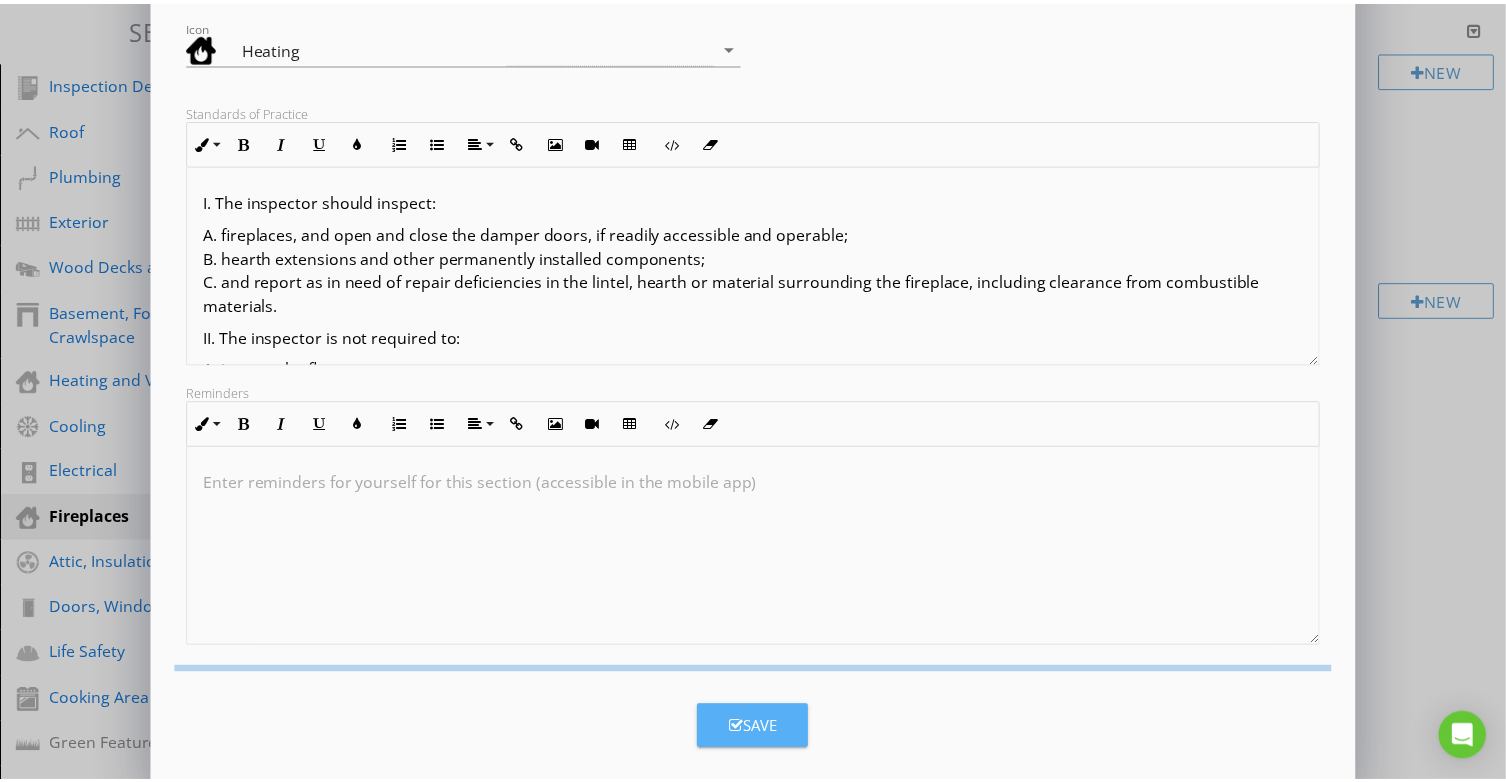 scroll, scrollTop: 59, scrollLeft: 0, axis: vertical 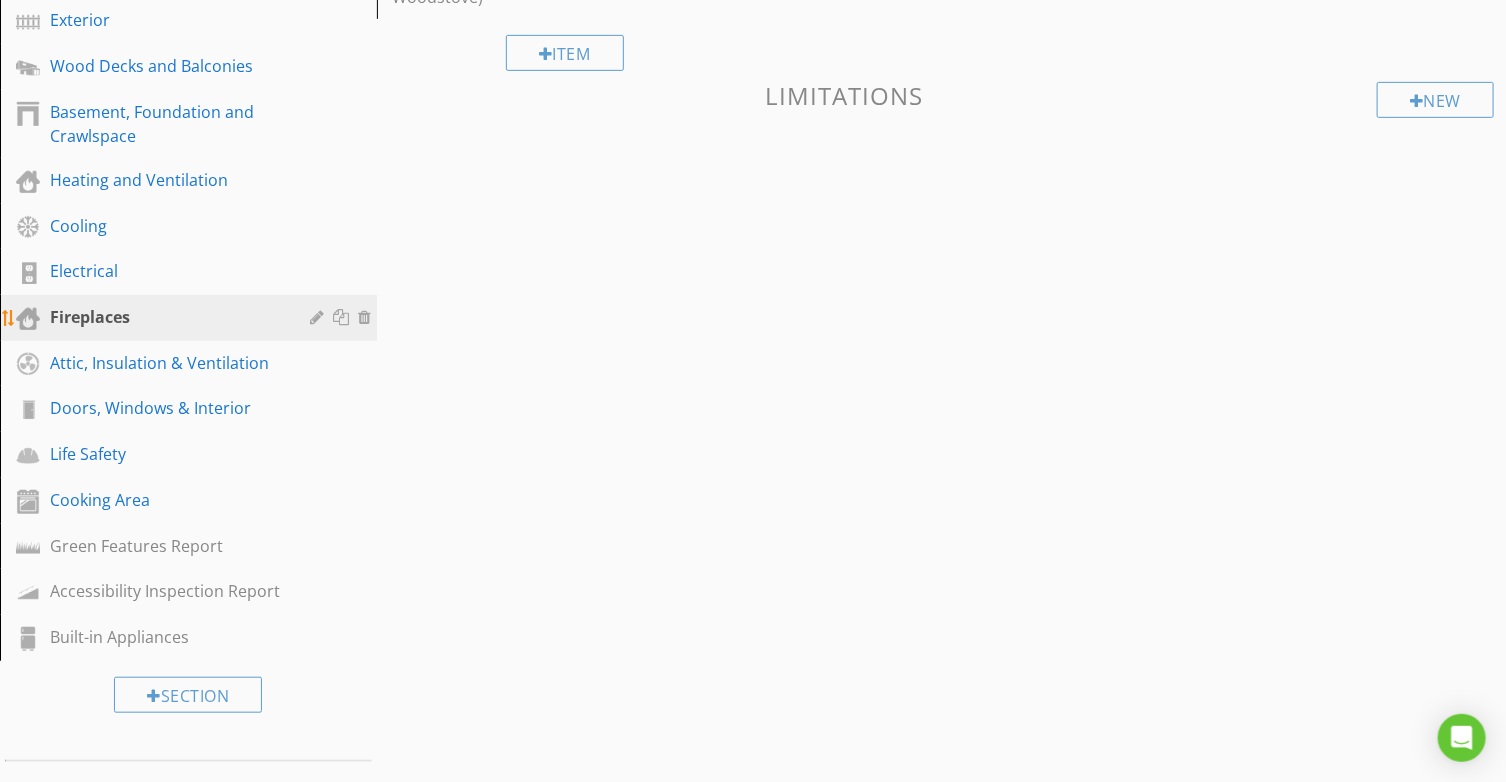 type 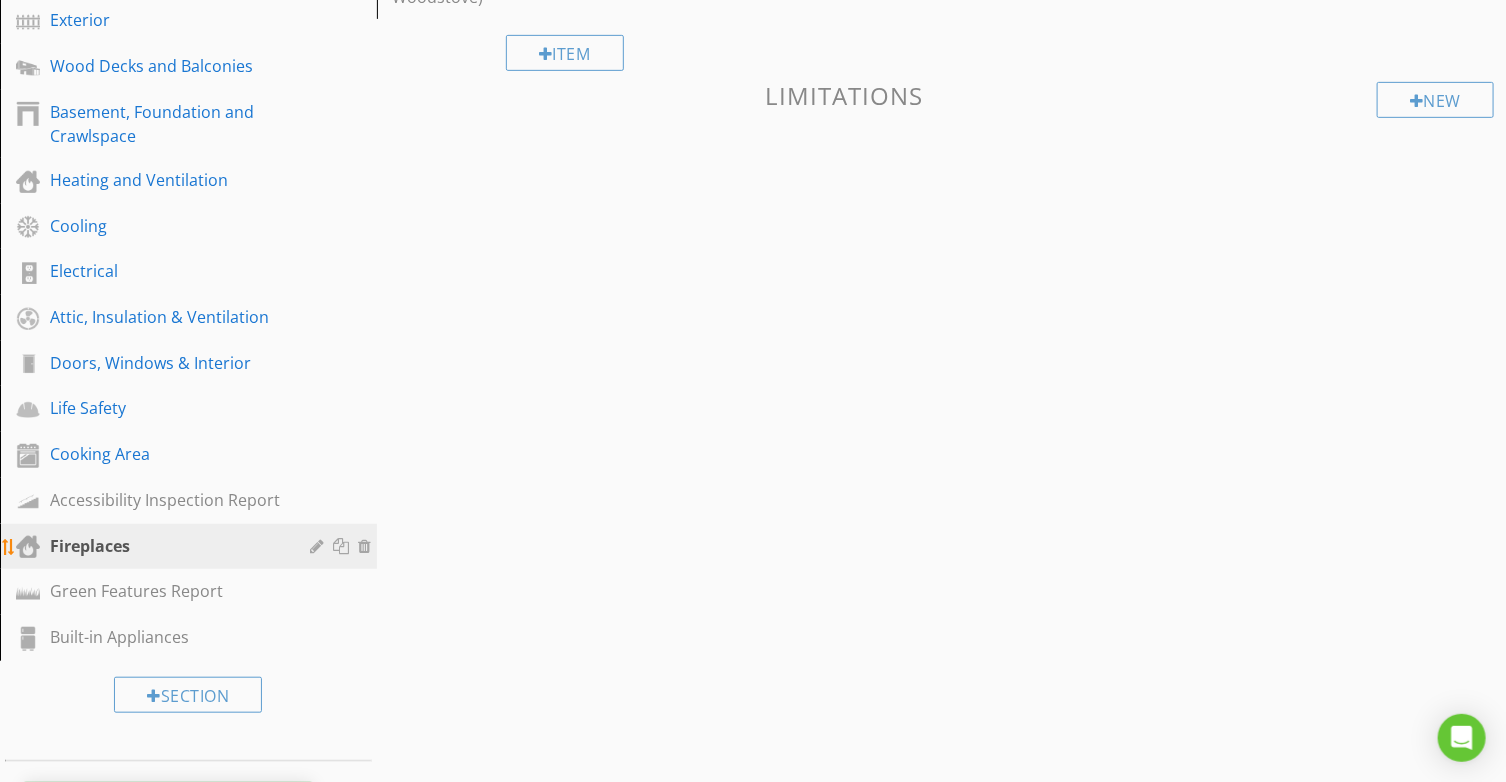 click at bounding box center (320, 546) 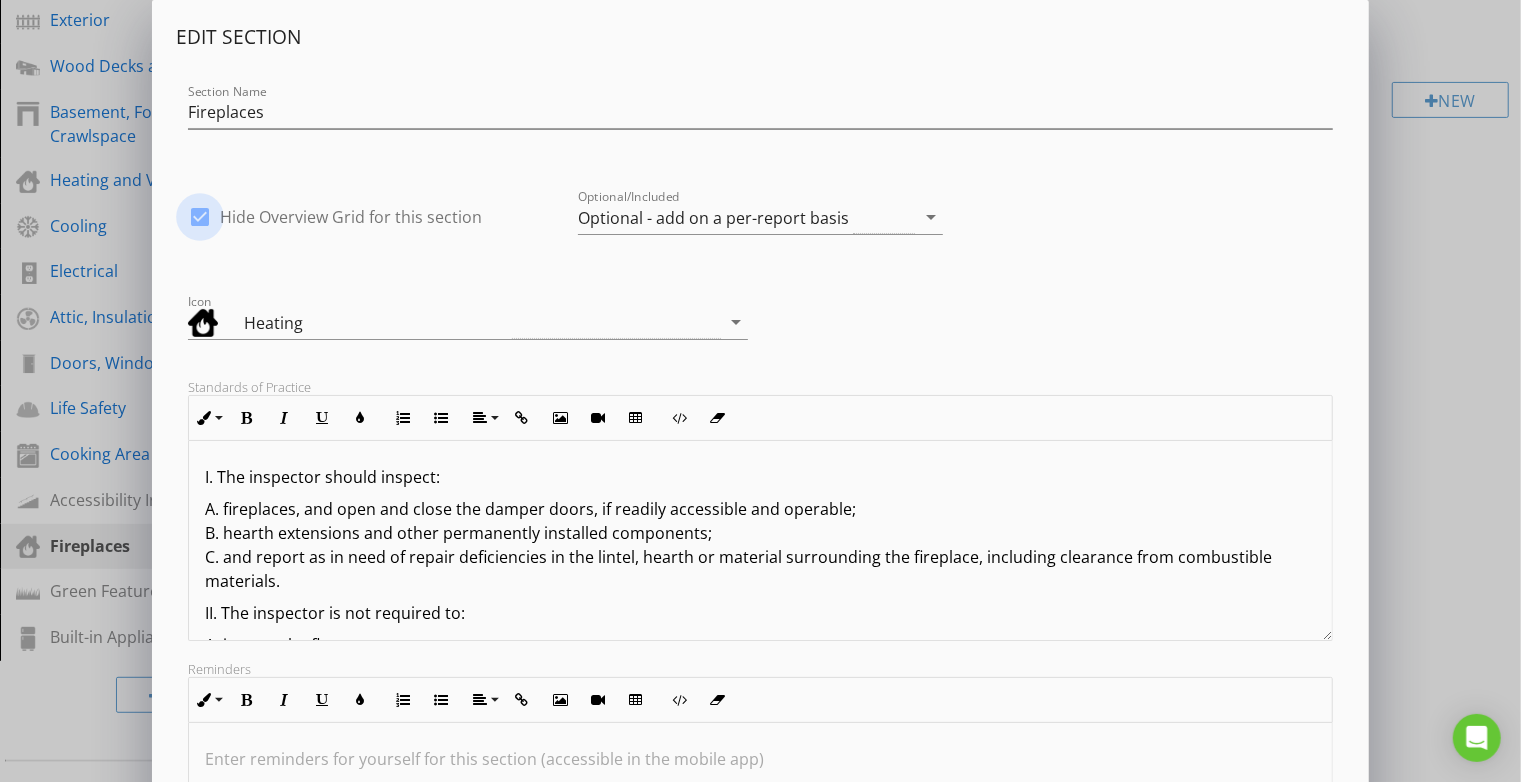 click at bounding box center [200, 217] 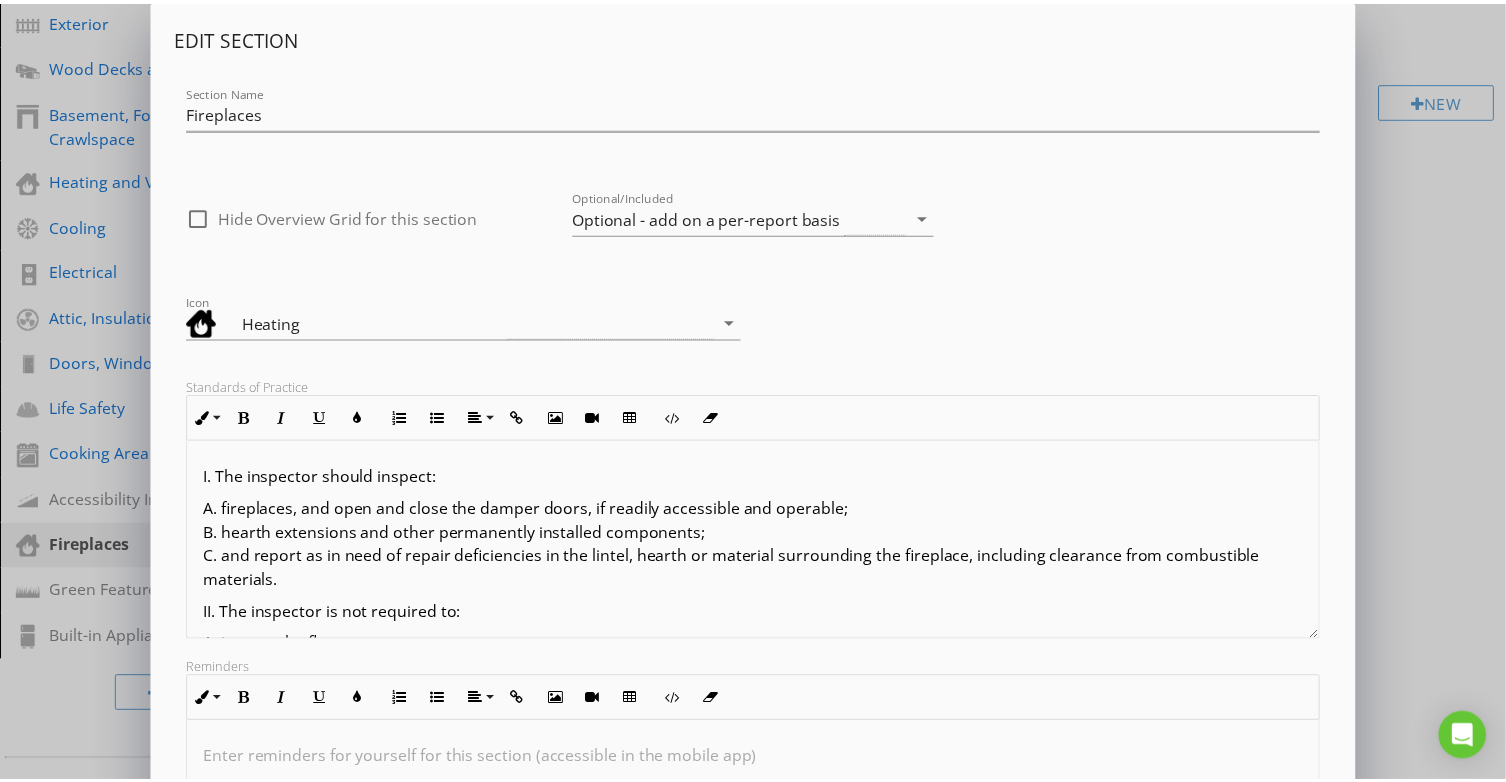 scroll, scrollTop: 276, scrollLeft: 0, axis: vertical 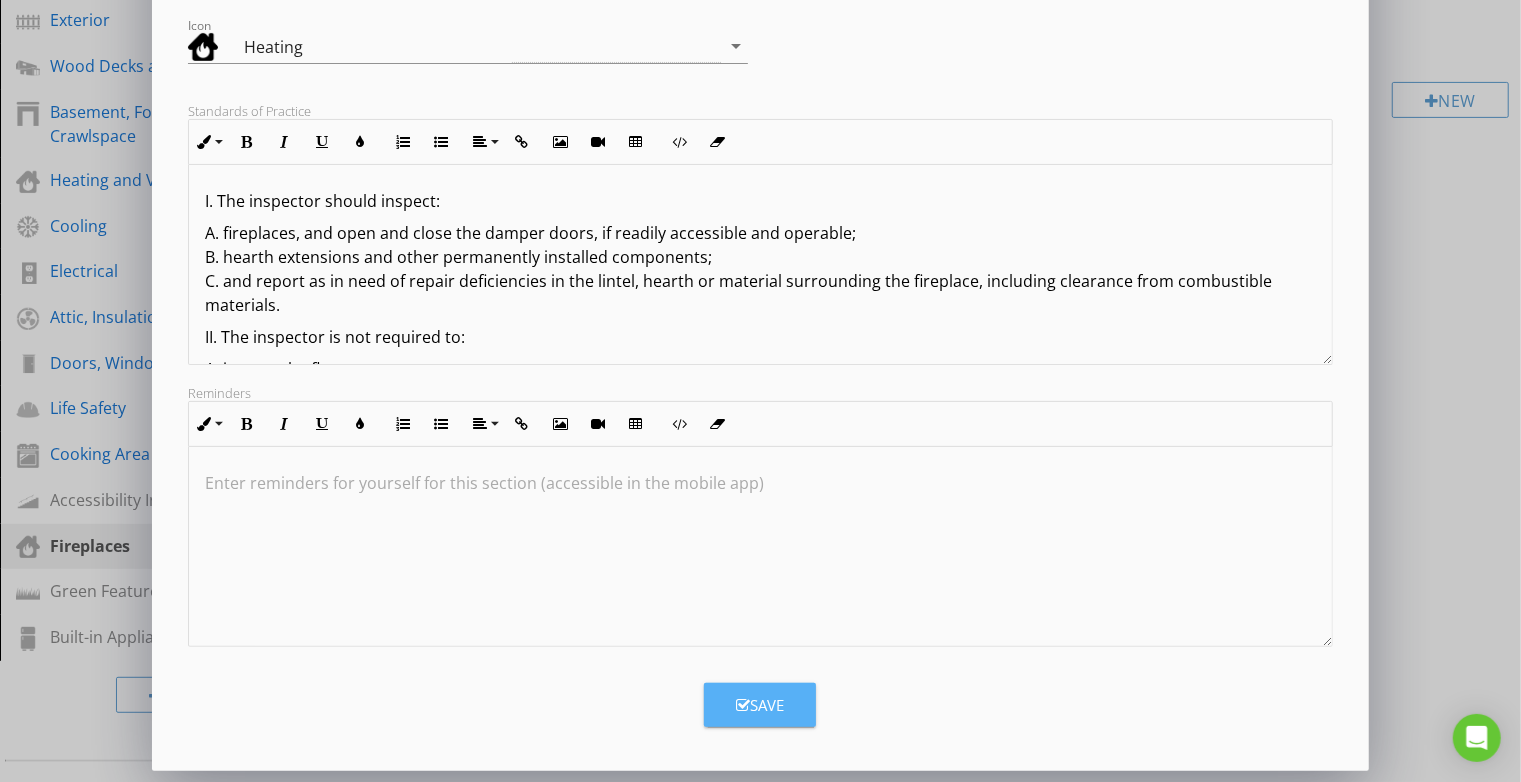 click on "Save" at bounding box center [760, 705] 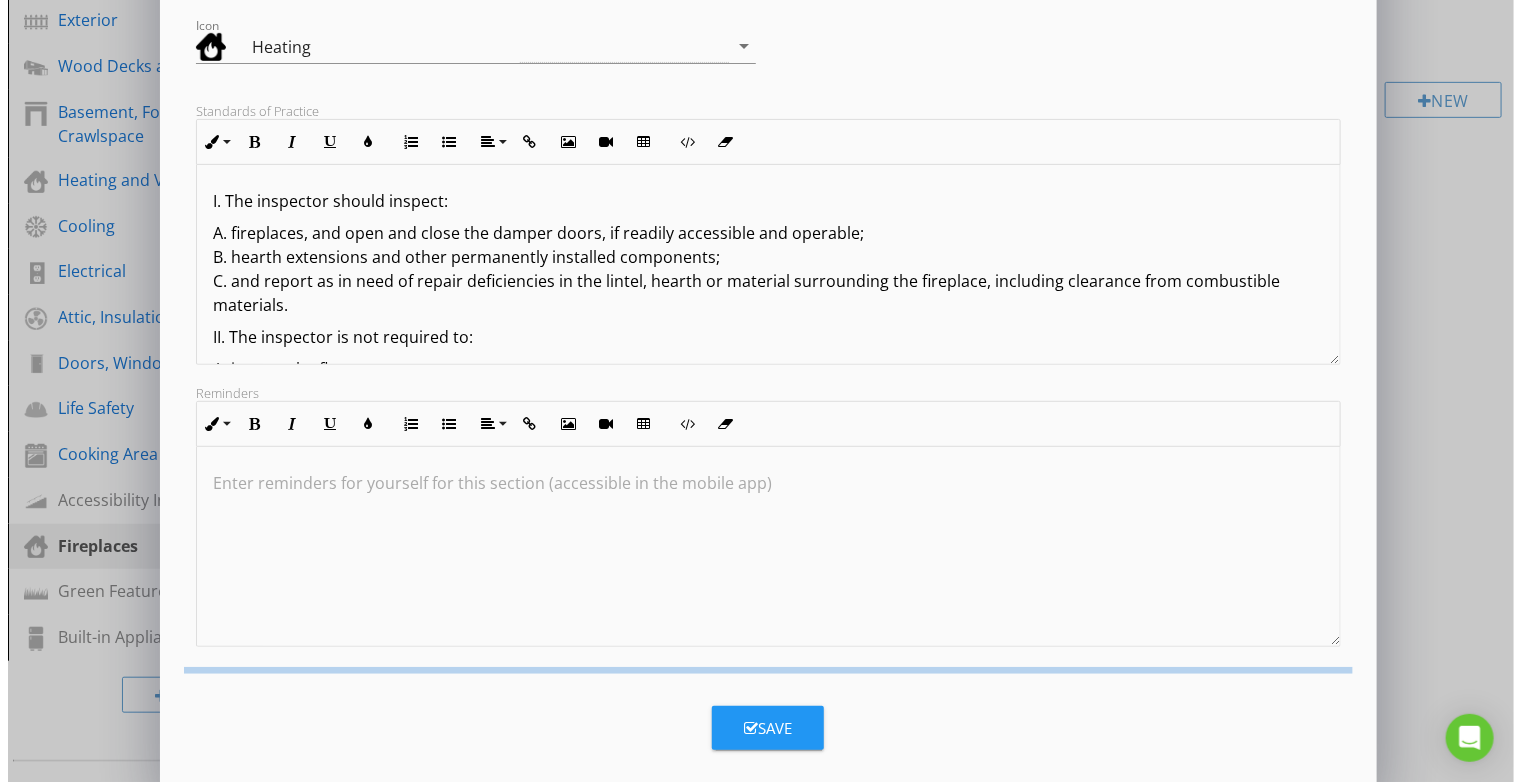 scroll, scrollTop: 59, scrollLeft: 0, axis: vertical 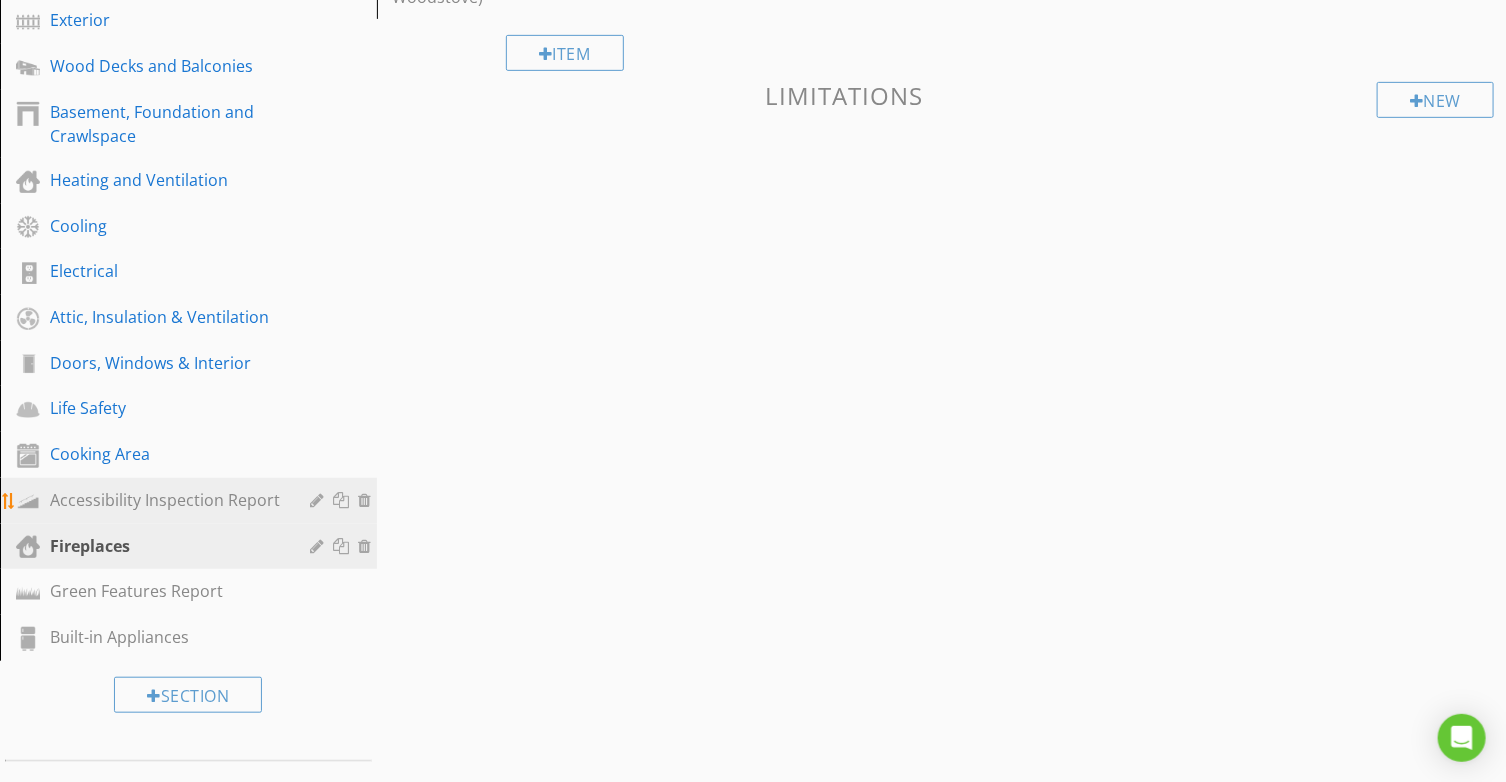 click on "Accessibility Inspection Report" at bounding box center (166, 500) 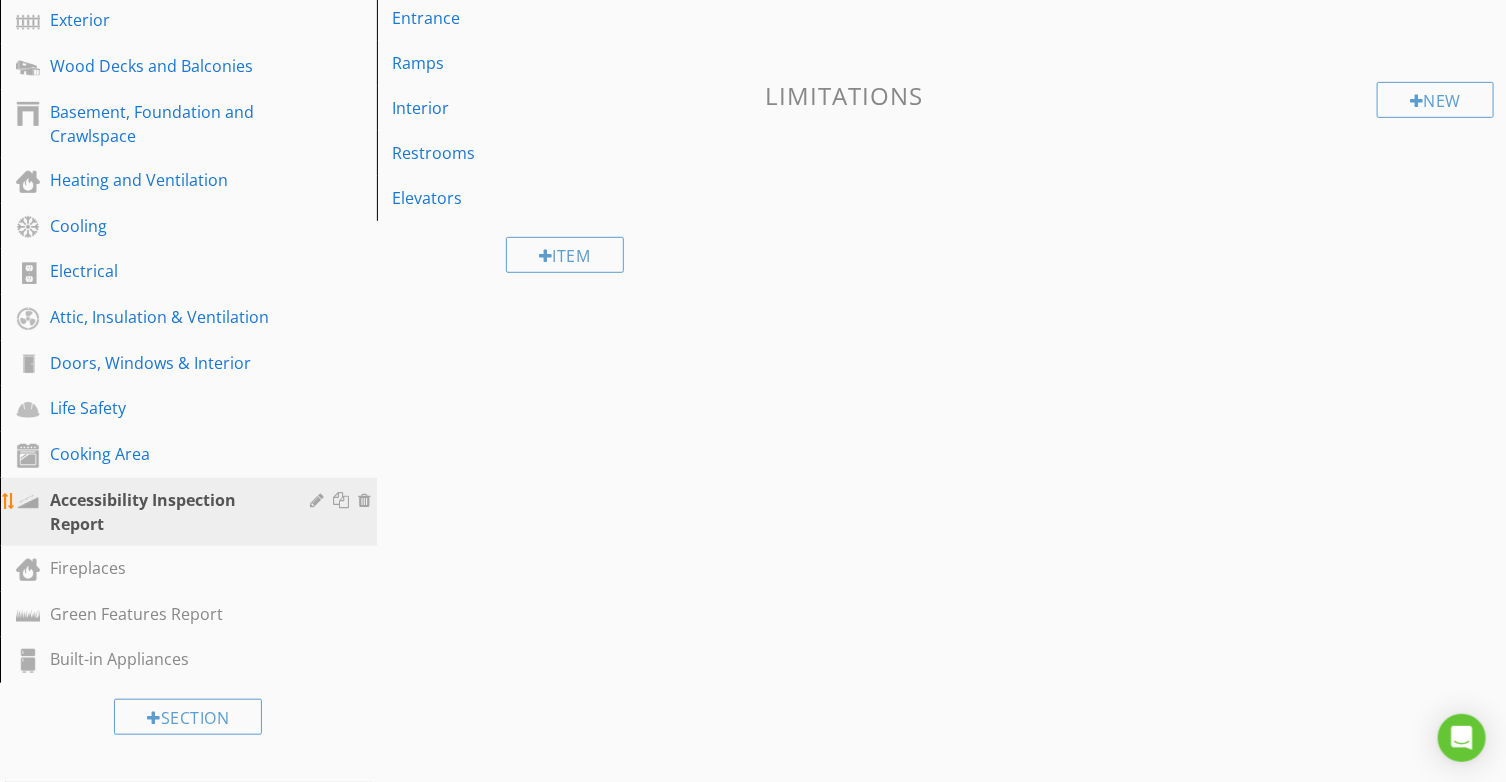 click at bounding box center [320, 500] 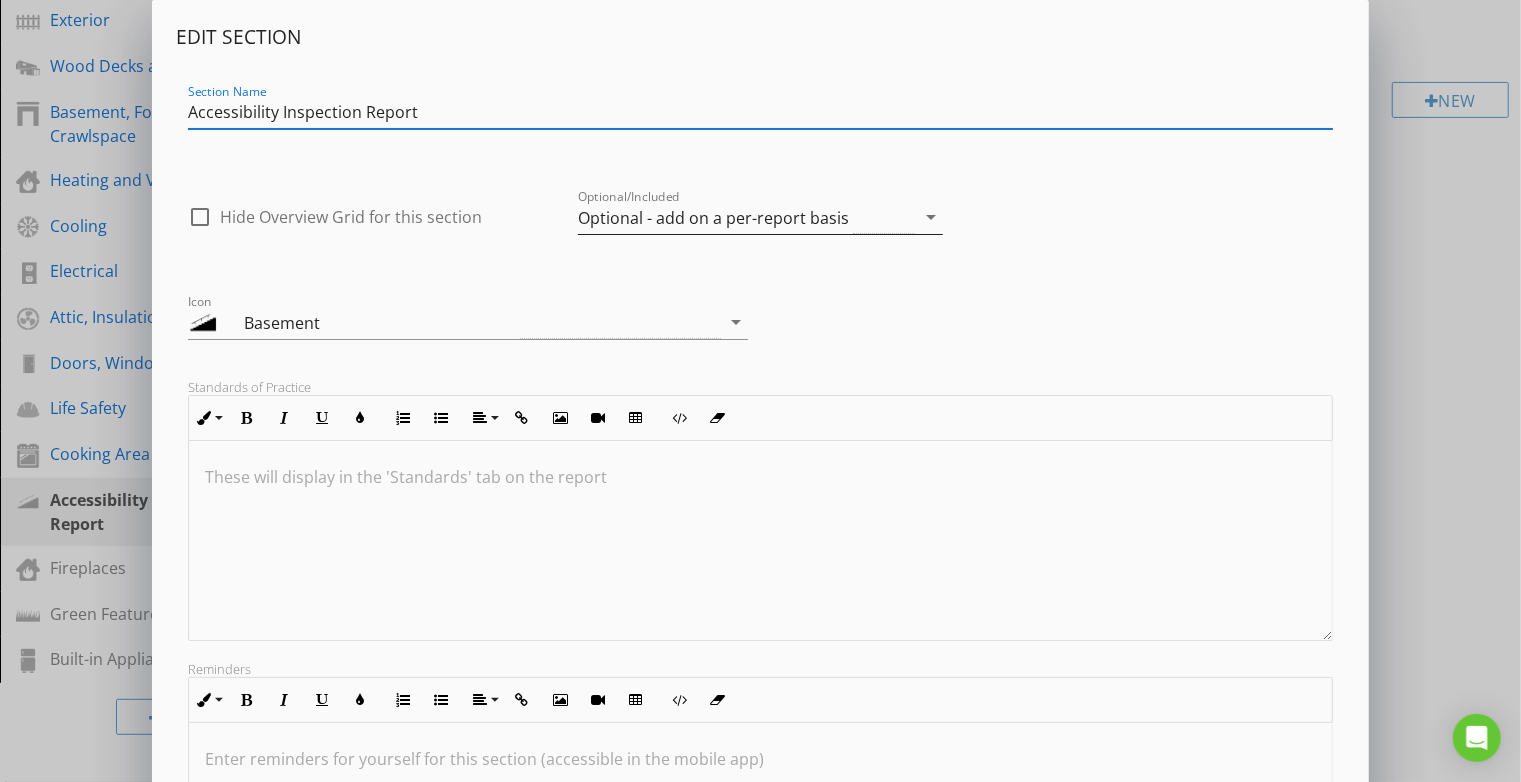 click on "Optional - add on a per-report basis" at bounding box center (713, 218) 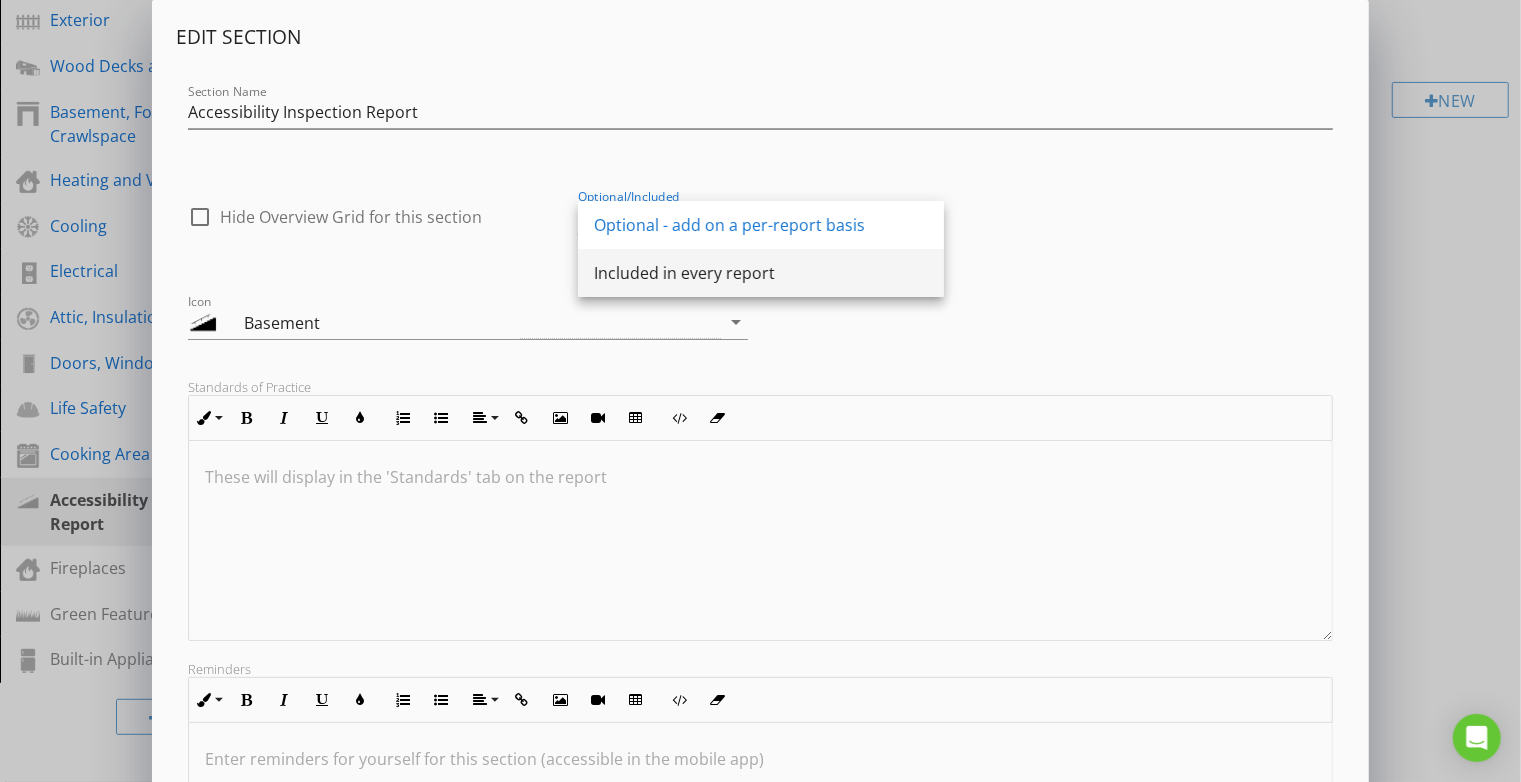 click on "Included in every report" at bounding box center (761, 273) 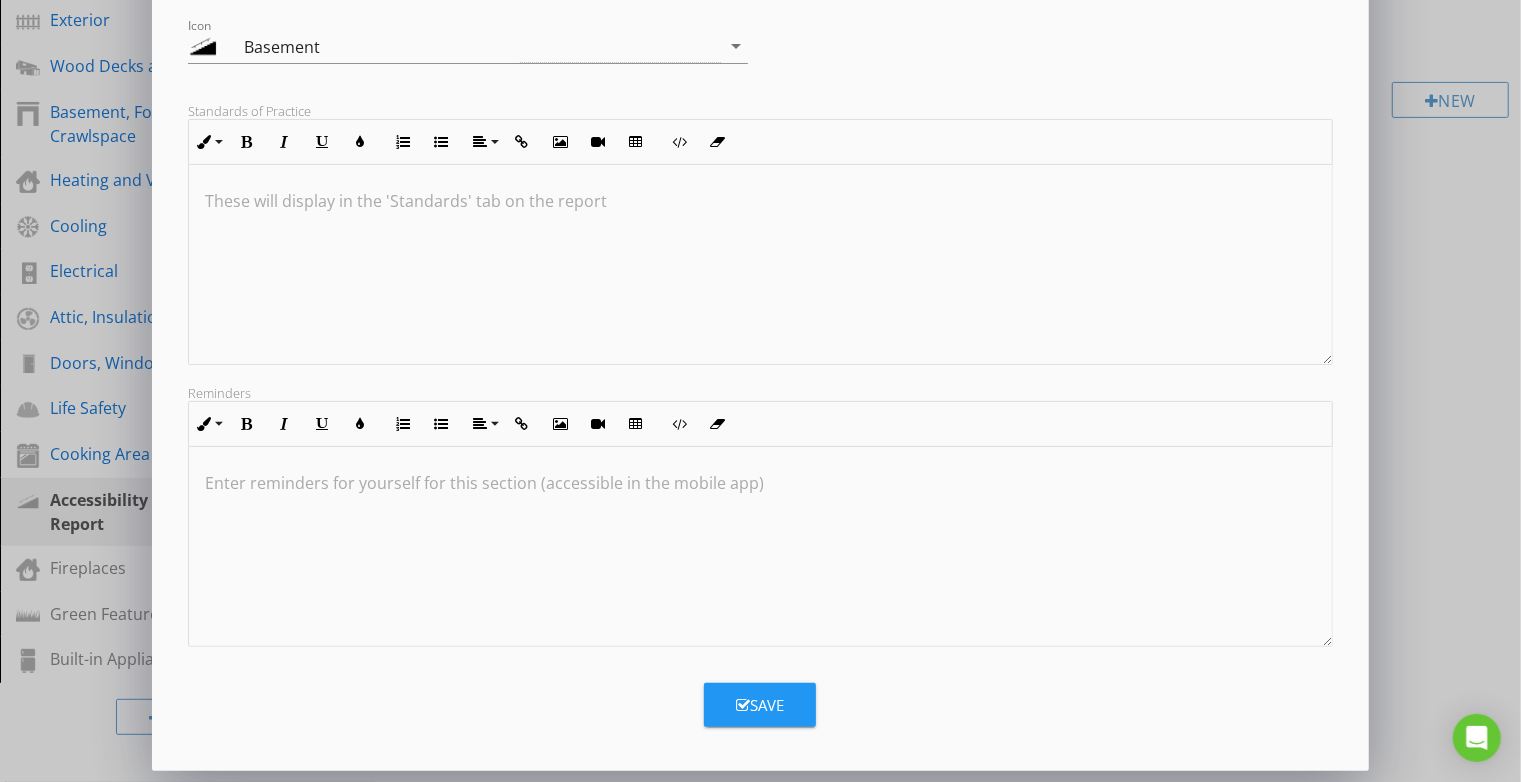 click at bounding box center (743, 705) 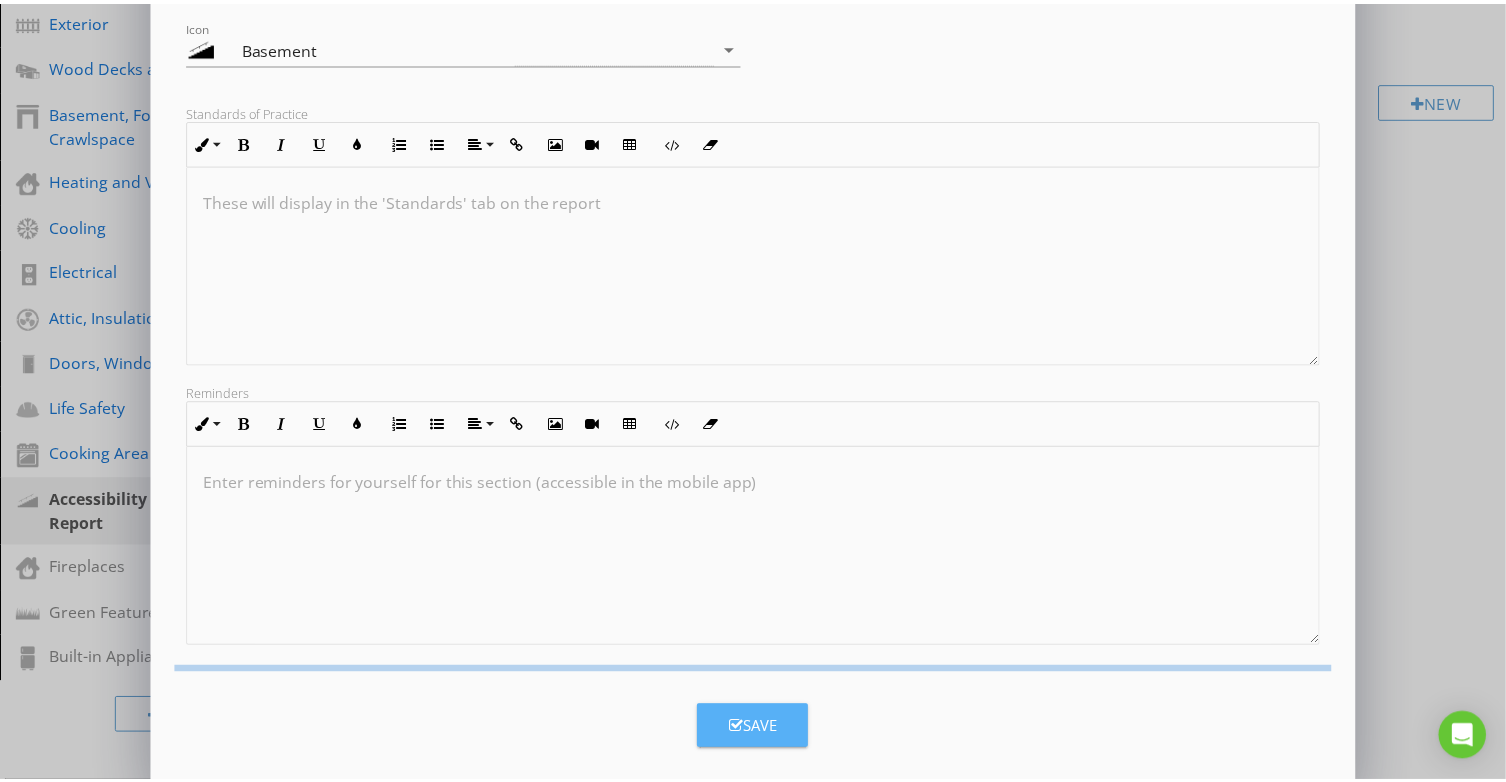 scroll, scrollTop: 59, scrollLeft: 0, axis: vertical 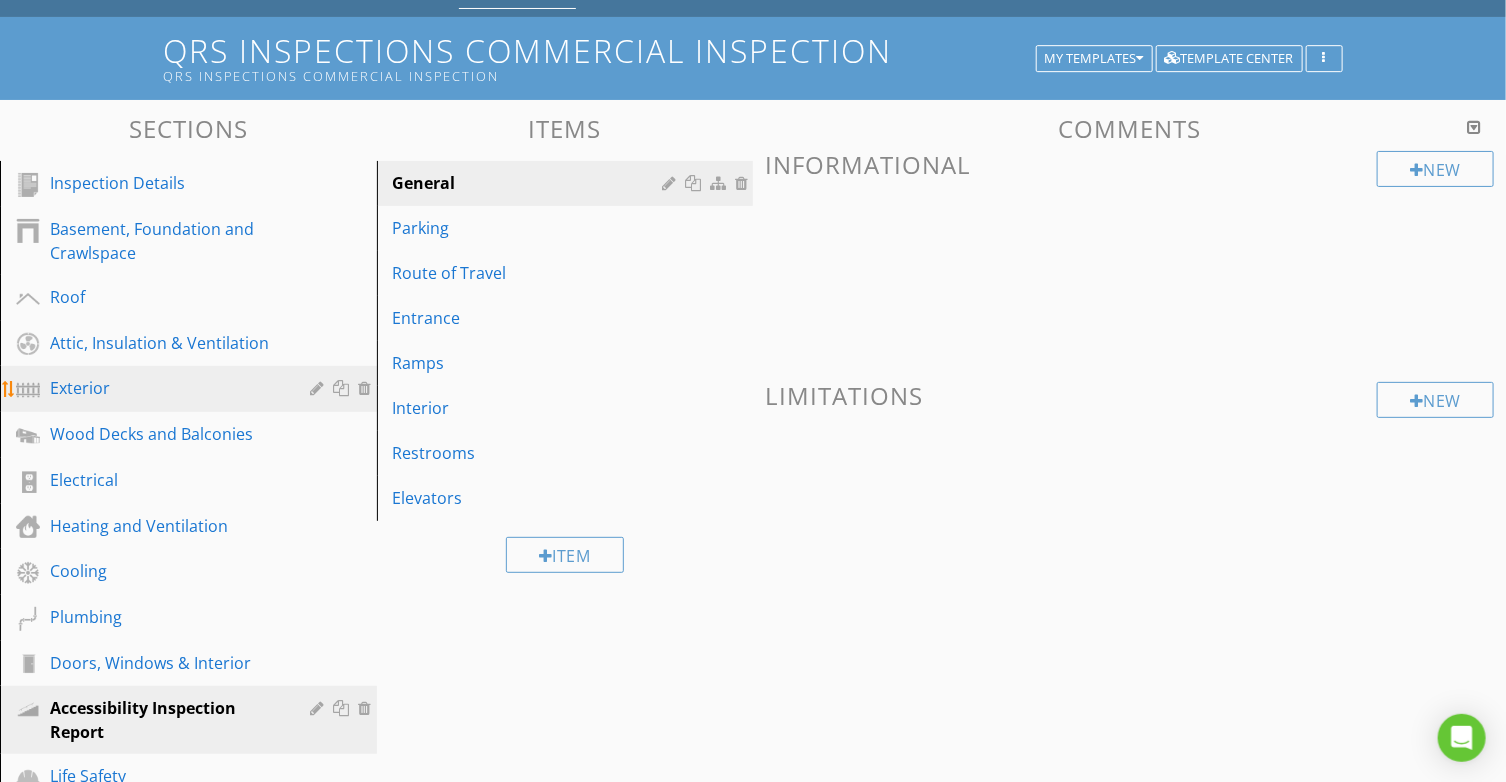 click on "Exterior" at bounding box center (166, 388) 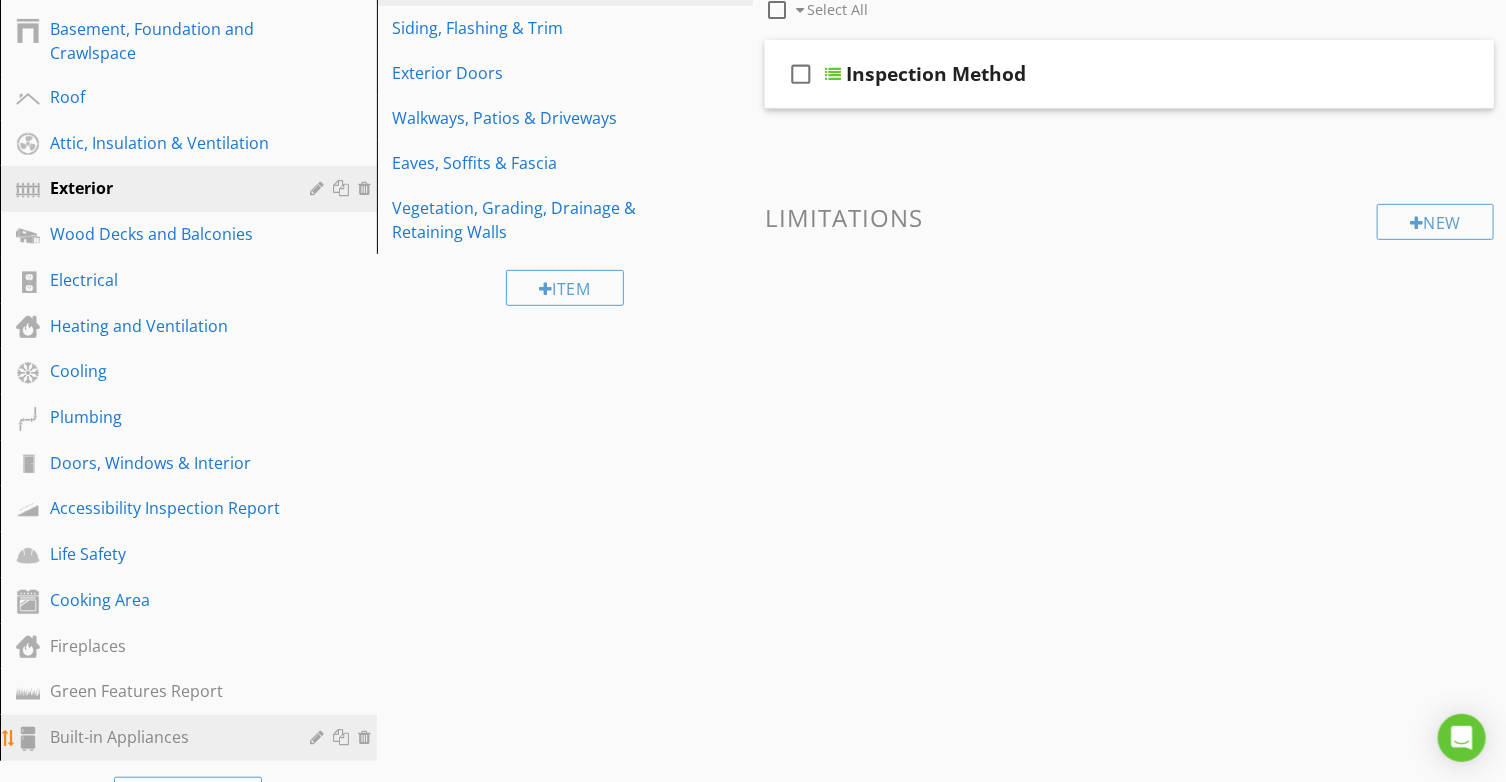 scroll, scrollTop: 400, scrollLeft: 0, axis: vertical 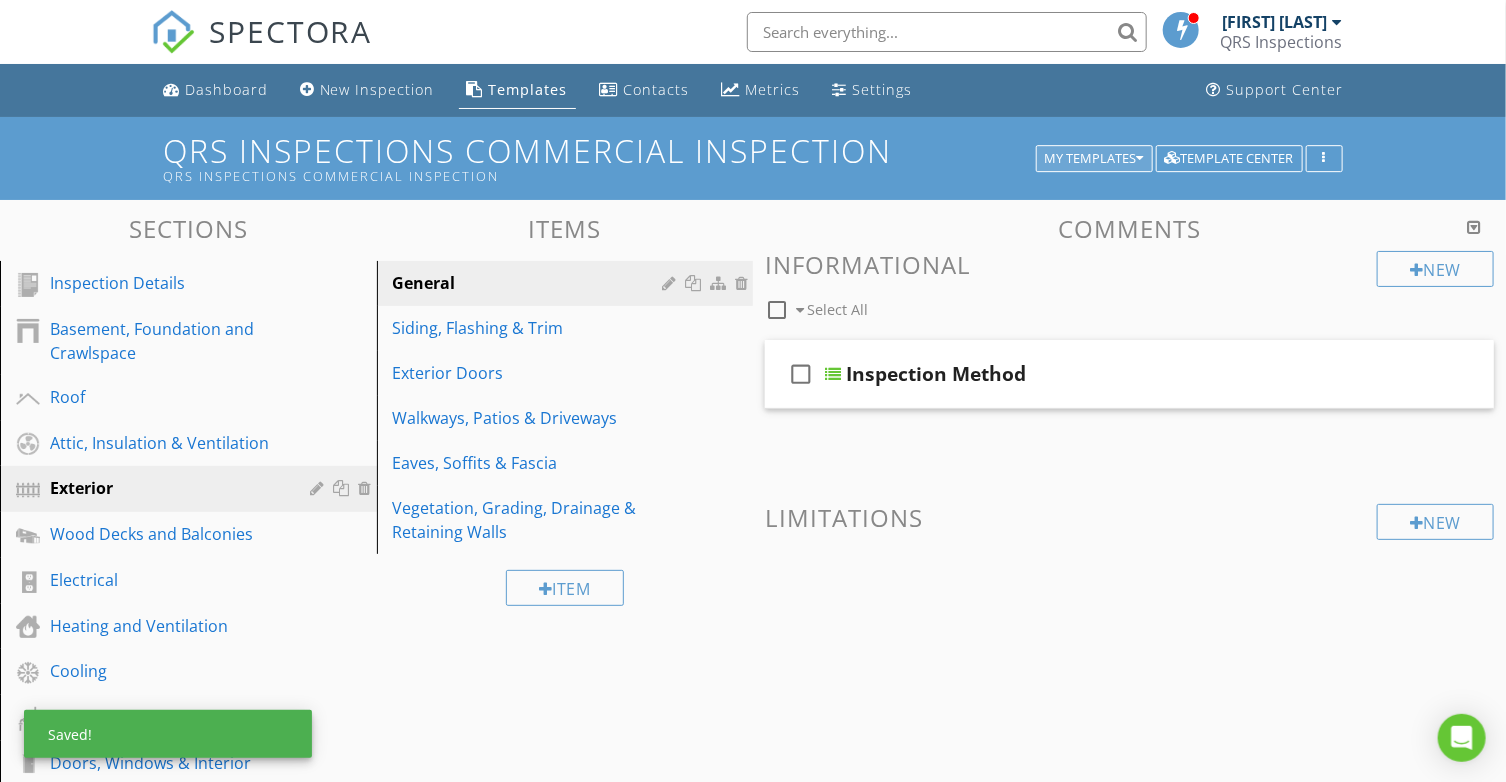 click on "My Templates" at bounding box center (1094, 159) 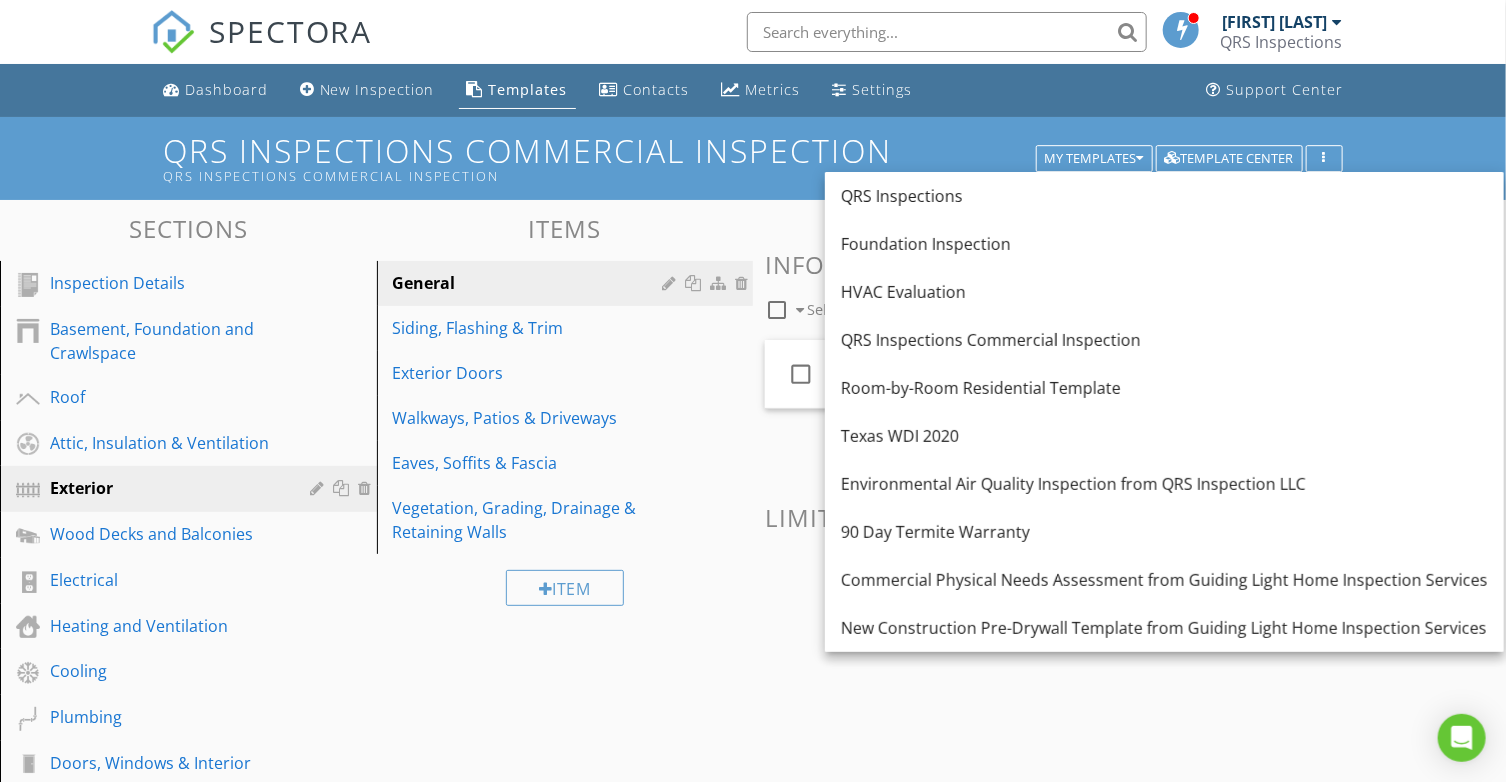 click on "QRS Inspections Commercial Inspection
QRS Inspections Commercial Inspection
My Templates
Template Center" at bounding box center (753, 158) 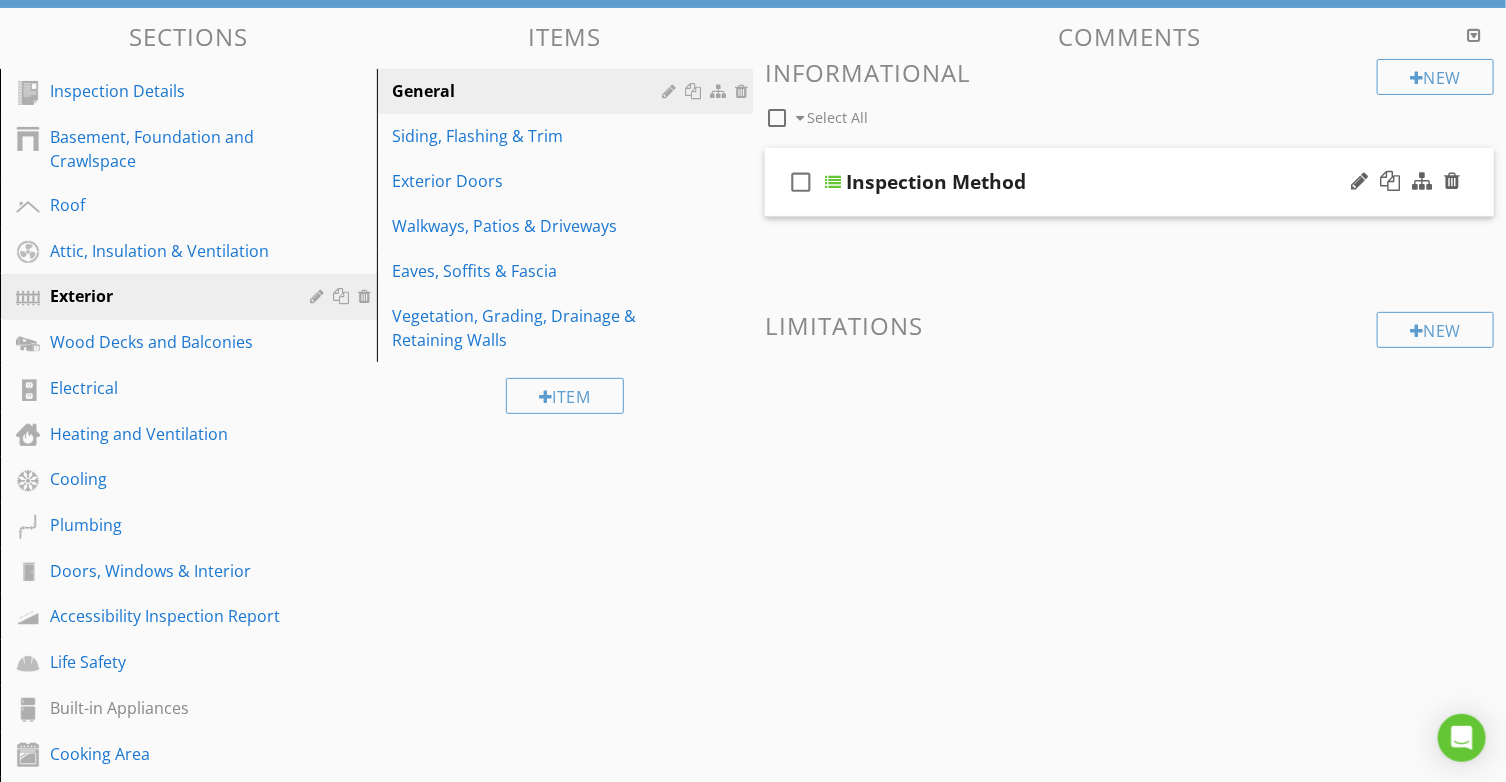 scroll, scrollTop: 0, scrollLeft: 0, axis: both 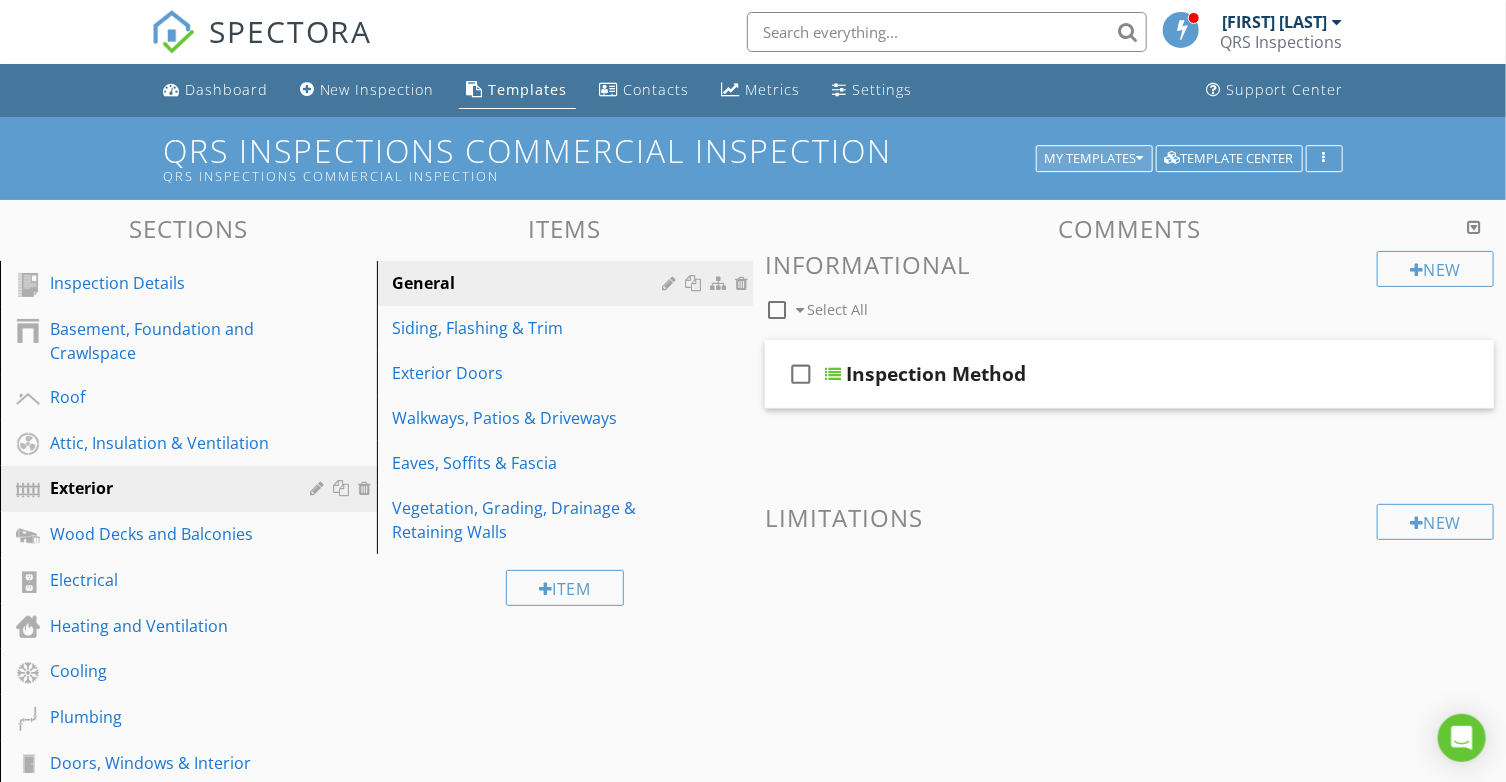 click on "My Templates" at bounding box center (1094, 159) 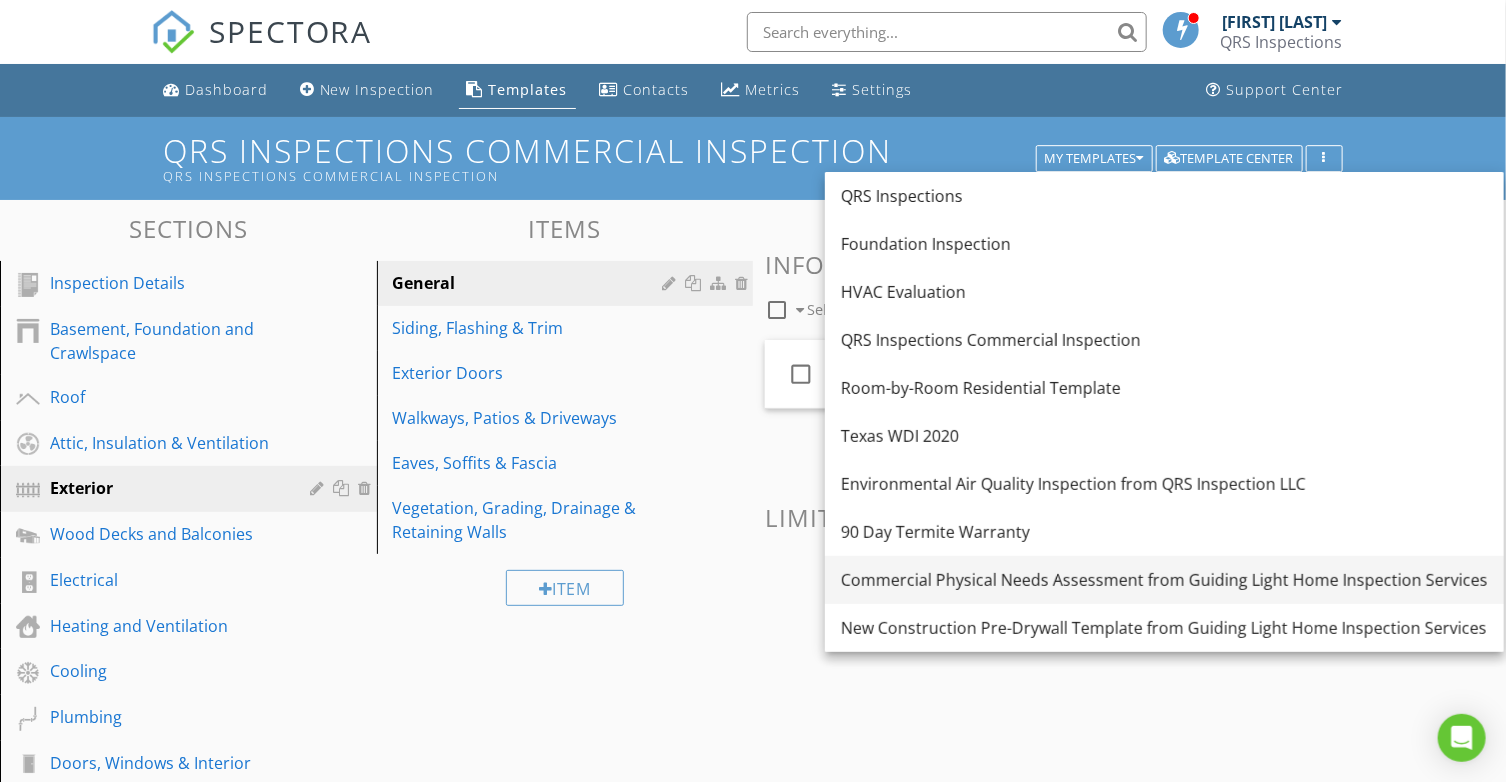 click on "Commercial Physical Needs Assessment from Guiding Light Home Inspection Services" at bounding box center [1164, 580] 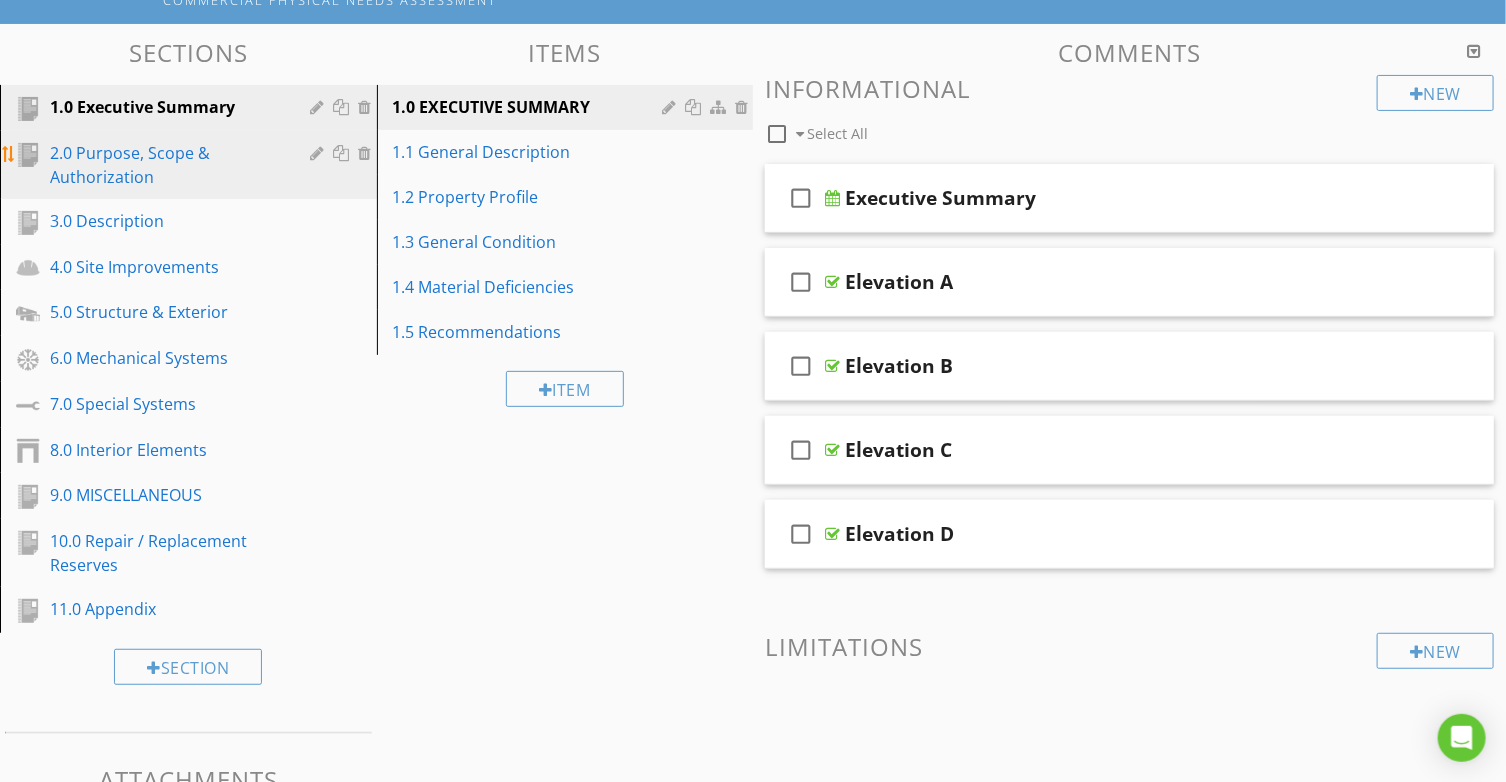 scroll, scrollTop: 200, scrollLeft: 0, axis: vertical 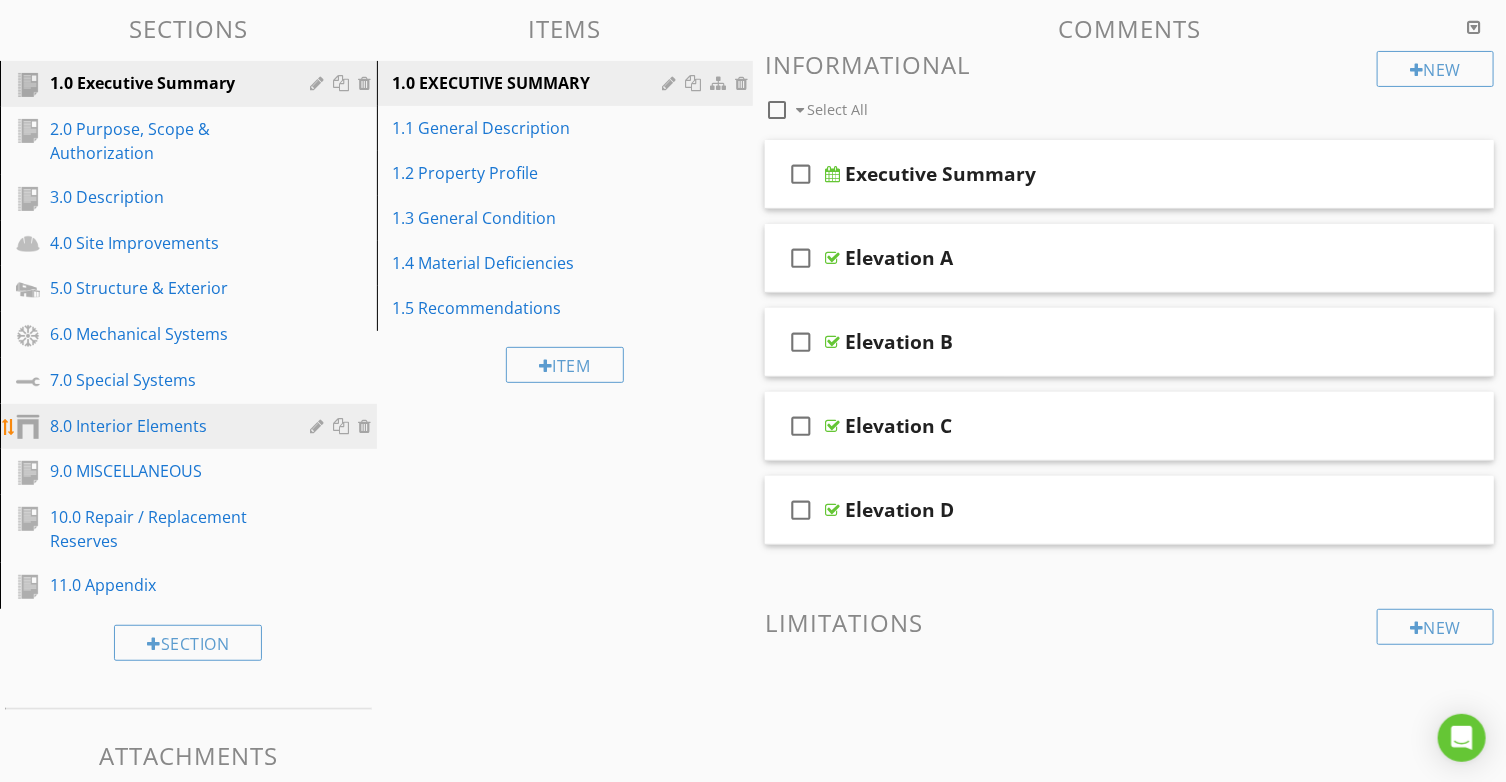 click on "8.0 Interior Elements" at bounding box center (166, 426) 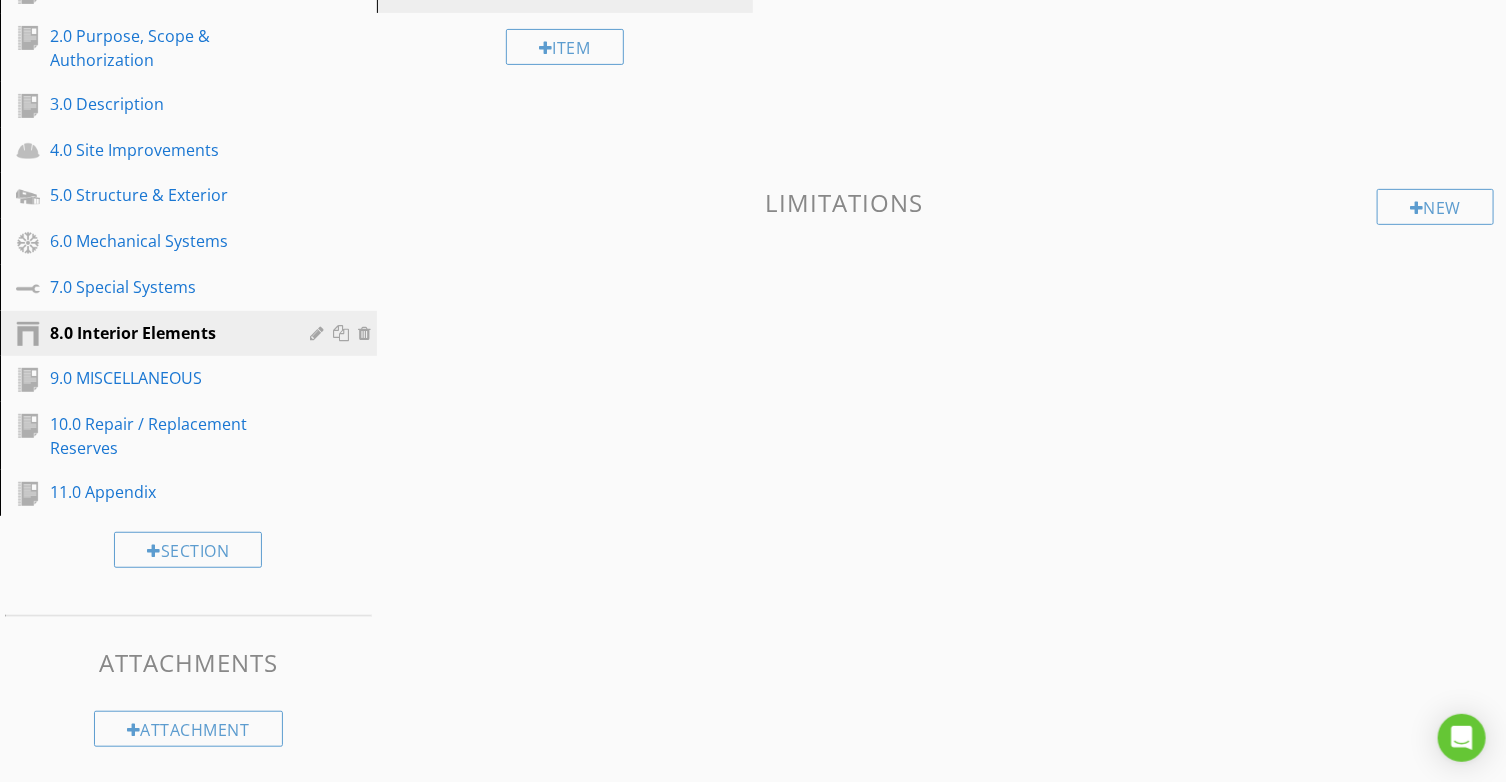 scroll, scrollTop: 0, scrollLeft: 0, axis: both 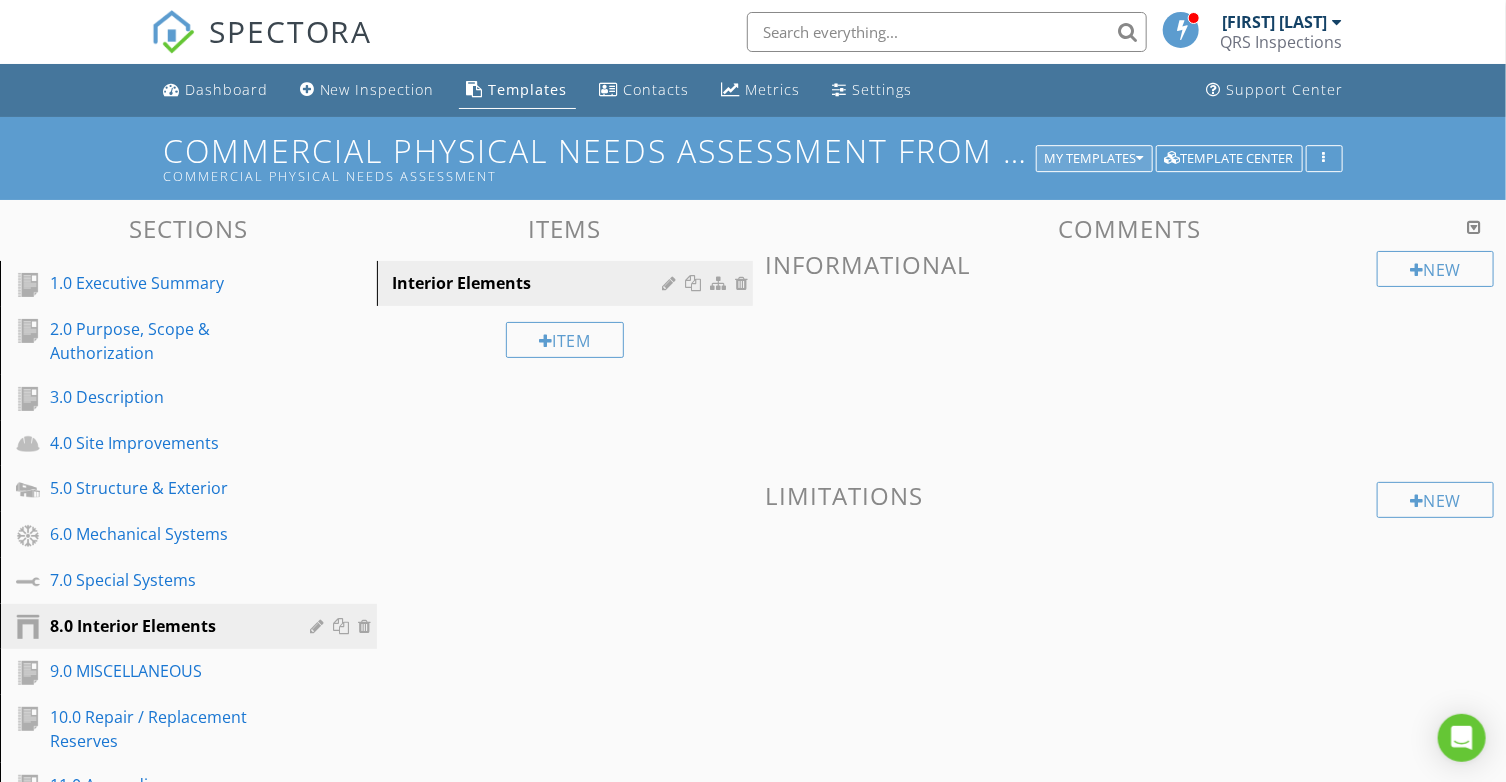 click on "My Templates" at bounding box center (1094, 159) 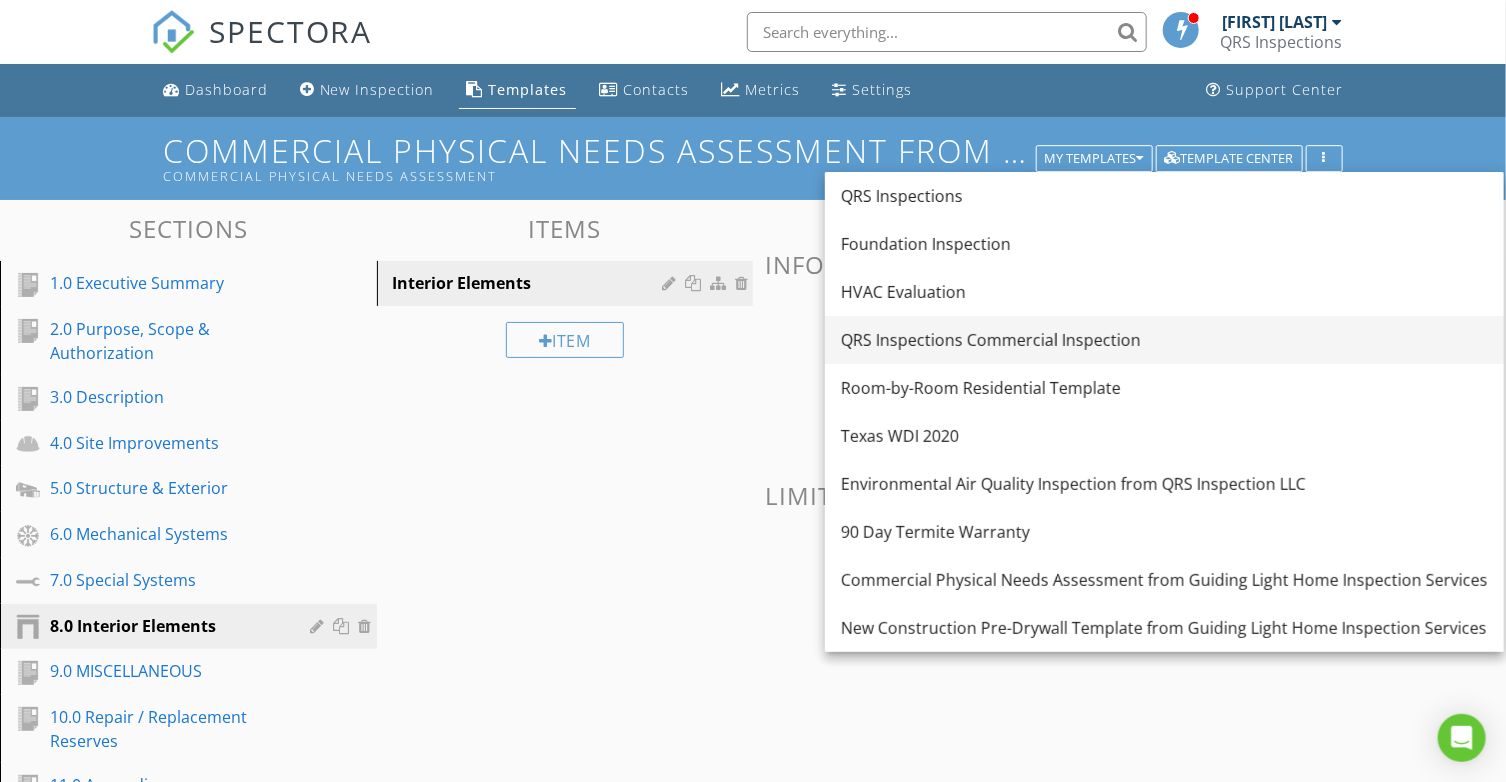 click on "QRS Inspections Commercial Inspection" at bounding box center (1164, 340) 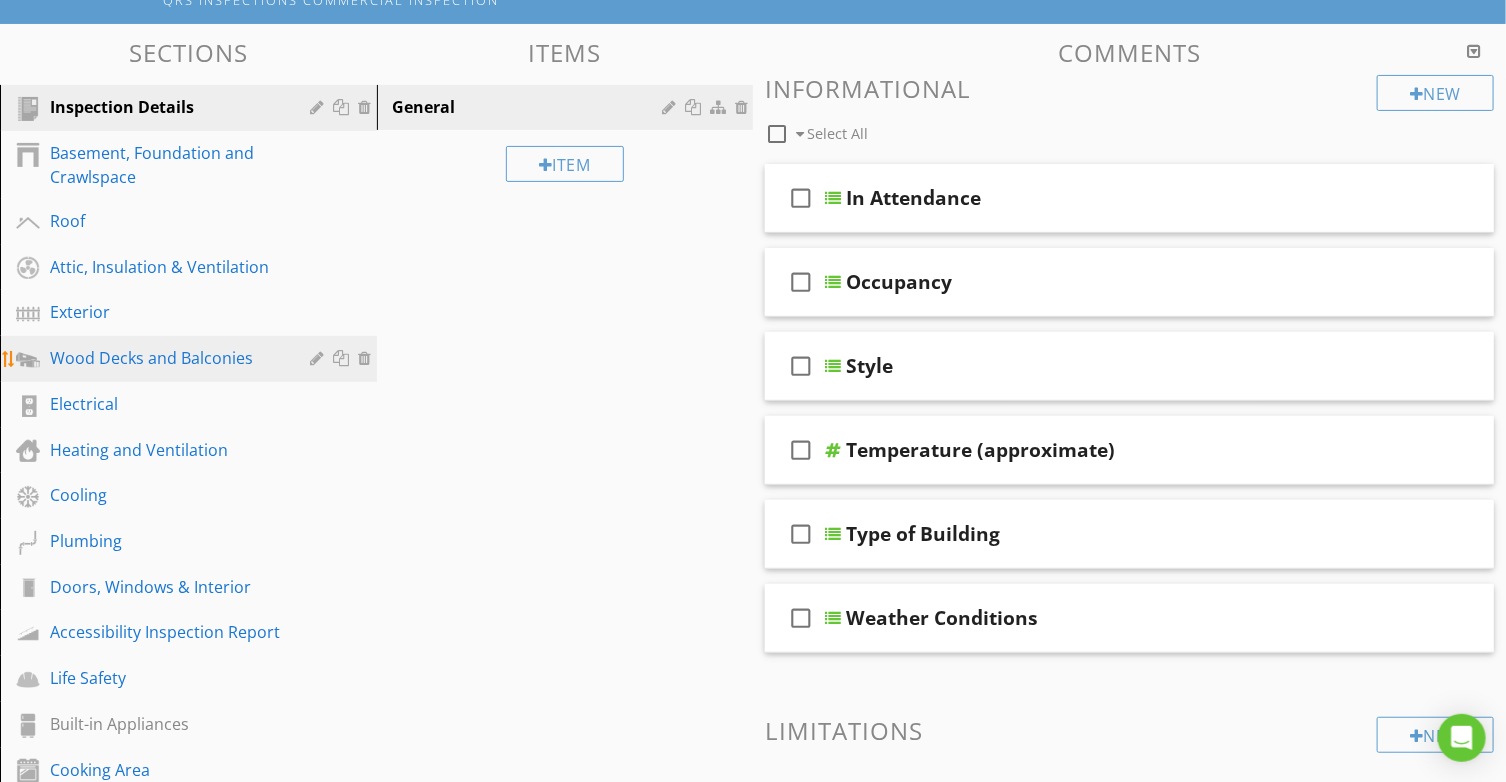 scroll, scrollTop: 200, scrollLeft: 0, axis: vertical 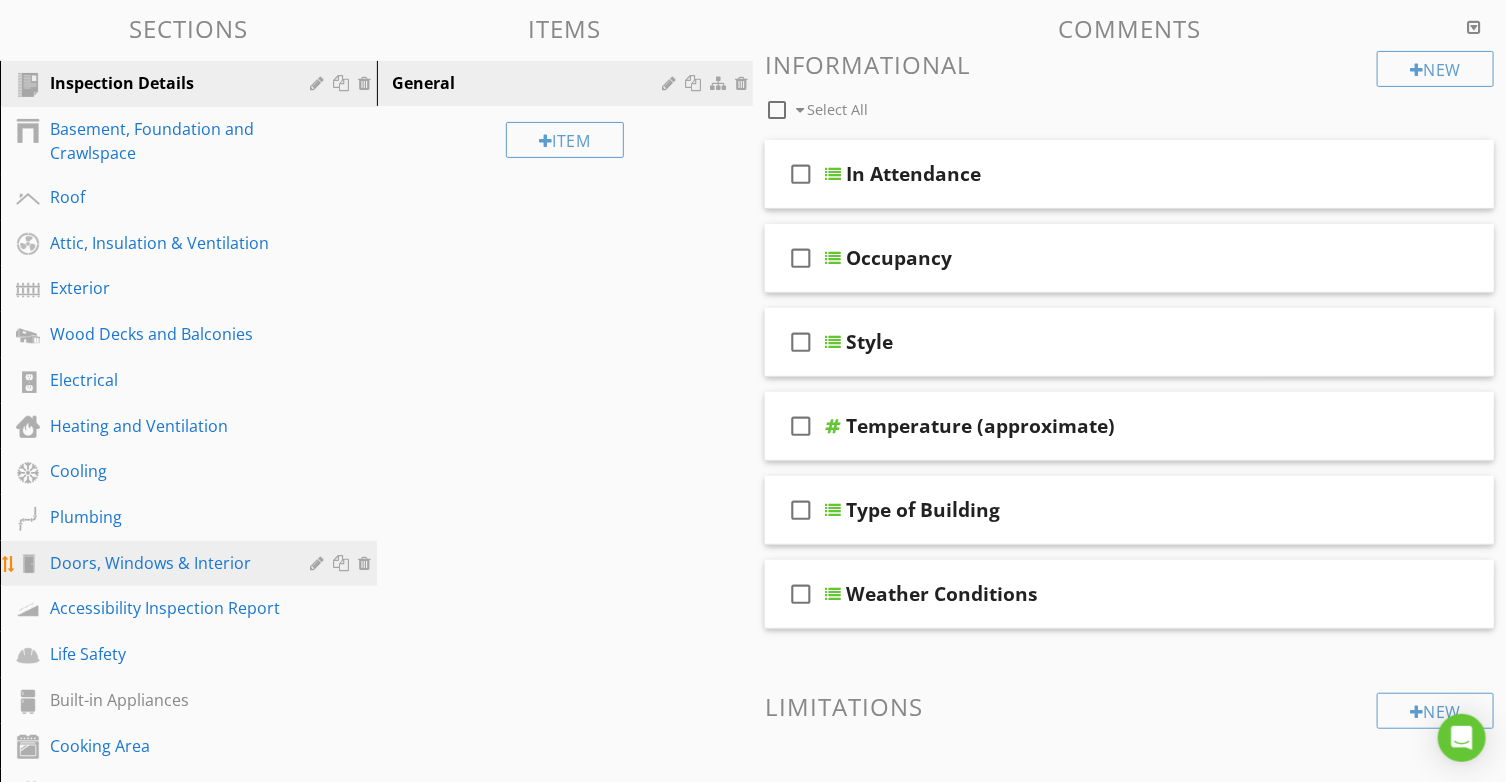 type 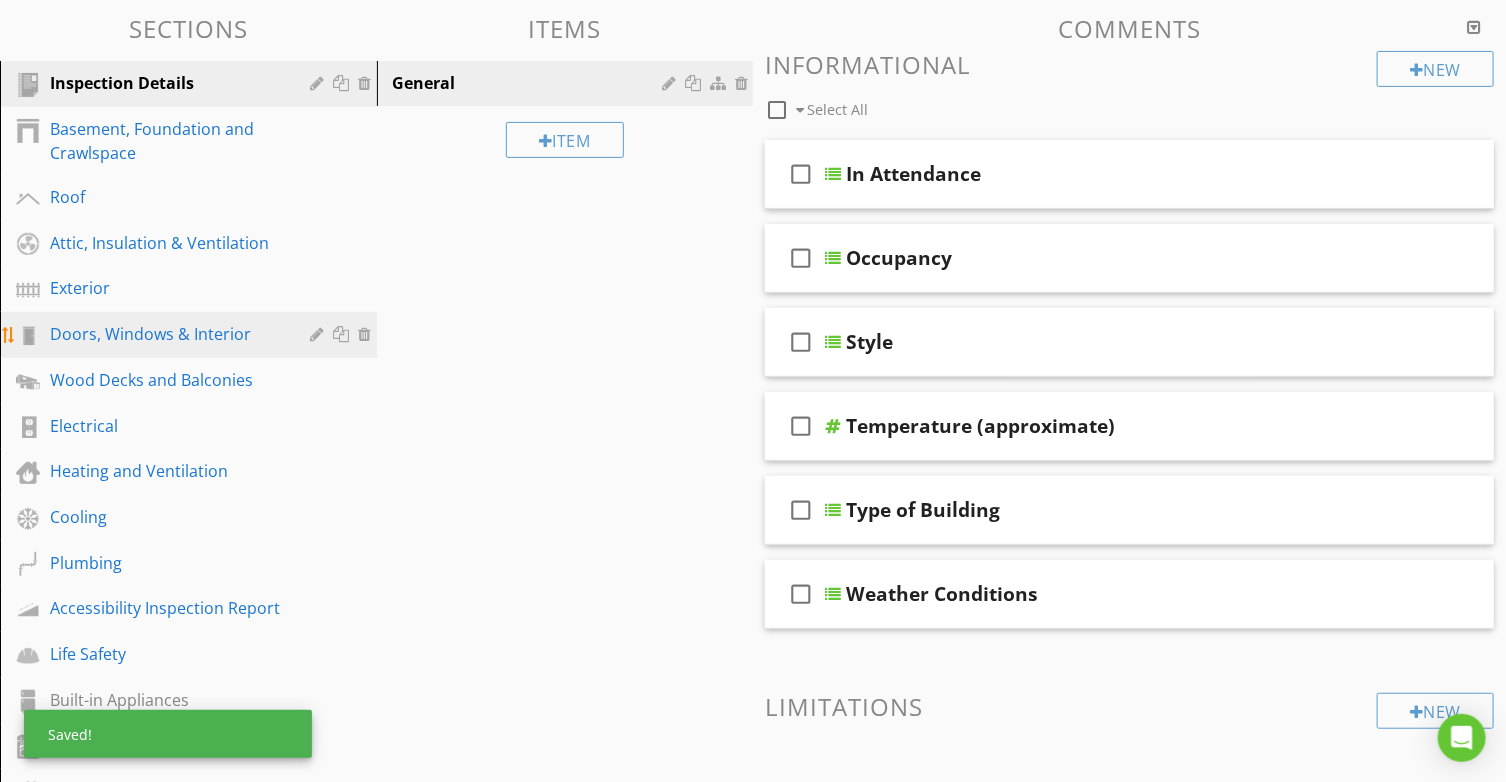 click on "Doors, Windows & Interior" at bounding box center (166, 334) 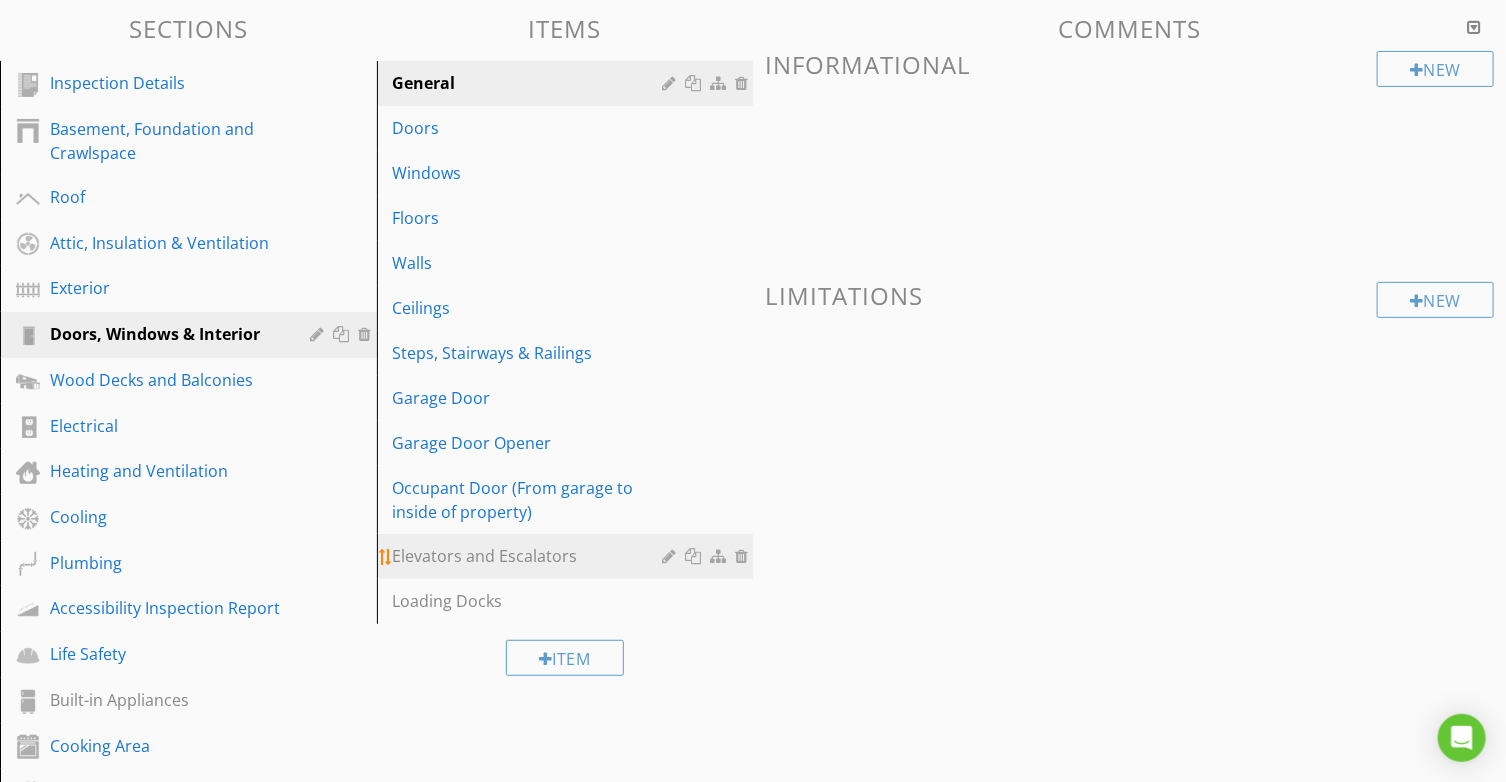 click on "Elevators and Escalators" at bounding box center (531, 556) 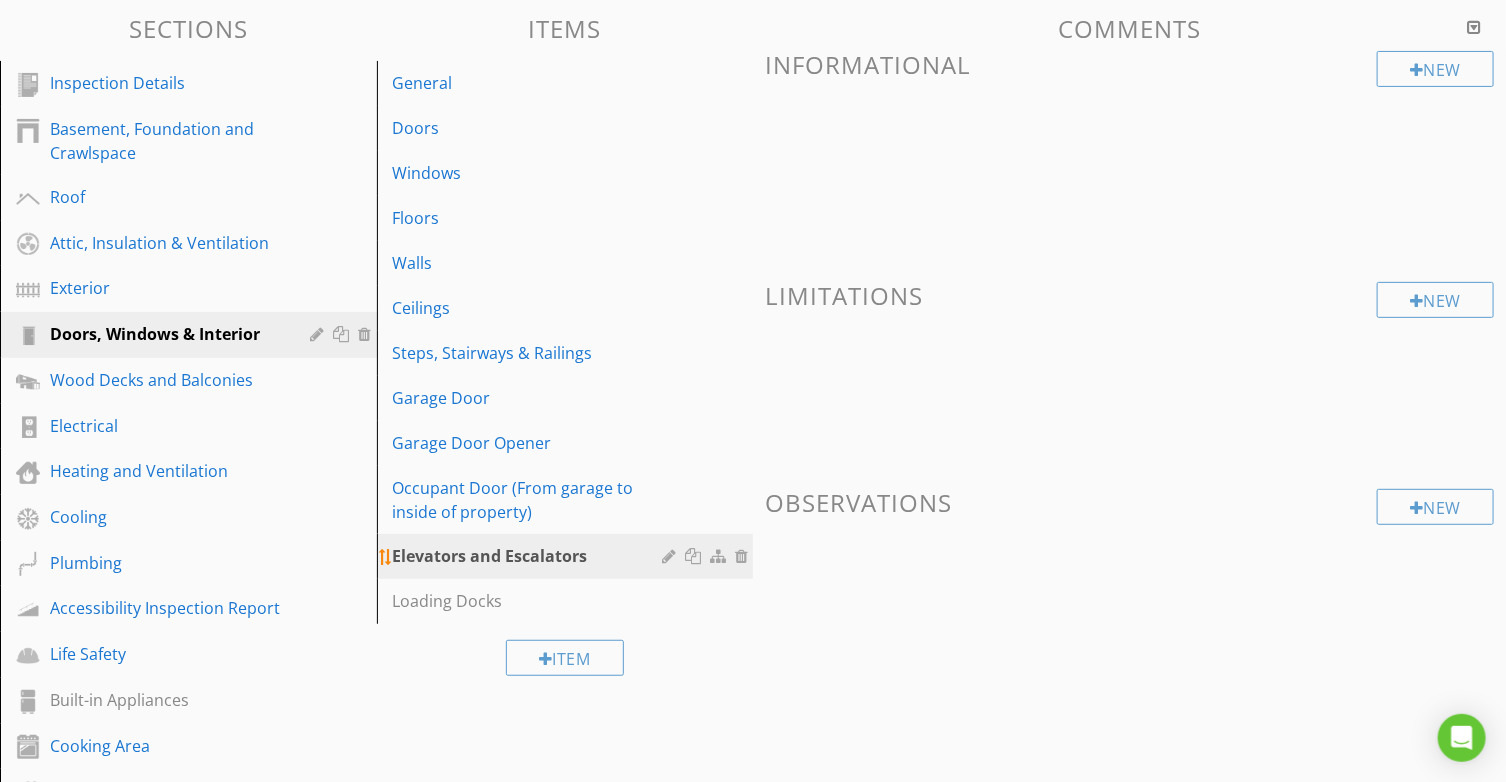 click at bounding box center (671, 556) 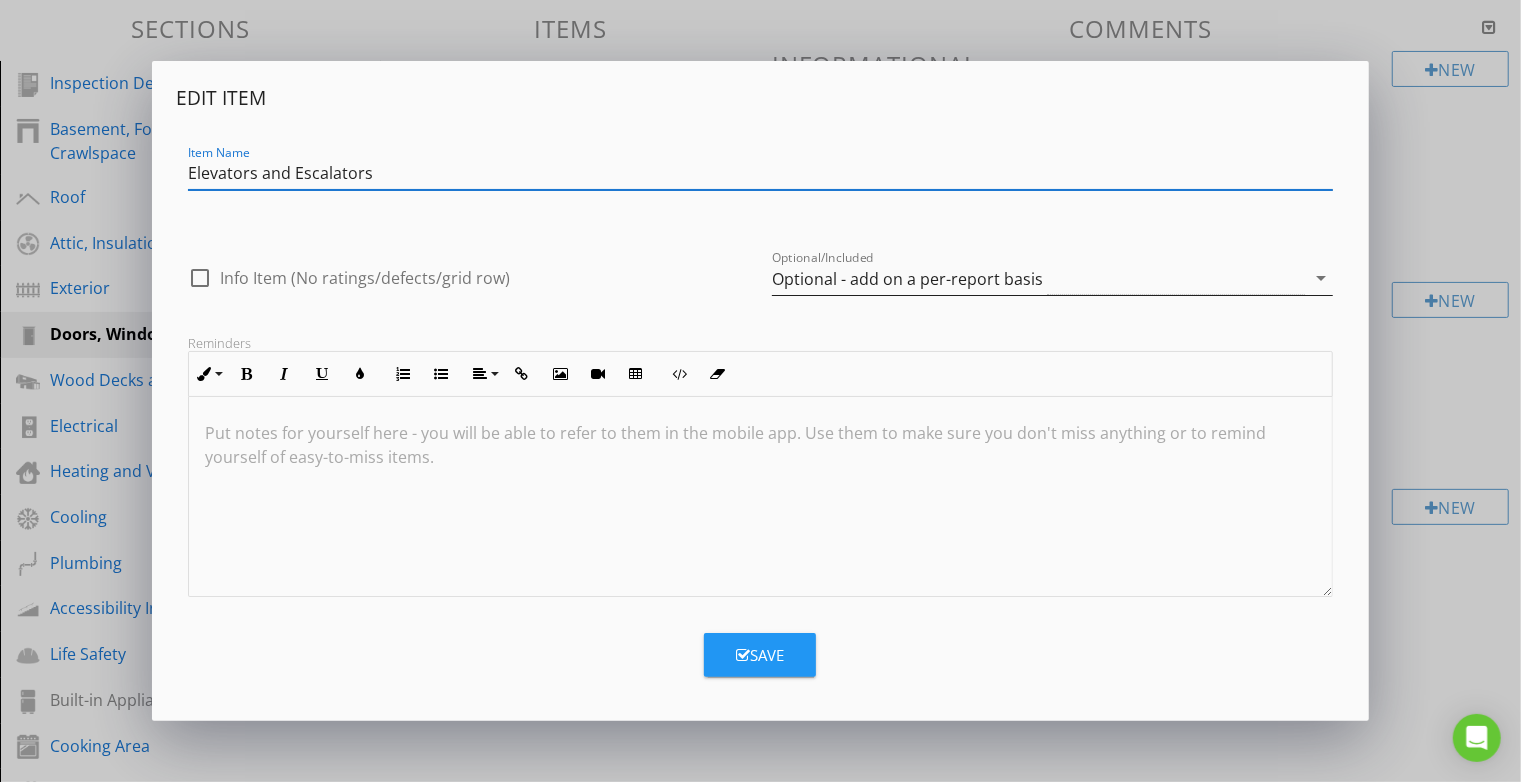 click on "Optional - add on a per-report basis" at bounding box center [907, 279] 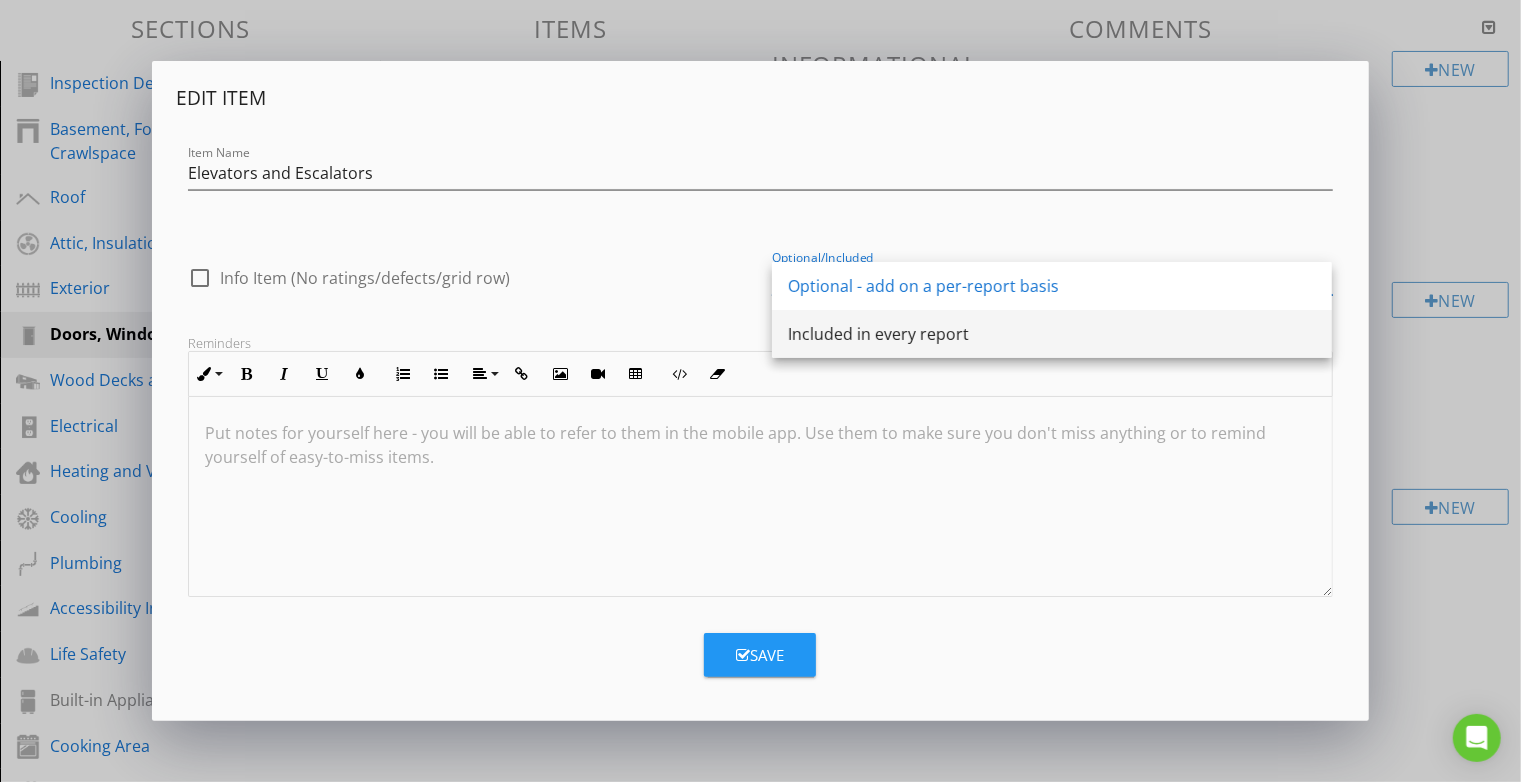 click on "Included in every report" at bounding box center [1052, 334] 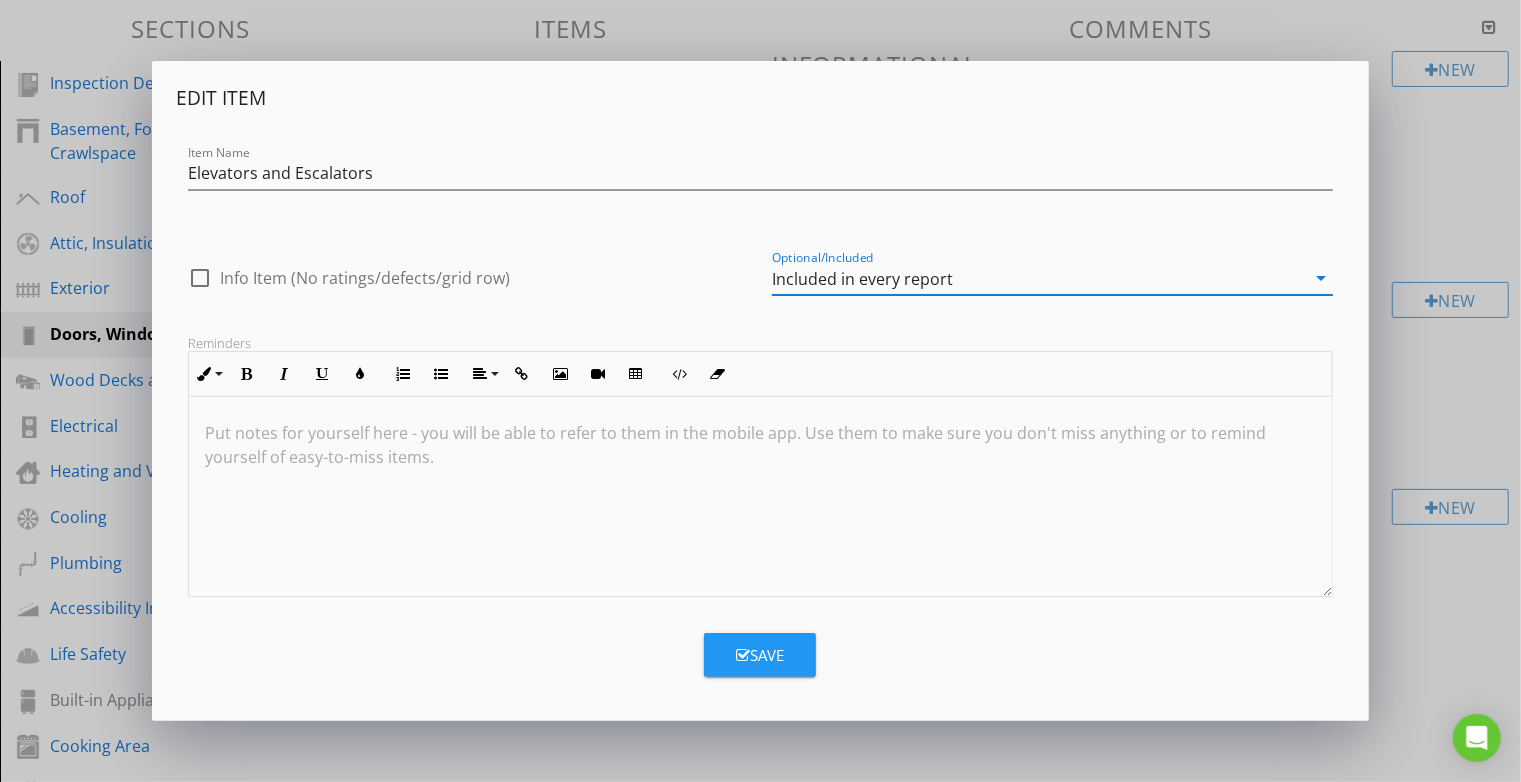 click on "Save" at bounding box center (760, 655) 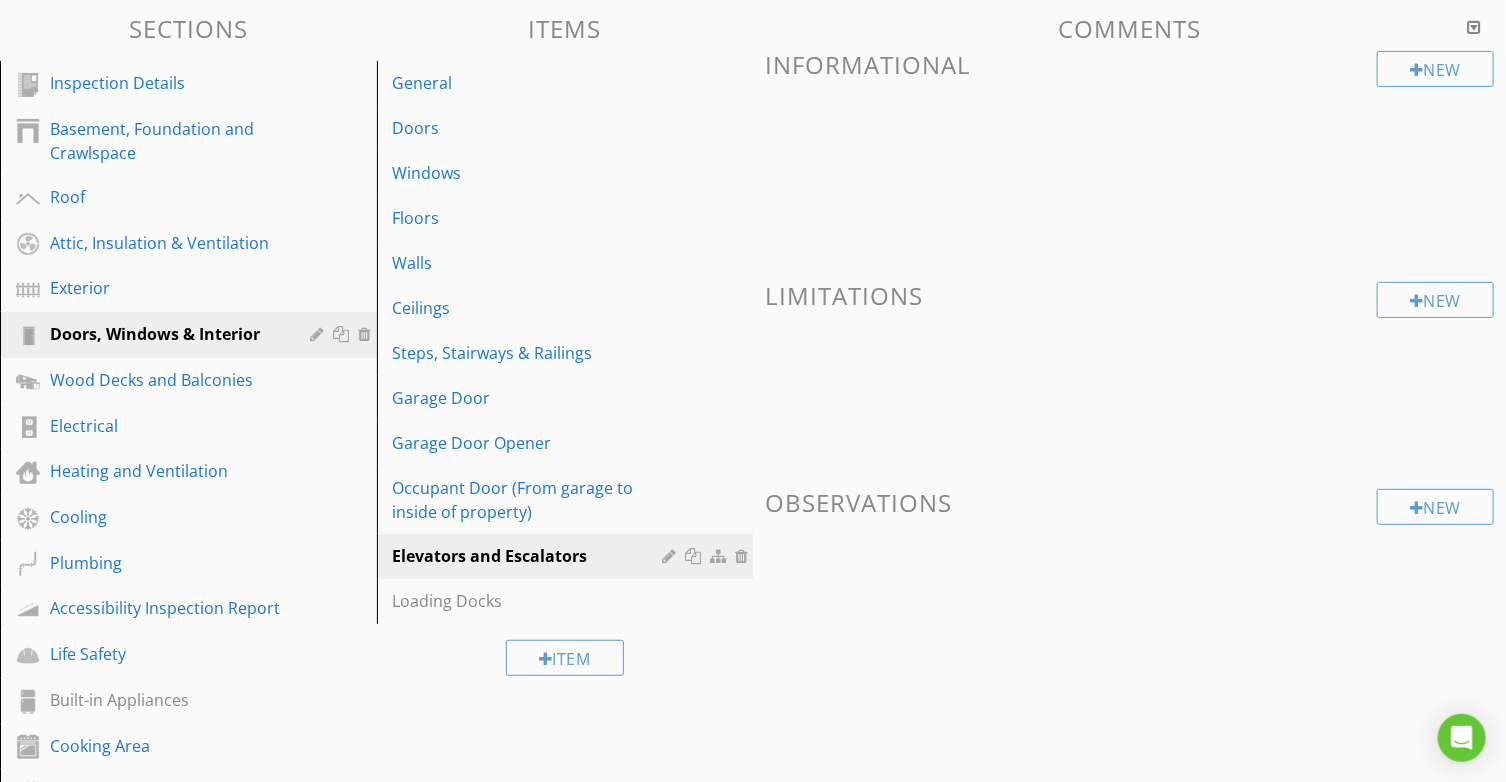 click on "Comments
New
Informational
New
Limitations
New
Observations" at bounding box center (1129, 355) 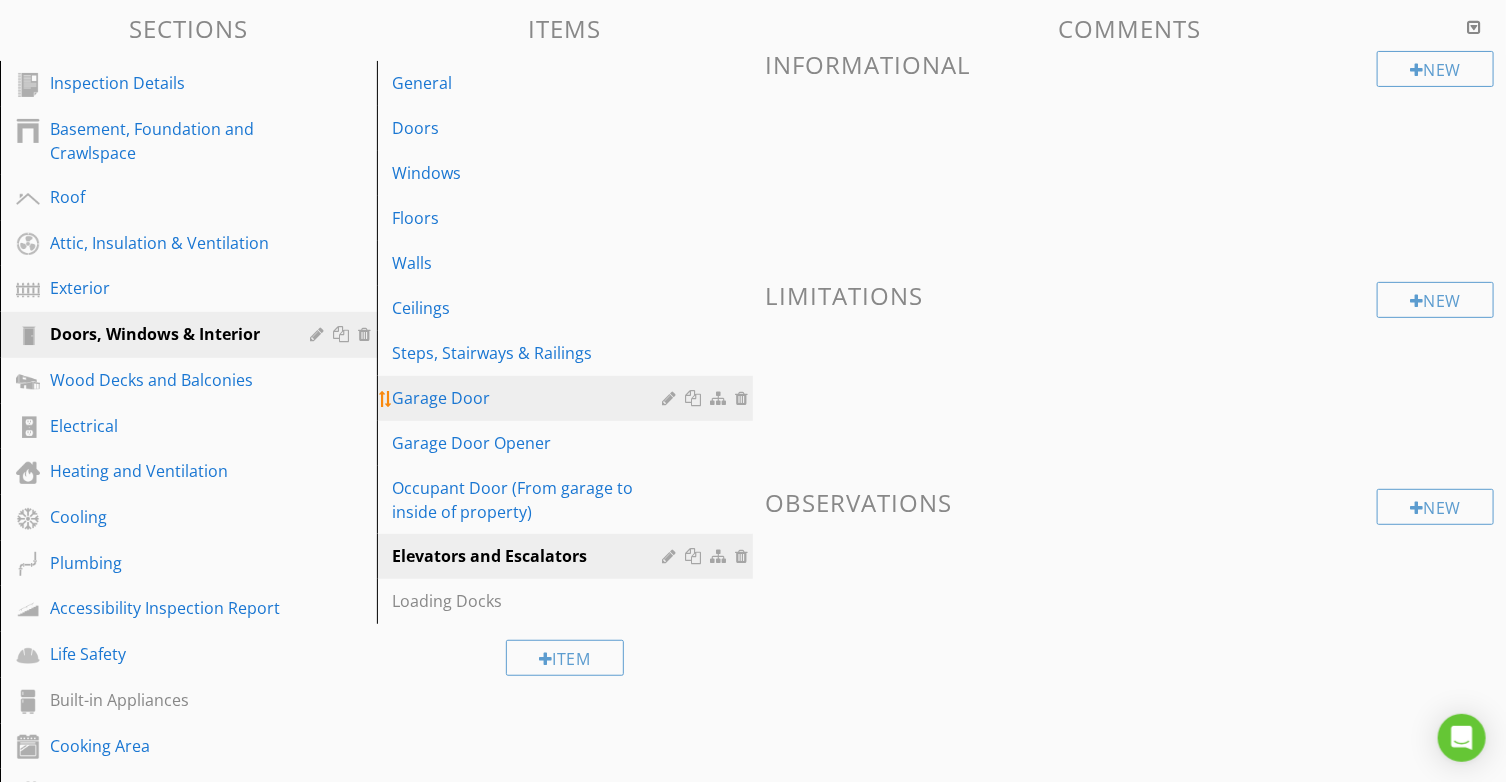 type 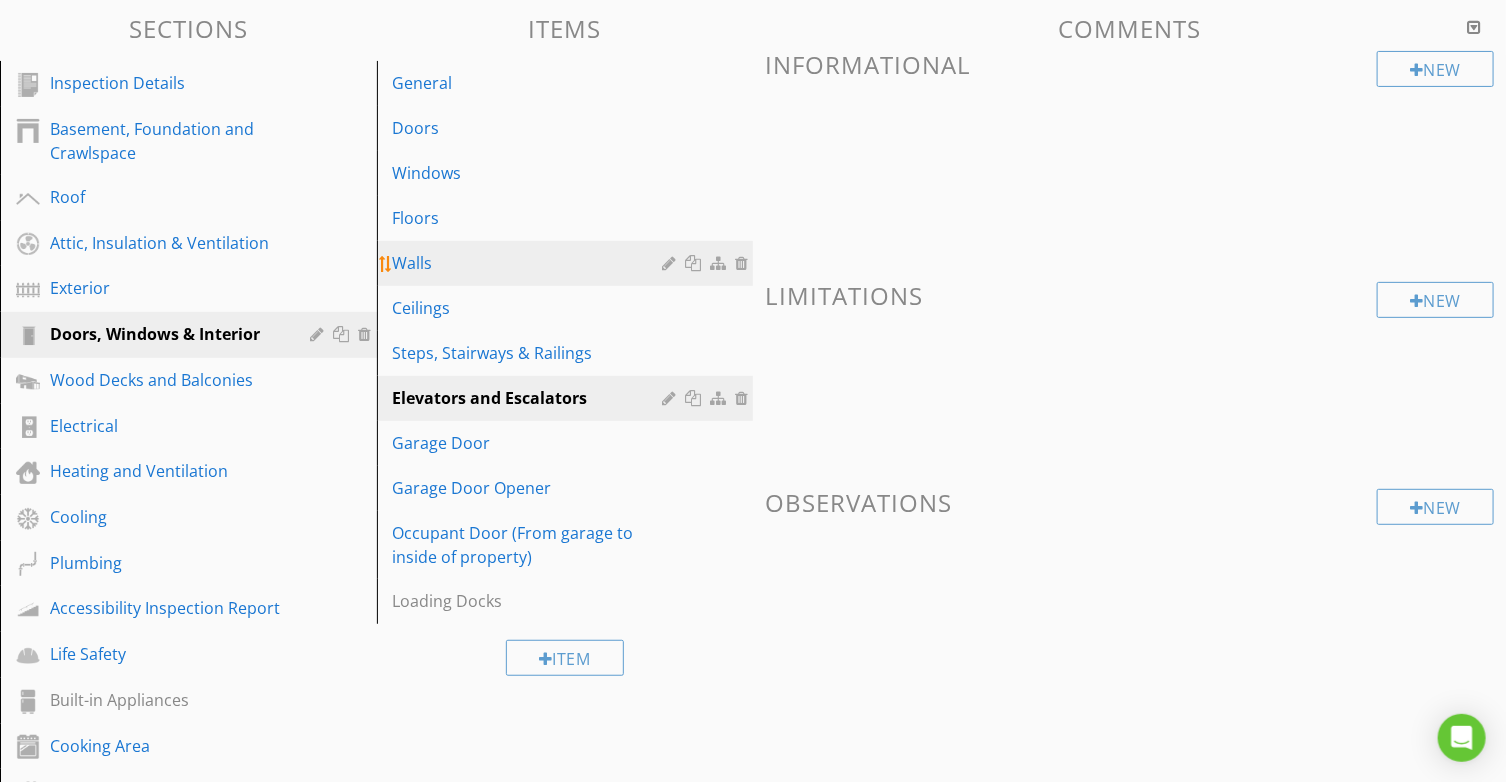 click at bounding box center [720, 263] 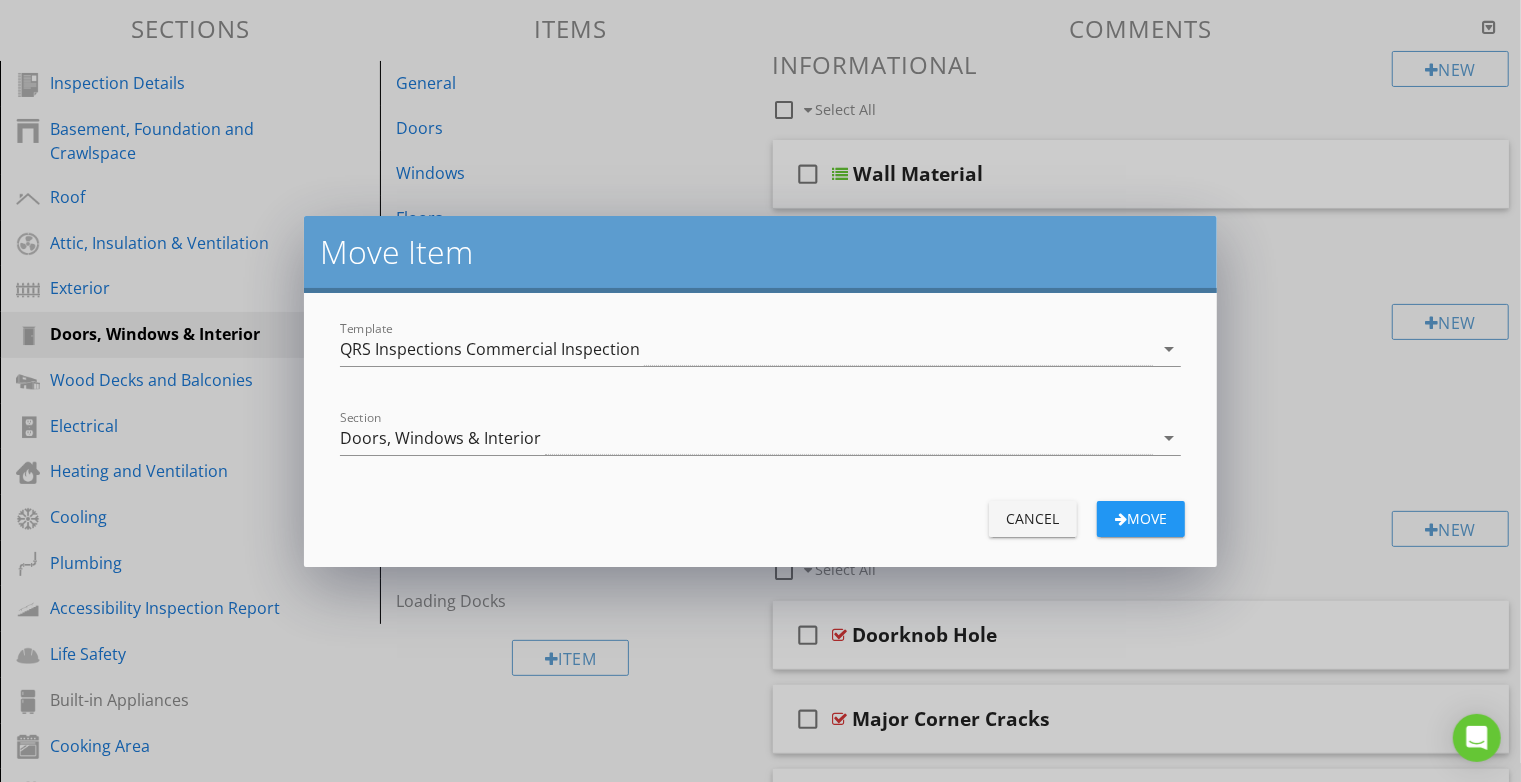 click on "Cancel" at bounding box center (1033, 518) 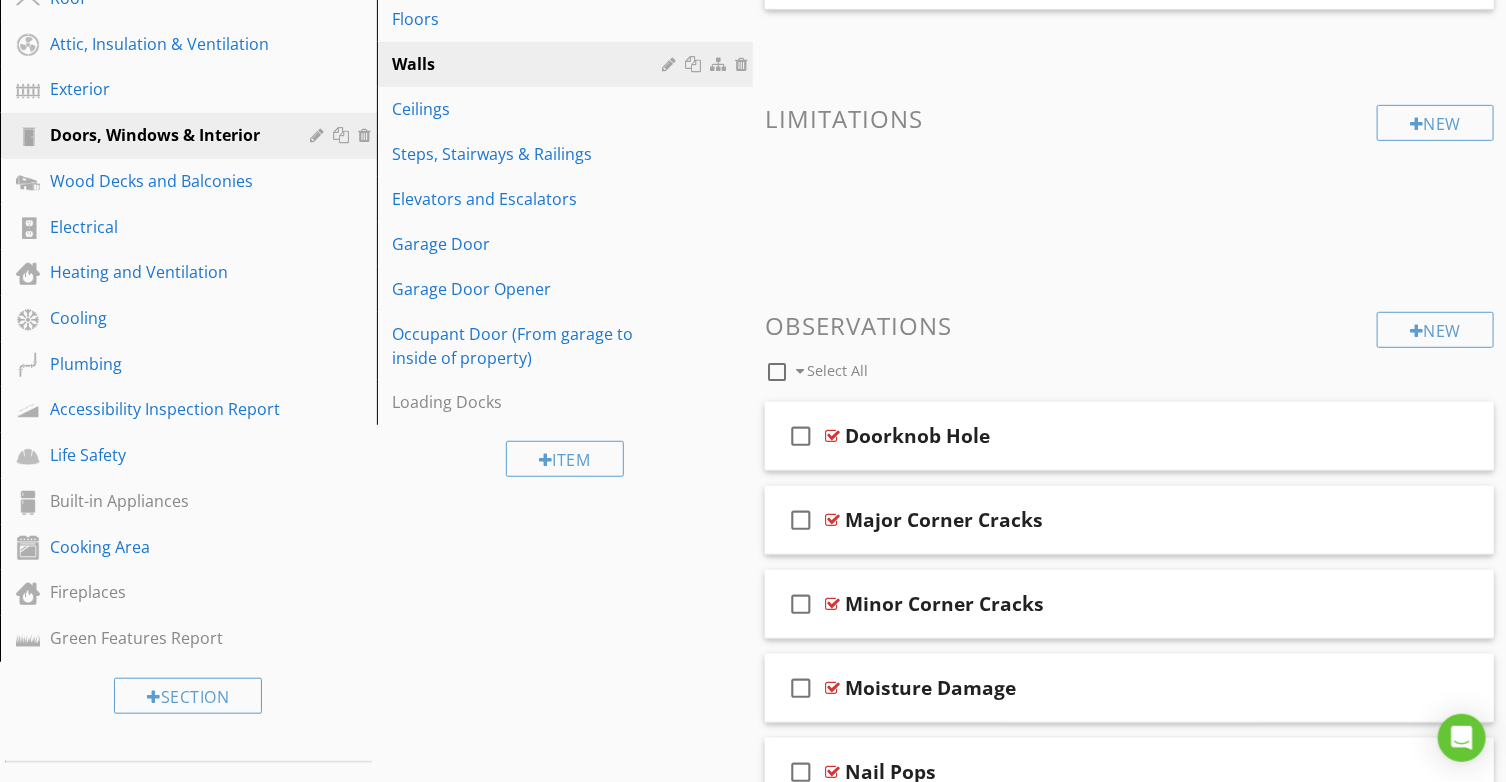 scroll, scrollTop: 75, scrollLeft: 0, axis: vertical 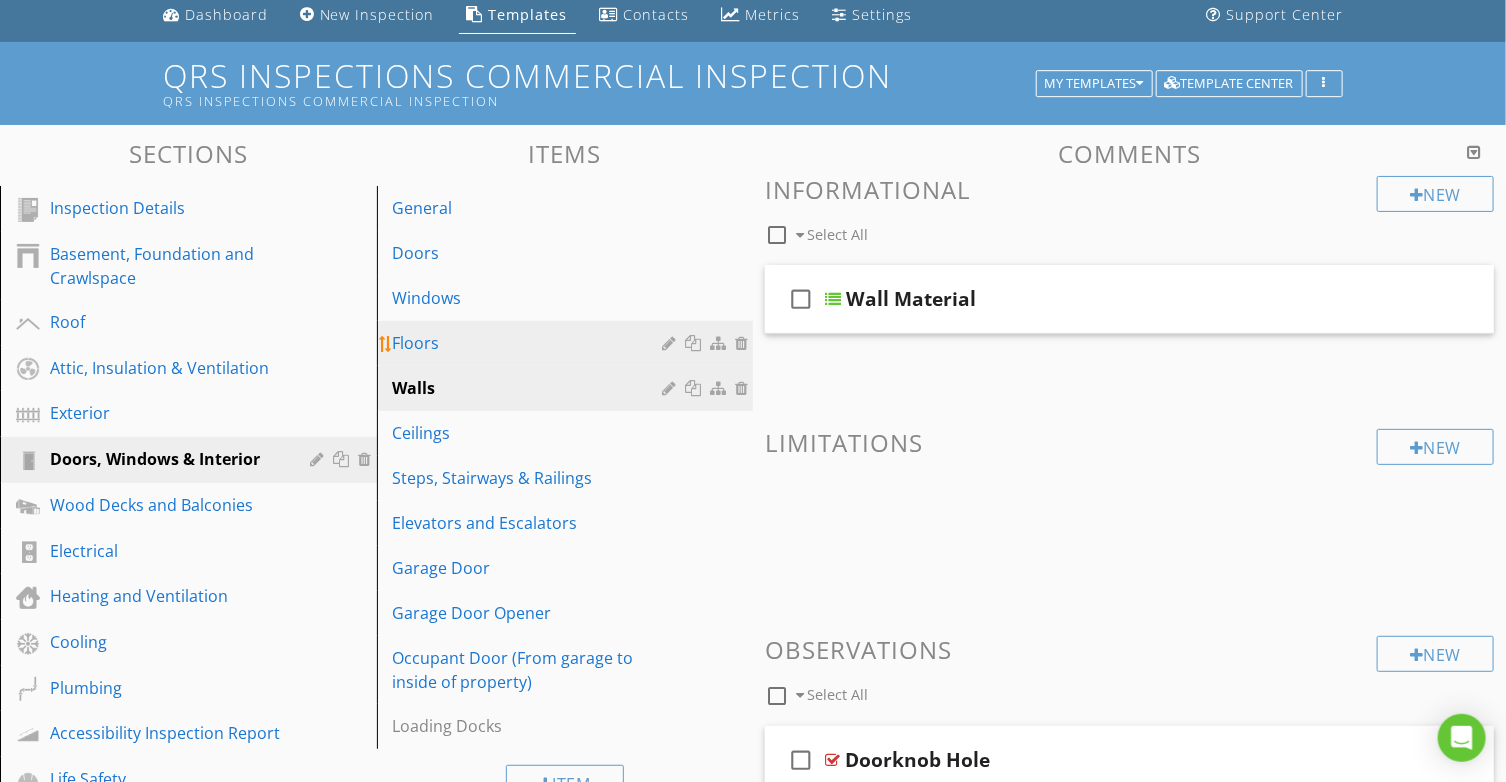 click on "Floors" at bounding box center [531, 343] 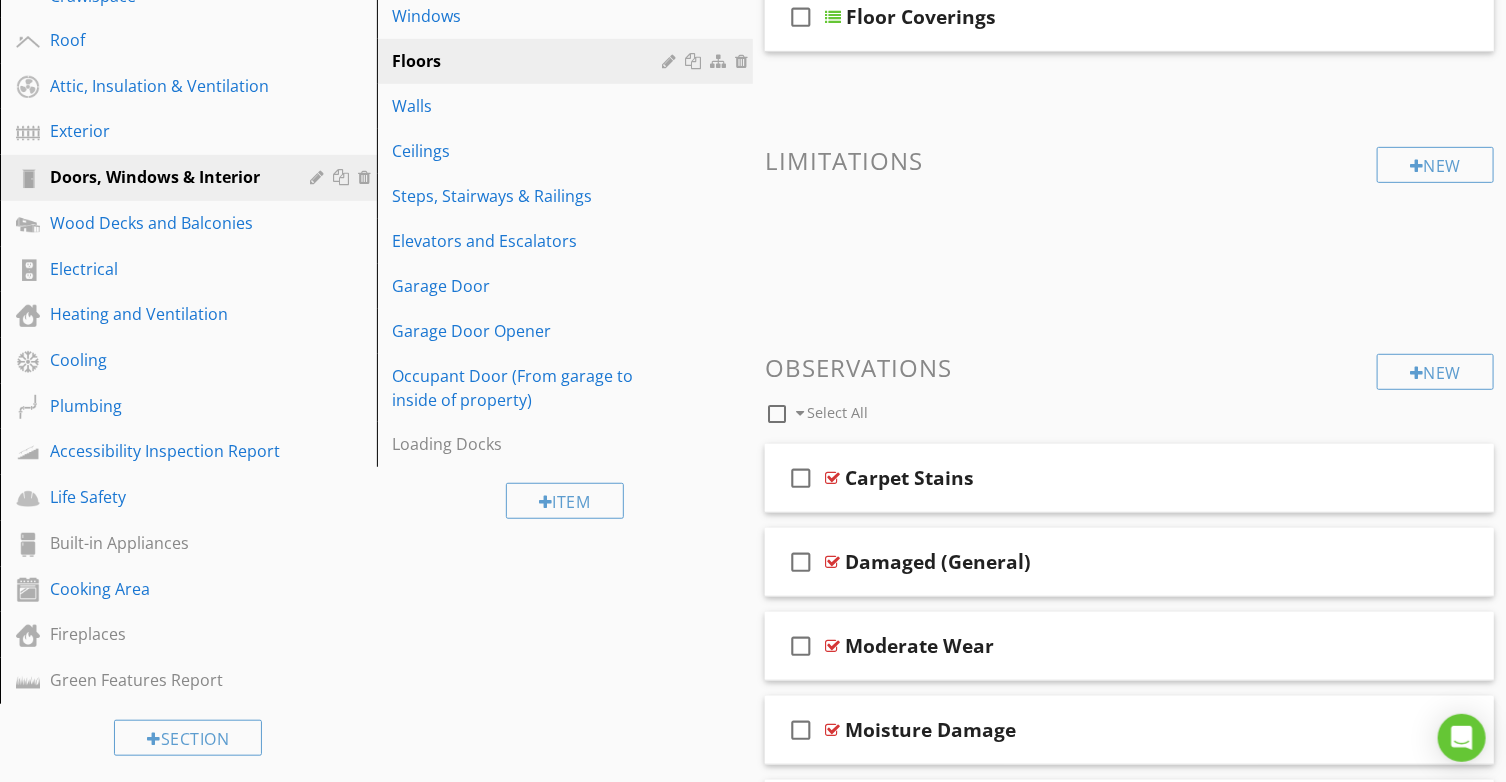 scroll, scrollTop: 75, scrollLeft: 0, axis: vertical 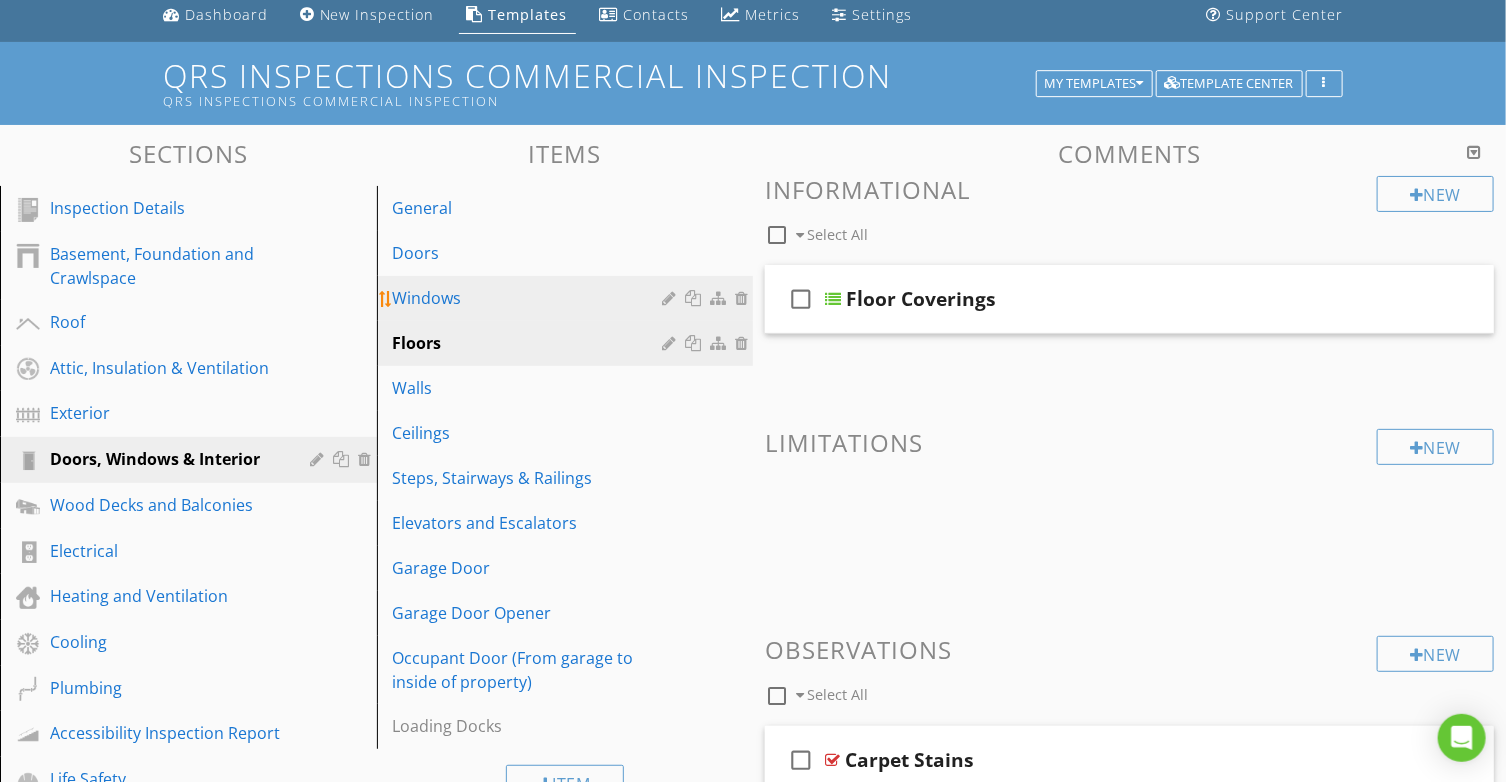 click on "Windows" at bounding box center (531, 298) 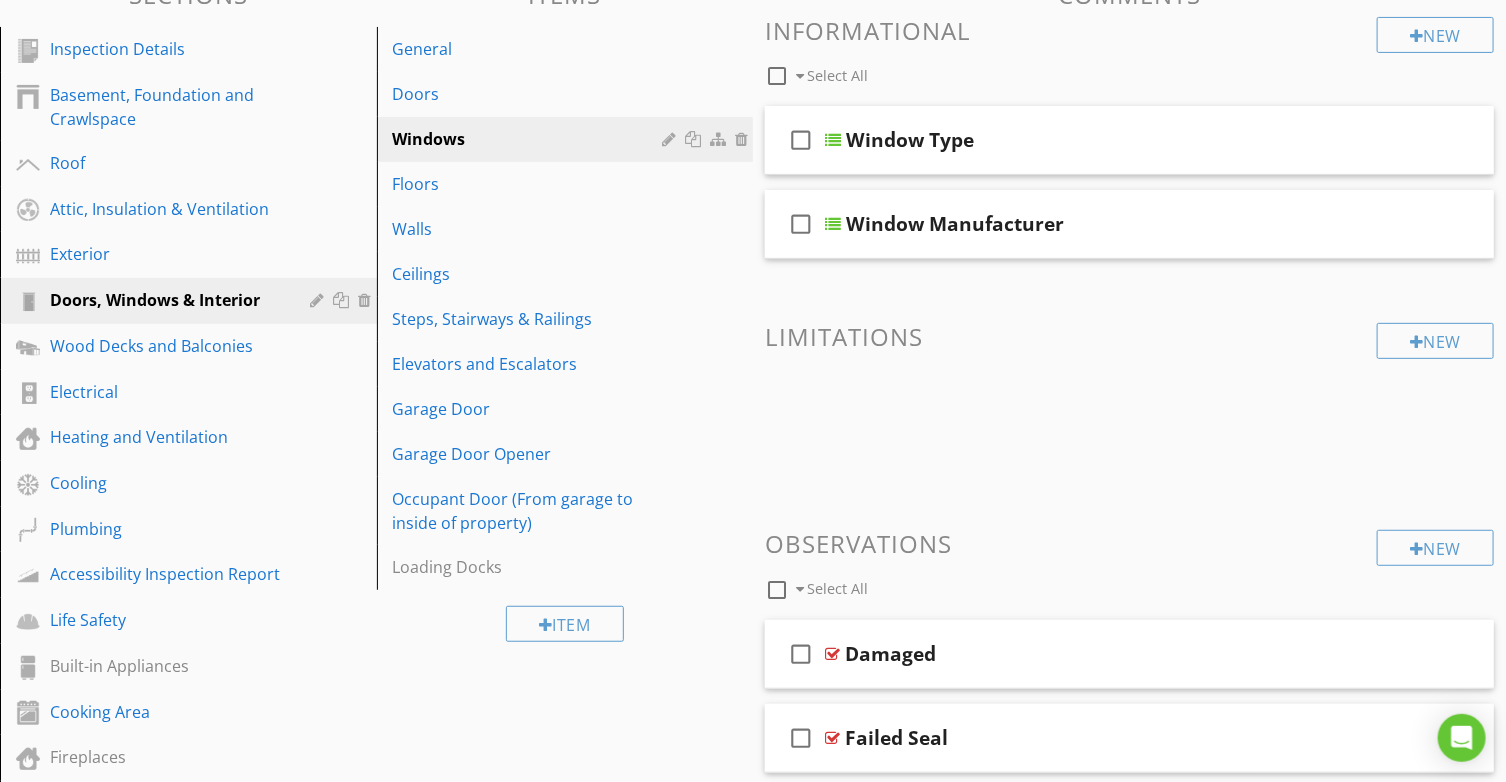 scroll, scrollTop: 0, scrollLeft: 0, axis: both 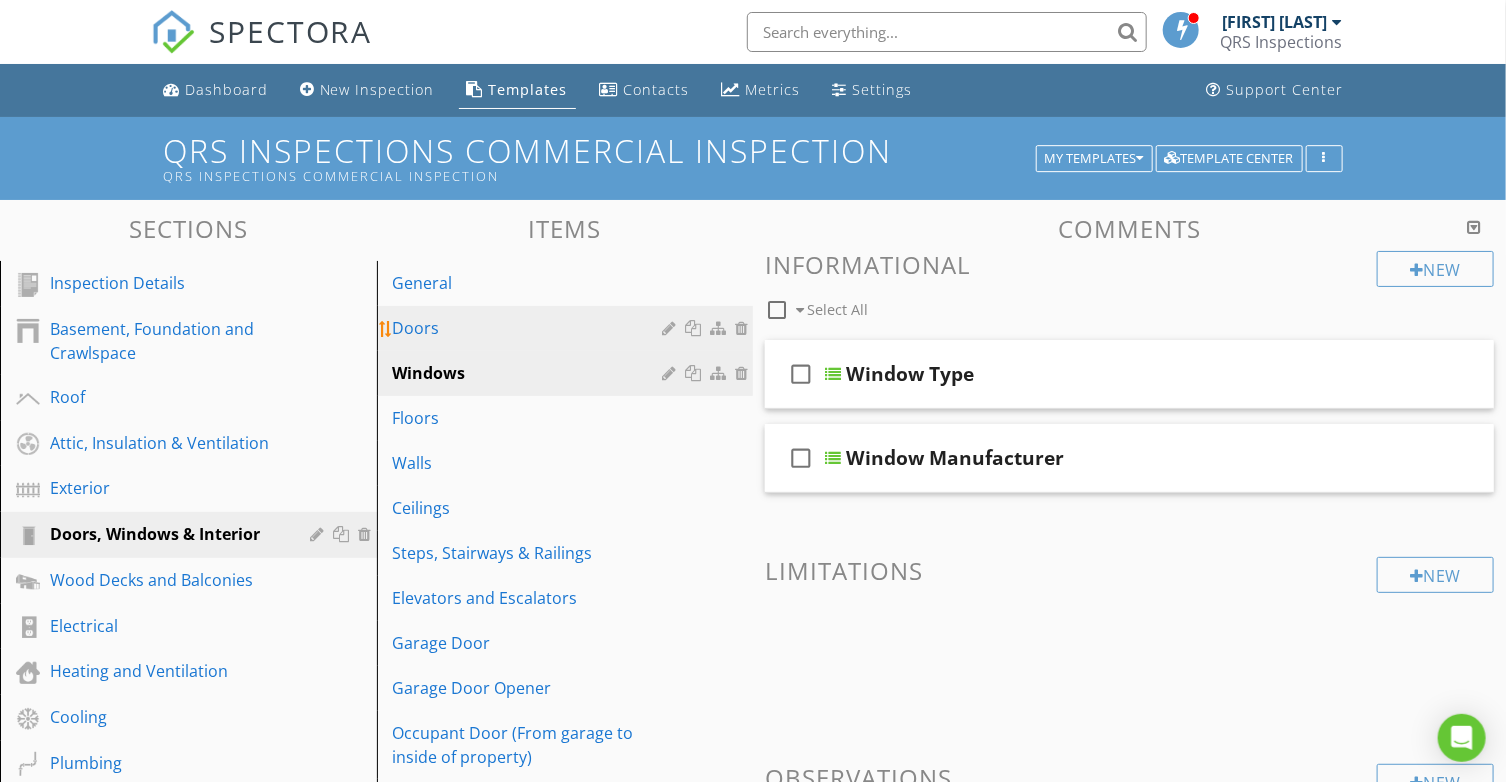 click on "Doors" at bounding box center (531, 328) 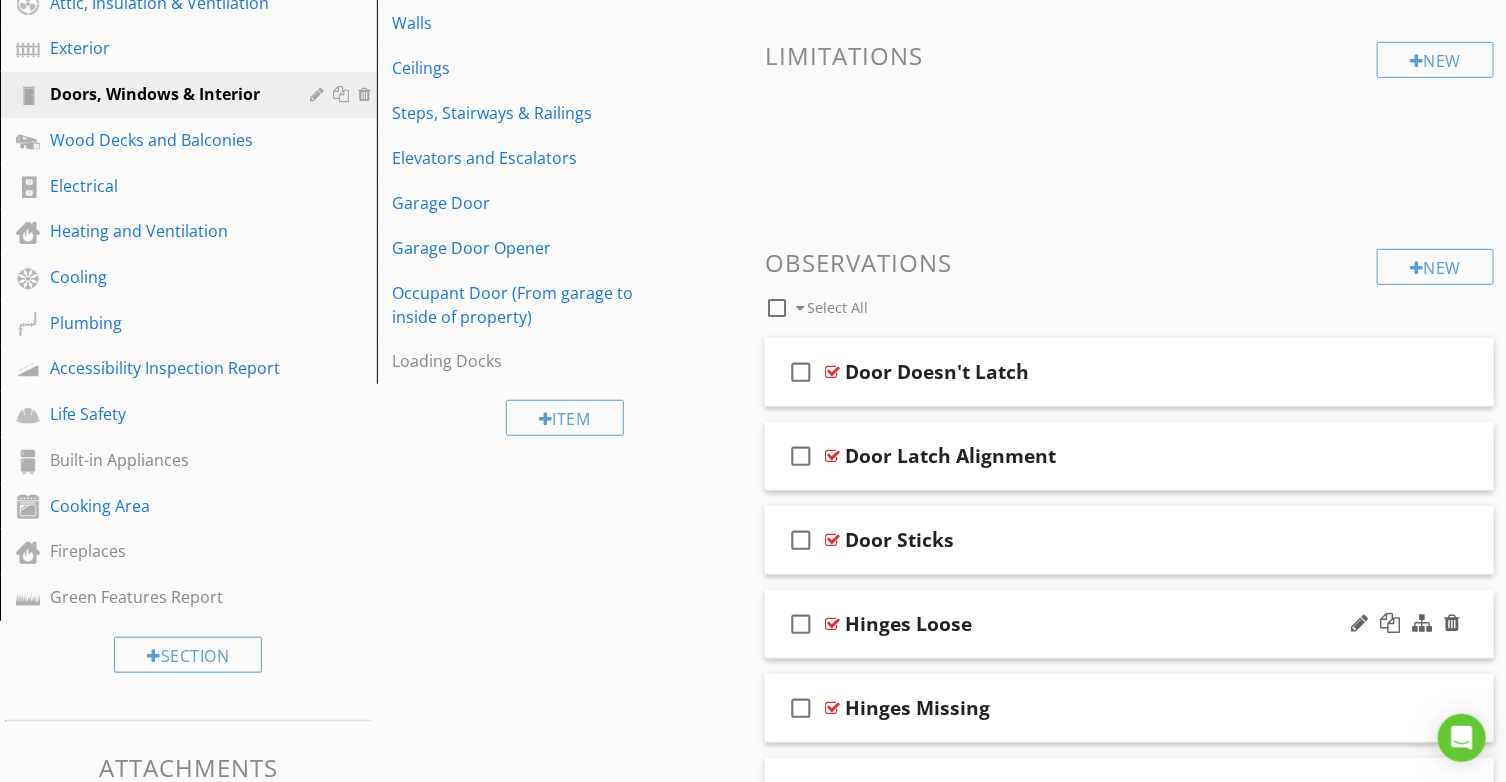 scroll, scrollTop: 236, scrollLeft: 0, axis: vertical 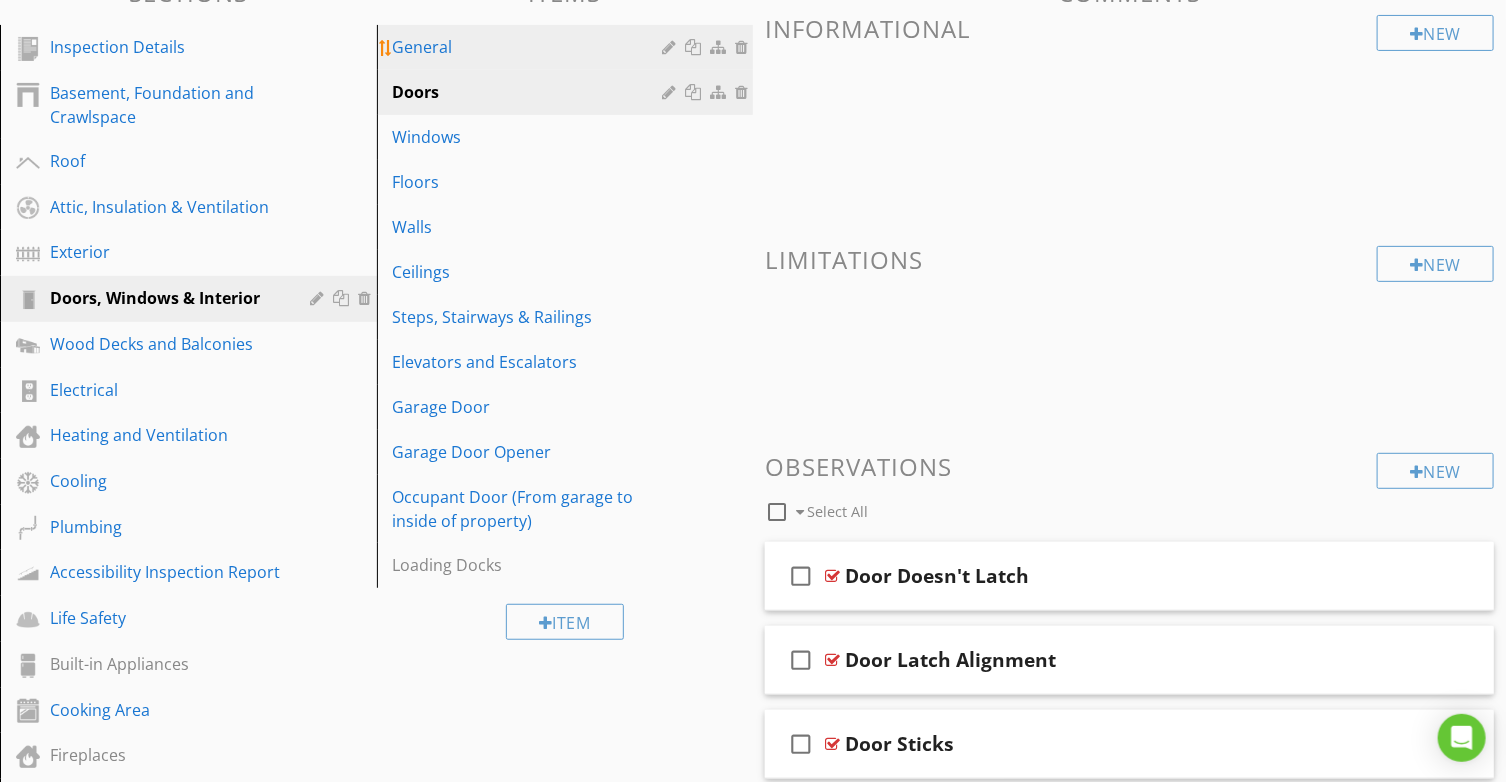 click on "General" at bounding box center (531, 47) 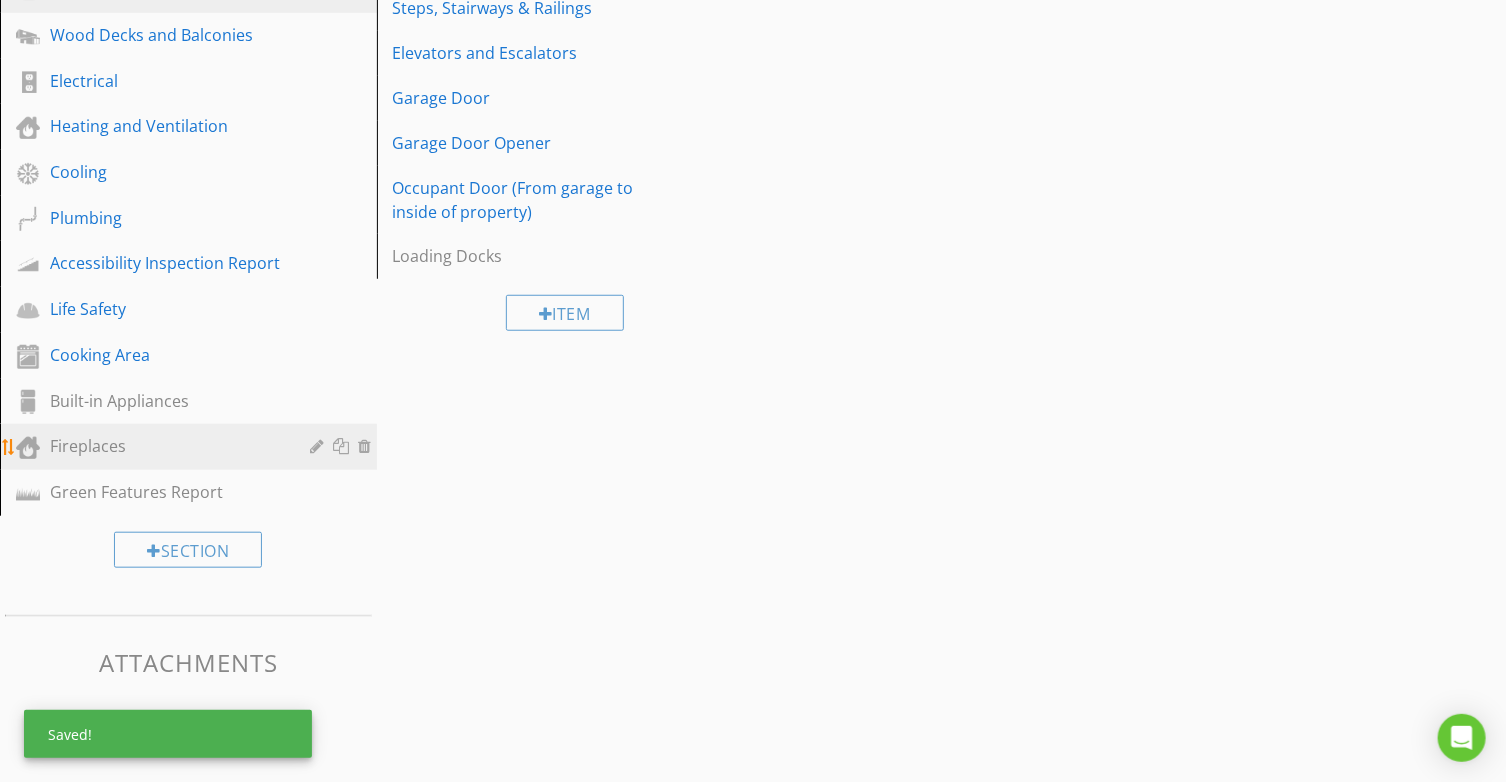 scroll, scrollTop: 449, scrollLeft: 0, axis: vertical 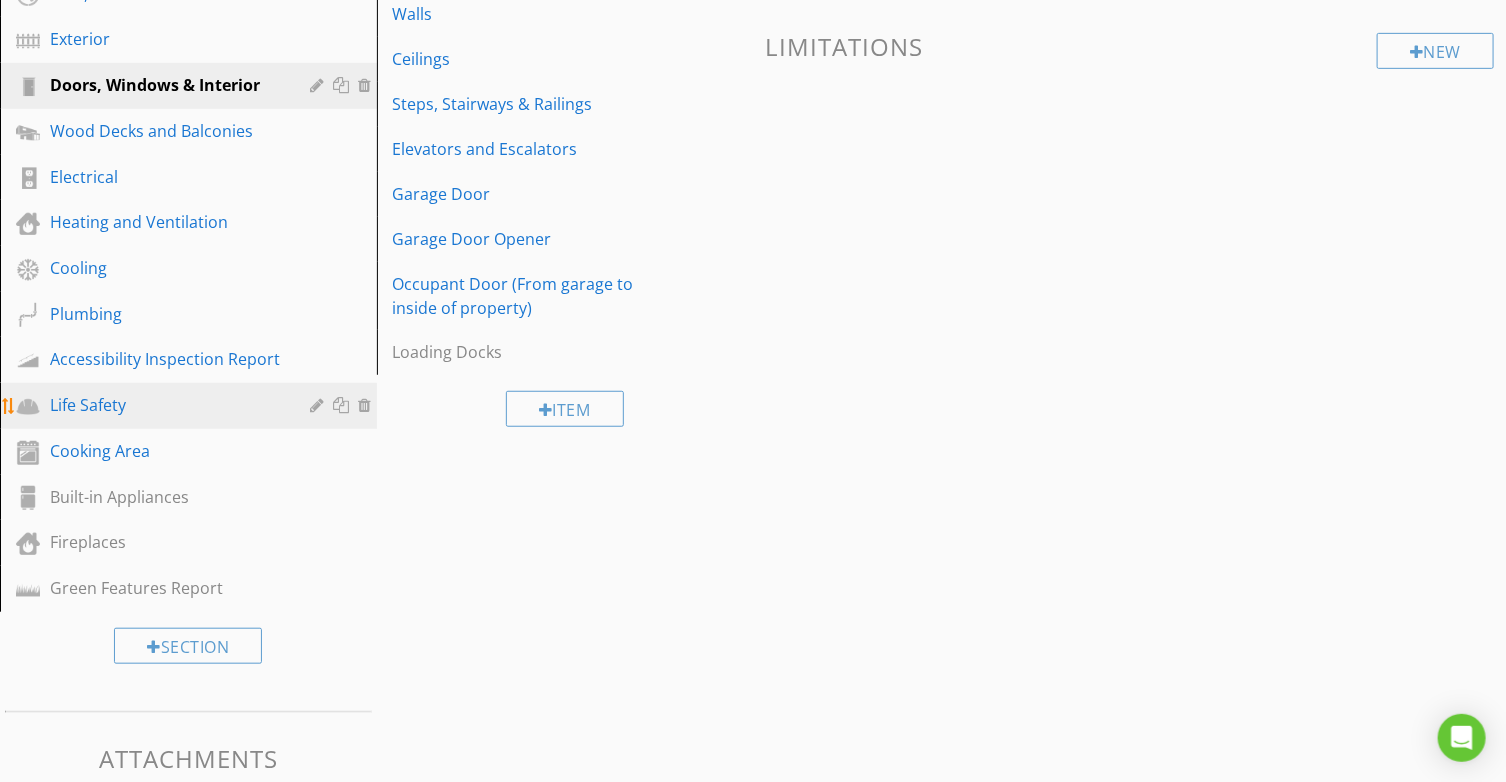 click on "Life Safety" at bounding box center (166, 405) 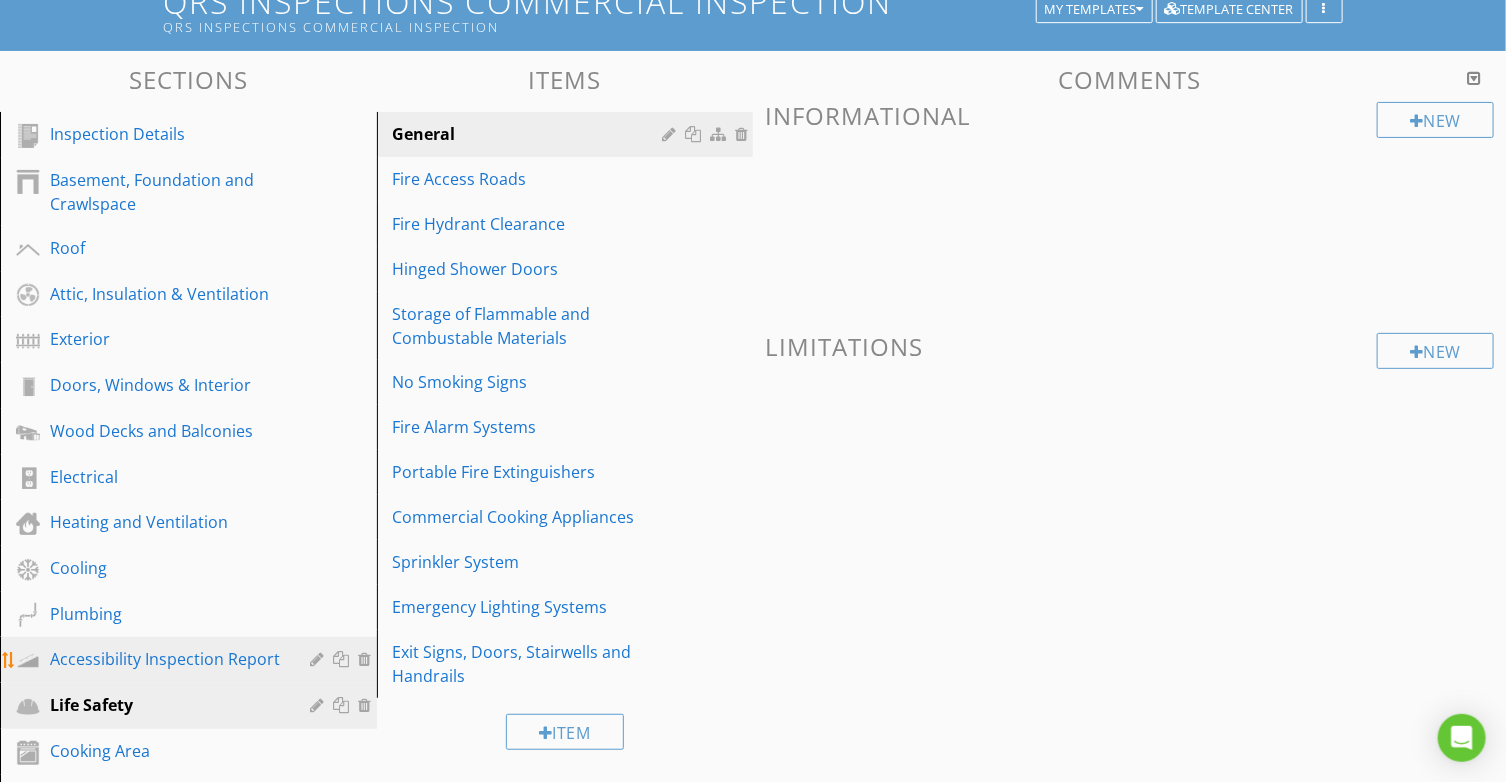 scroll, scrollTop: 449, scrollLeft: 0, axis: vertical 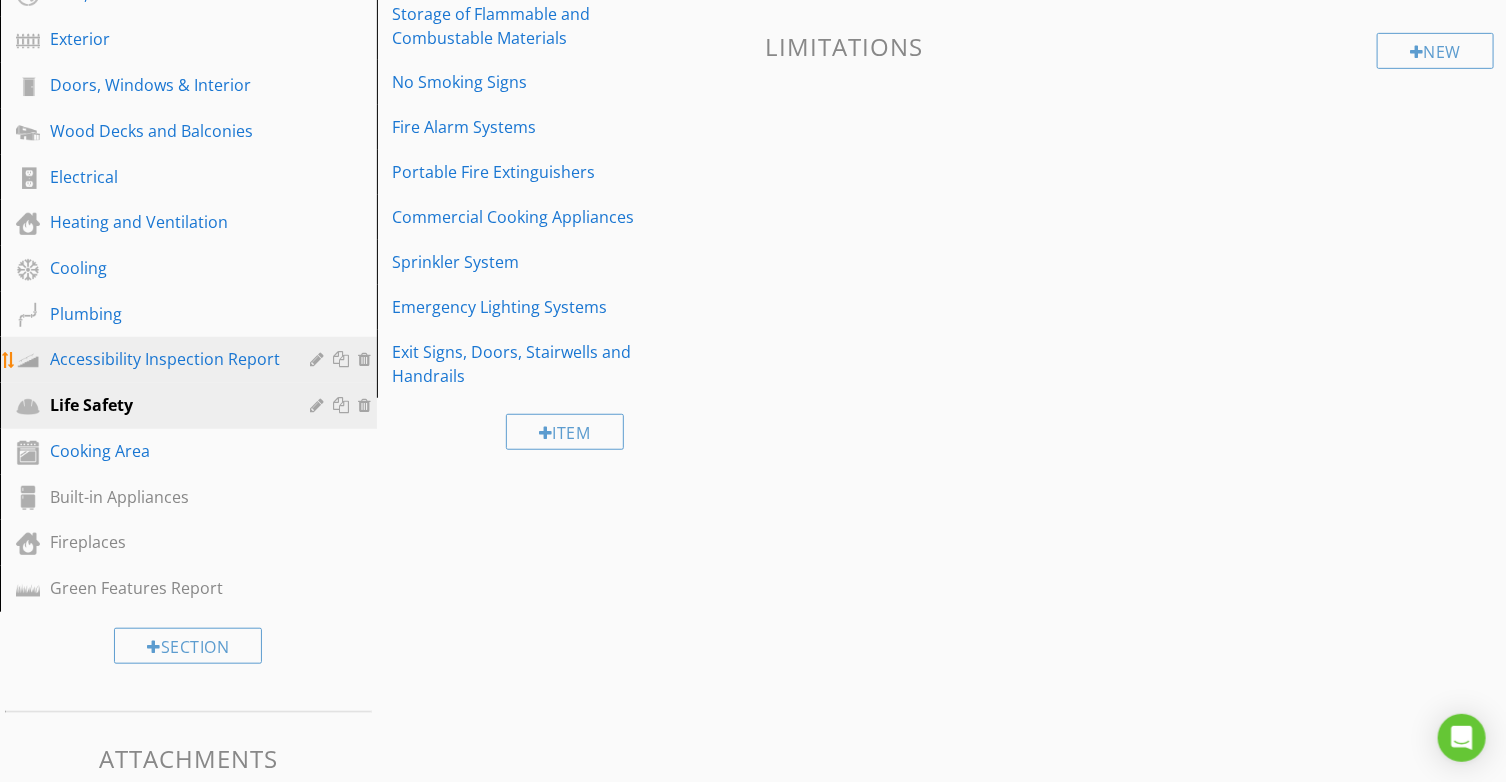 click on "Accessibility Inspection Report" at bounding box center (203, 360) 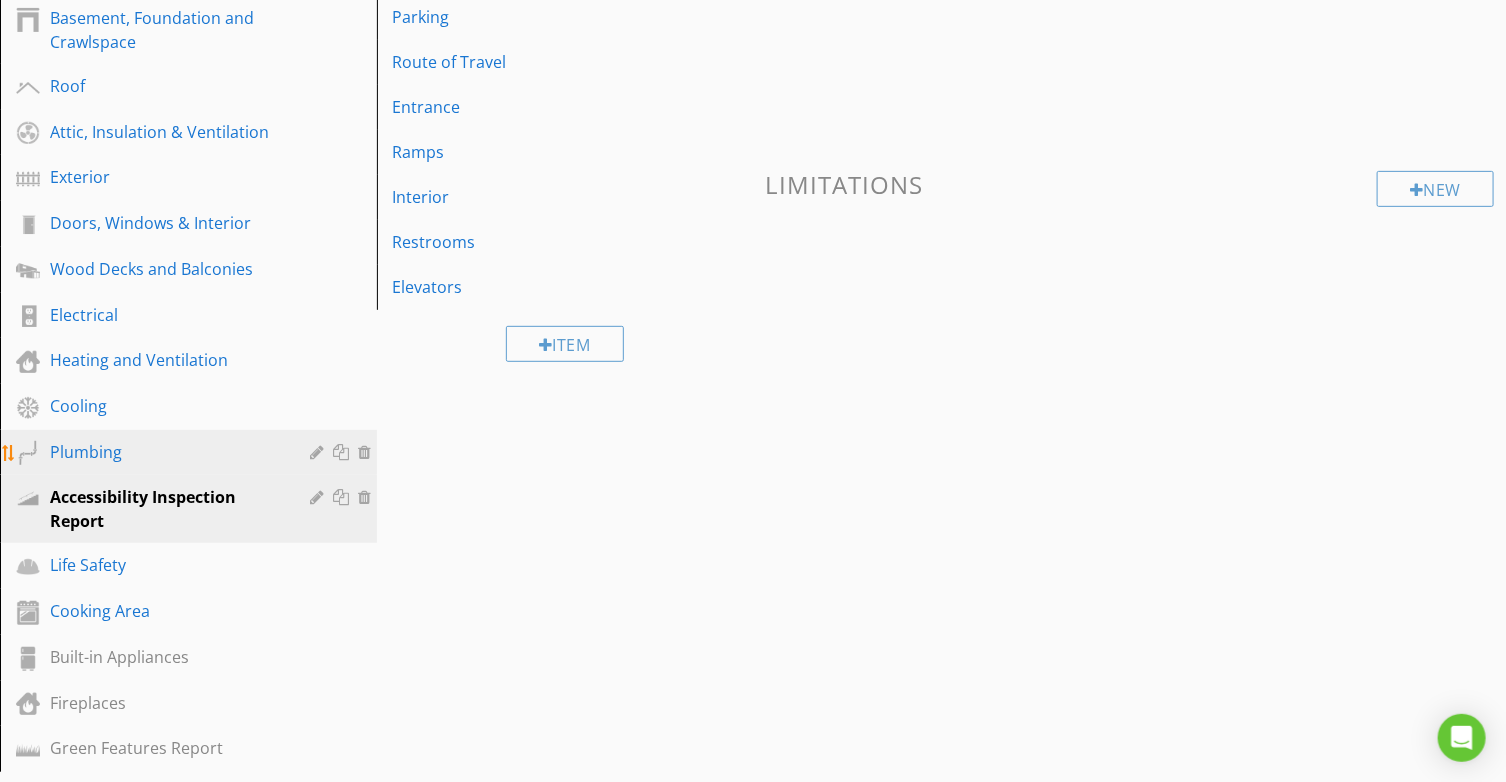 scroll, scrollTop: 349, scrollLeft: 0, axis: vertical 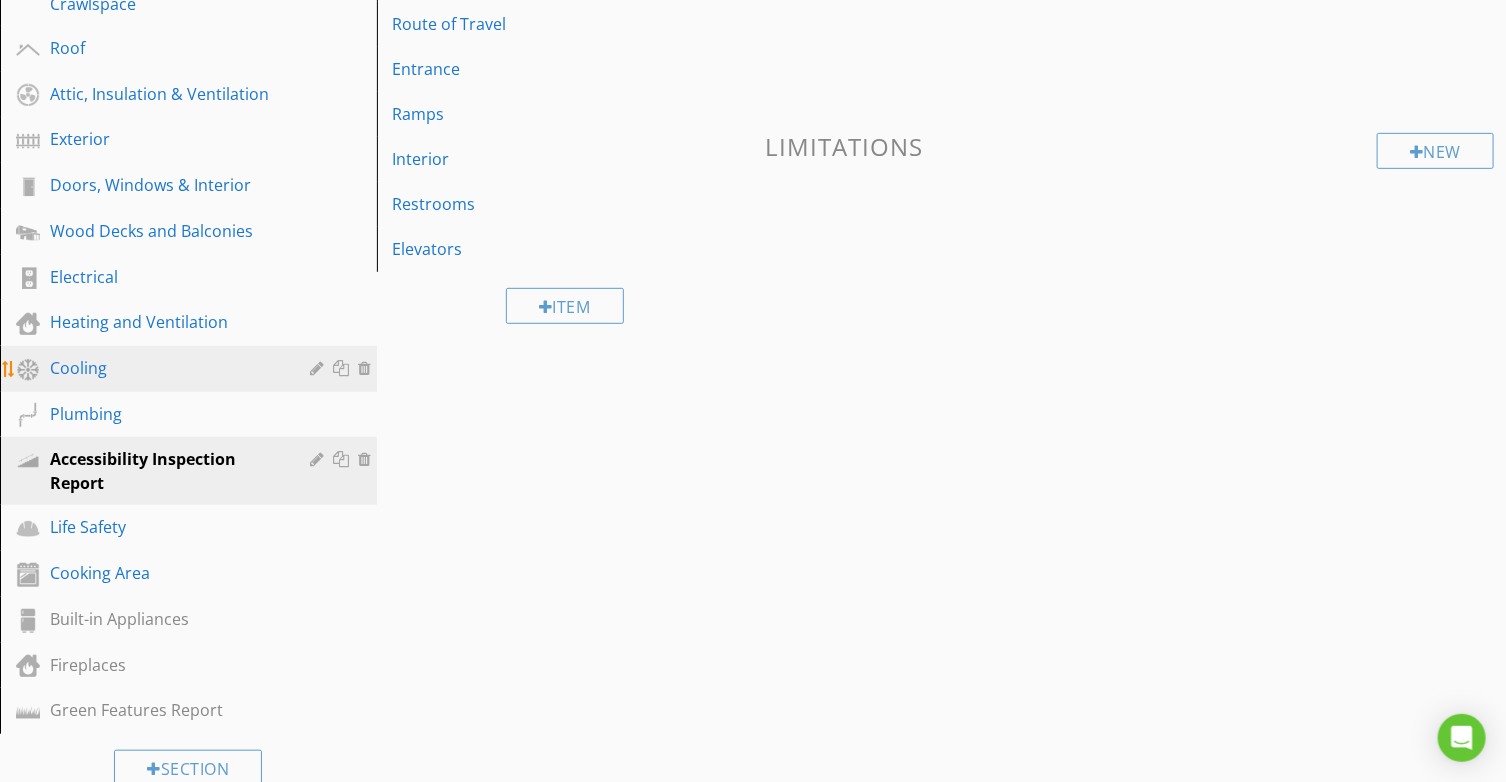 click on "Cooling" at bounding box center (166, 368) 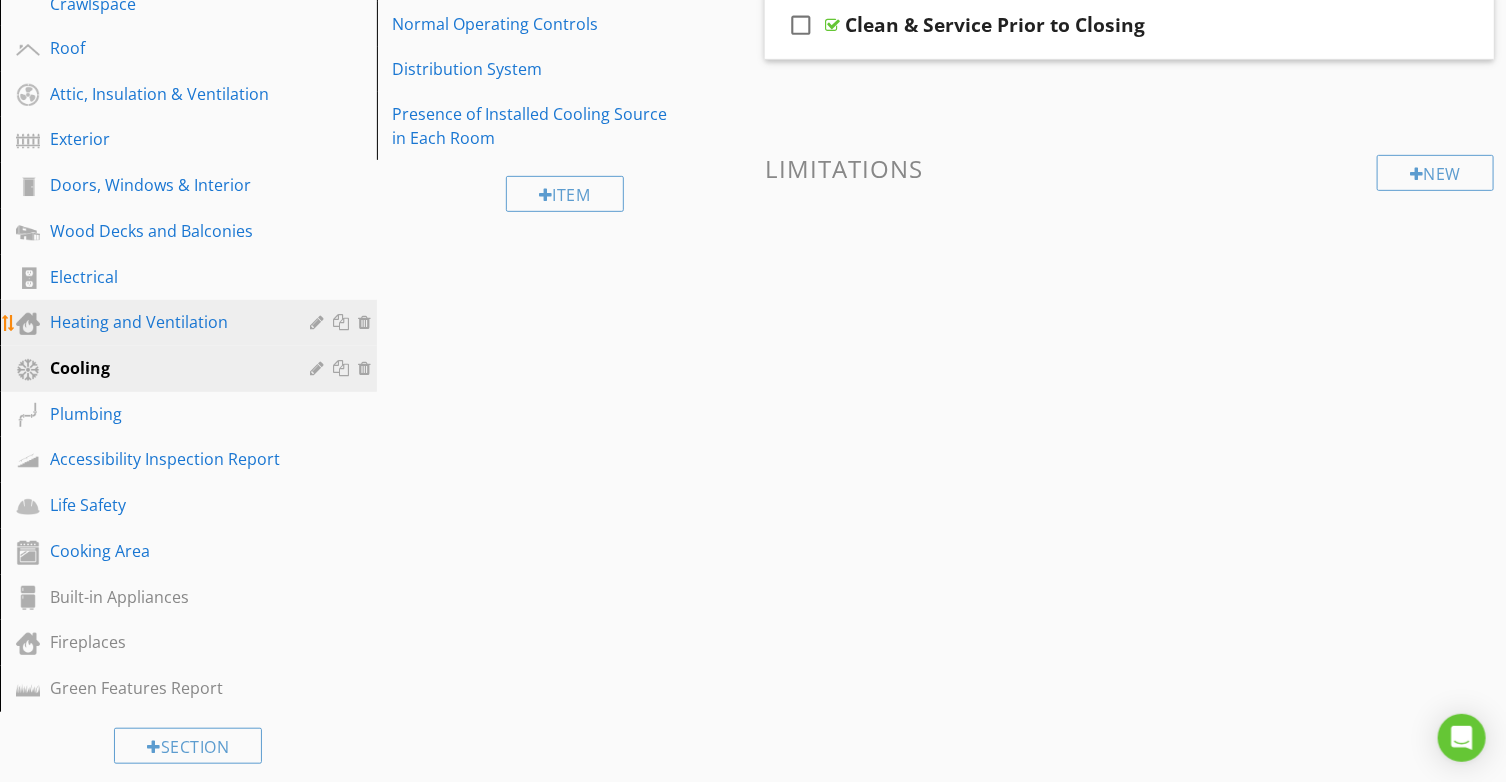 click on "Heating and Ventilation" at bounding box center [166, 322] 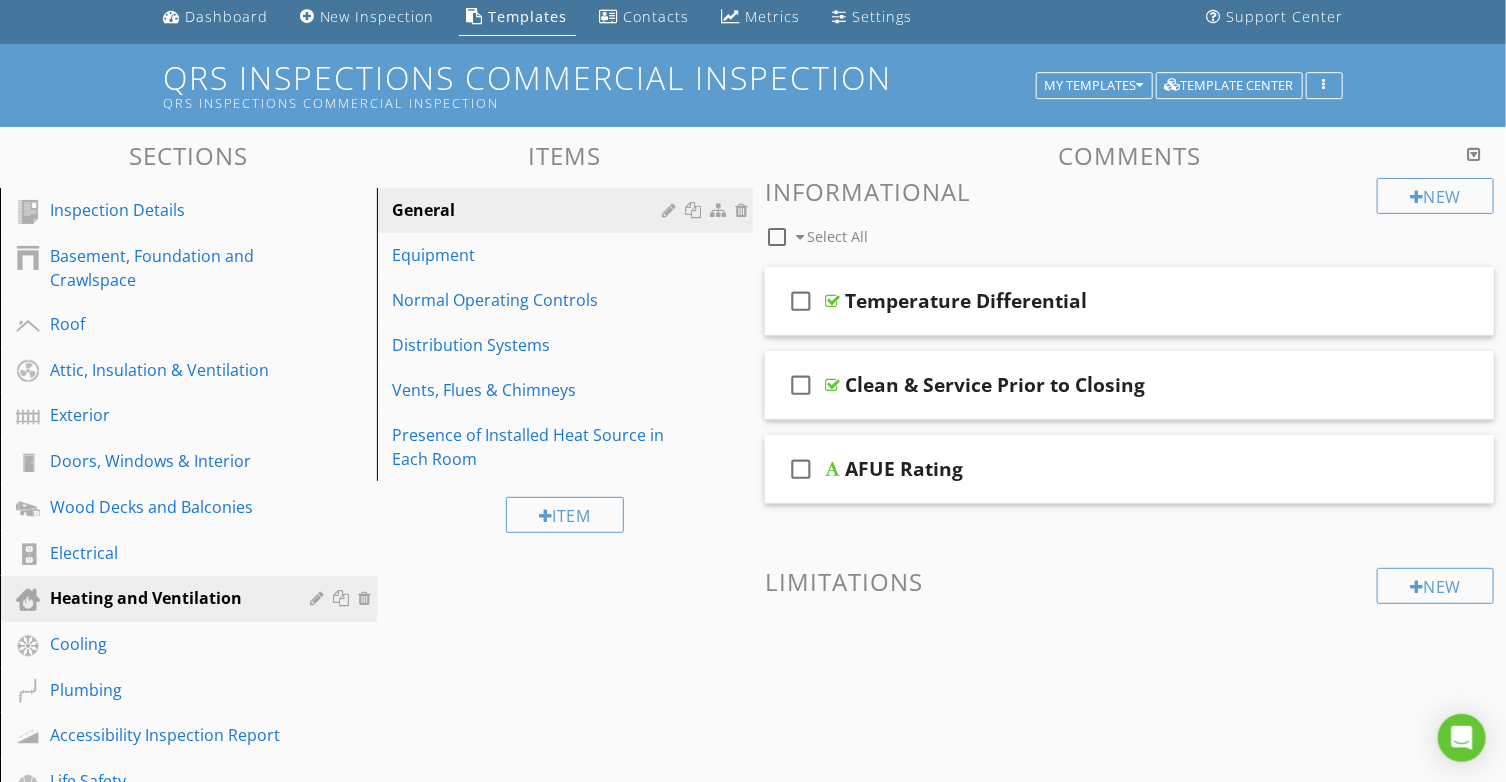 scroll, scrollTop: 0, scrollLeft: 0, axis: both 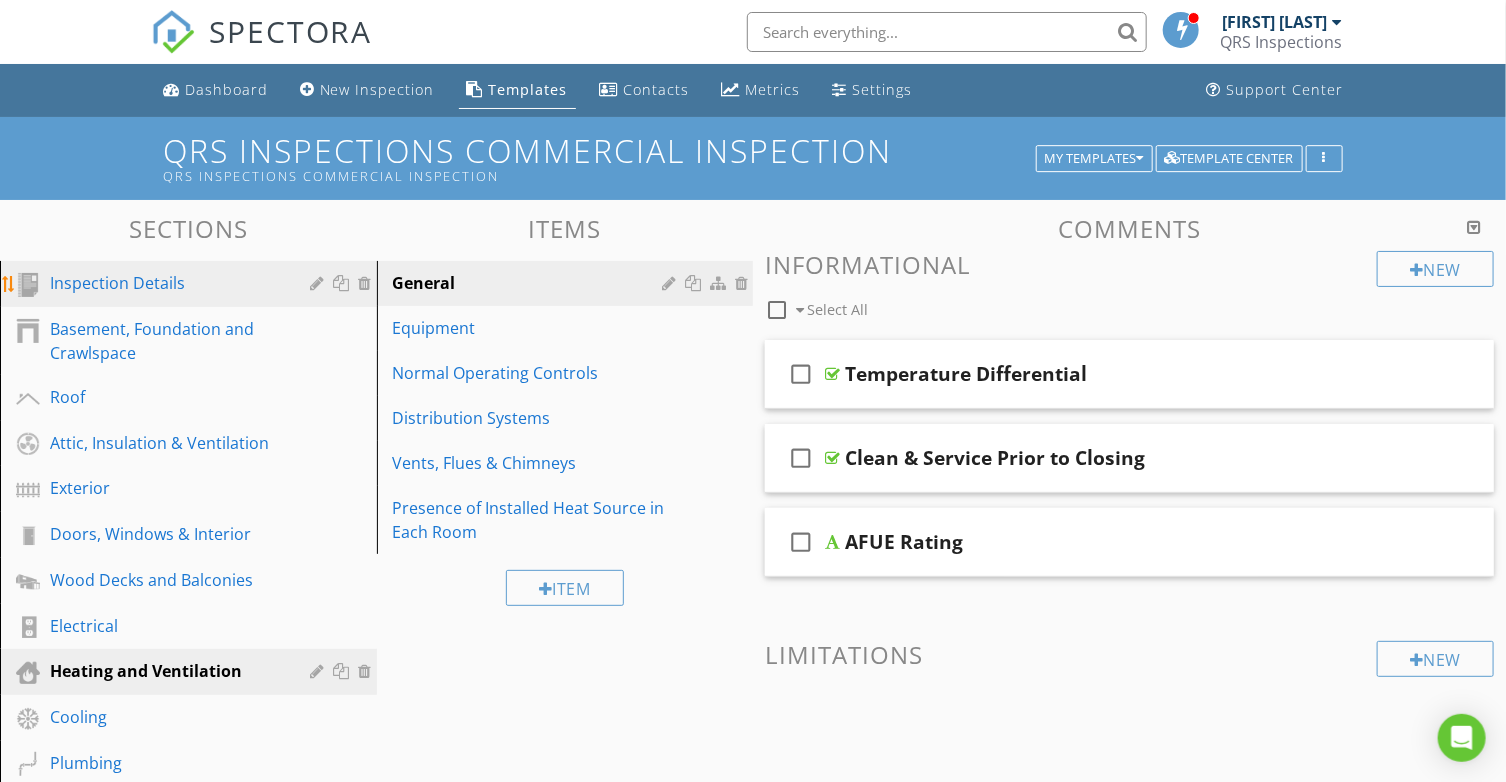 click on "Inspection Details" at bounding box center [166, 283] 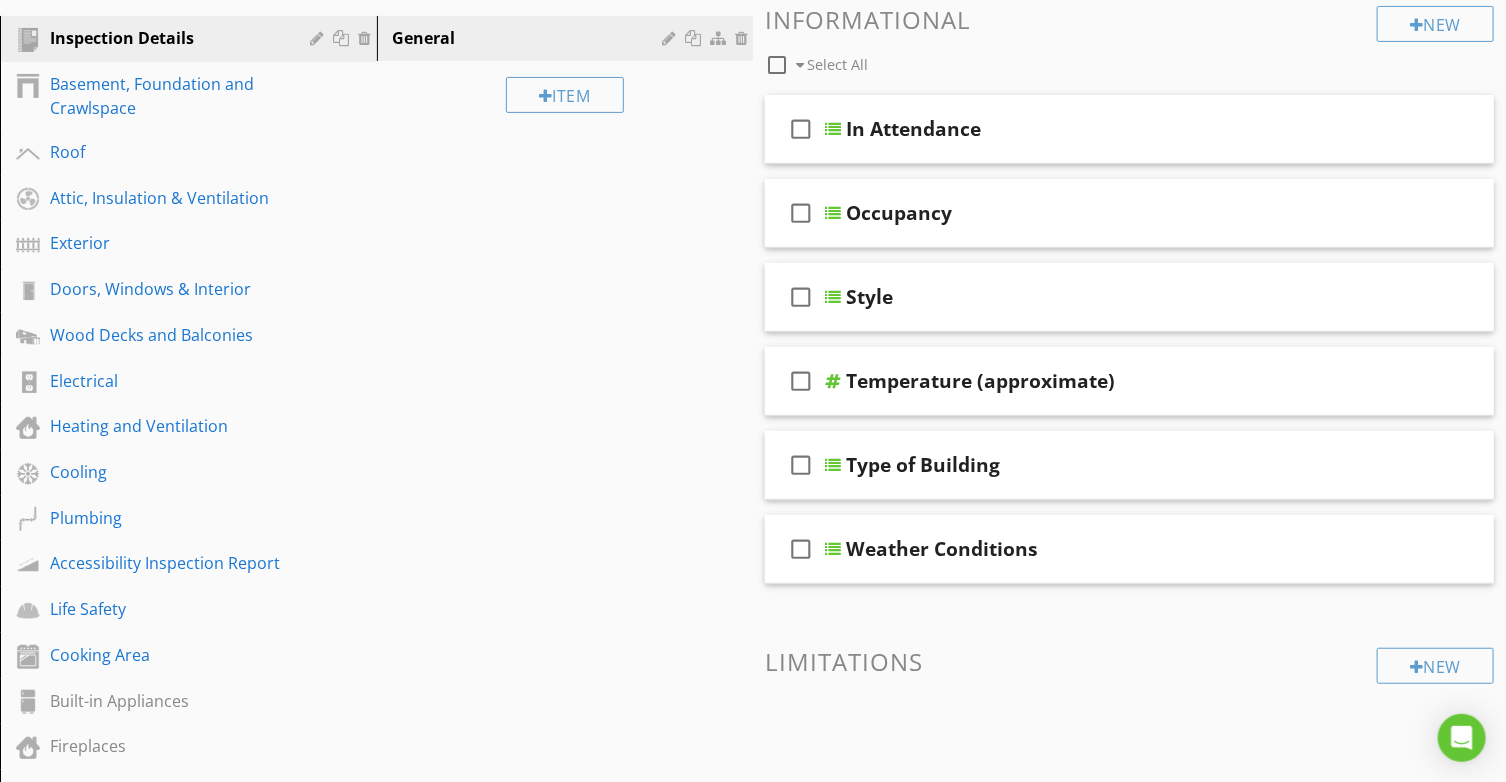 scroll, scrollTop: 0, scrollLeft: 0, axis: both 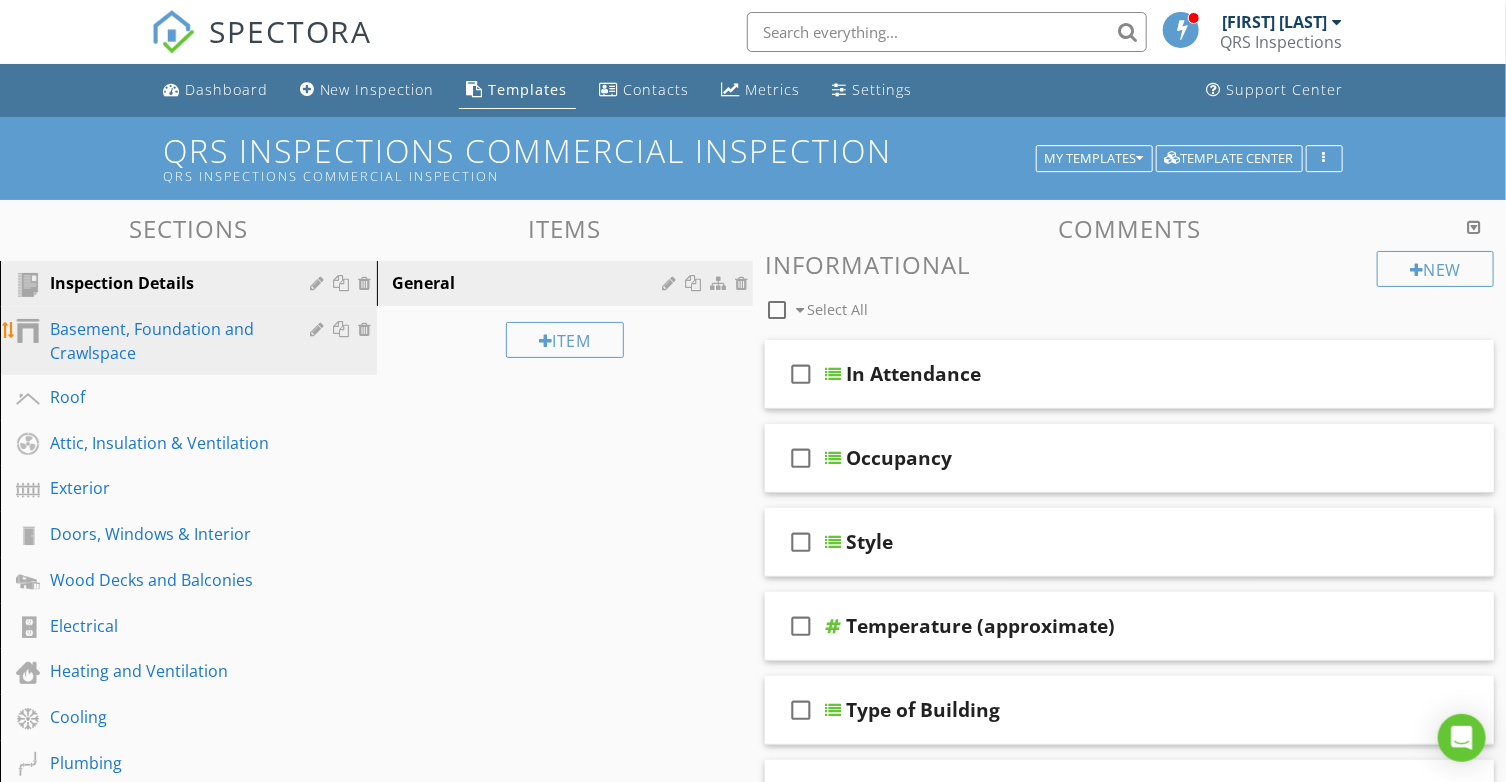 click on "Basement, Foundation and Crawlspace" at bounding box center (166, 341) 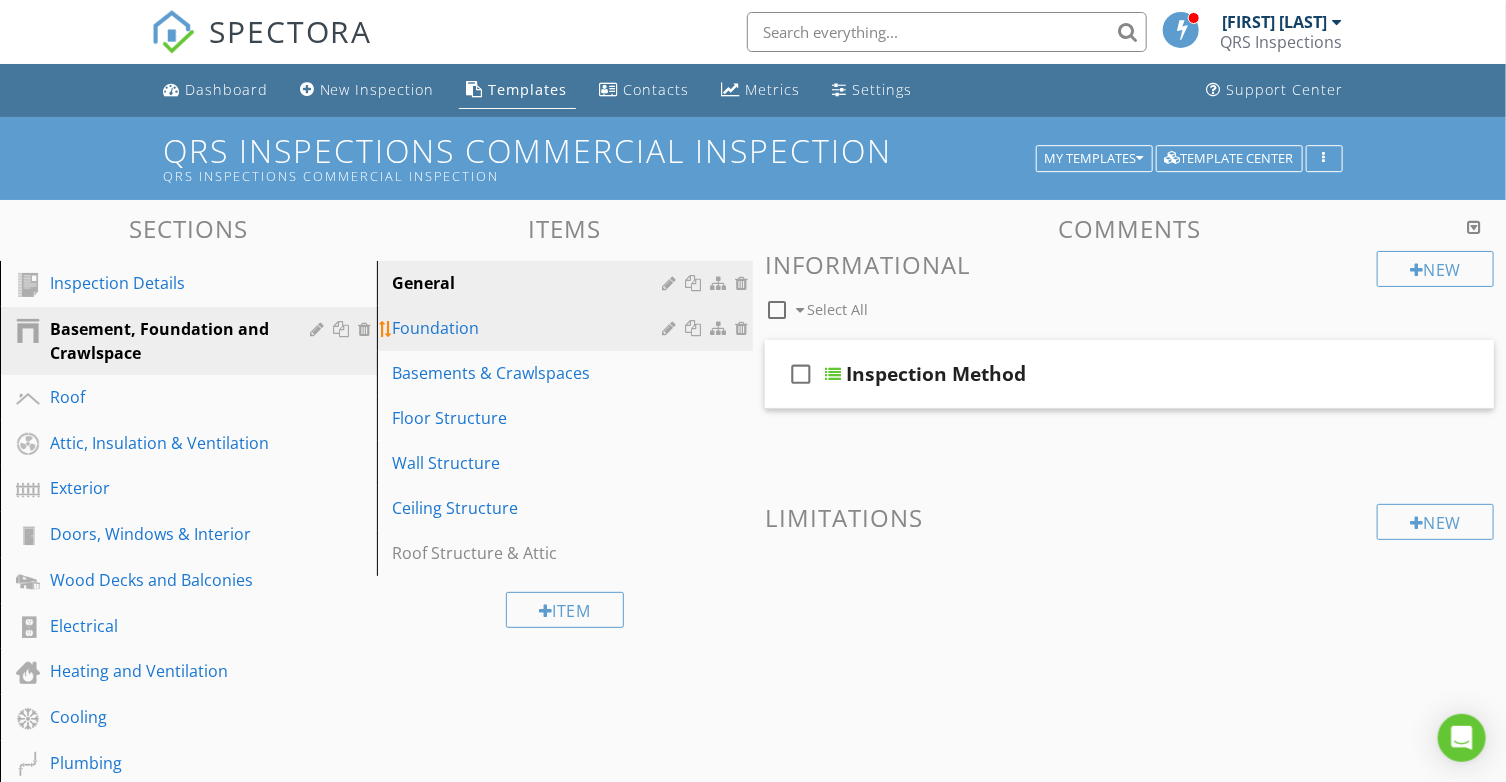 click on "Foundation" at bounding box center [531, 328] 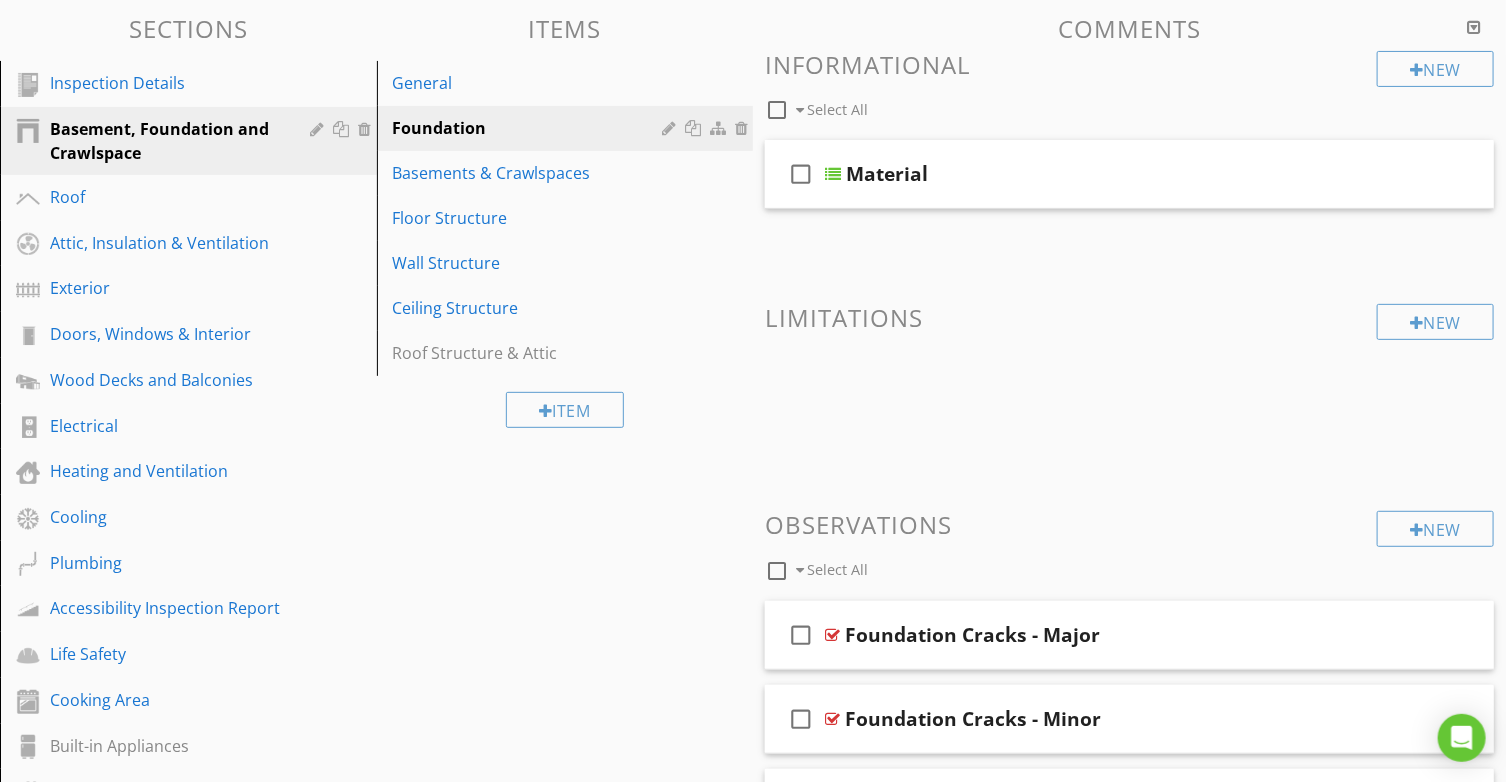 scroll, scrollTop: 0, scrollLeft: 0, axis: both 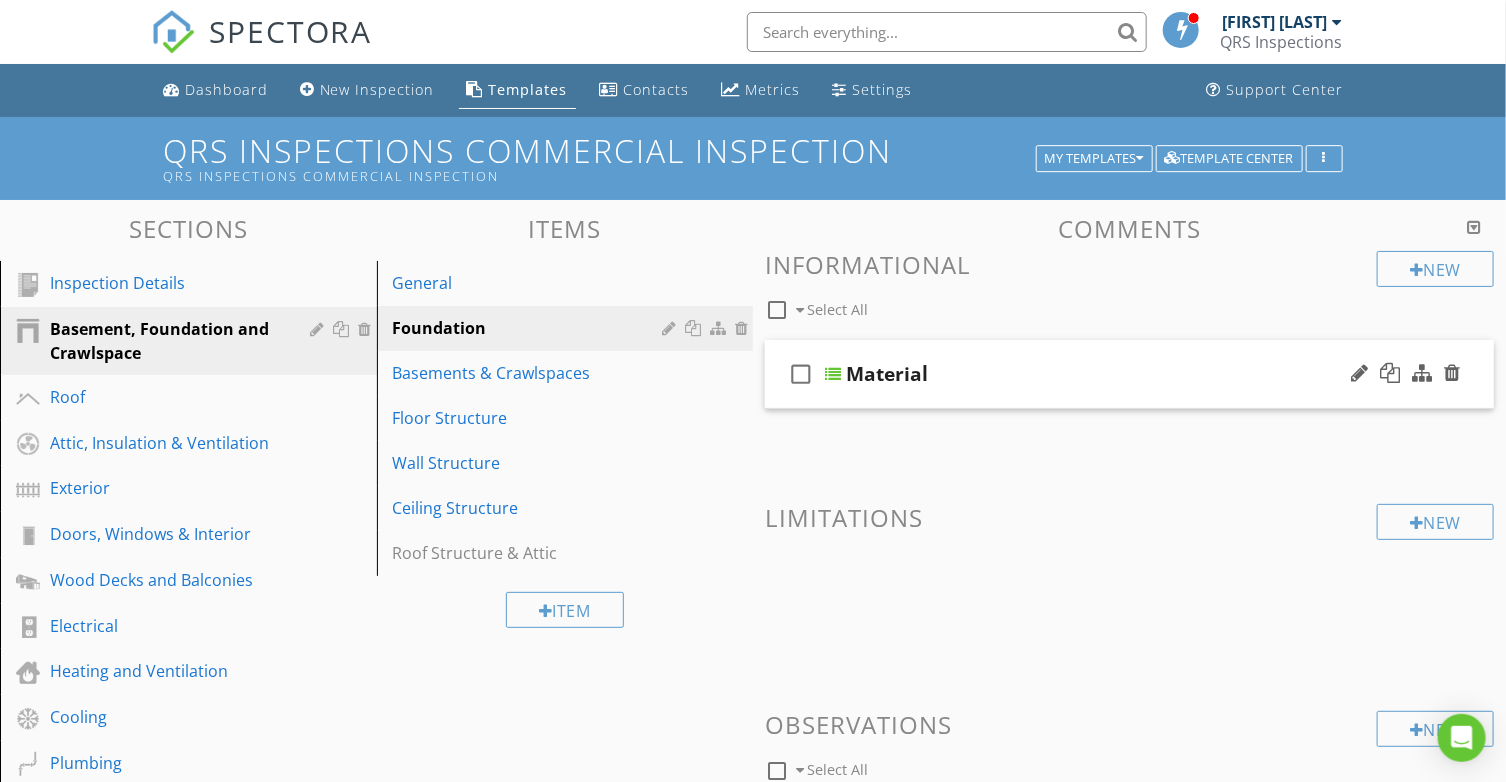 click on "check_box_outline_blank
Material" at bounding box center [1129, 374] 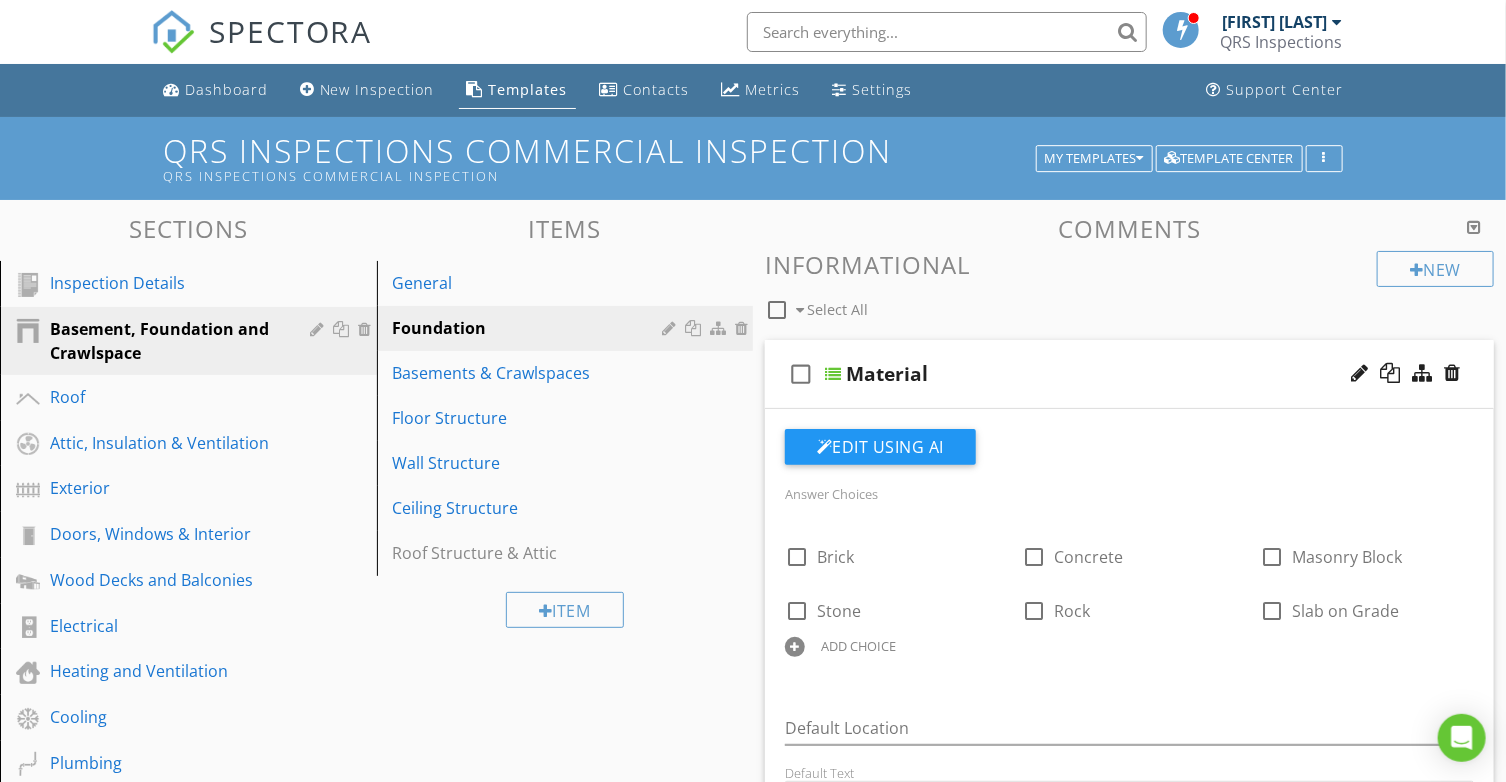 click on "Material" at bounding box center [1104, 374] 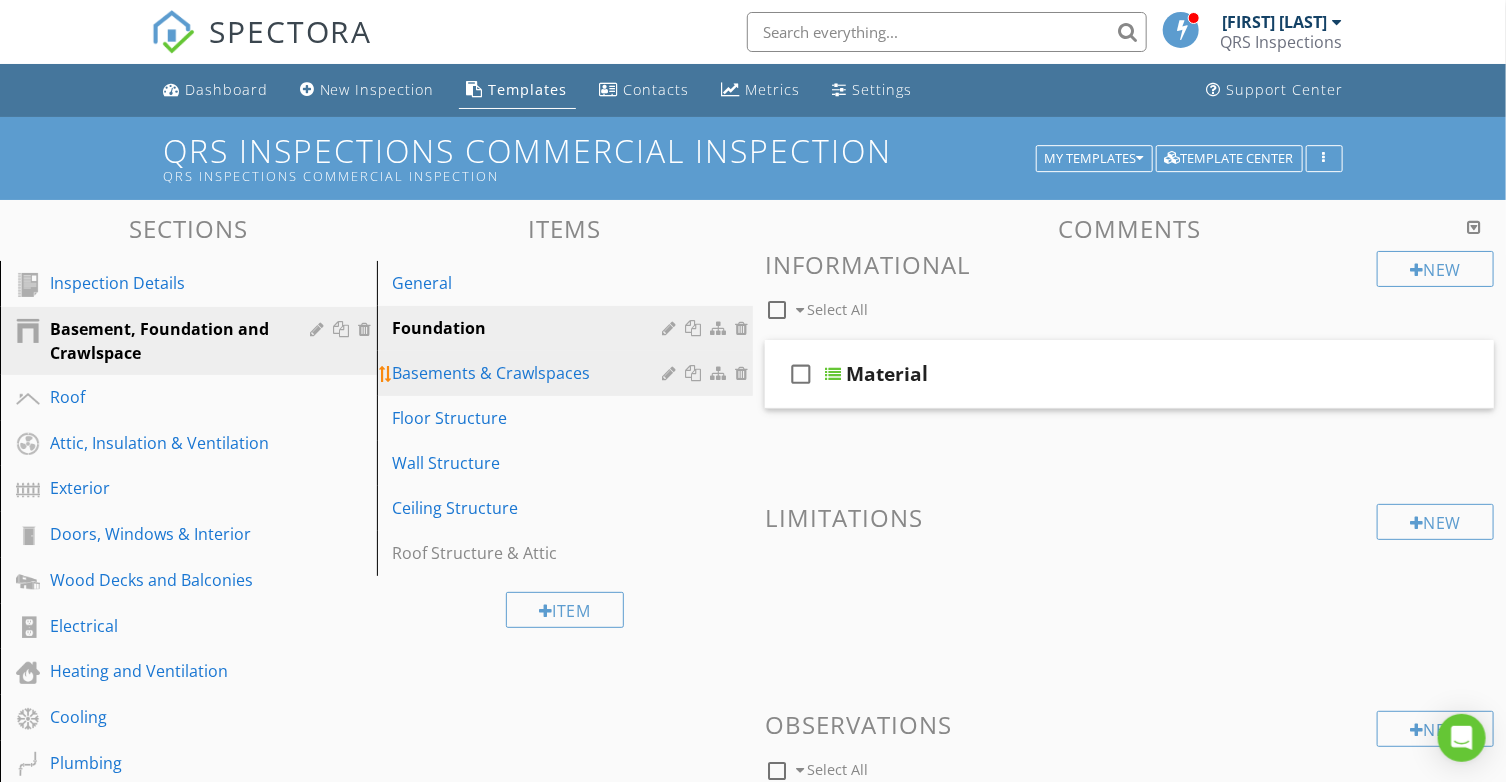 click on "Basements & Crawlspaces" at bounding box center (531, 373) 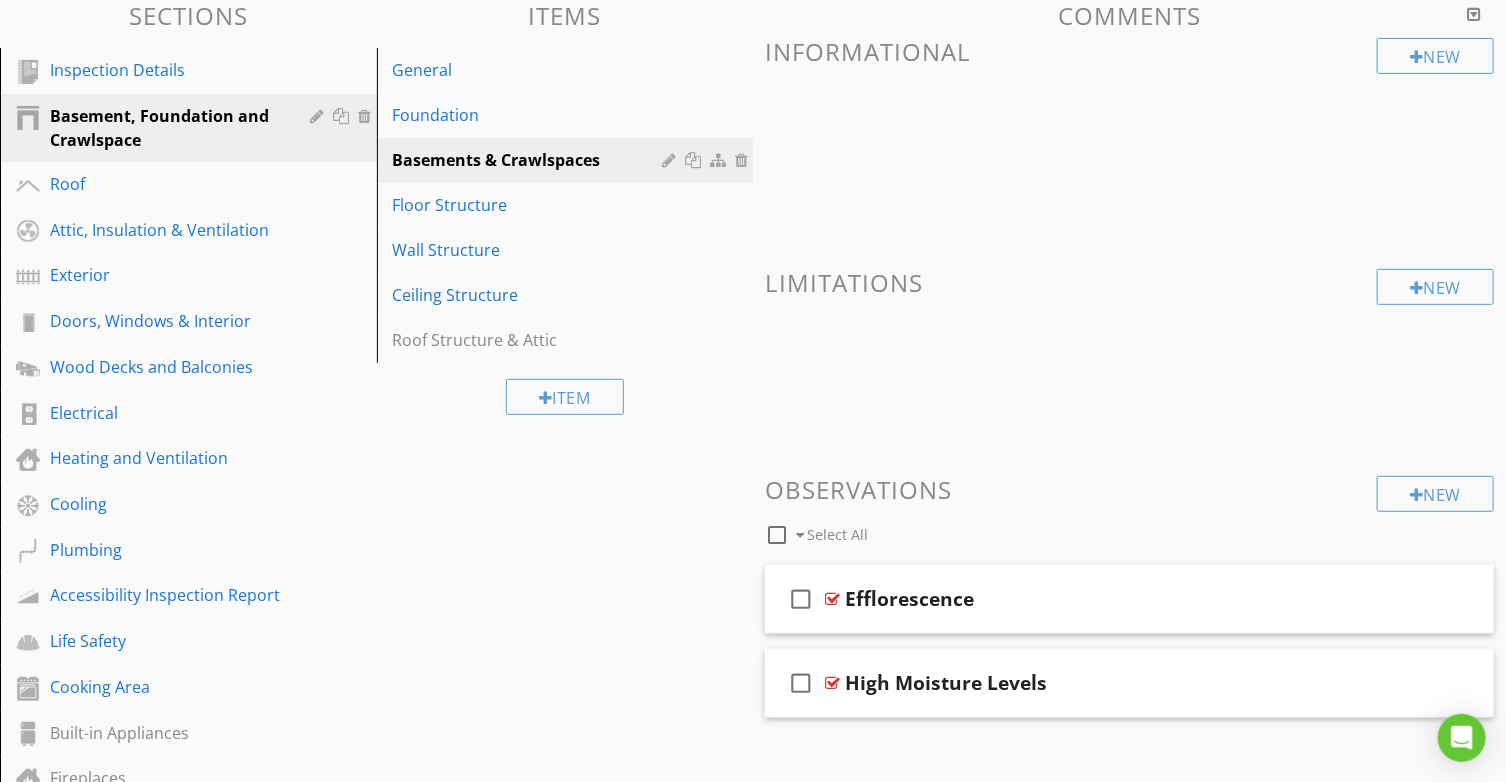 scroll, scrollTop: 0, scrollLeft: 0, axis: both 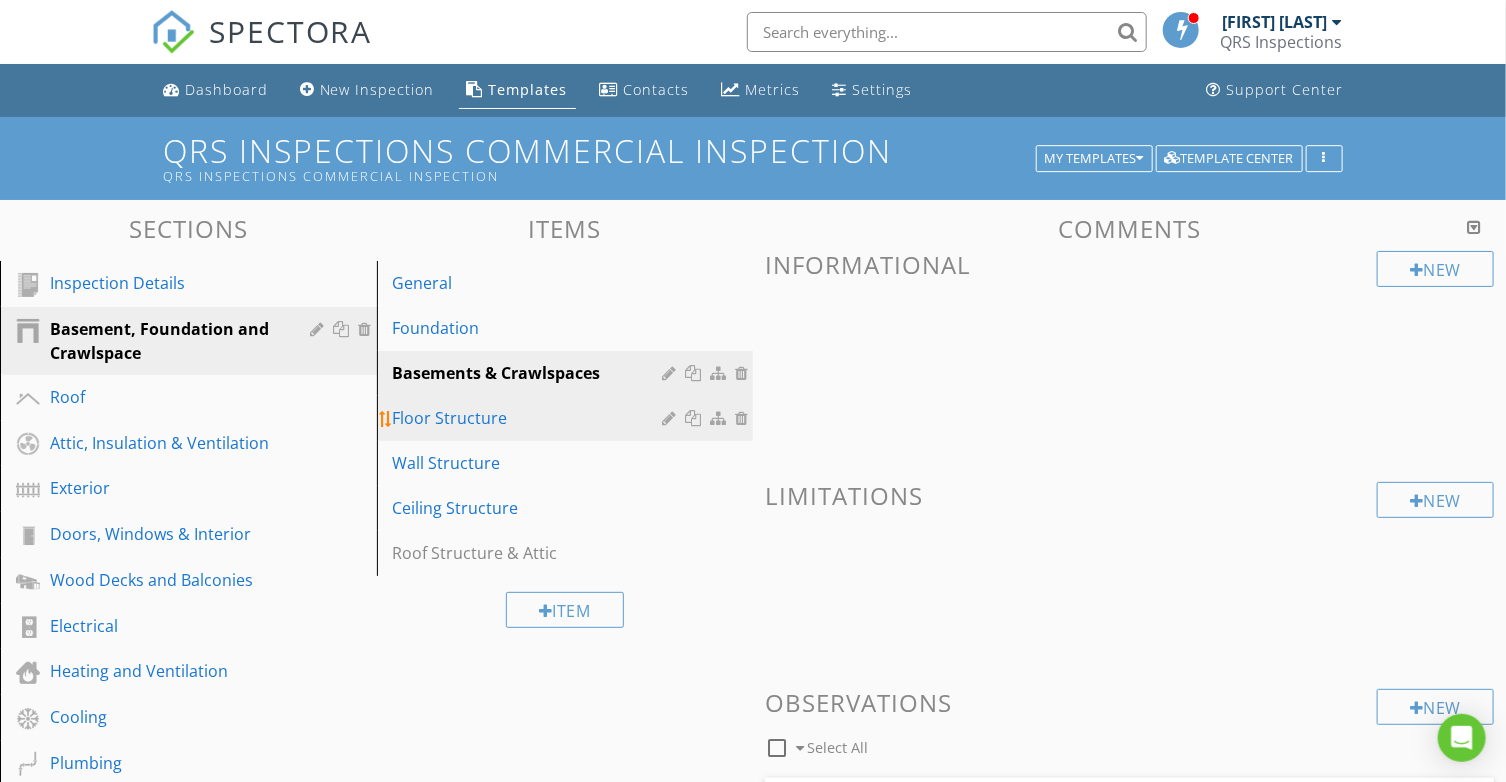 click on "Floor Structure" at bounding box center (531, 418) 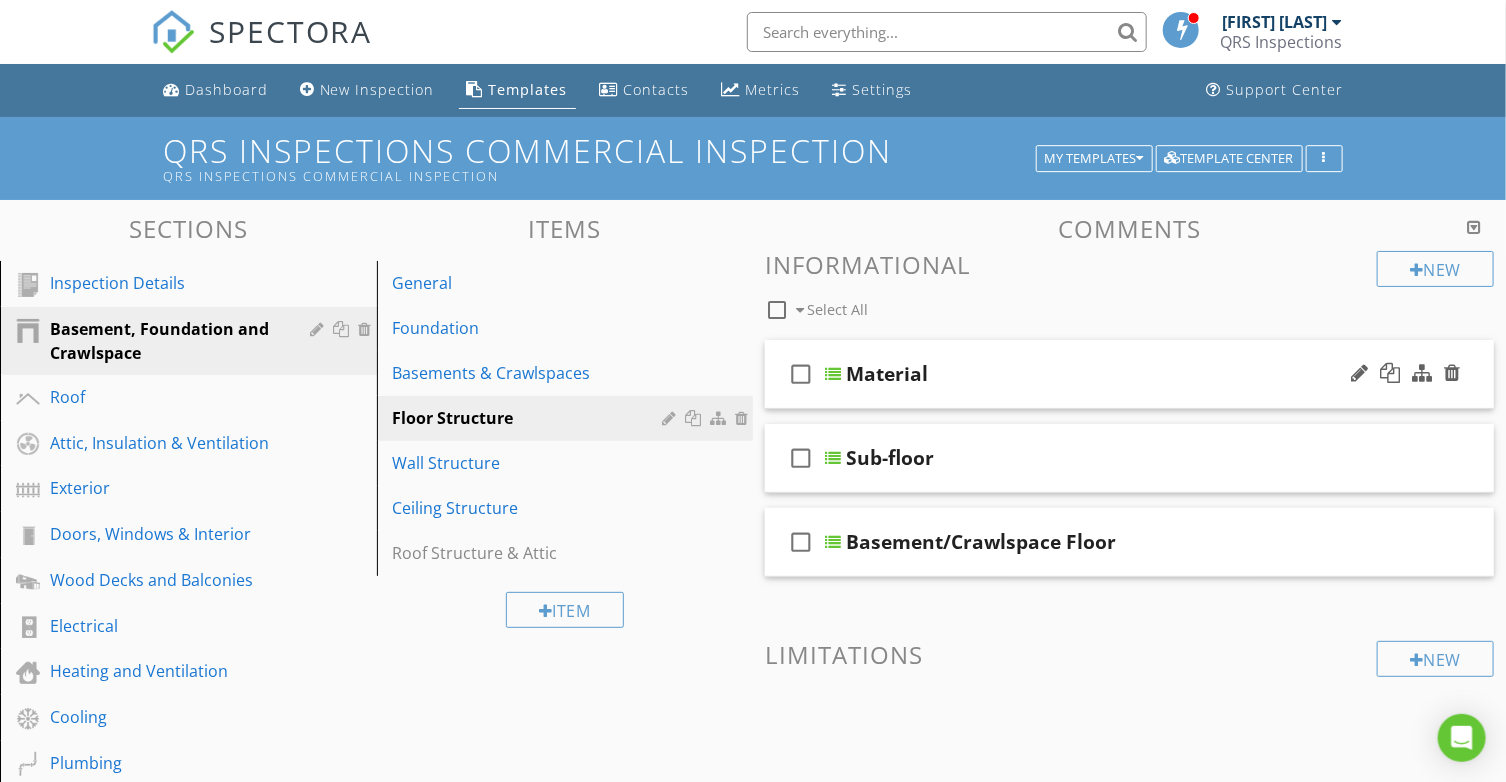 click on "check_box_outline_blank
Material" at bounding box center (1129, 374) 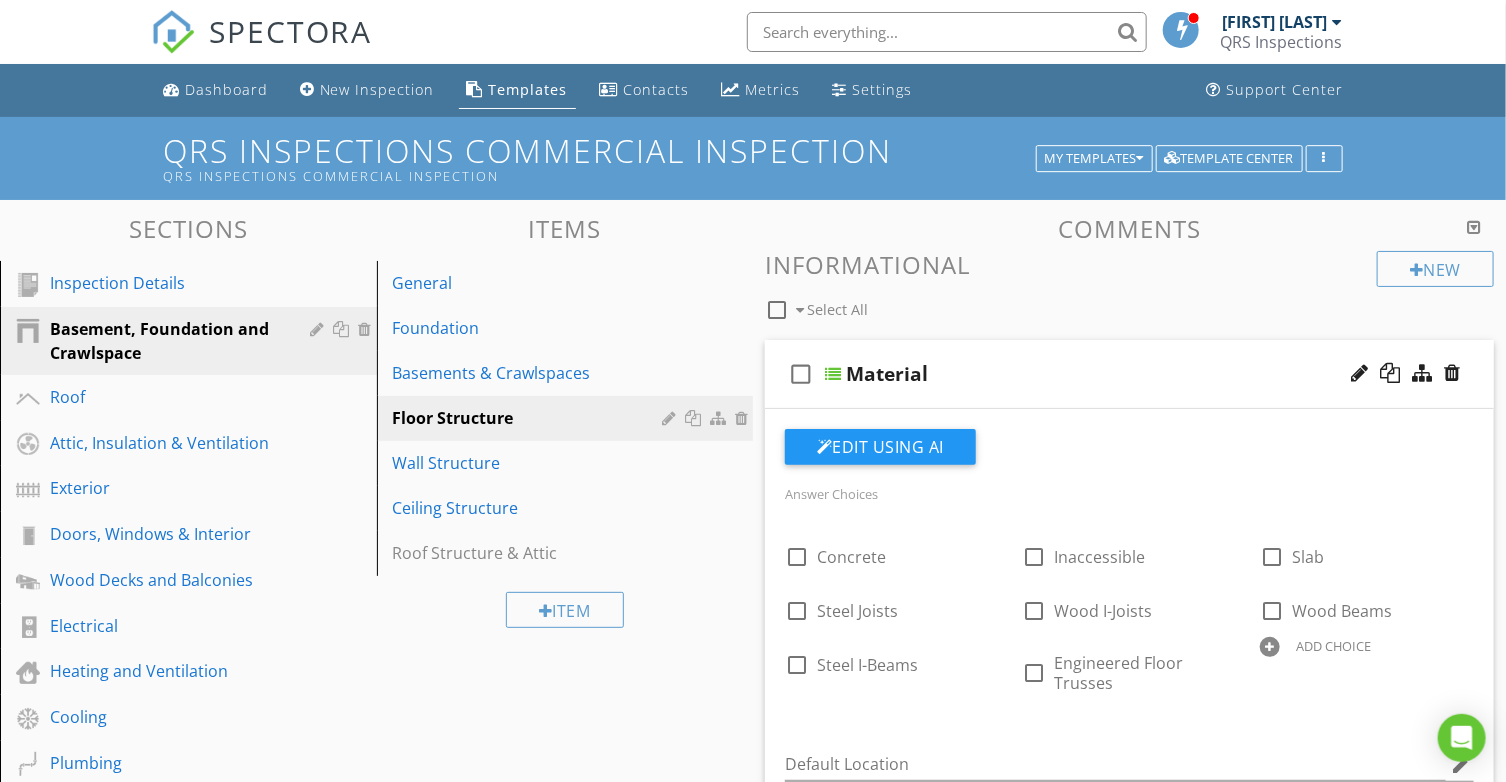 click on "Material" at bounding box center (887, 374) 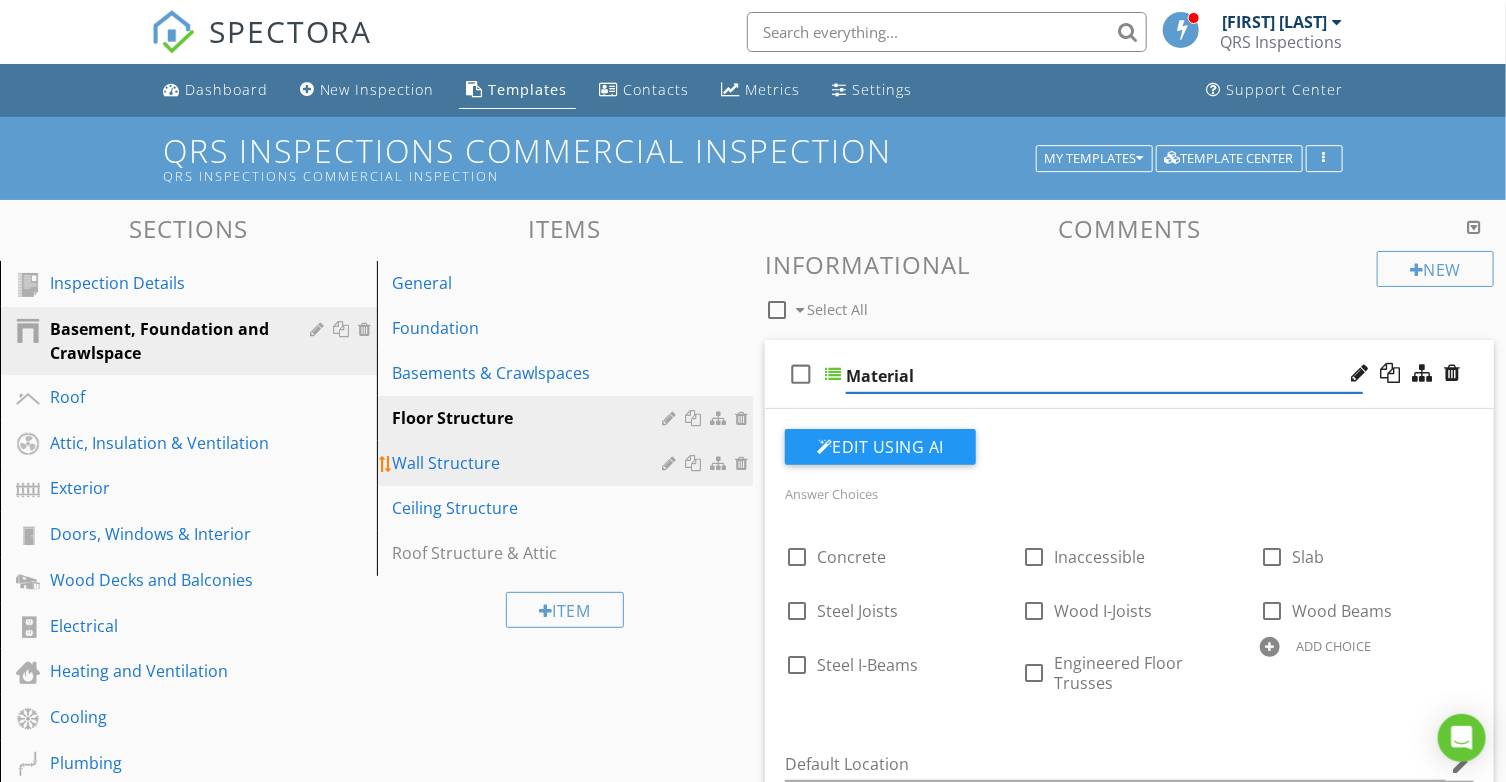 click on "Wall Structure" at bounding box center [531, 463] 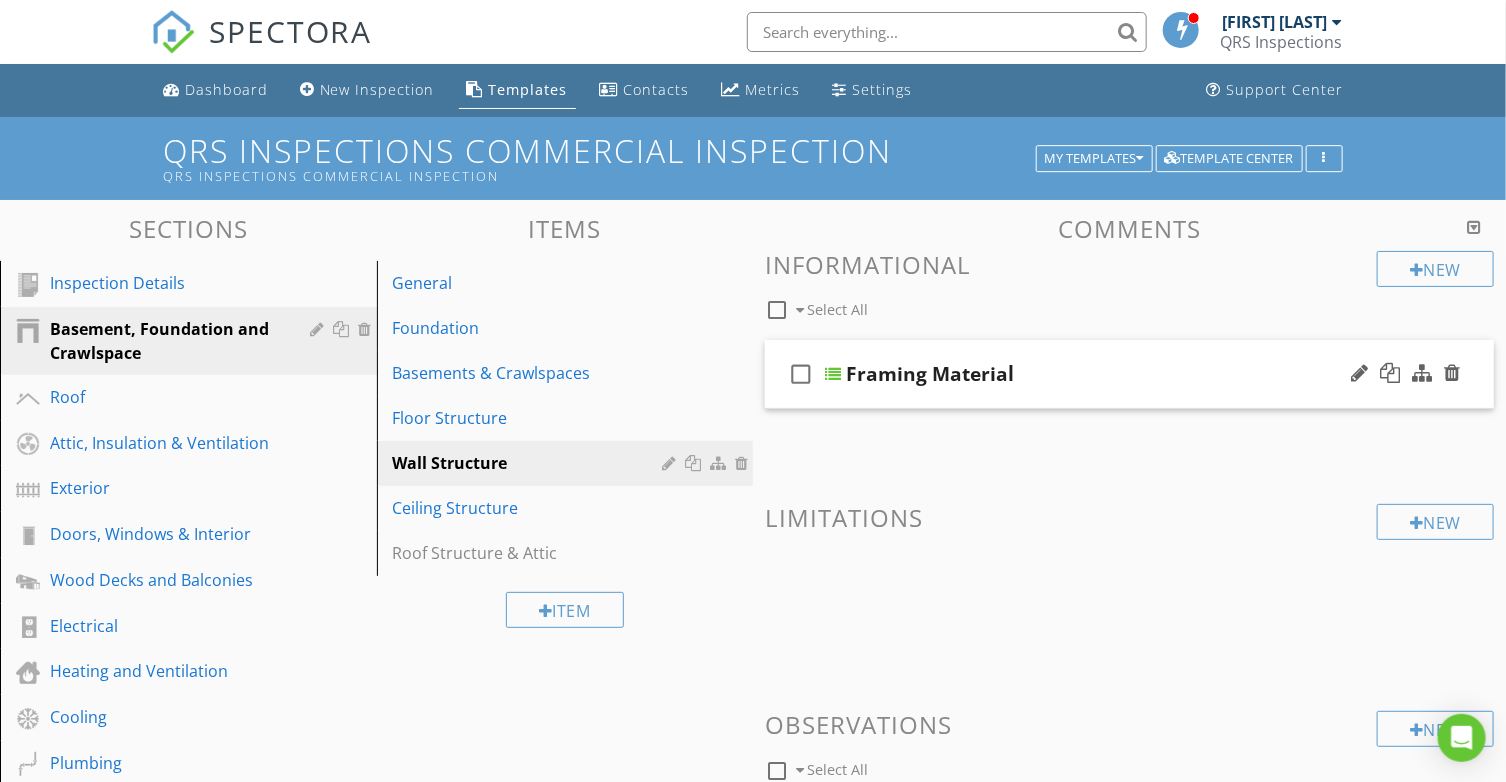 click on "check_box_outline_blank
Framing Material" at bounding box center [1129, 374] 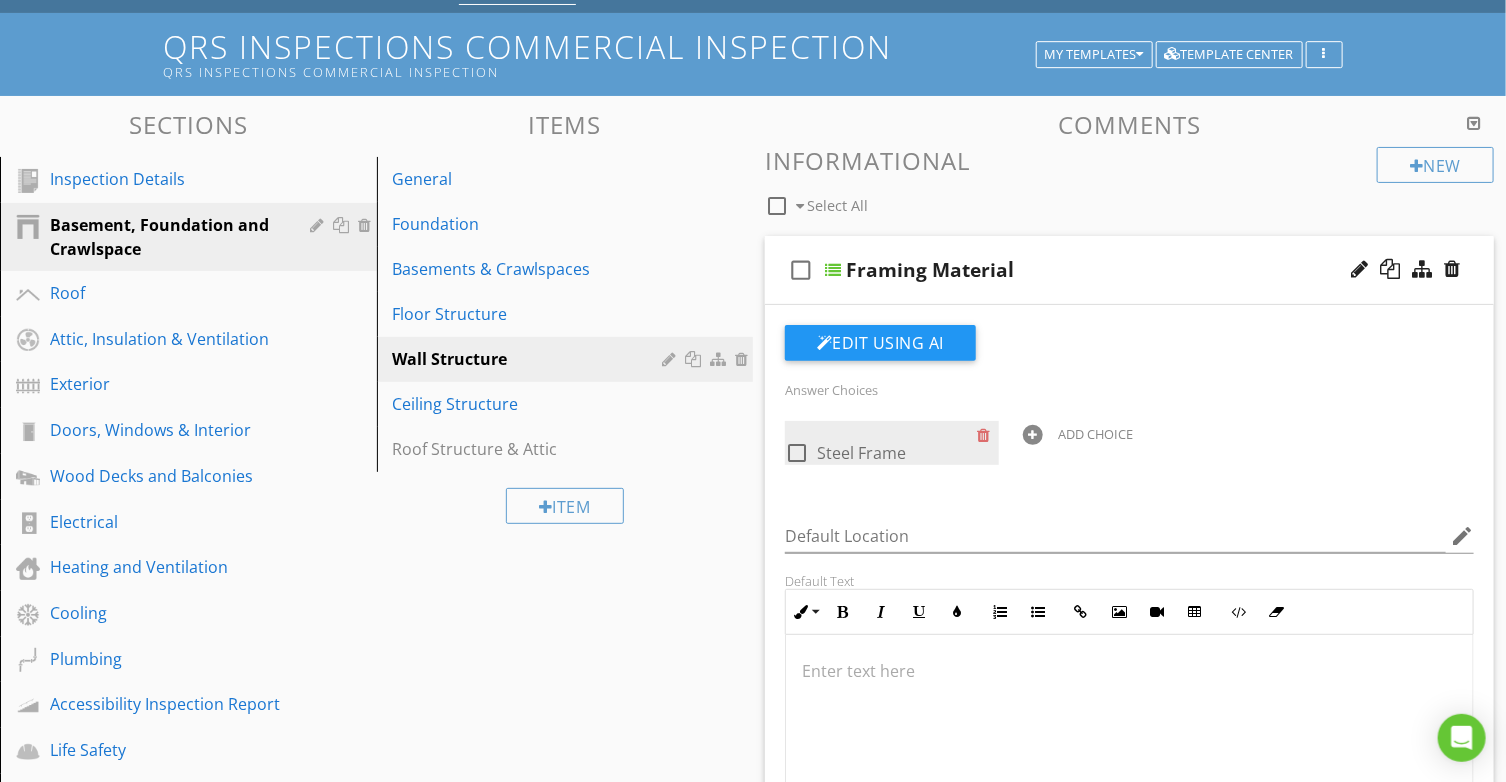 scroll, scrollTop: 200, scrollLeft: 0, axis: vertical 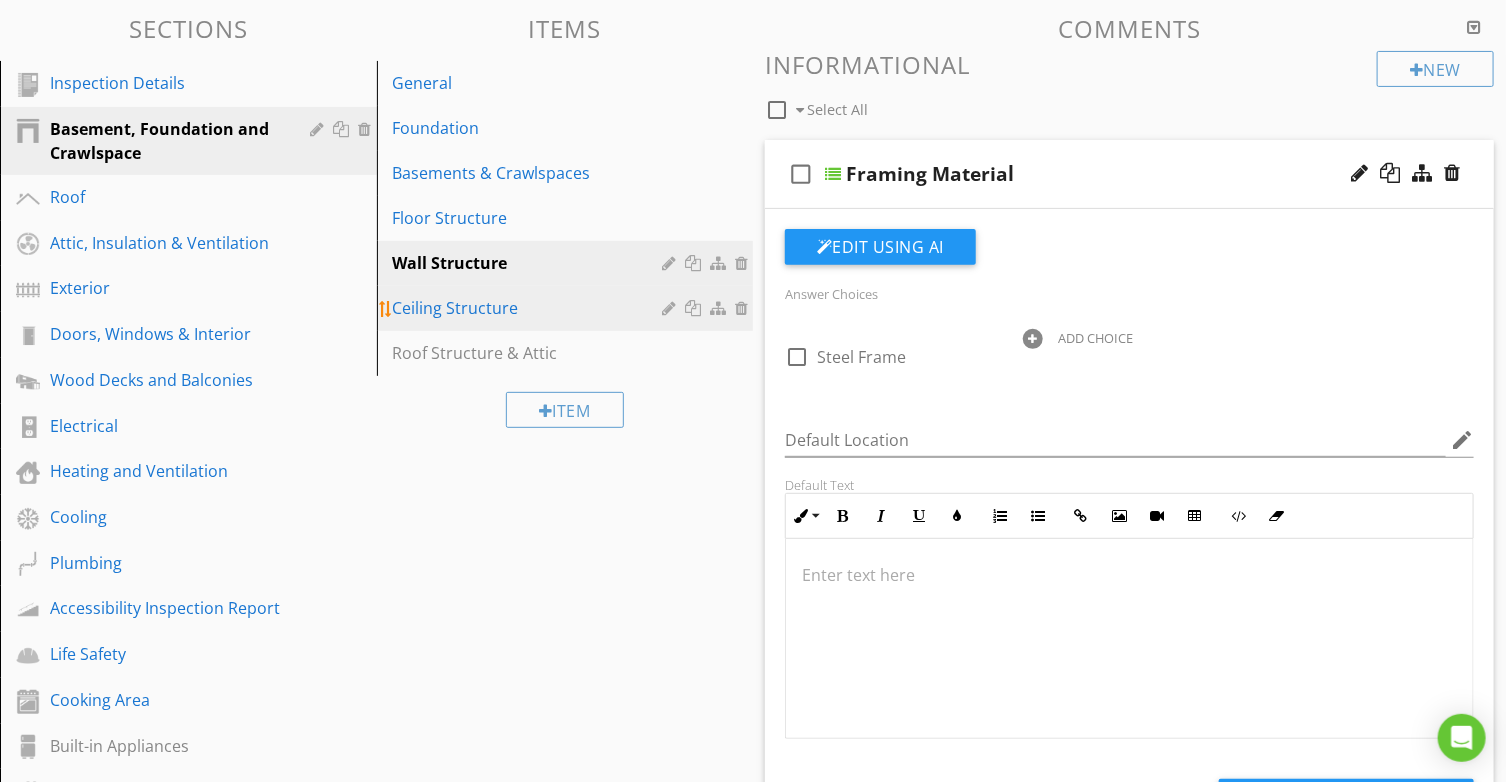 click on "Ceiling Structure" at bounding box center [531, 308] 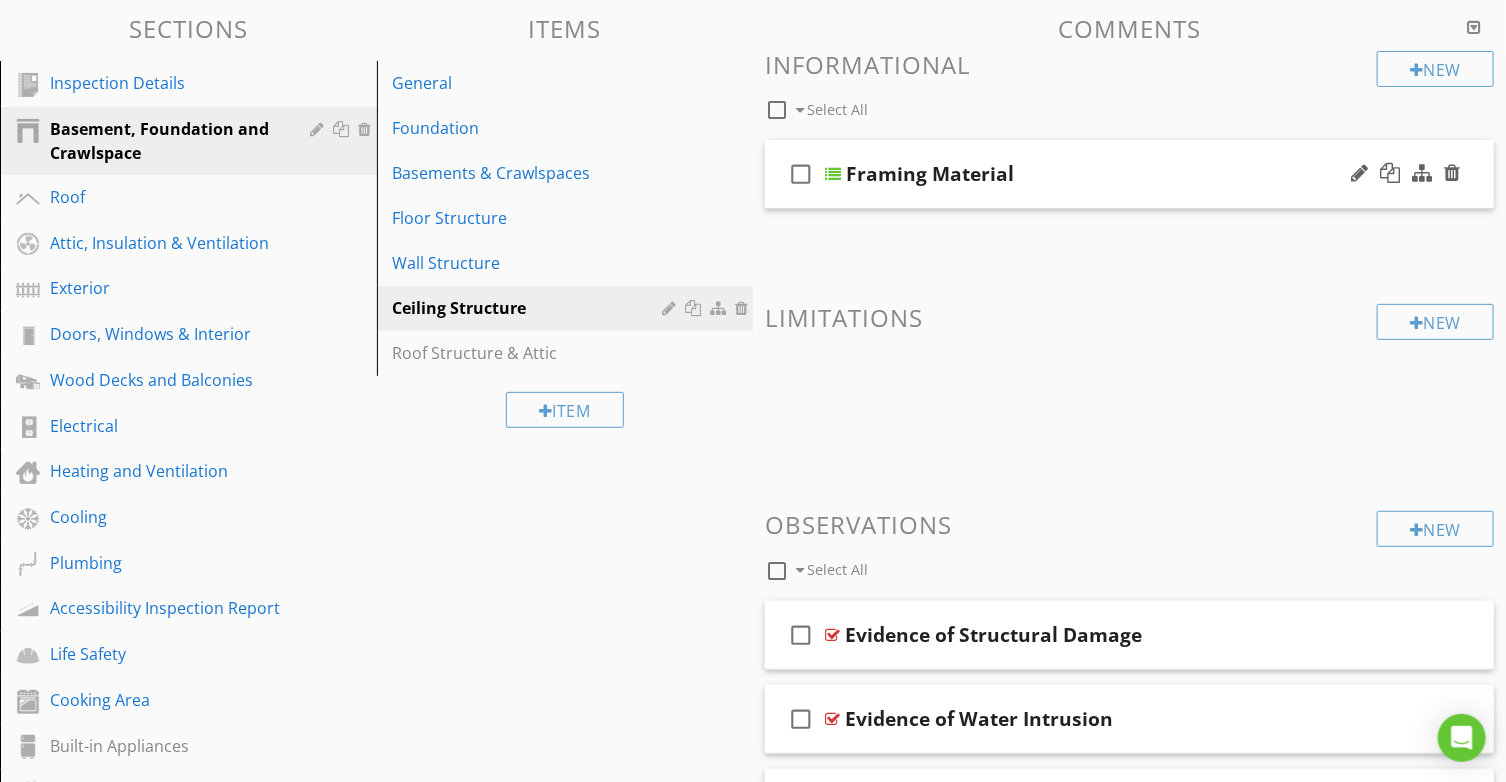 click on "check_box_outline_blank
Framing Material" at bounding box center (1129, 174) 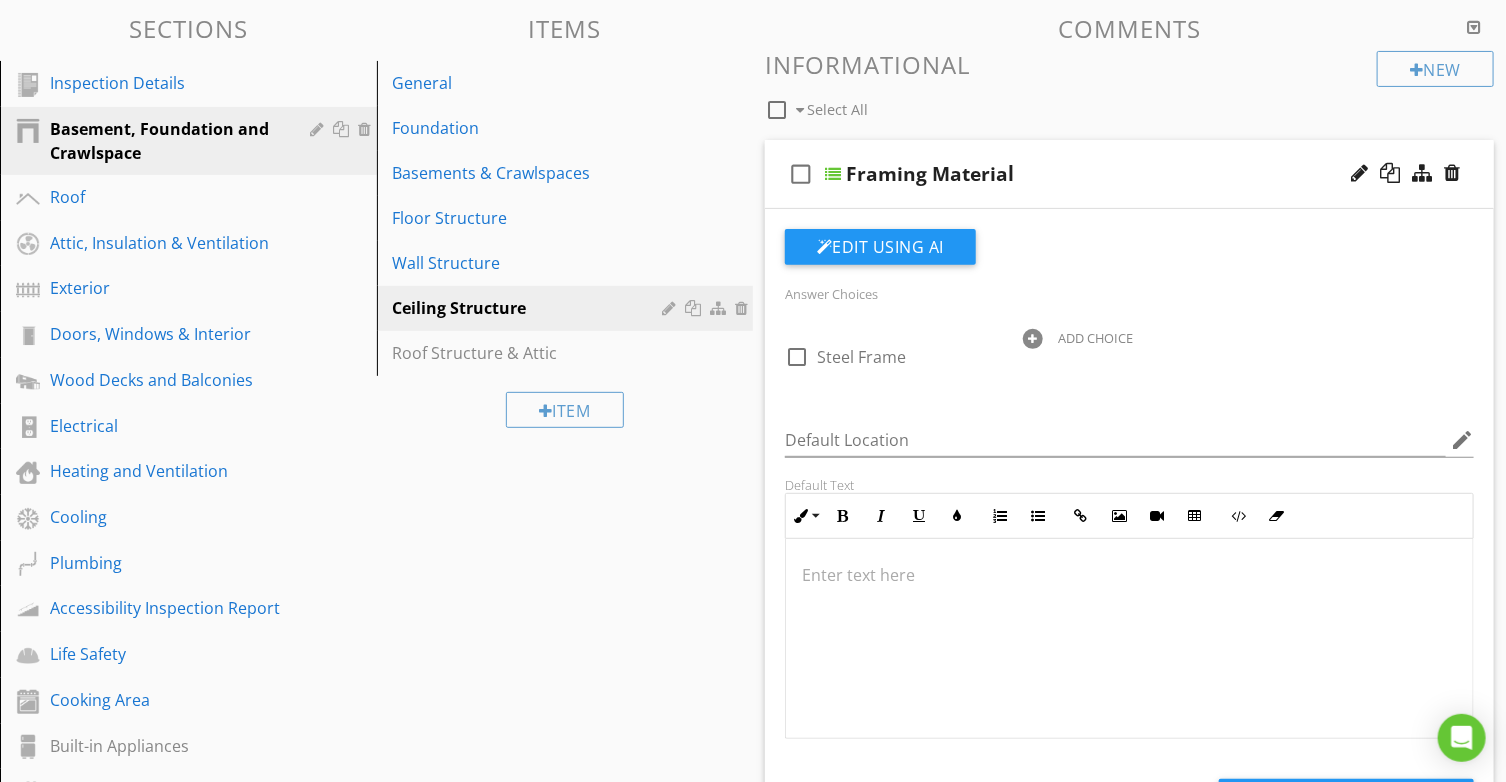 click on "check_box_outline_blank
Framing Material" at bounding box center (1129, 174) 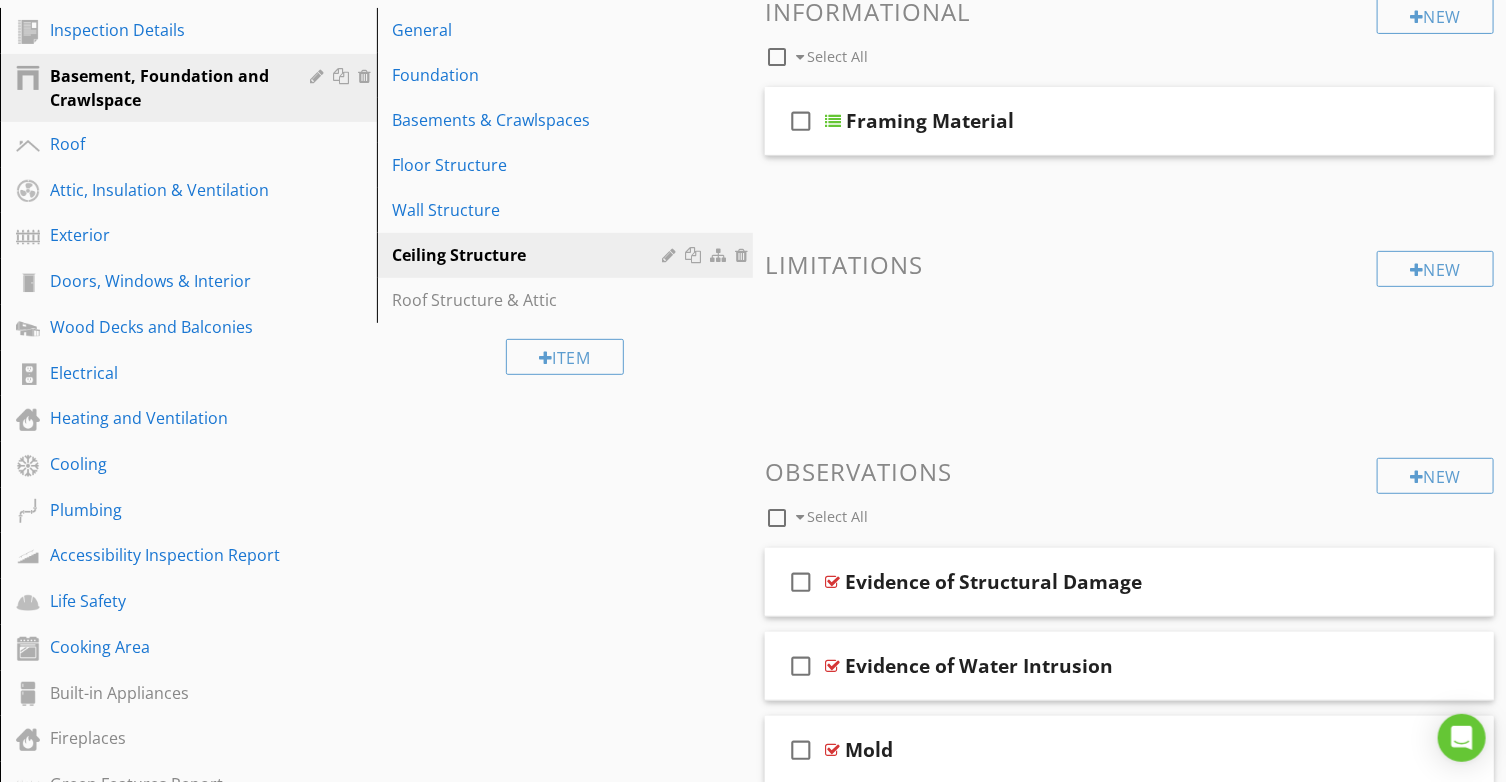 scroll, scrollTop: 0, scrollLeft: 0, axis: both 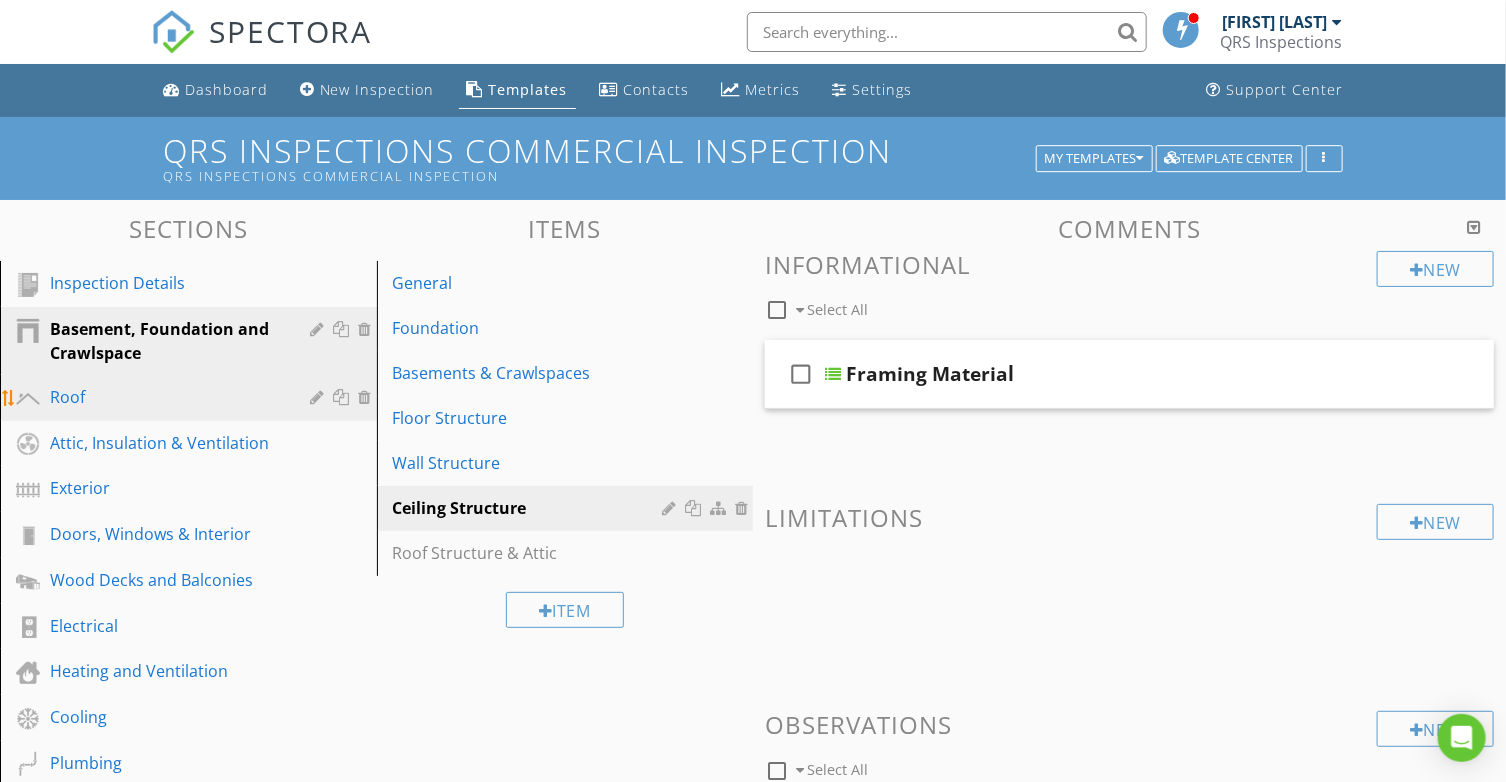 click on "Roof" at bounding box center (191, 398) 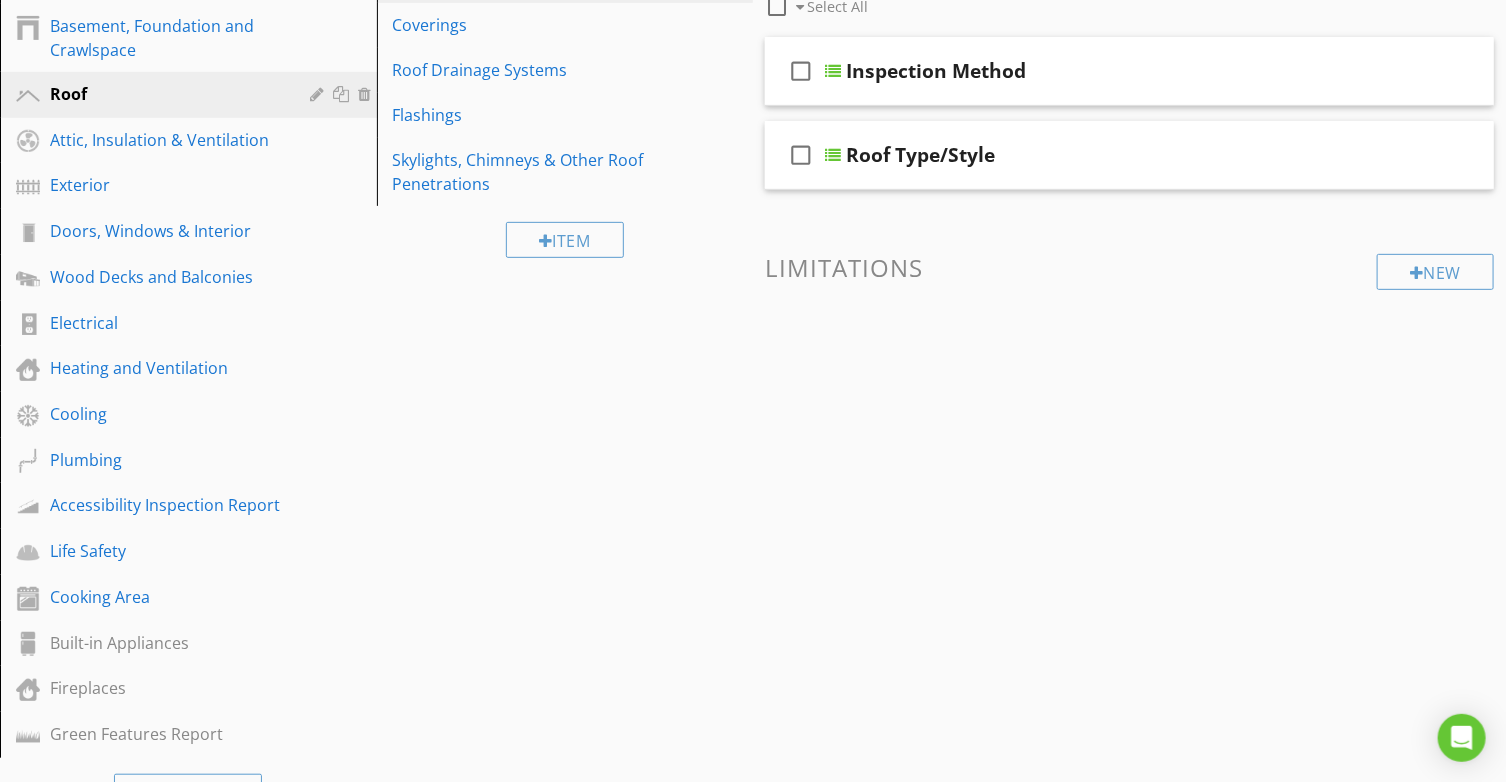 scroll, scrollTop: 0, scrollLeft: 0, axis: both 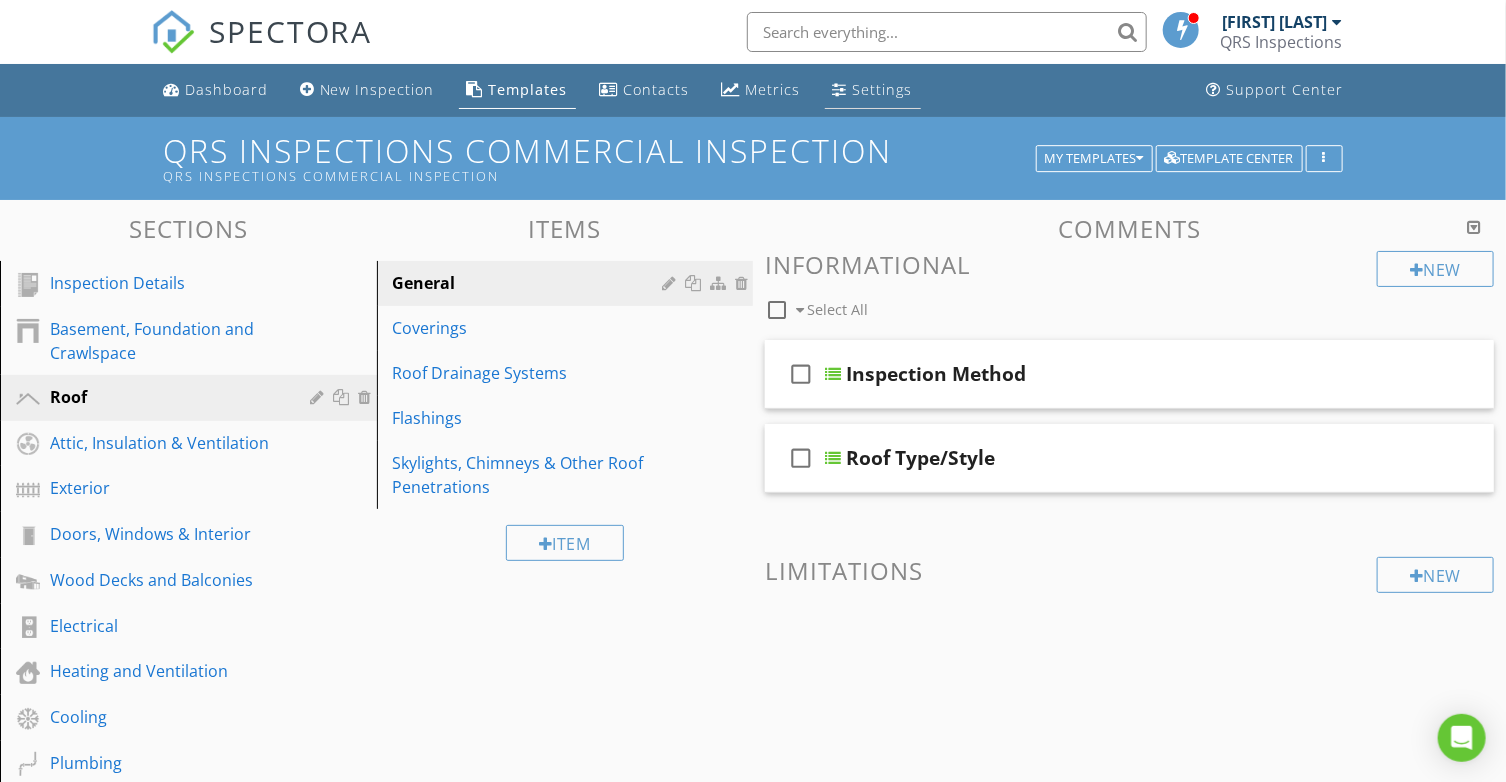 click on "Settings" at bounding box center [873, 90] 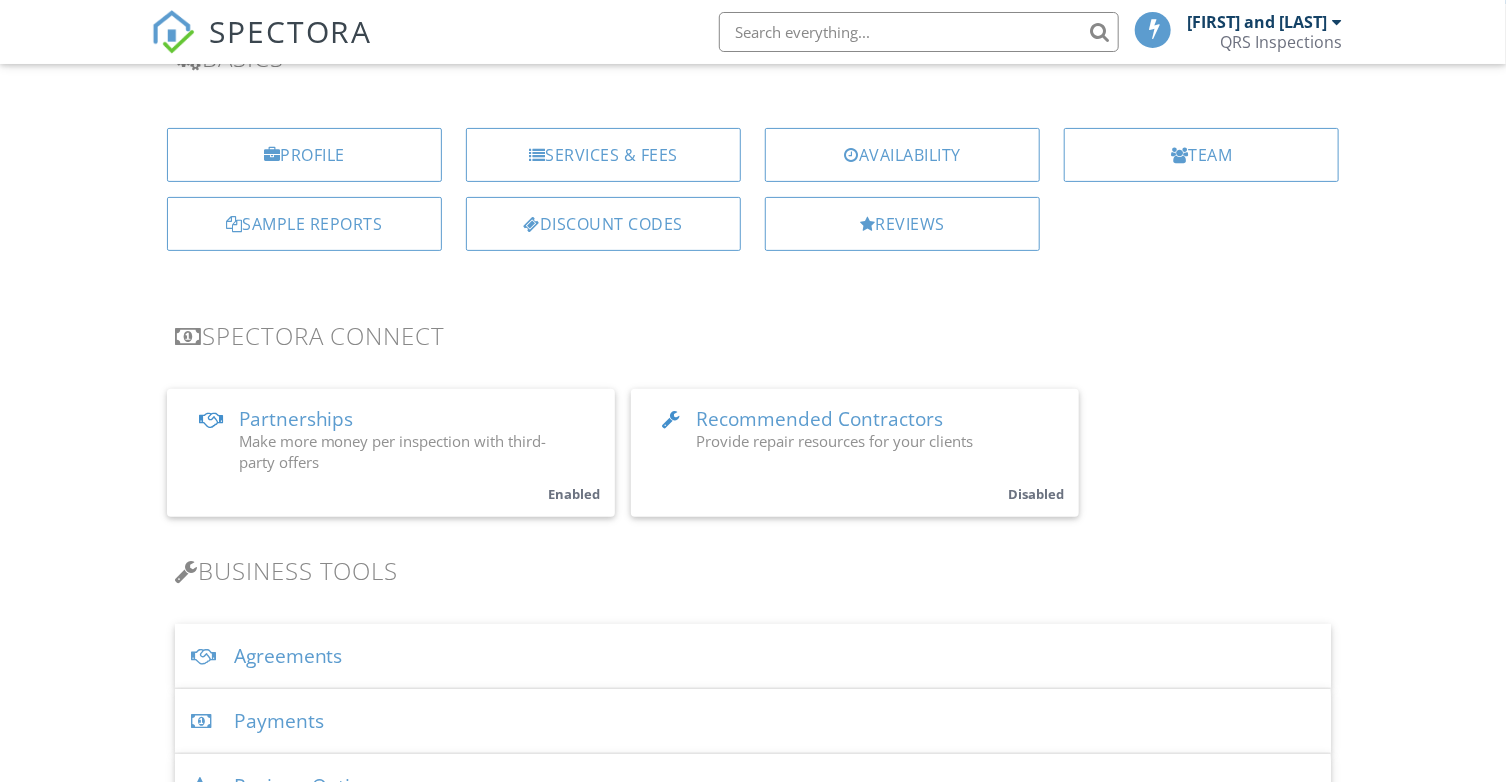scroll, scrollTop: 450, scrollLeft: 0, axis: vertical 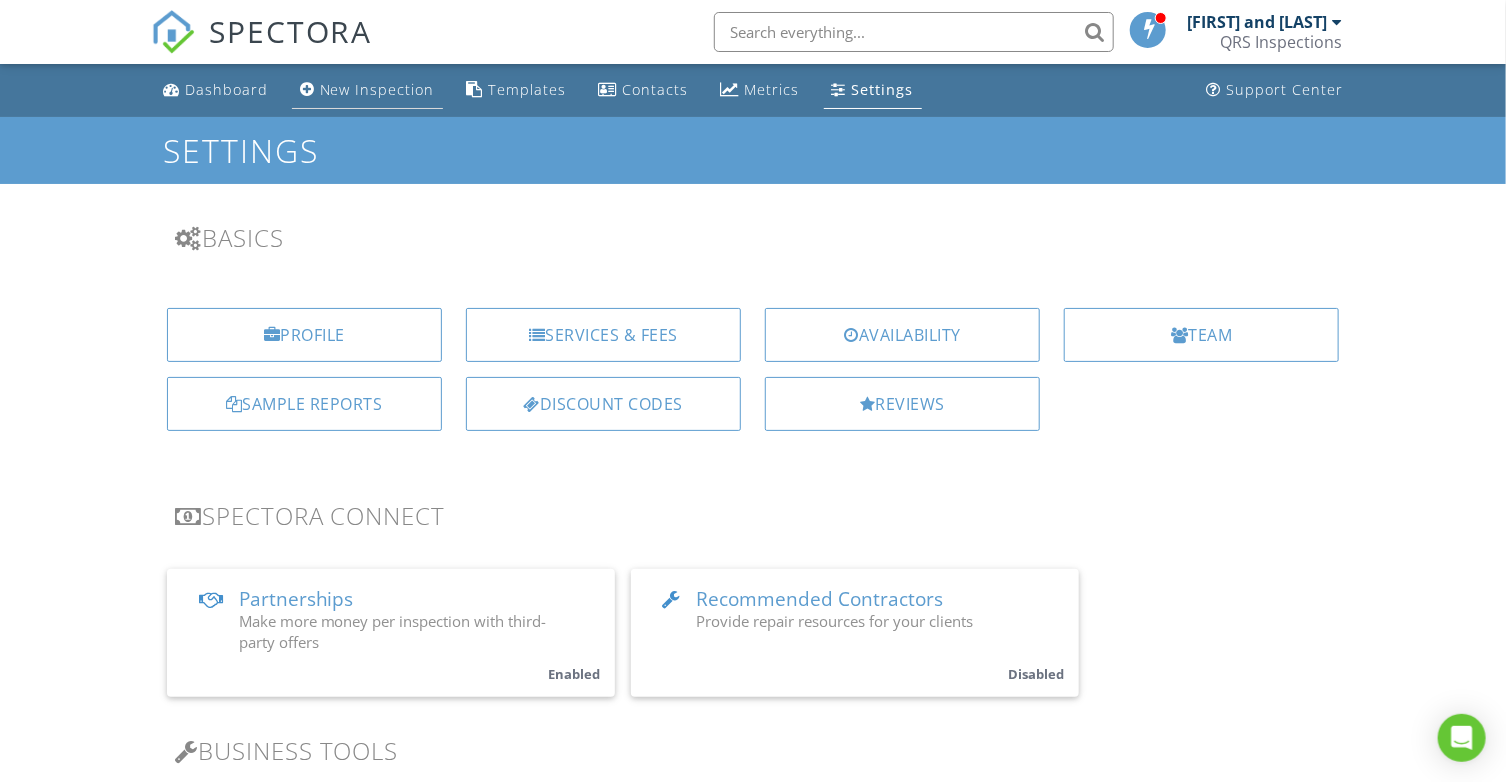 click on "New Inspection" at bounding box center (377, 89) 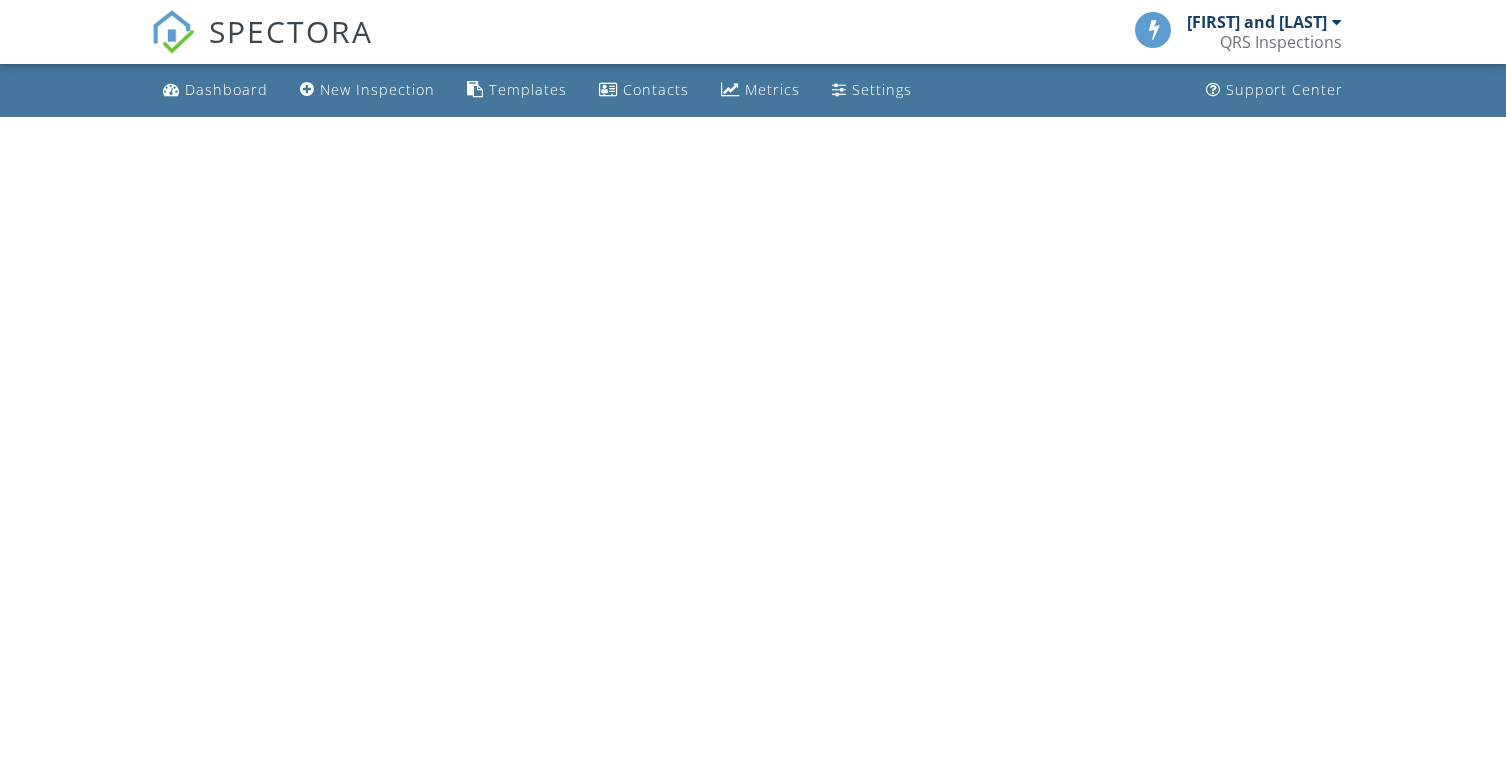 scroll, scrollTop: 0, scrollLeft: 0, axis: both 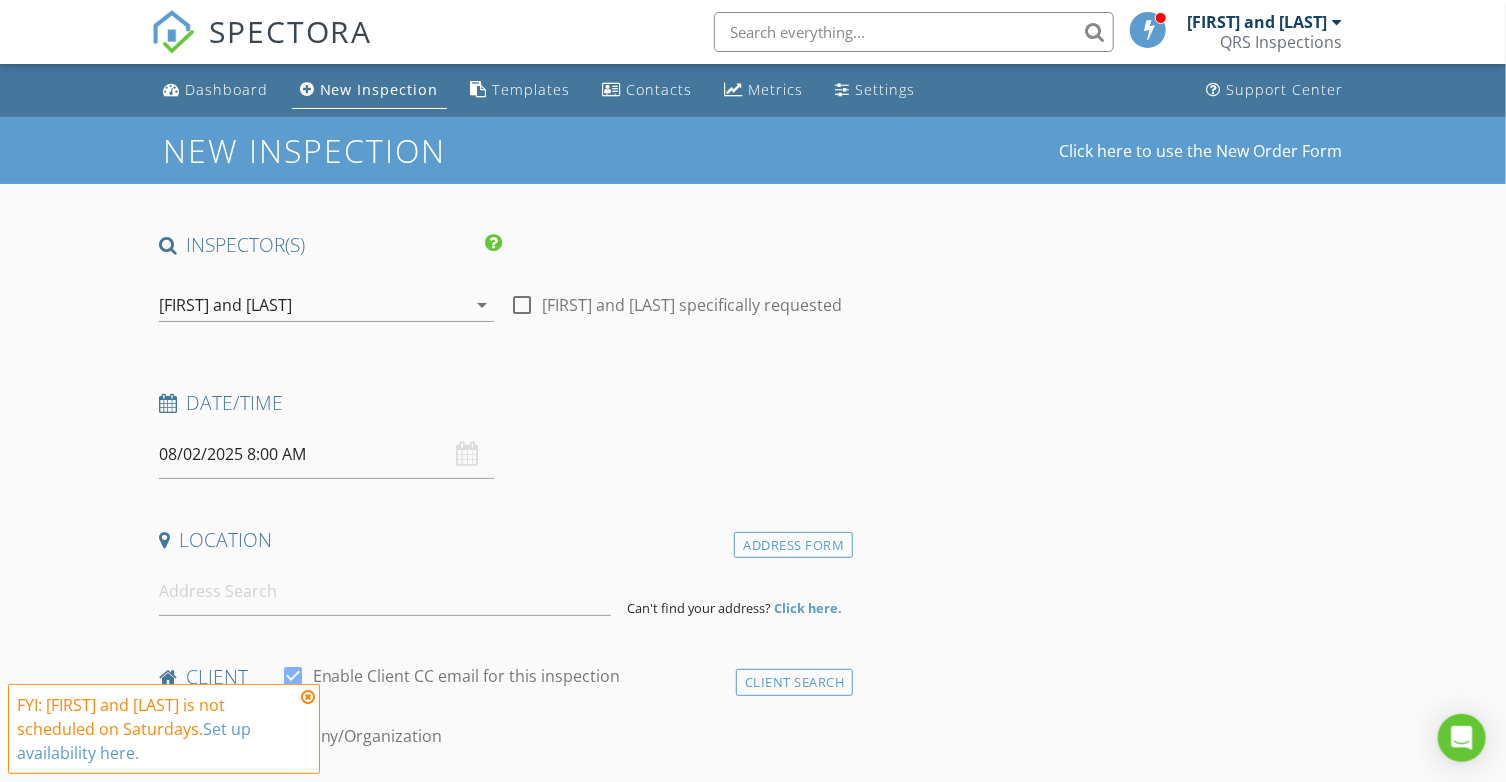 click on "[FIRST] and [LAST]" at bounding box center [1257, 22] 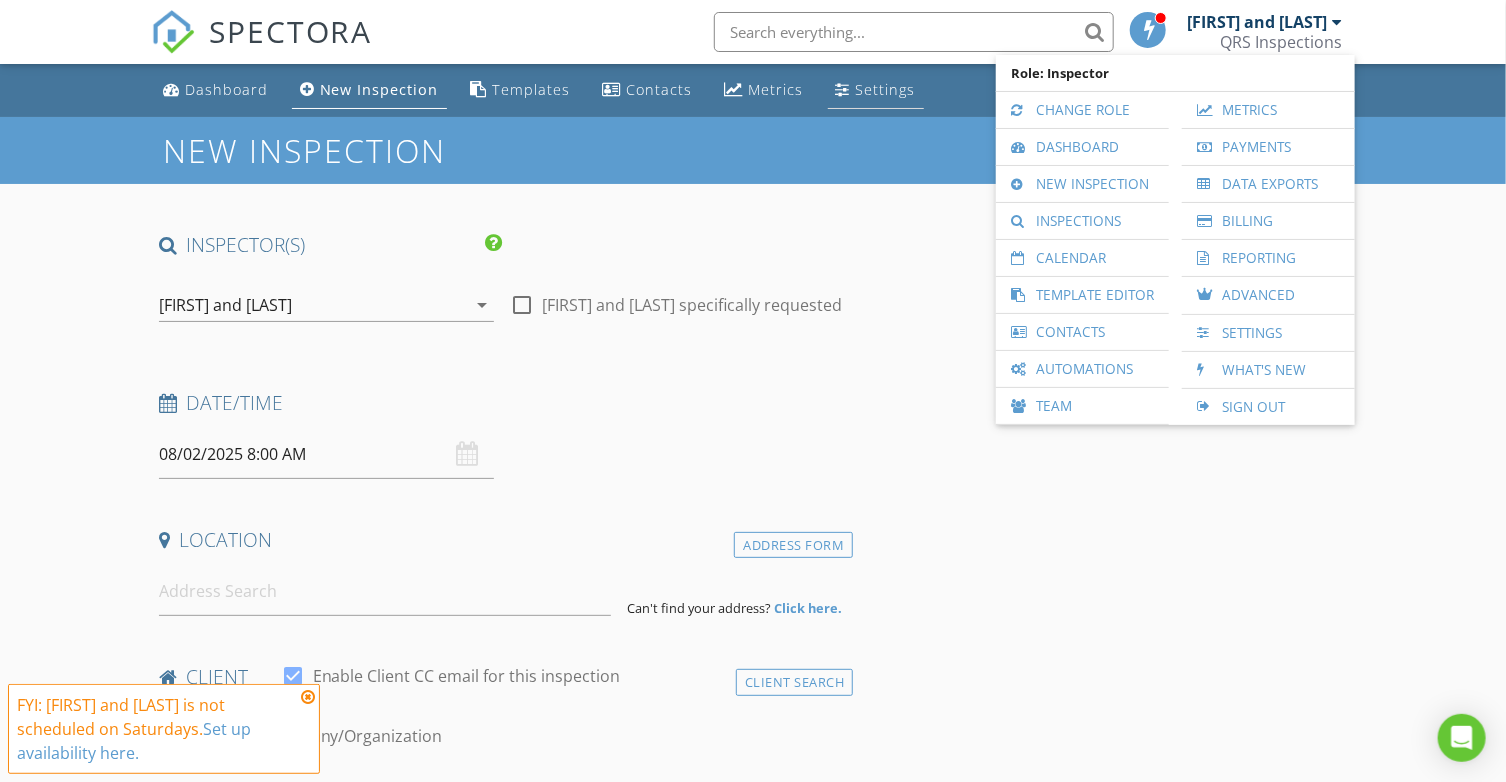 click on "Settings" at bounding box center (886, 89) 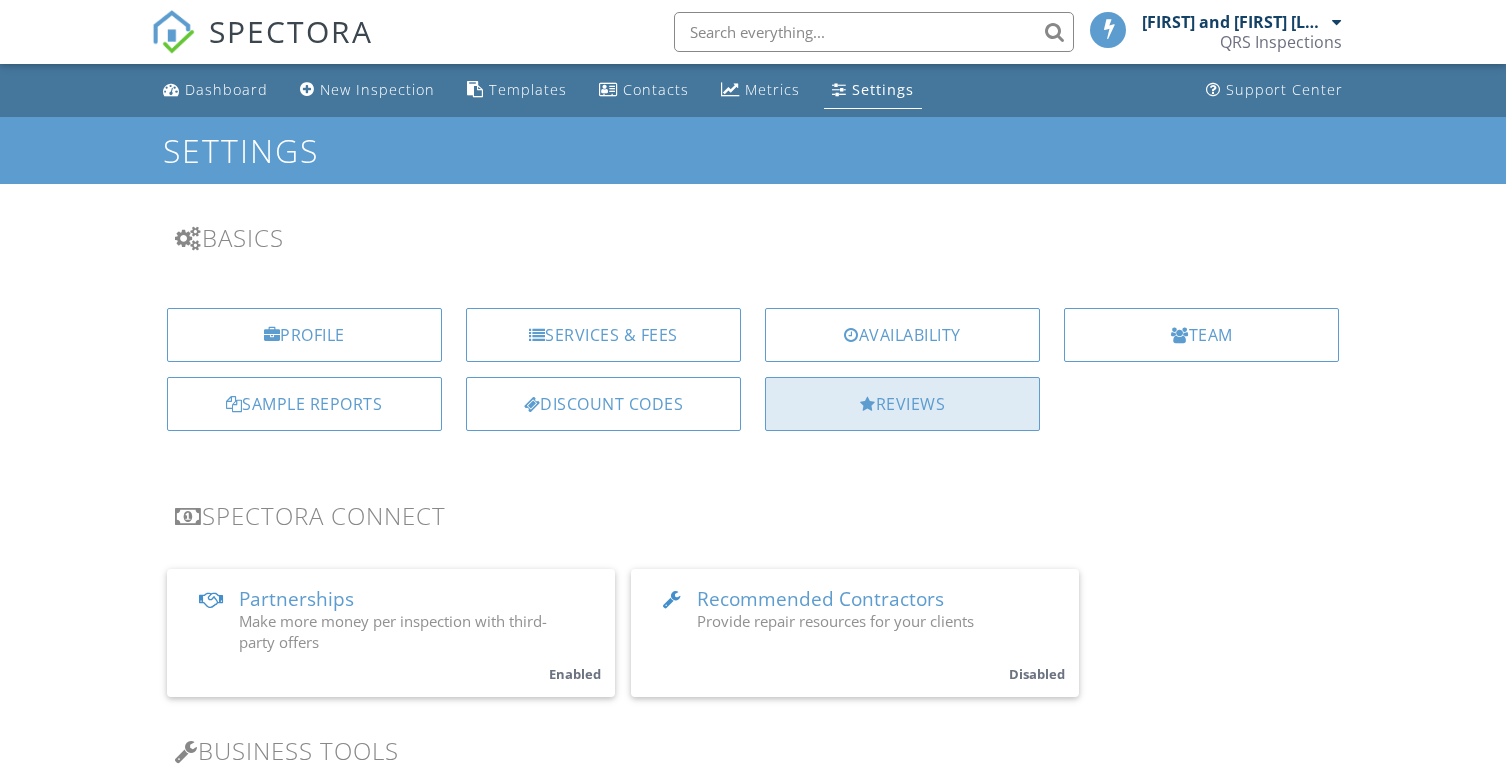 scroll, scrollTop: 0, scrollLeft: 0, axis: both 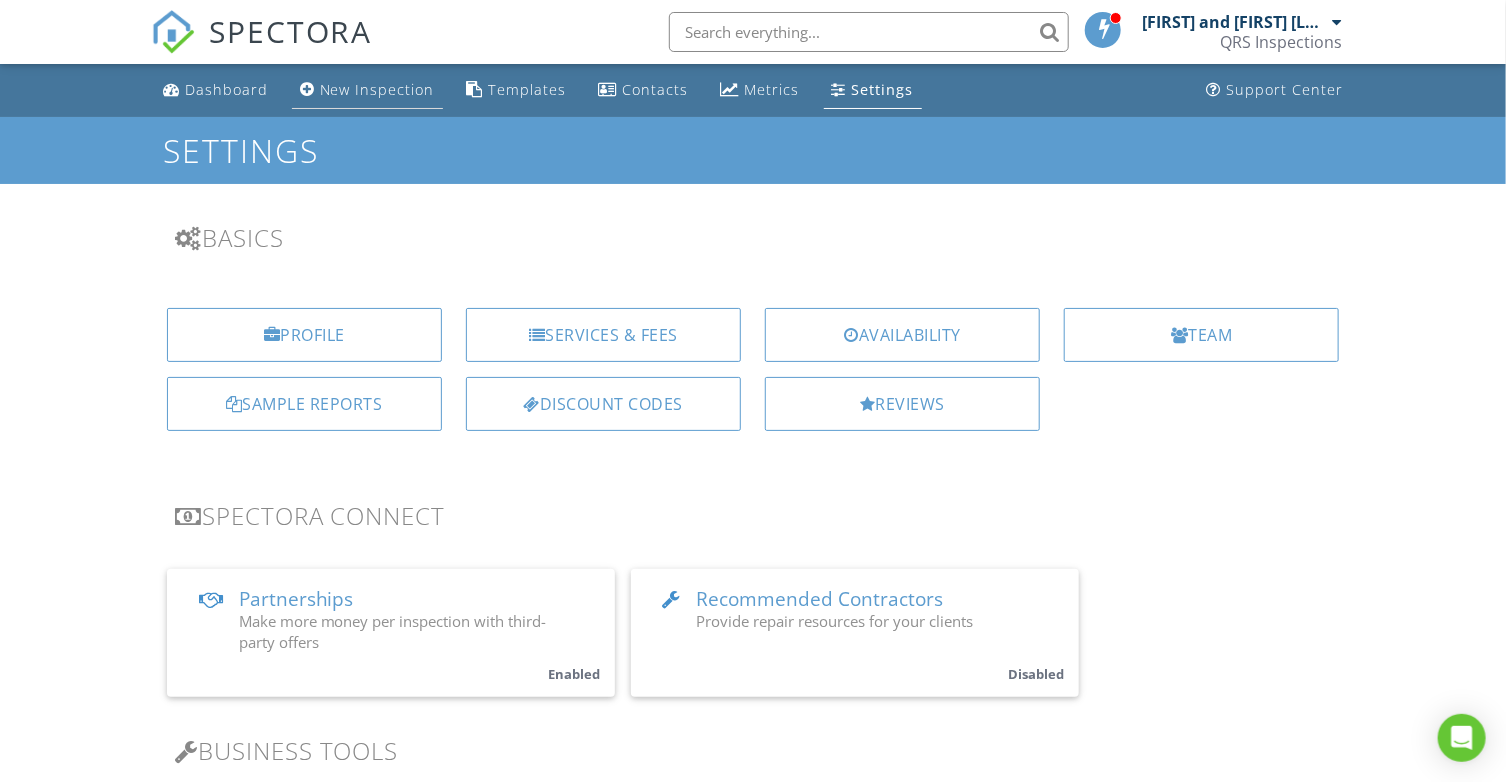 click on "New Inspection" at bounding box center [377, 89] 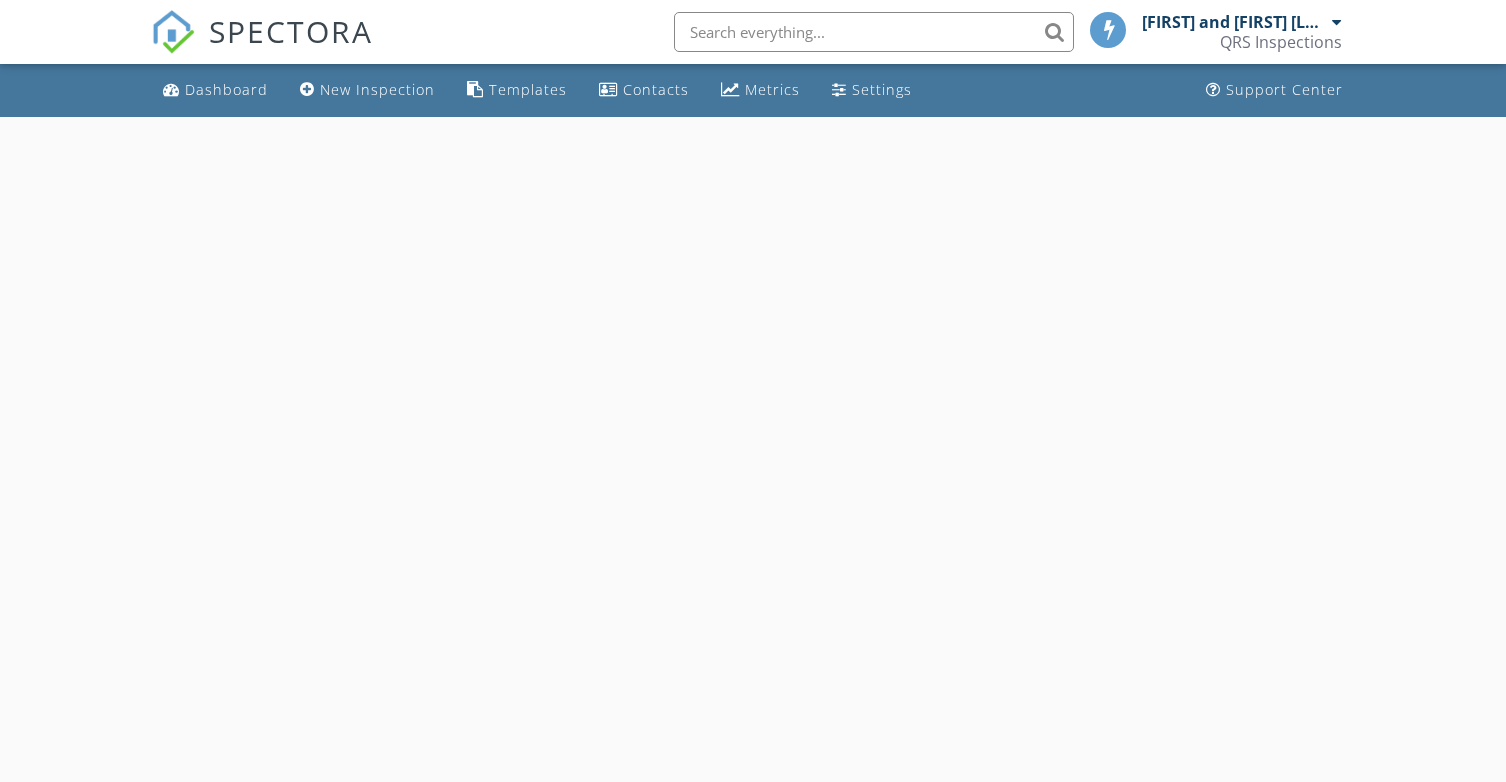 scroll, scrollTop: 0, scrollLeft: 0, axis: both 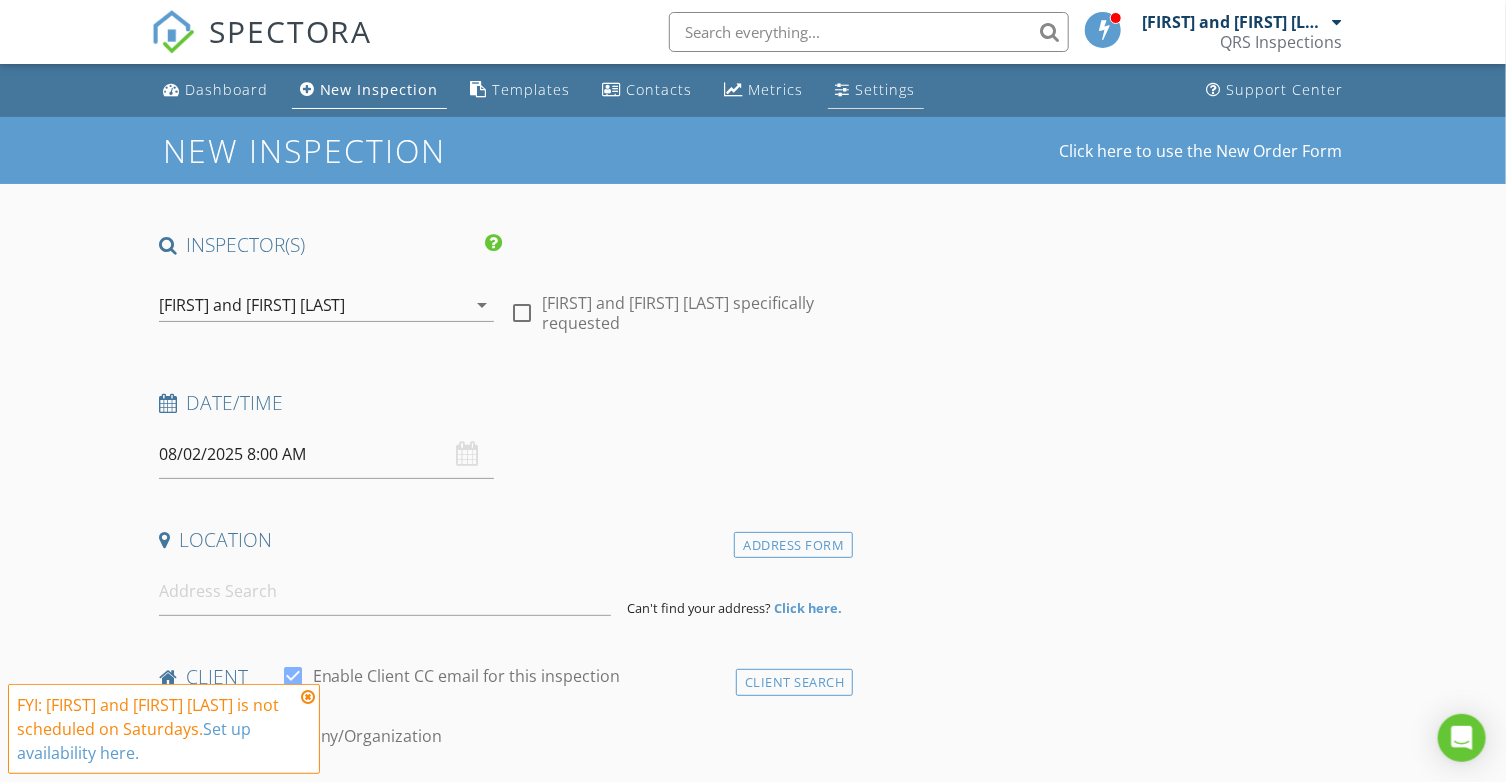 click on "Settings" at bounding box center [886, 89] 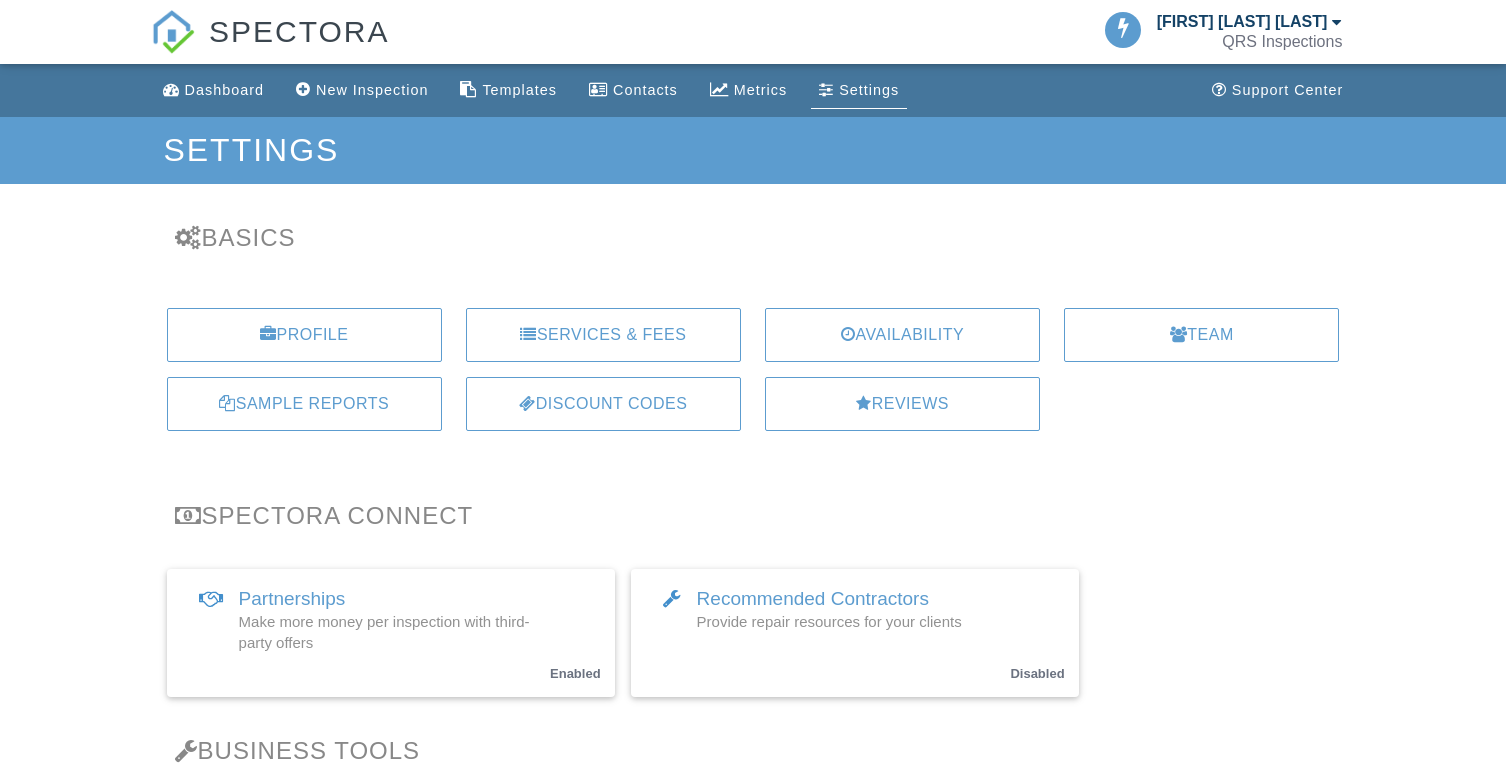 scroll, scrollTop: 0, scrollLeft: 0, axis: both 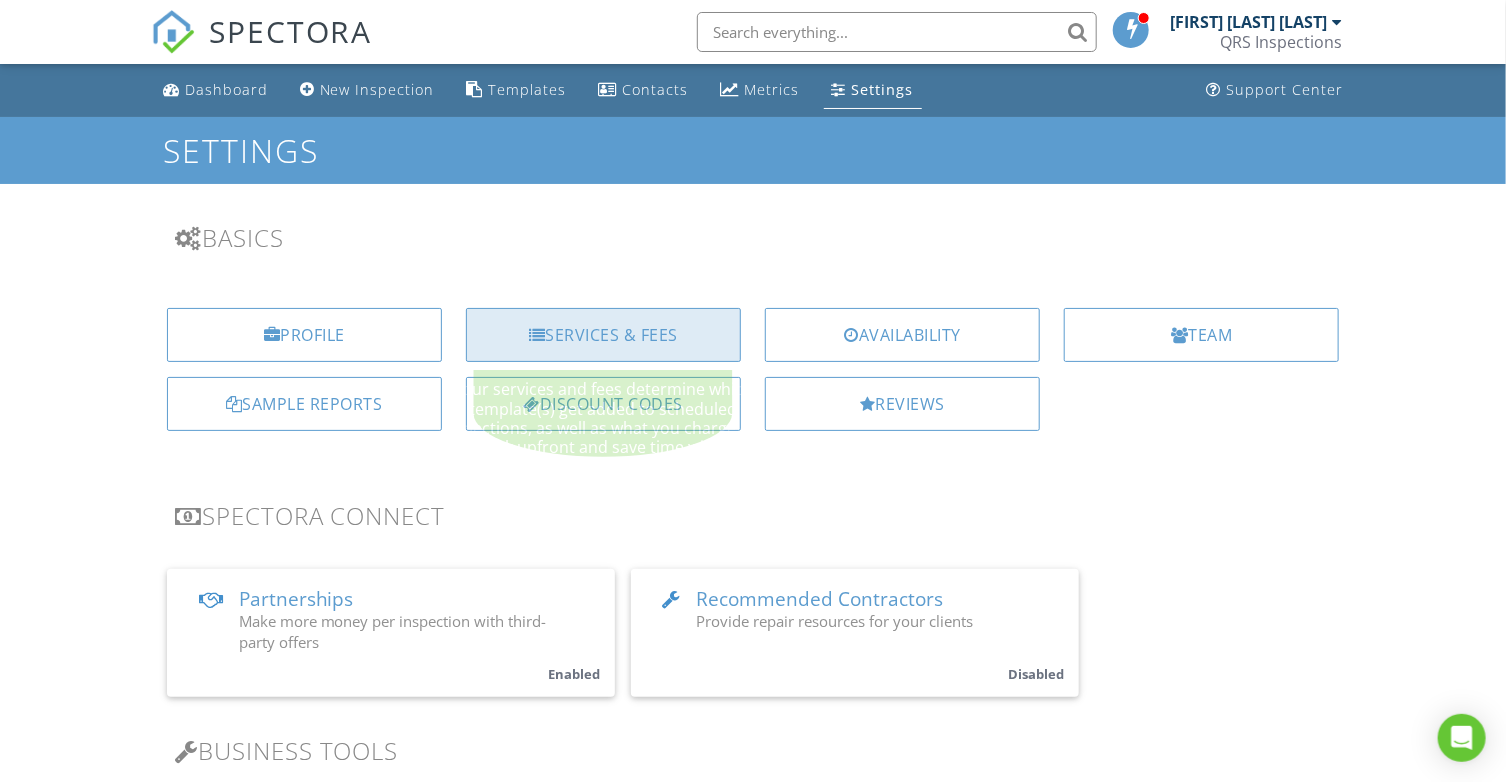 click on "Services & Fees" at bounding box center [603, 335] 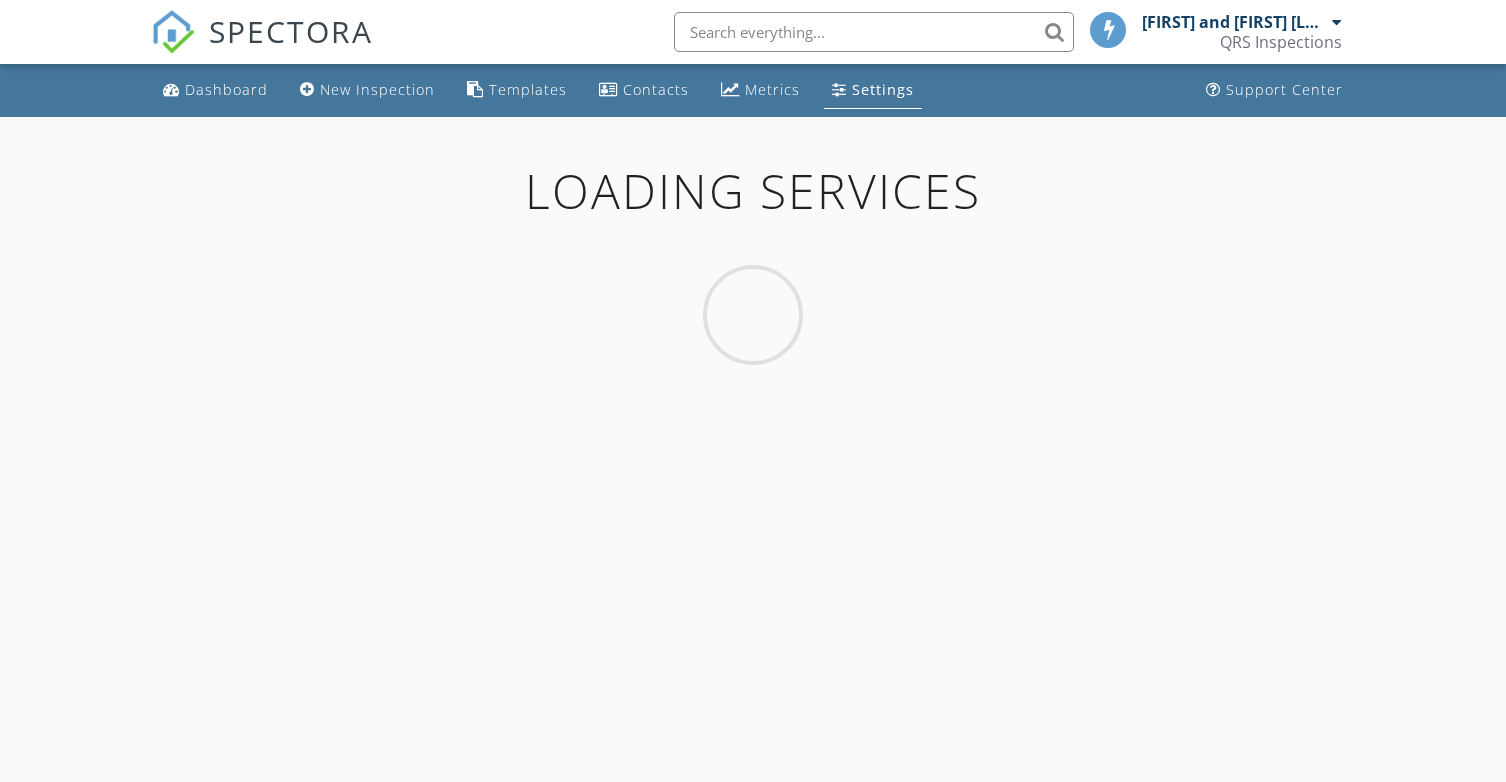 scroll, scrollTop: 0, scrollLeft: 0, axis: both 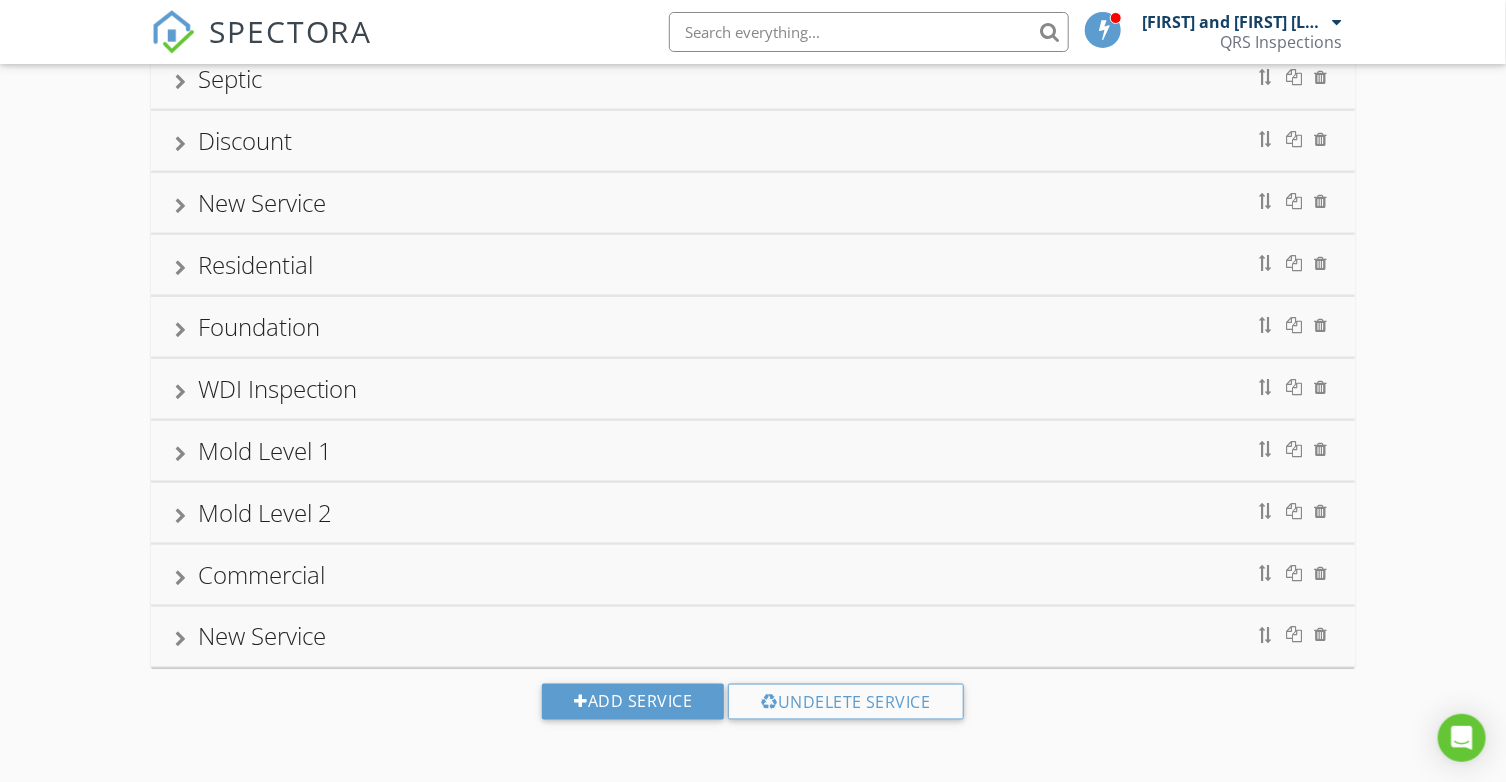click on "New Service" at bounding box center (753, 637) 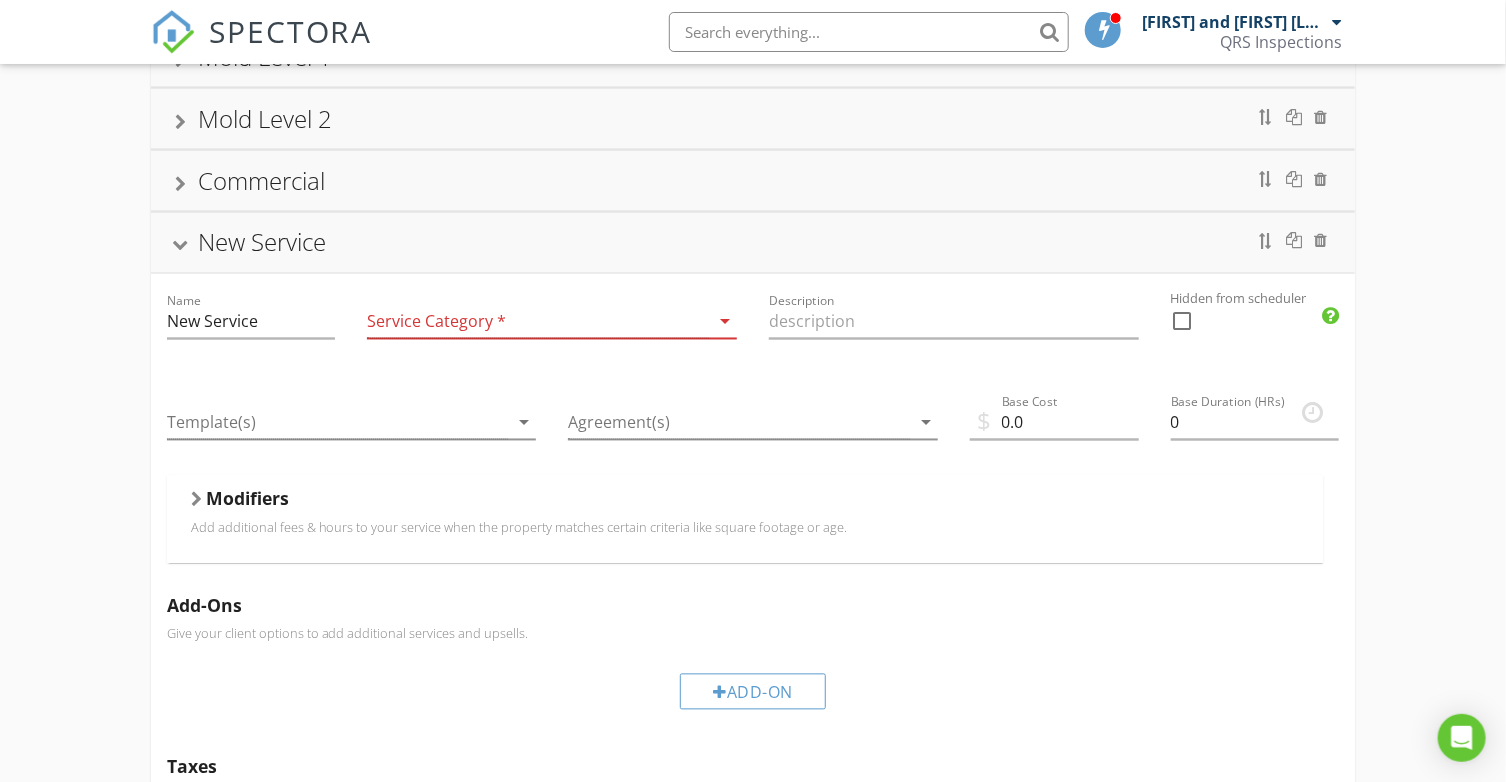 scroll, scrollTop: 1197, scrollLeft: 0, axis: vertical 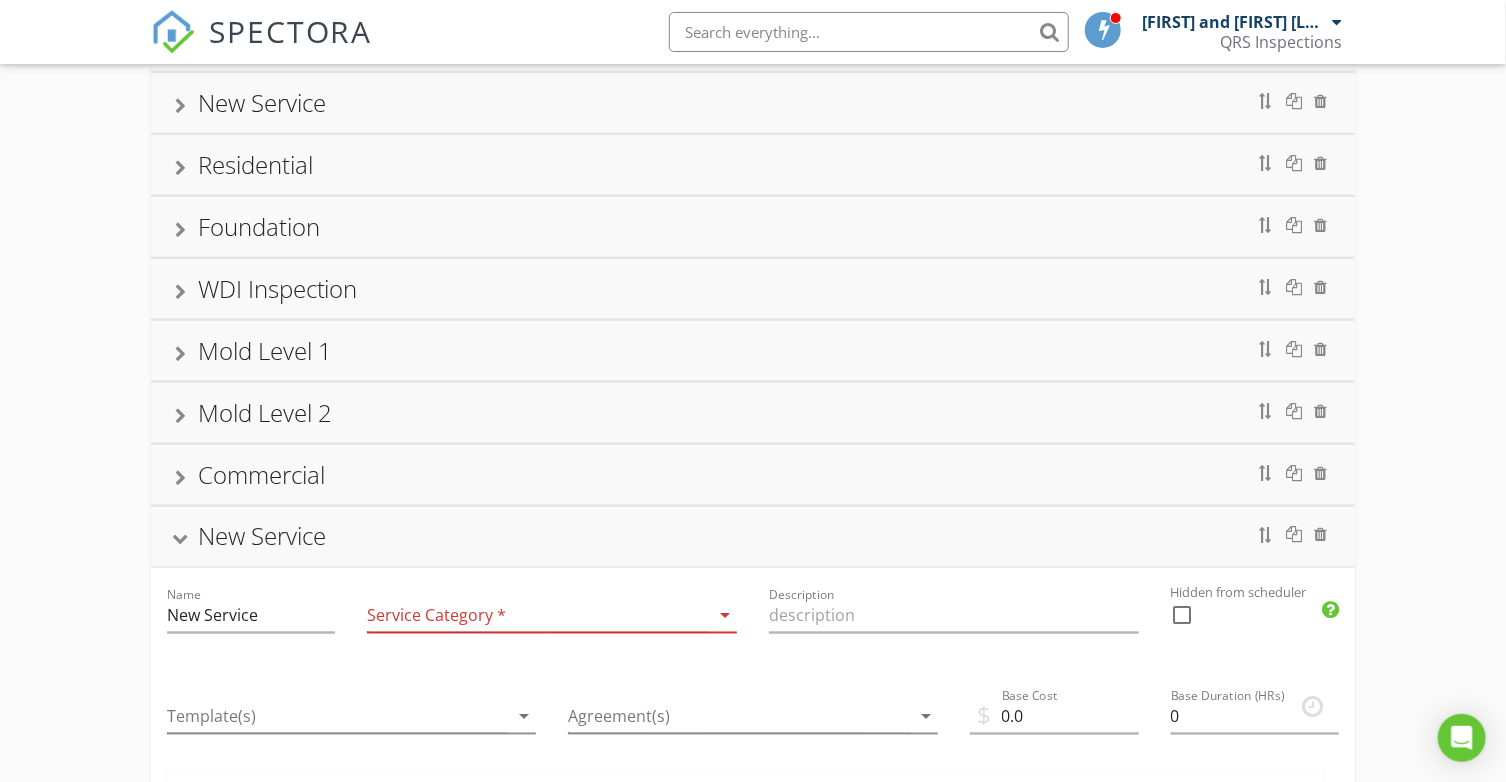 click on "New Service" at bounding box center (753, 537) 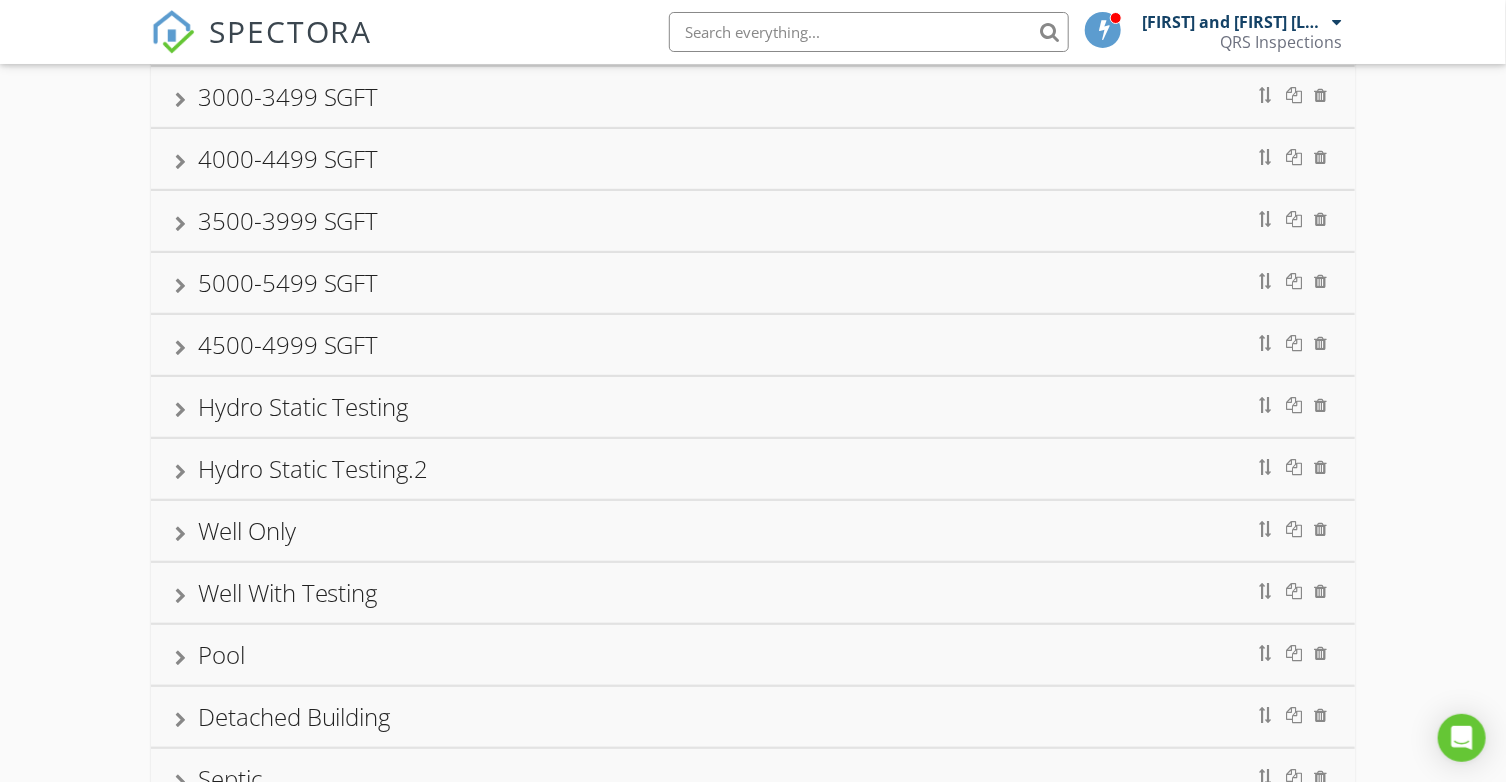 scroll, scrollTop: 0, scrollLeft: 0, axis: both 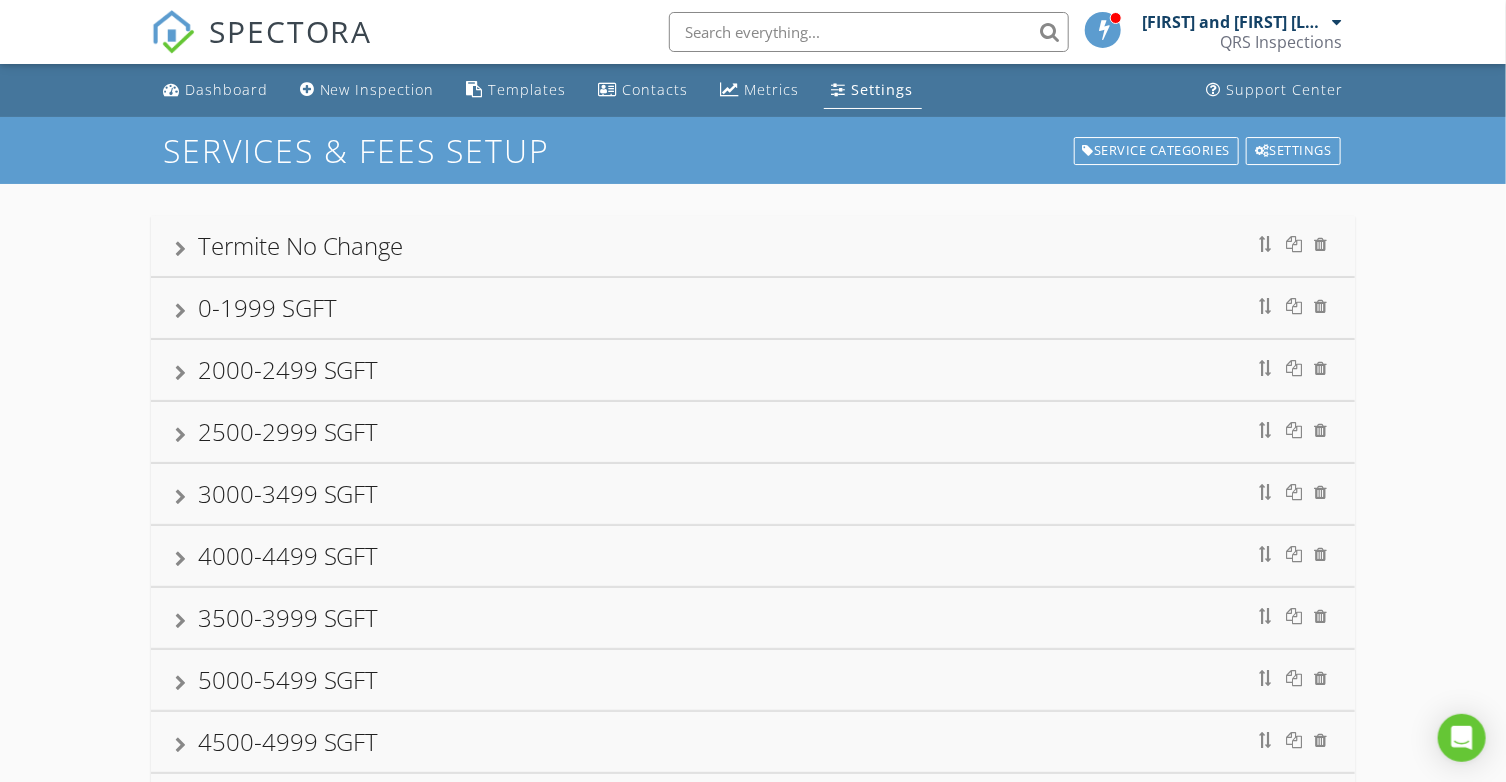 click on "Settings" at bounding box center [883, 89] 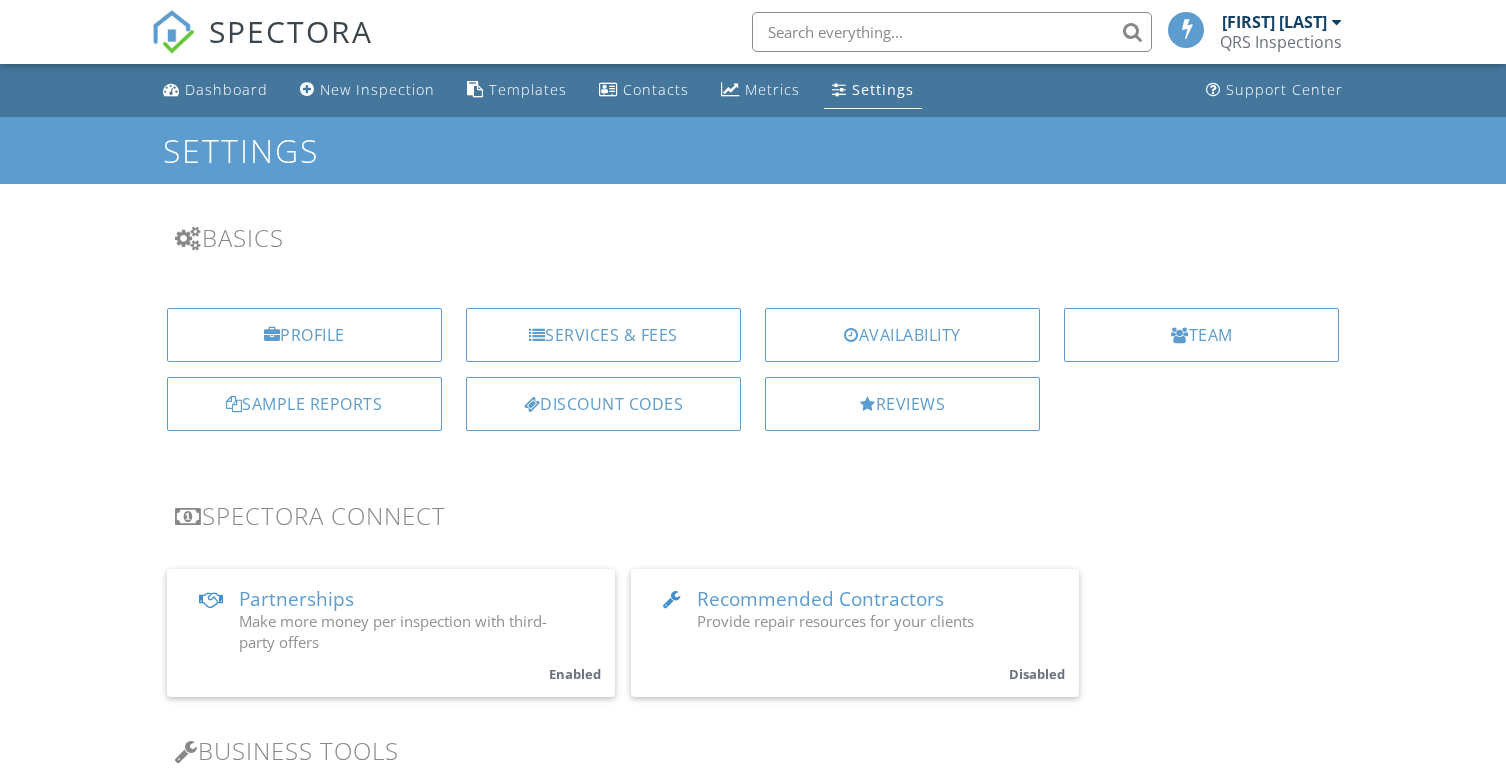 scroll, scrollTop: 0, scrollLeft: 0, axis: both 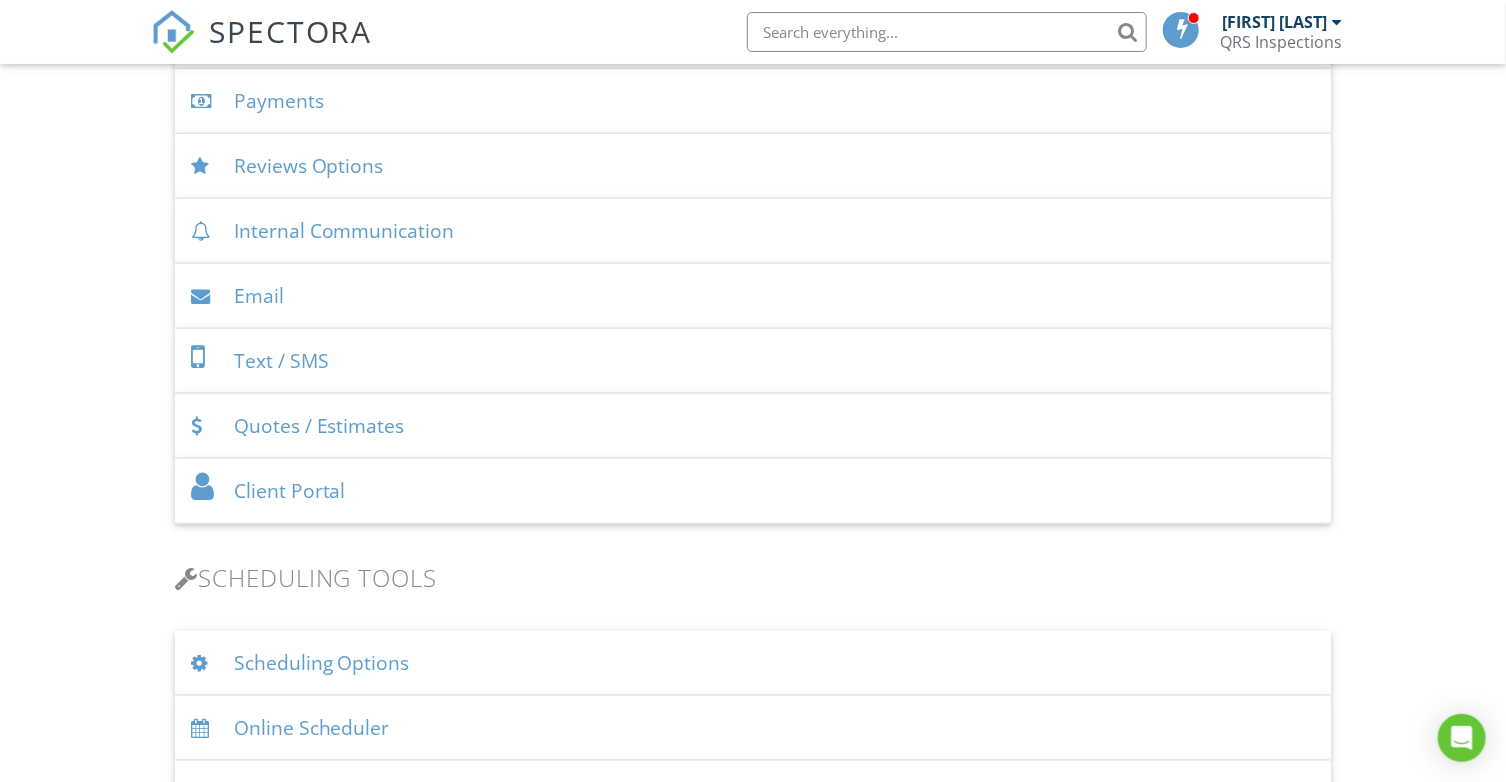 click on "Text / SMS" at bounding box center [753, 361] 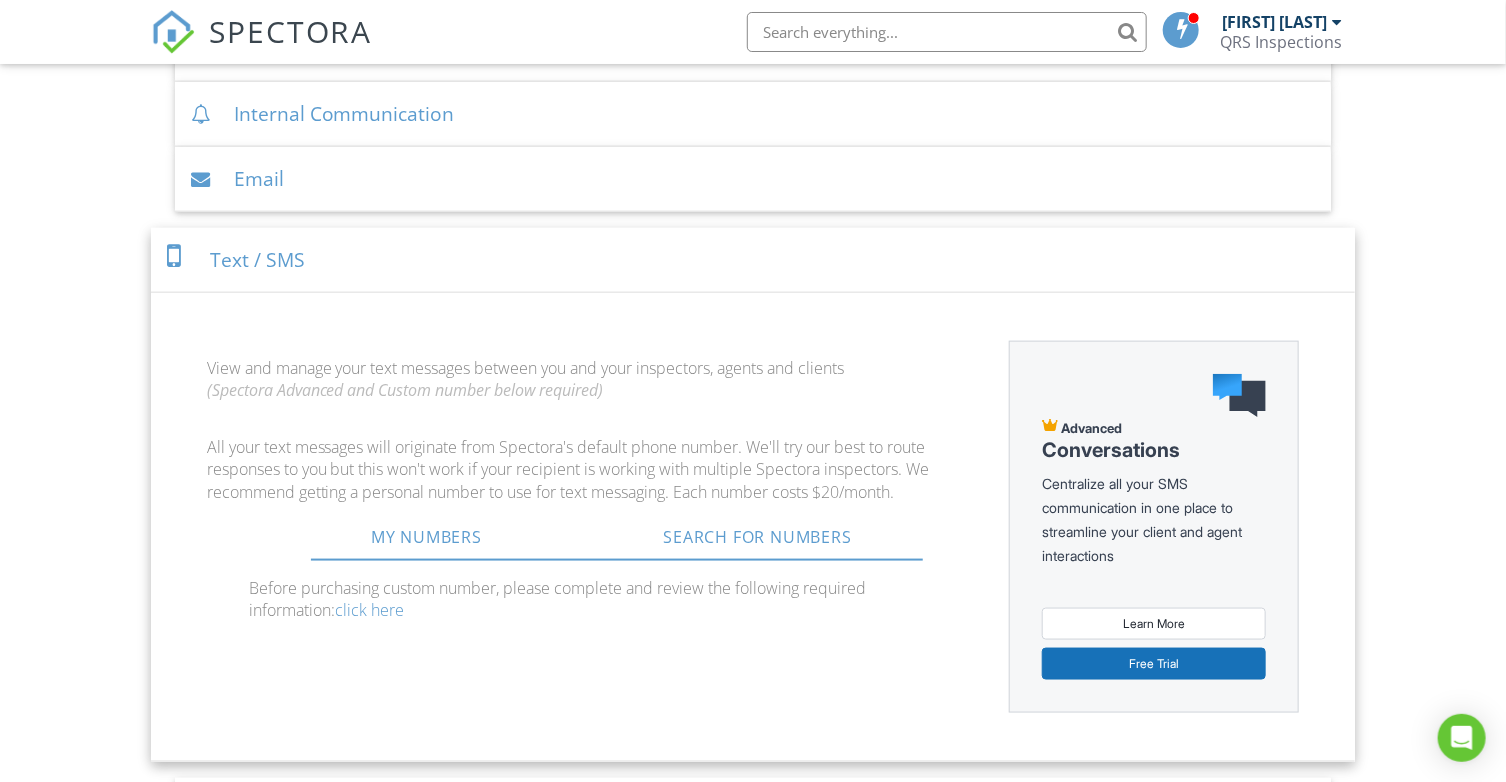 scroll, scrollTop: 800, scrollLeft: 0, axis: vertical 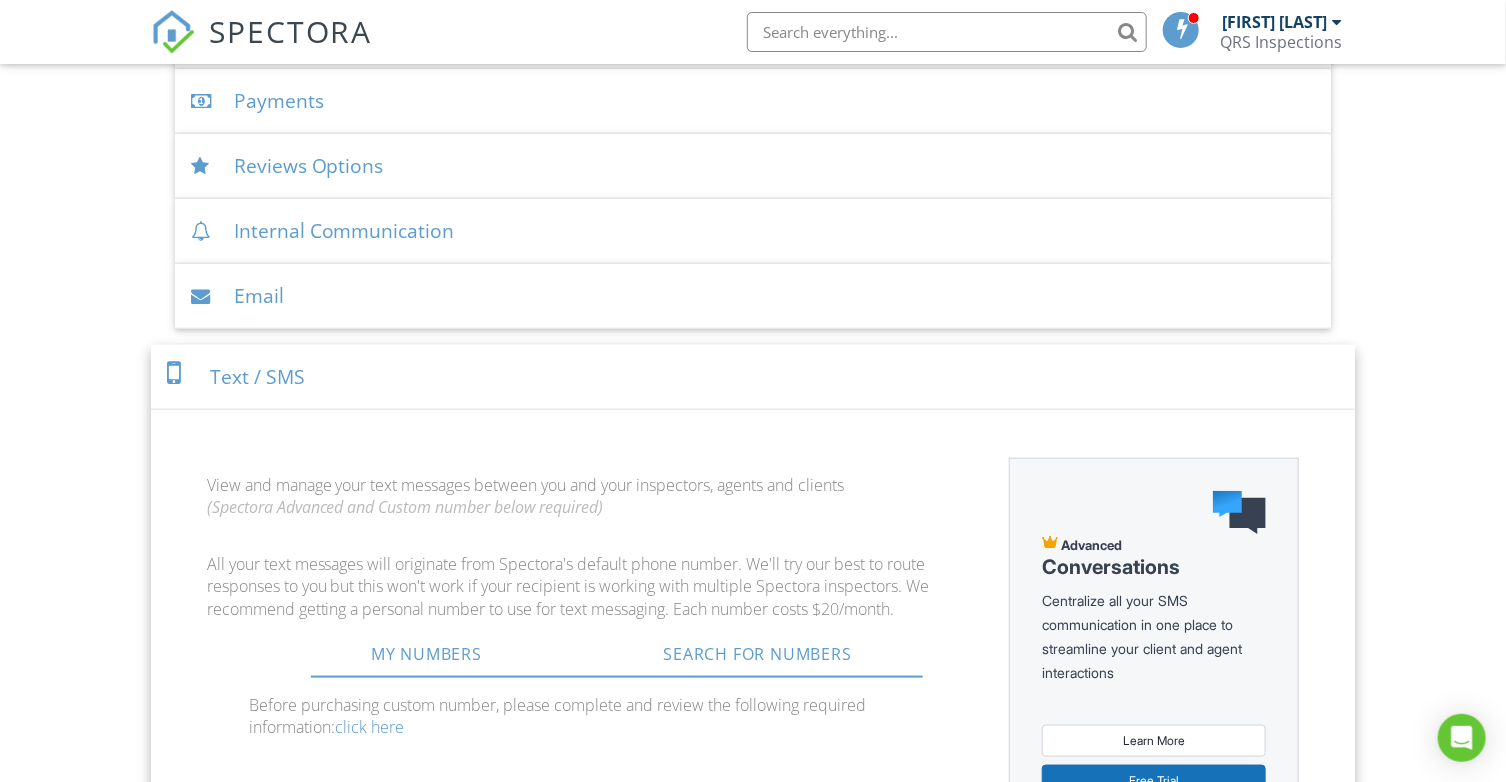 click on "Text / SMS" at bounding box center [753, 377] 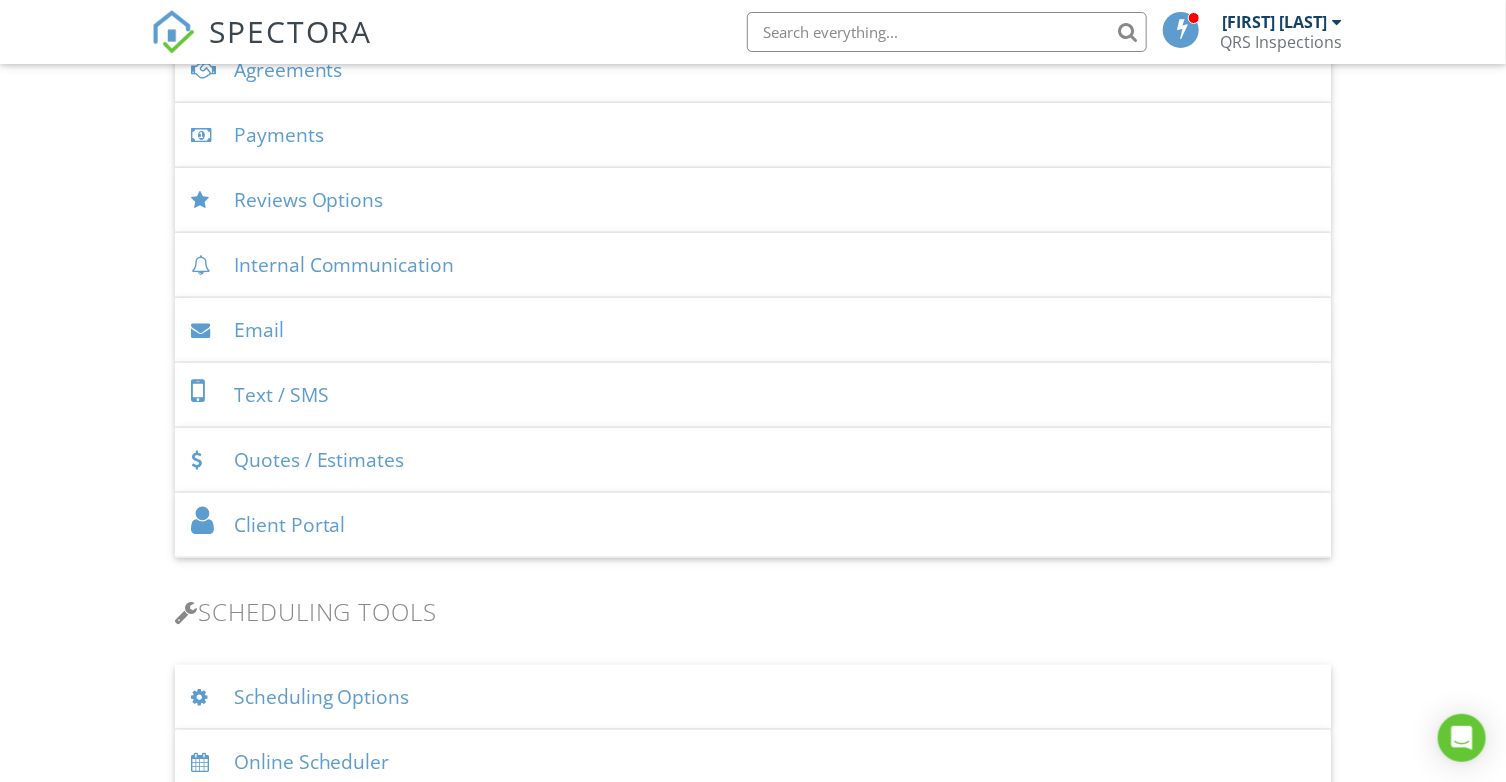 scroll, scrollTop: 900, scrollLeft: 0, axis: vertical 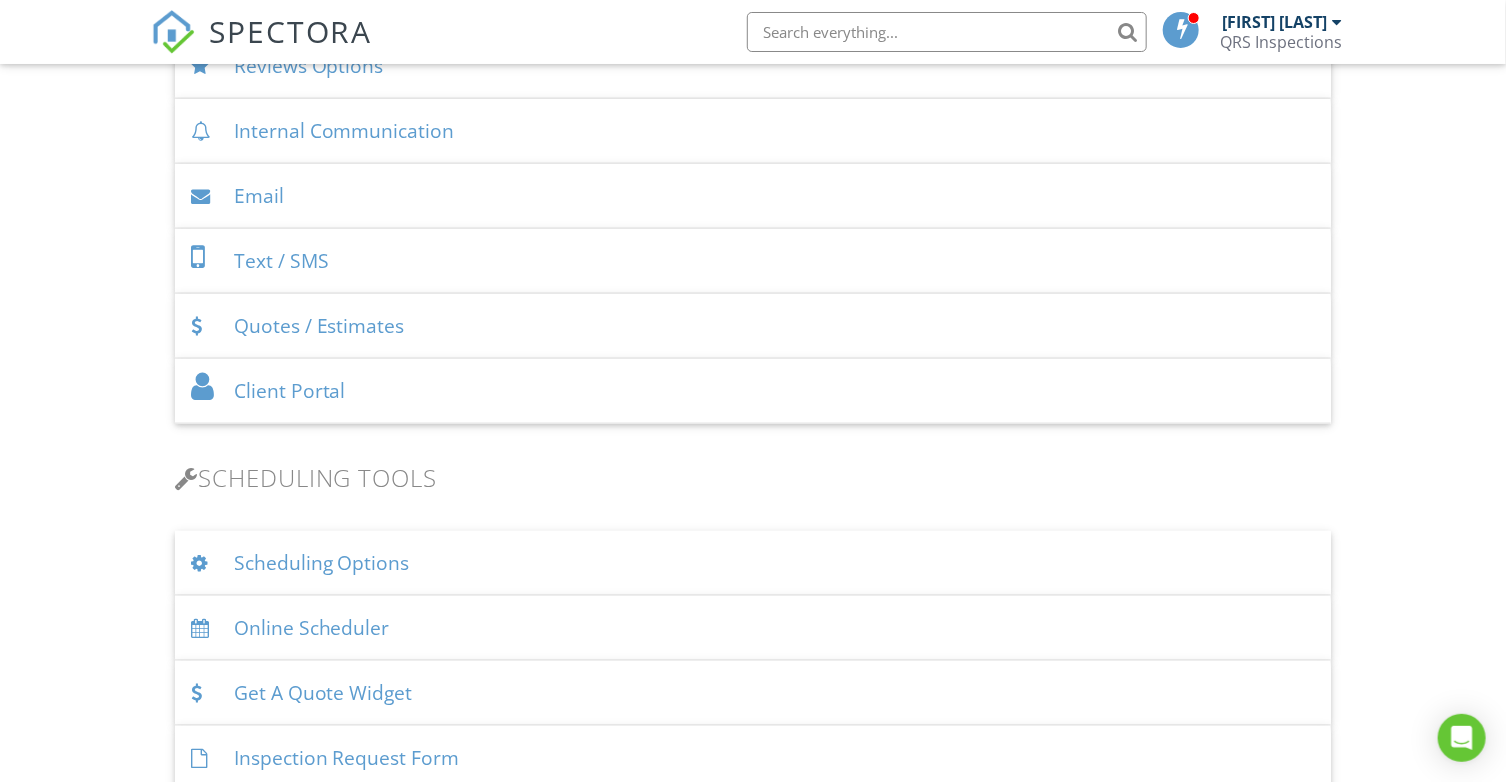 click on "Text / SMS" at bounding box center [753, 261] 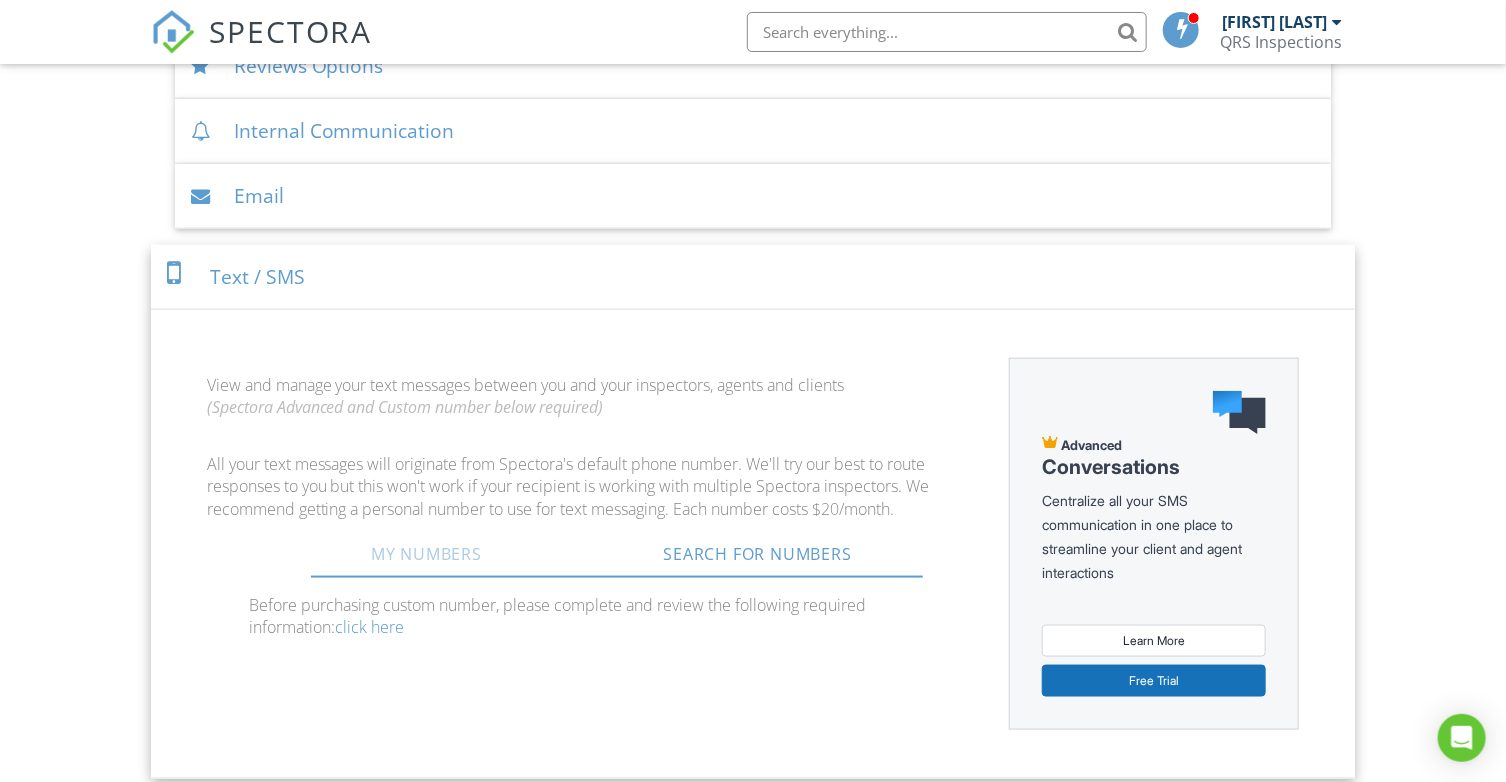click on "My Numbers" at bounding box center (426, 554) 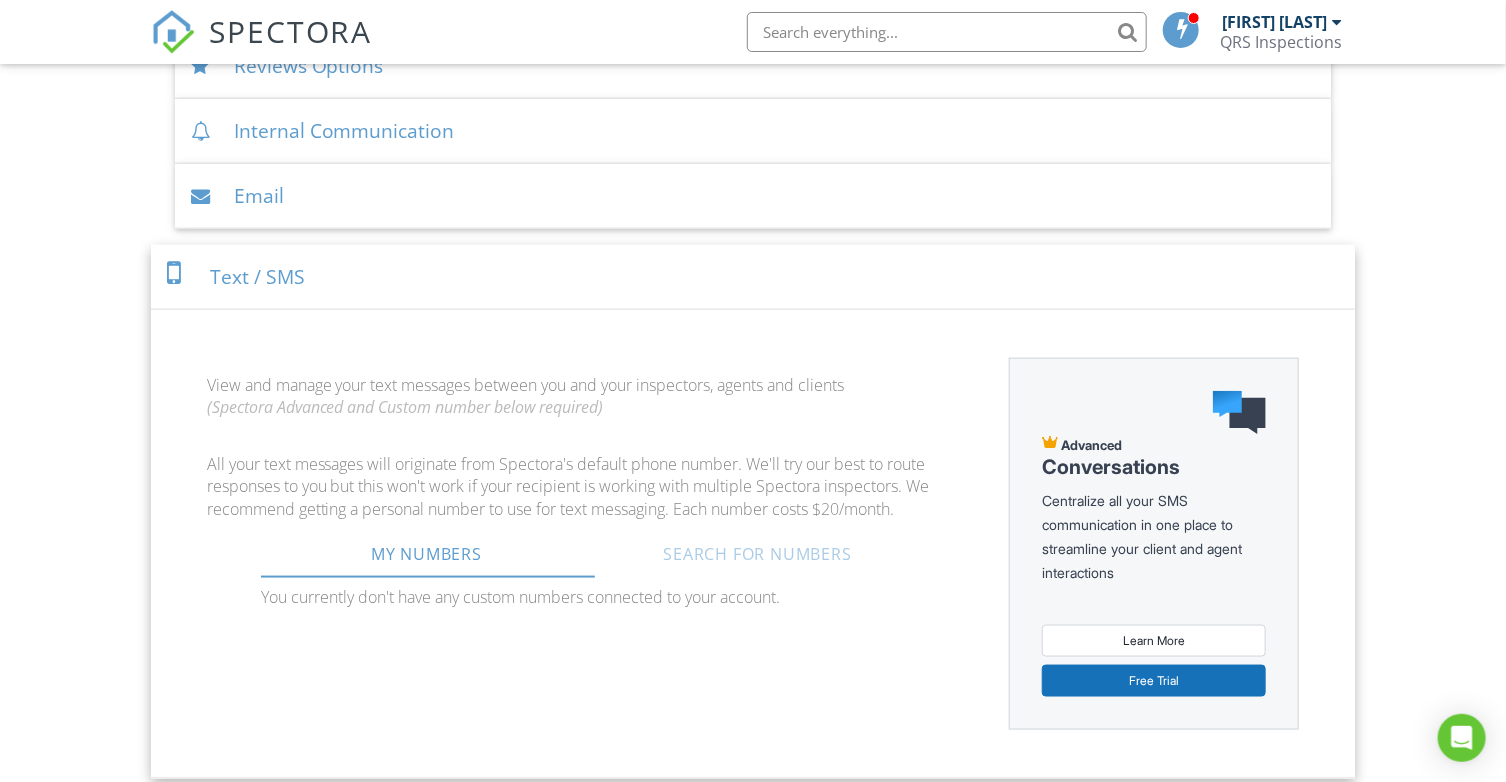 click on "Search For Numbers" at bounding box center (757, 554) 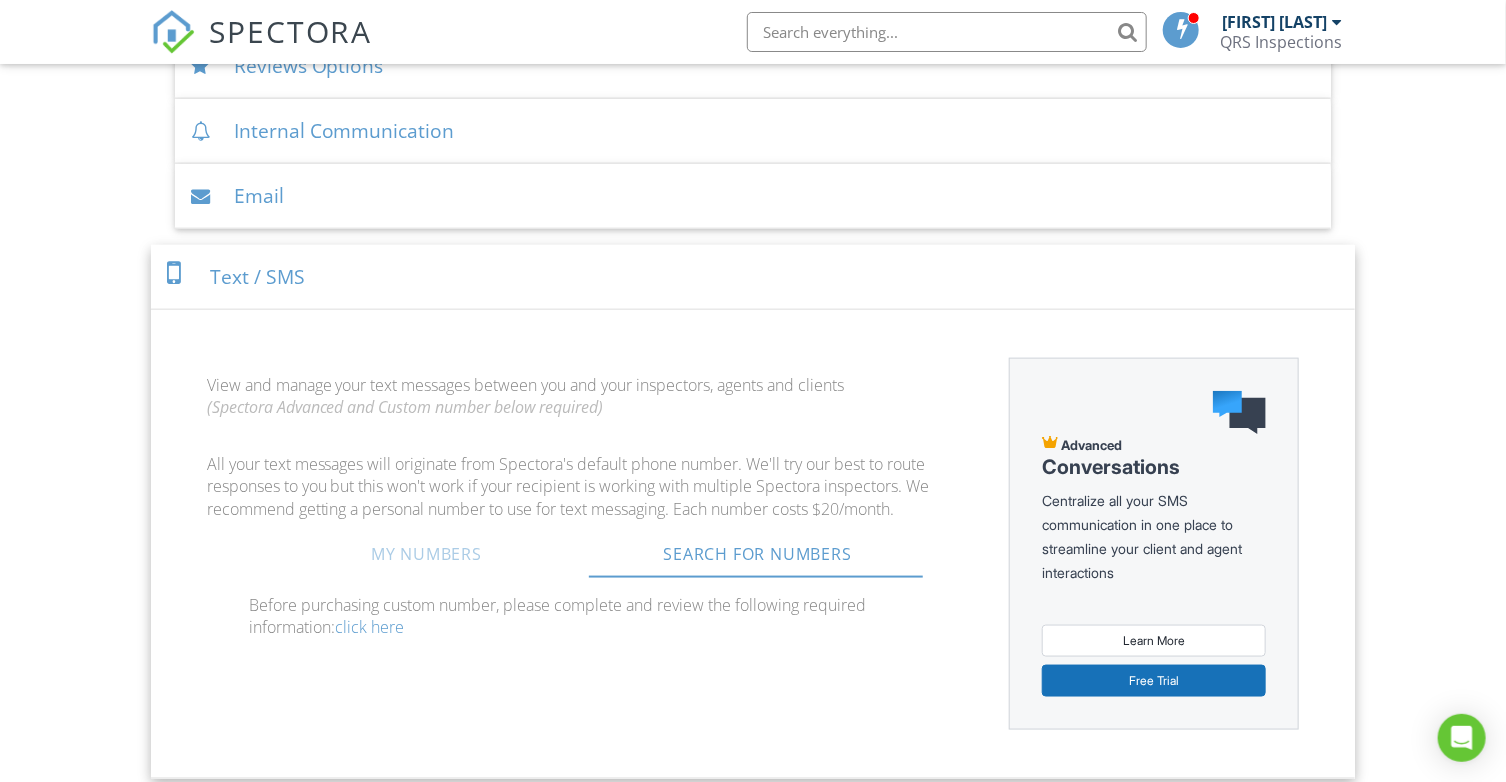 click on "My Numbers" at bounding box center (426, 554) 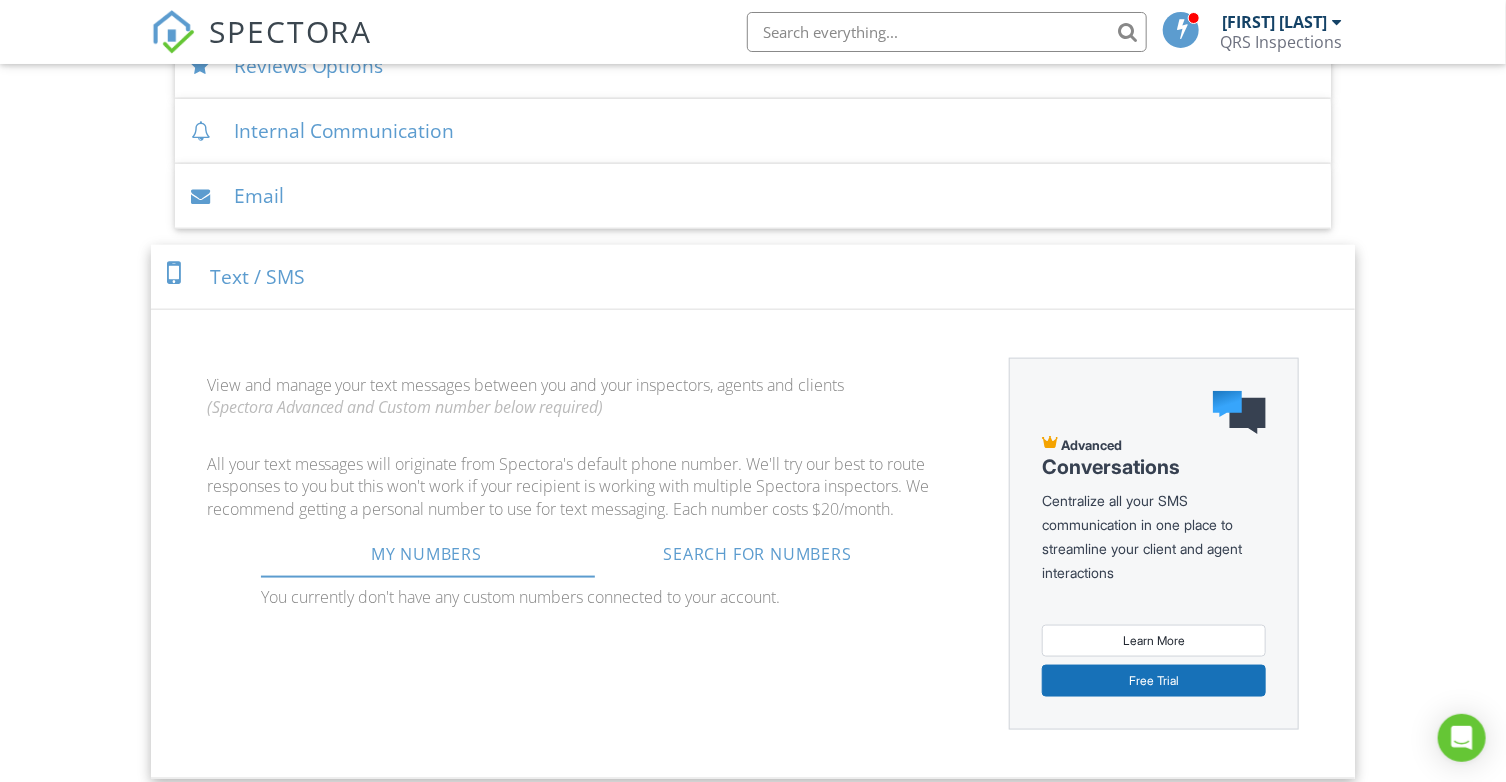 scroll, scrollTop: 800, scrollLeft: 0, axis: vertical 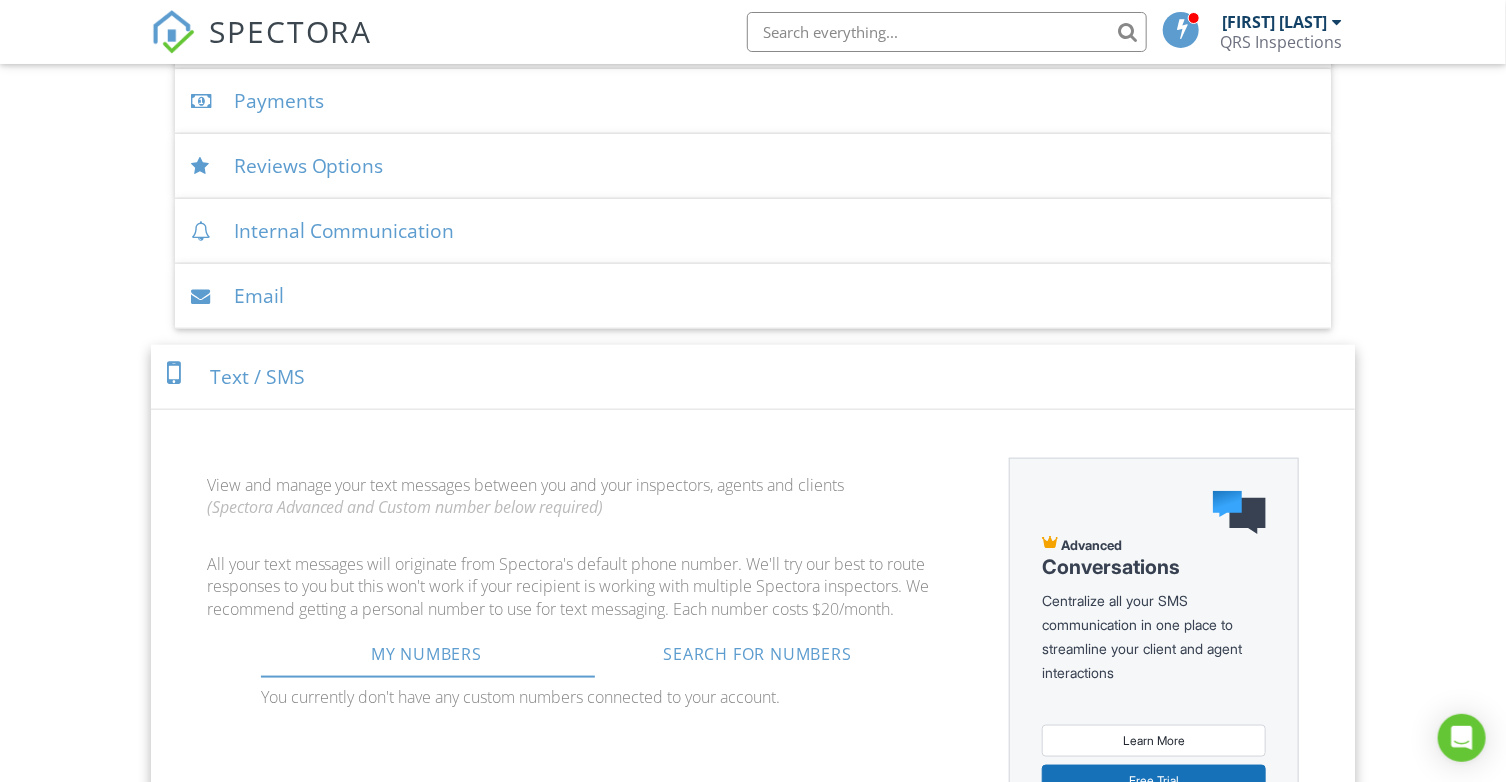 click on "Text / SMS" at bounding box center (753, 377) 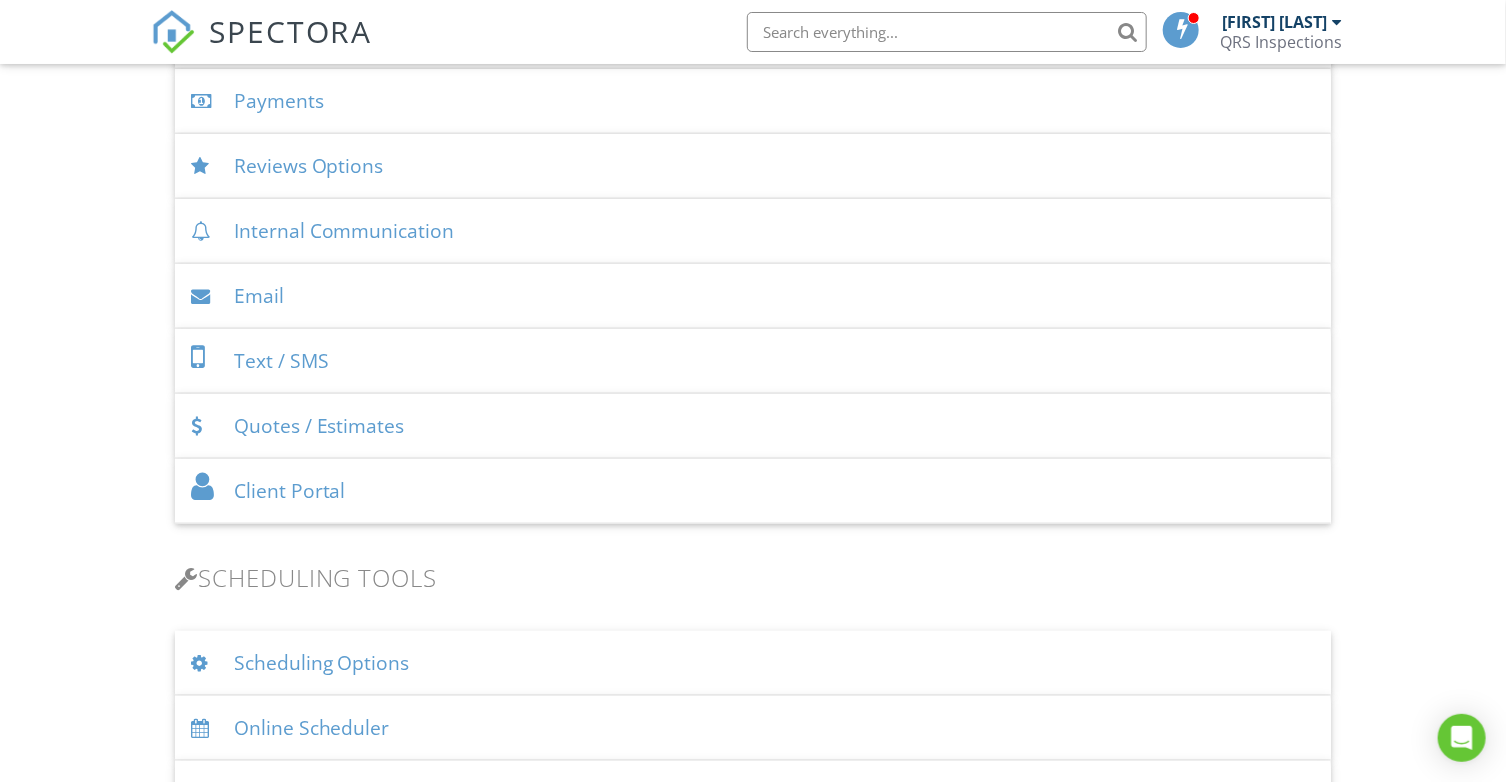 click on "Email" at bounding box center [753, 296] 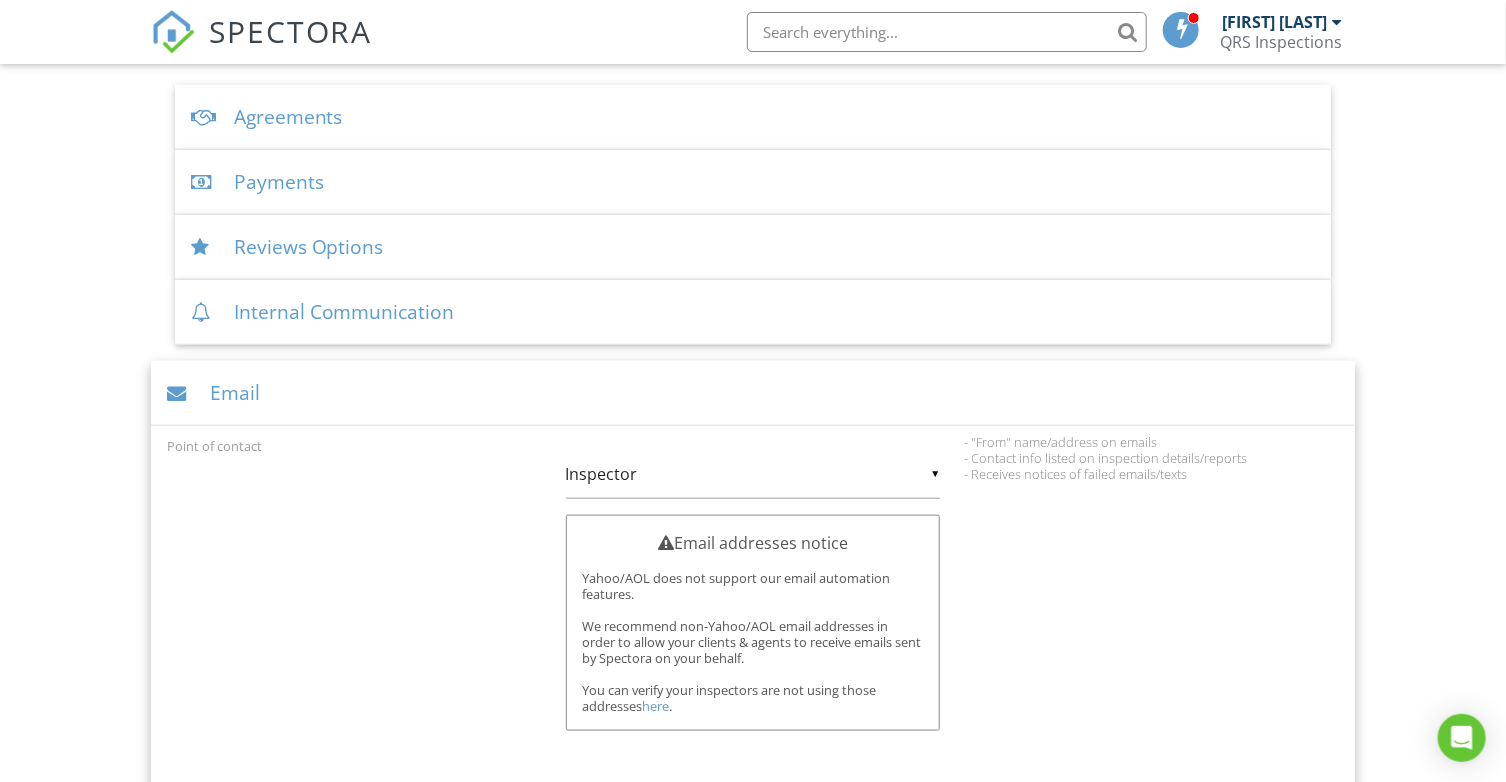 scroll, scrollTop: 700, scrollLeft: 0, axis: vertical 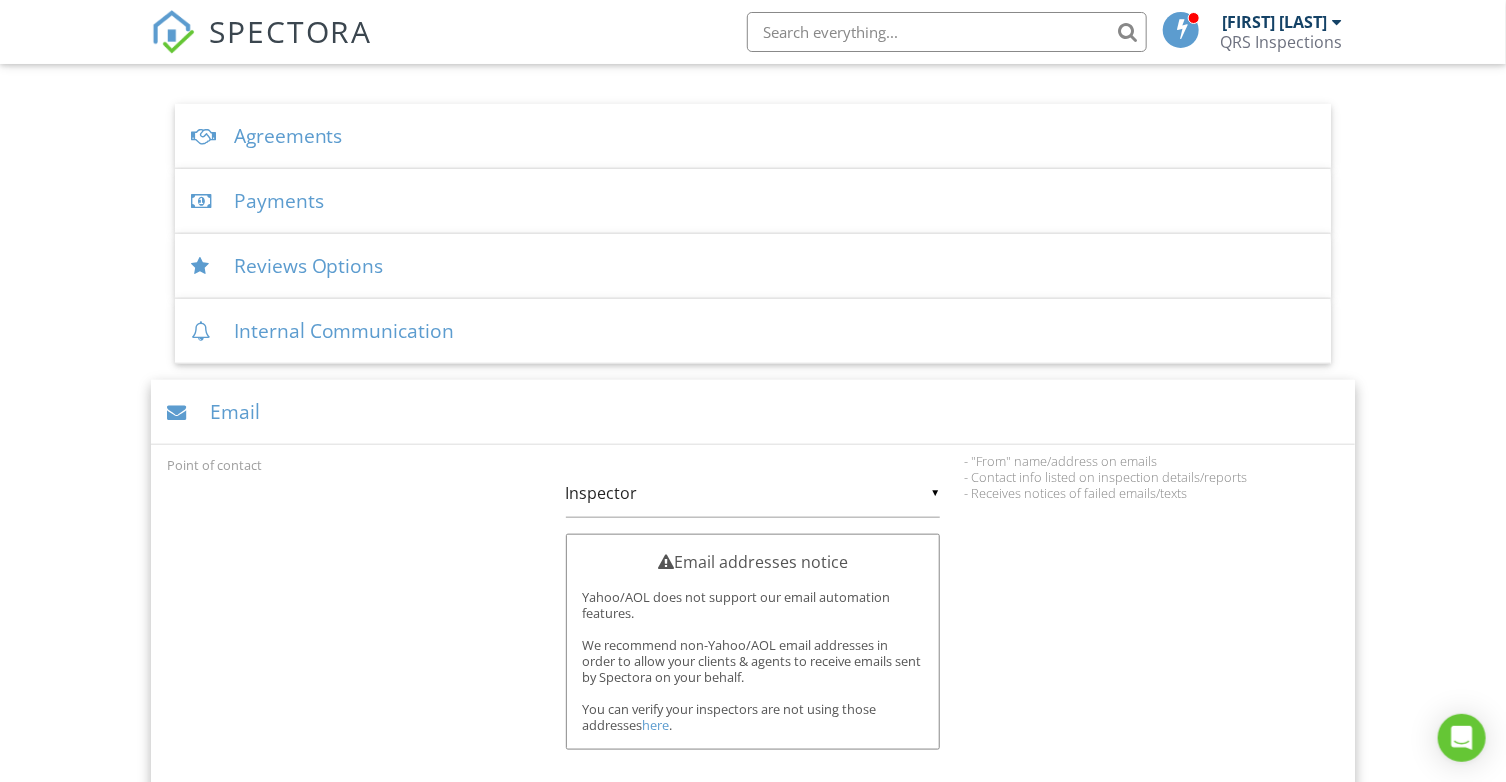 click on "▼ Inspector Inspector Company Inspector
Company" at bounding box center (753, 493) 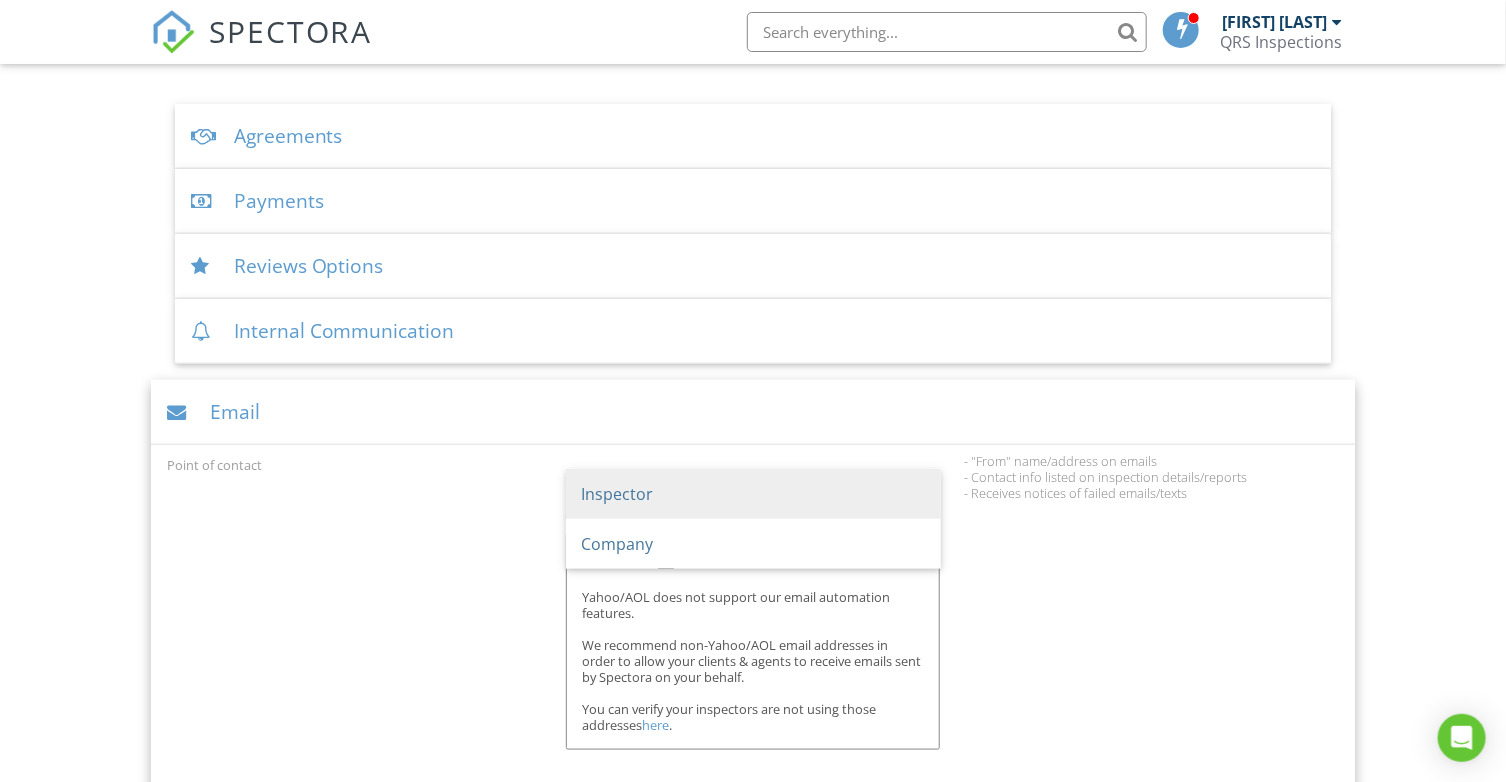 click on "Point of contact
▼ Inspector Inspector Company Inspector
Company
Email addresses notice
Yahoo/AOL does not support our email automation features.
We recommend non-Yahoo/AOL email addresses in order to allow your clients & agents to receive emails sent by Spectora on your behalf.
You can verify your inspectors are not using those addresses  here .
Warning!
This point of contact selection has a Yahoo/AOL email address.  Yahoo/AOL does not support our email automation features.
We recommend non-Yahoo/AOL email addresses in order to allow your clients & agents to receive emails sent by Spectora on your behalf.
You can change the company email address  here .
- "From" name/address on emails - Contact info listed on inspection details/reports - Receives notices of failed emails/texts" at bounding box center (753, 621) 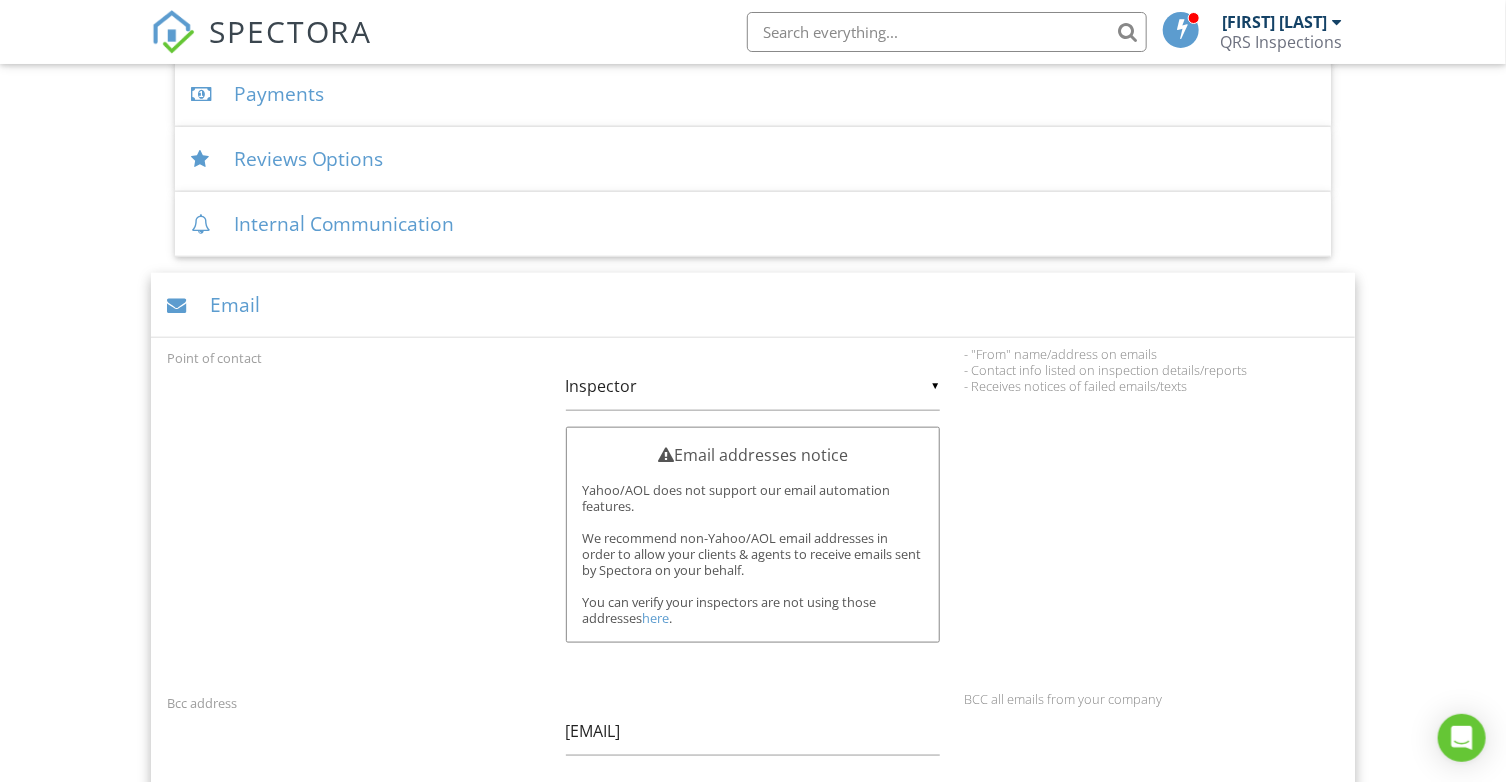 scroll, scrollTop: 600, scrollLeft: 0, axis: vertical 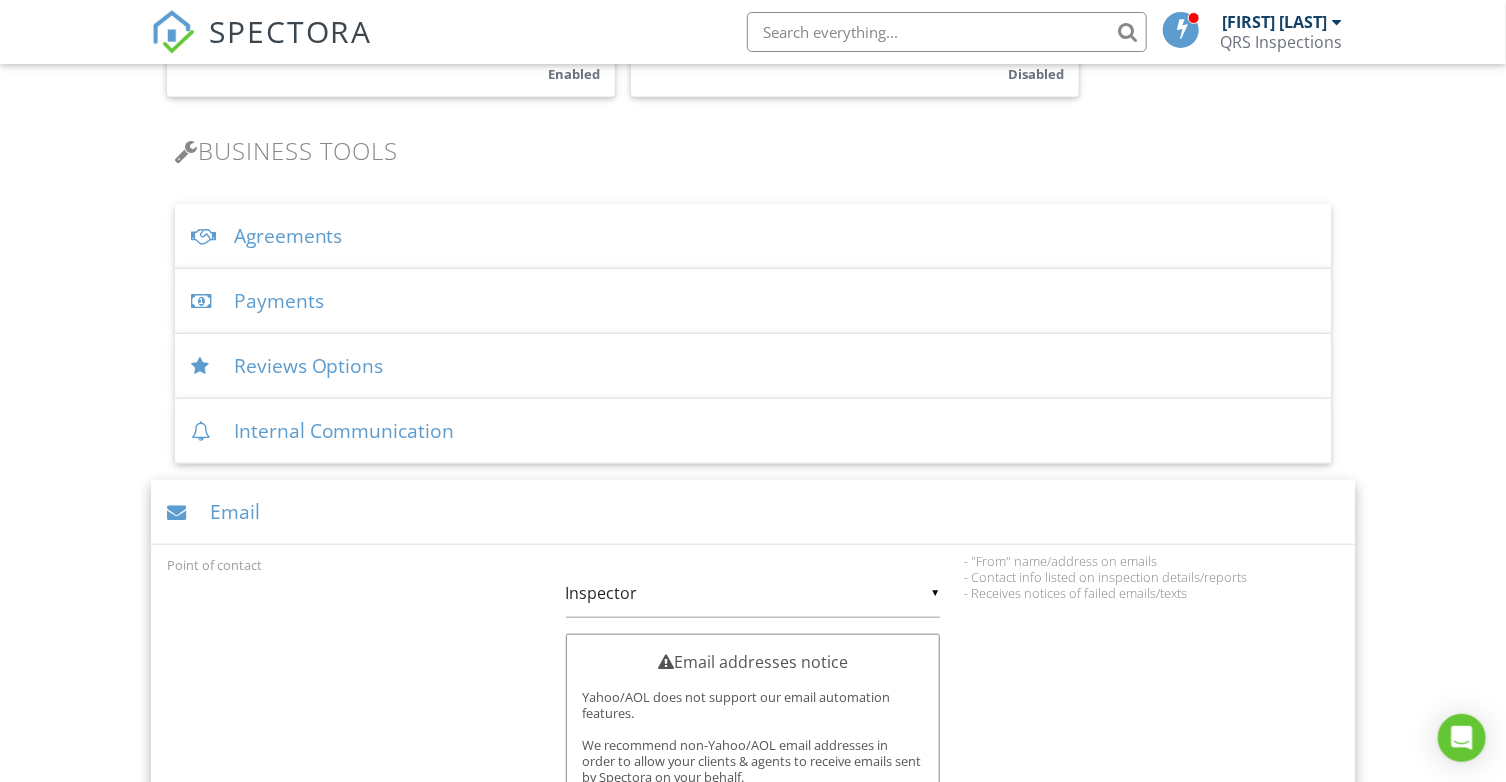 click on "Email" at bounding box center [753, 512] 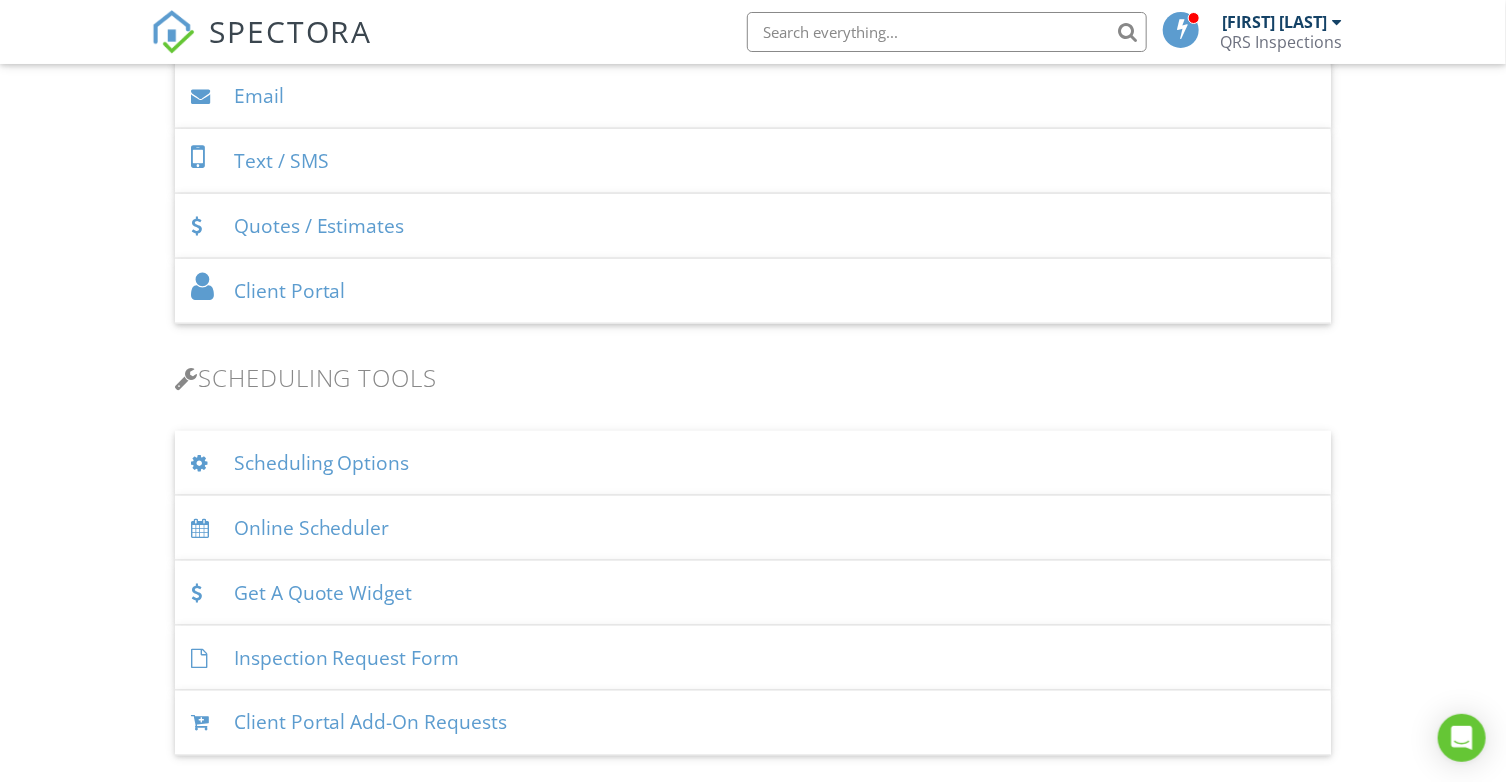 scroll, scrollTop: 1200, scrollLeft: 0, axis: vertical 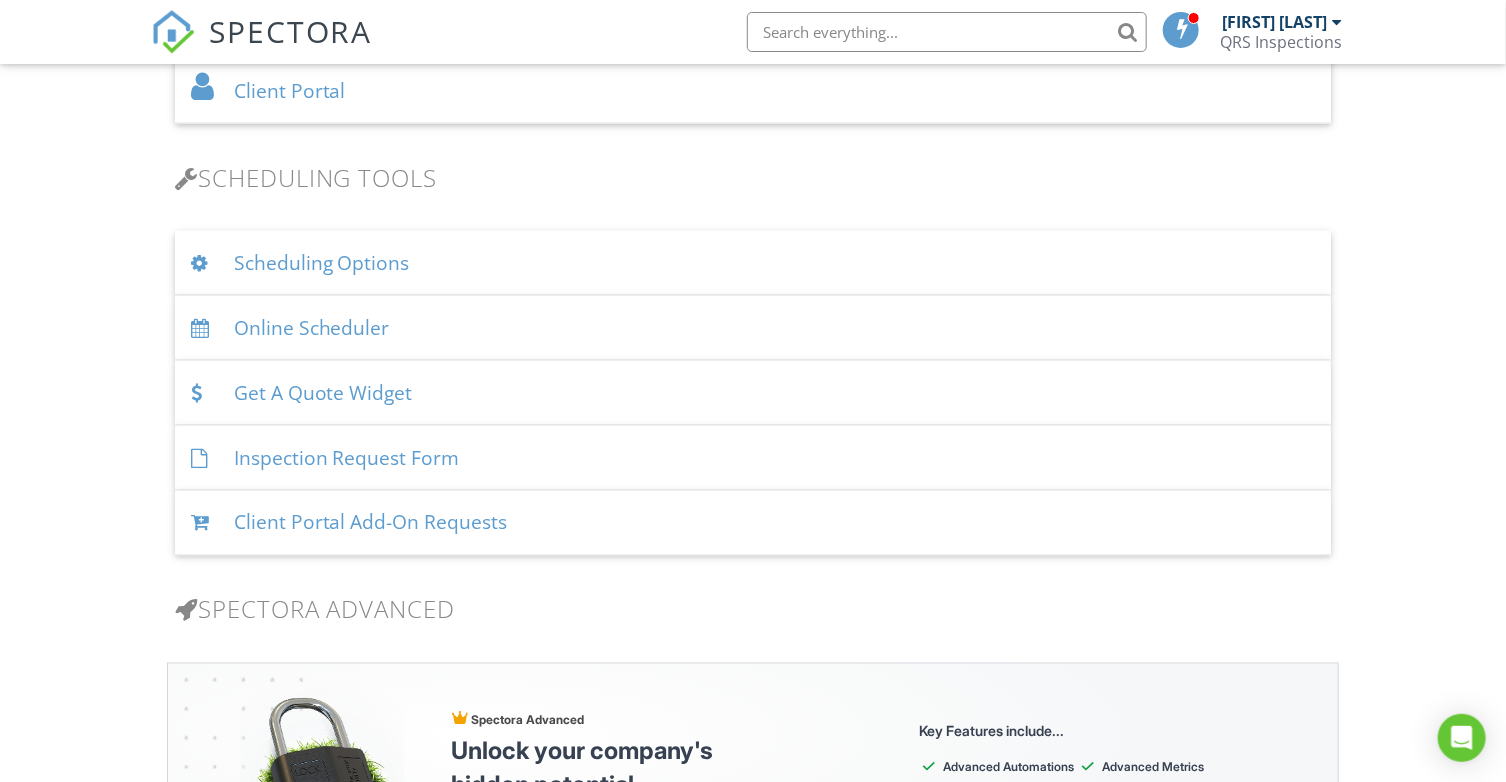 click on "Inspection Request Form" at bounding box center (753, 458) 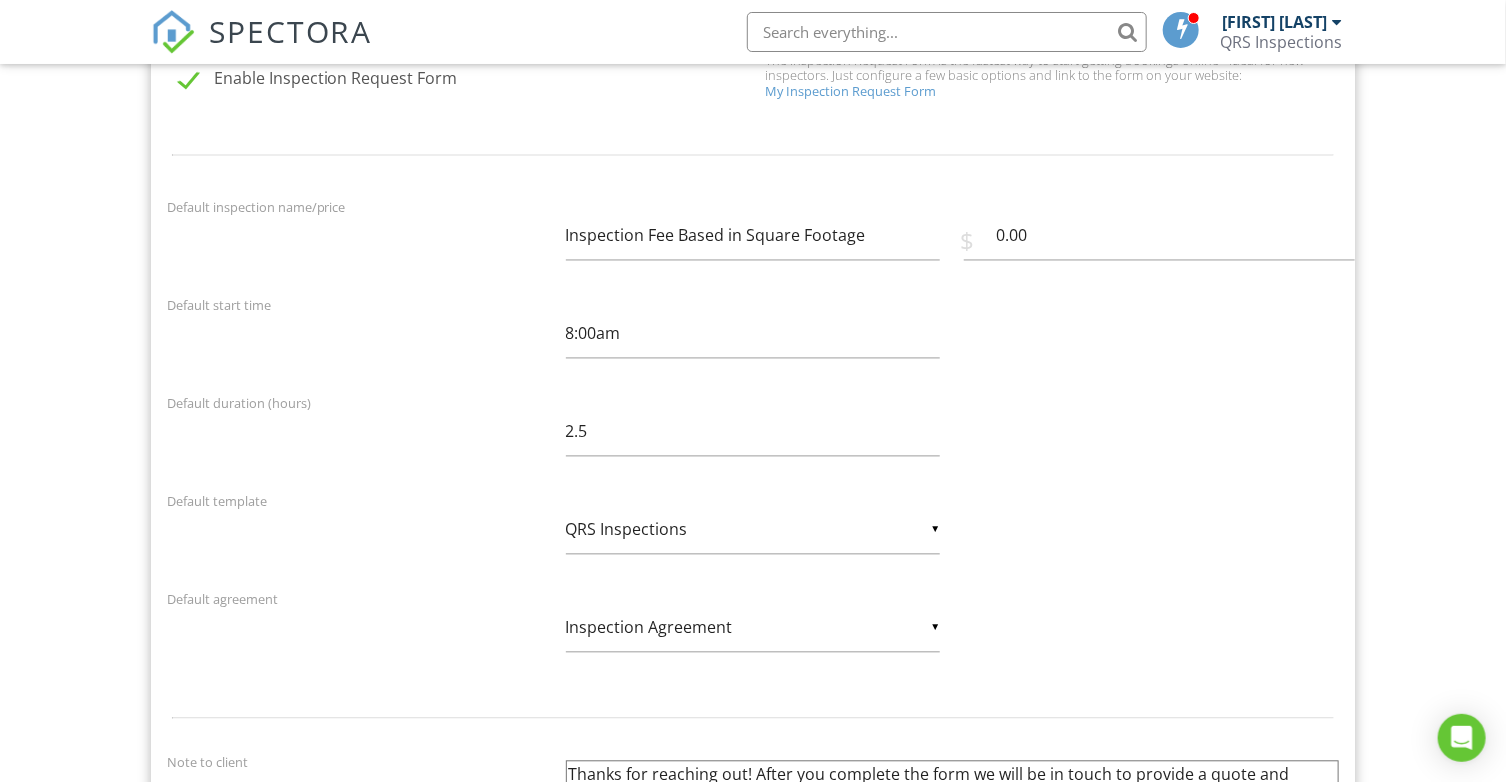 scroll, scrollTop: 1700, scrollLeft: 0, axis: vertical 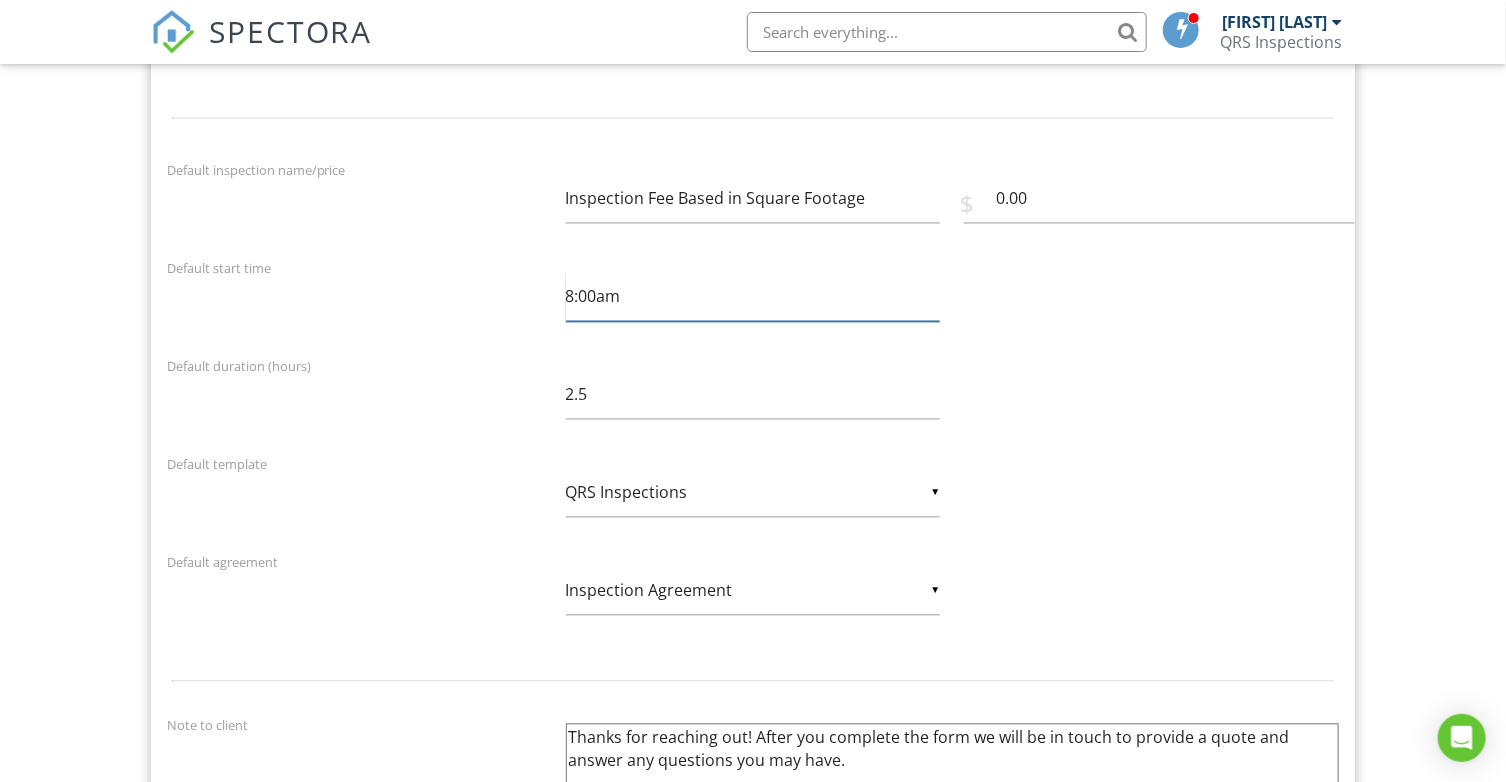 click on "8:00am" at bounding box center (753, 297) 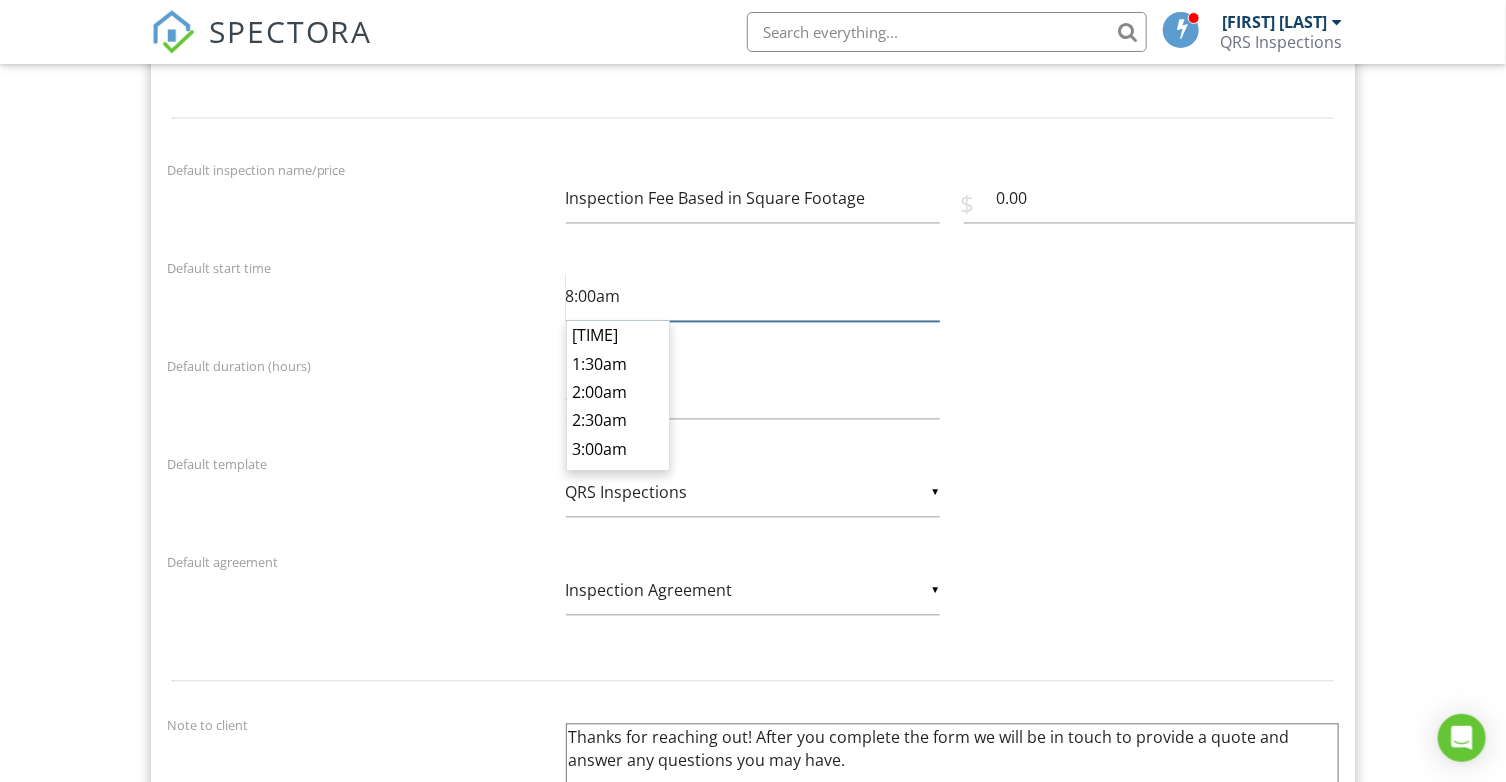 scroll, scrollTop: 369, scrollLeft: 0, axis: vertical 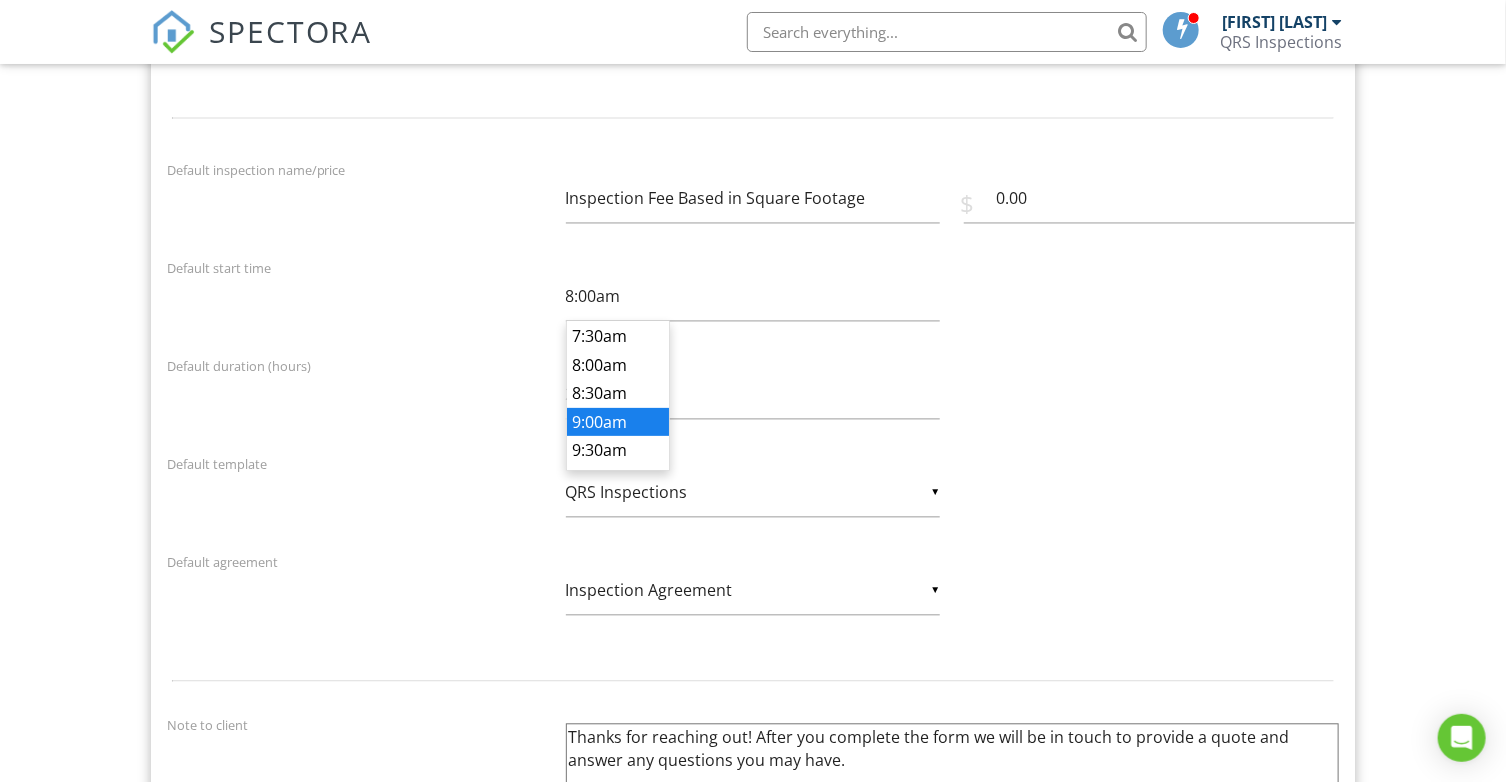type on "9:00am" 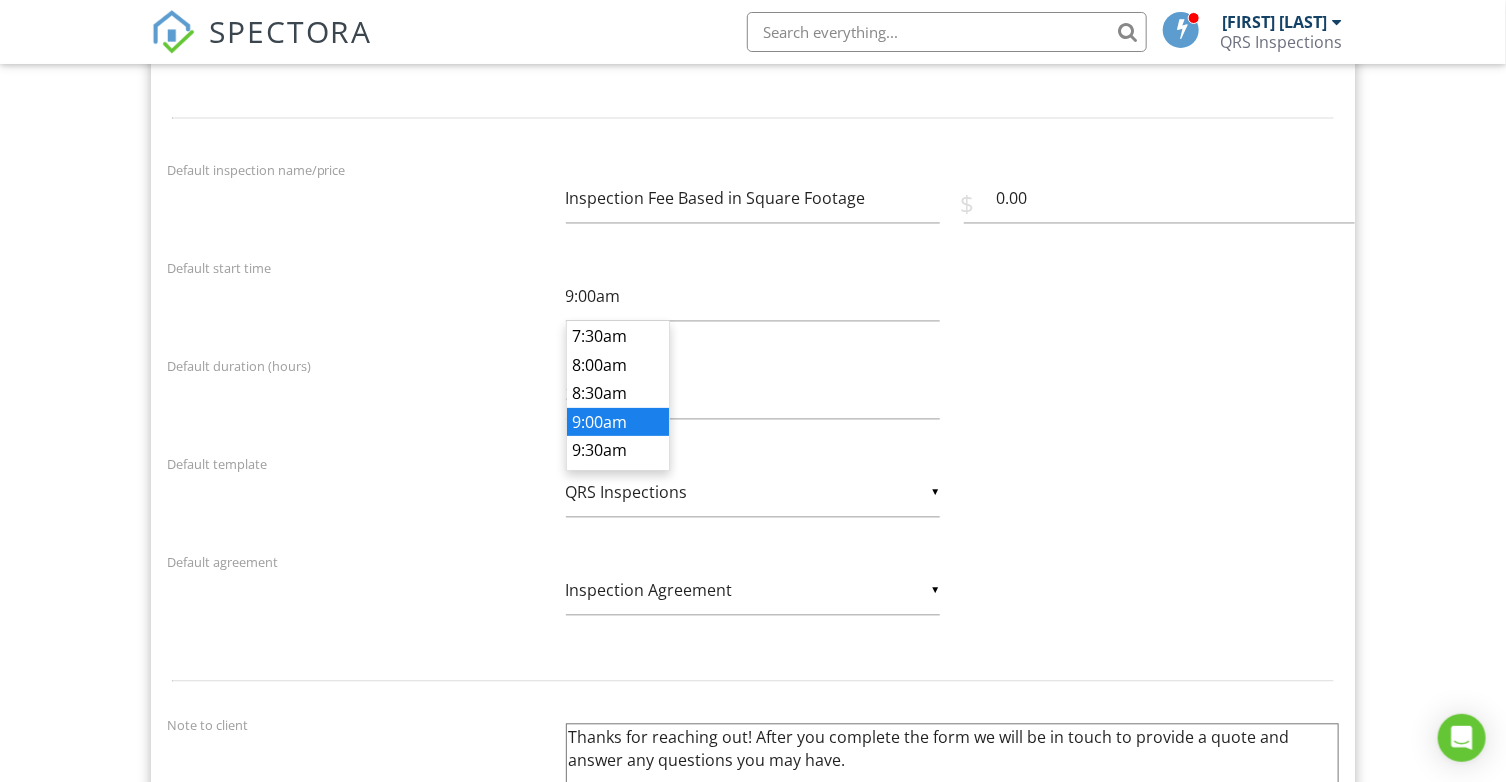 click on "SPECTORA
Scott and Suzie Regan
QRS Inspections
Role:
Inspector
Change Role
Dashboard
New Inspection
Inspections
Calendar
Template Editor
Contacts
Automations
Team
Metrics
Payments
Data Exports
Billing
Reporting
Advanced
Settings
What's New
Sign Out
Change Active Role
Your account has more than one possible role. Please choose how you'd like to view the site:
Company/Agency
City
Role
Dashboard
New Inspection
Templates
Contacts
Metrics
Settings
Support Center
Settings
Basics
Profile
Services & Fees
Availability
Team
Sample Reports" at bounding box center [753, 793] 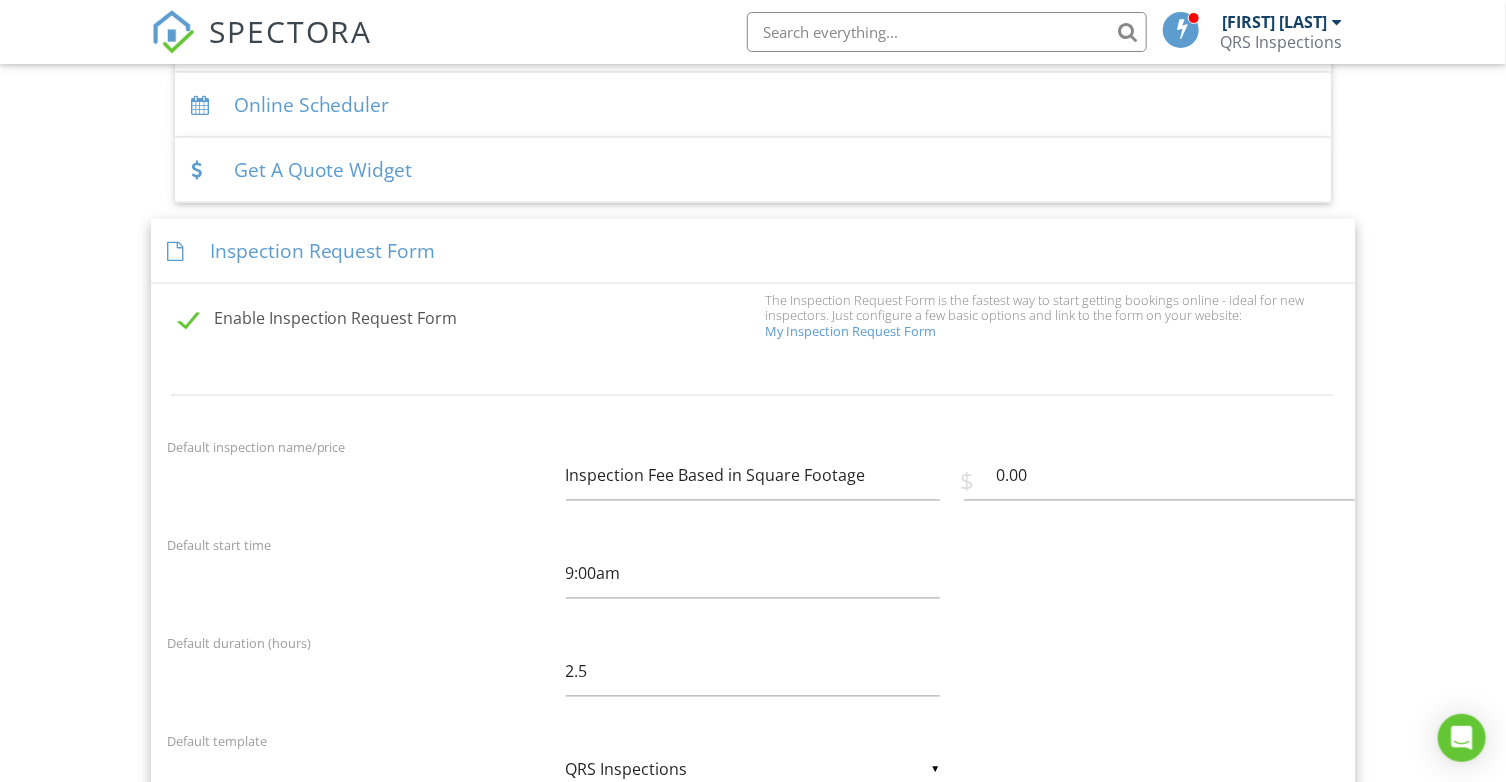 scroll, scrollTop: 1400, scrollLeft: 0, axis: vertical 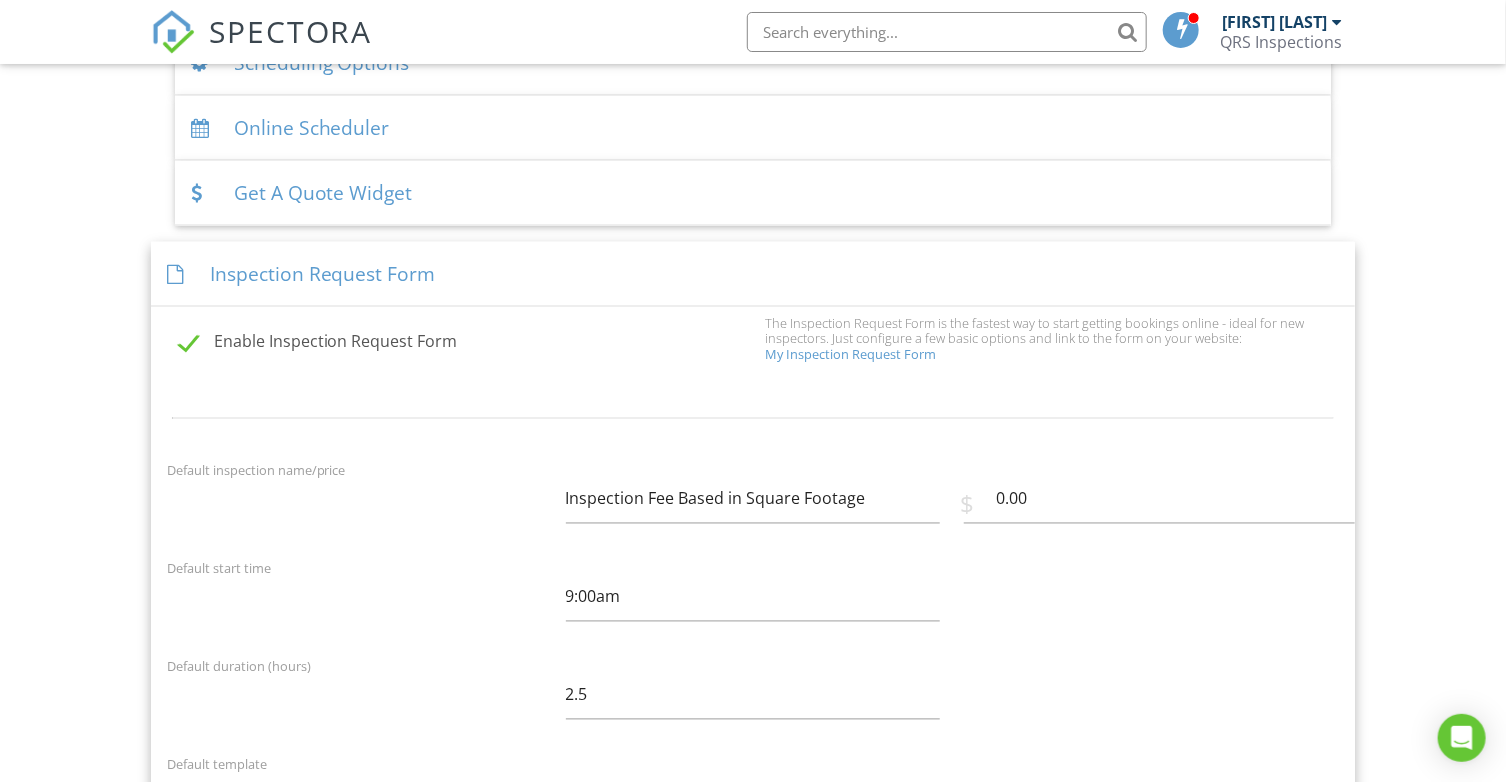 click on "Inspection Request Form" at bounding box center [753, 274] 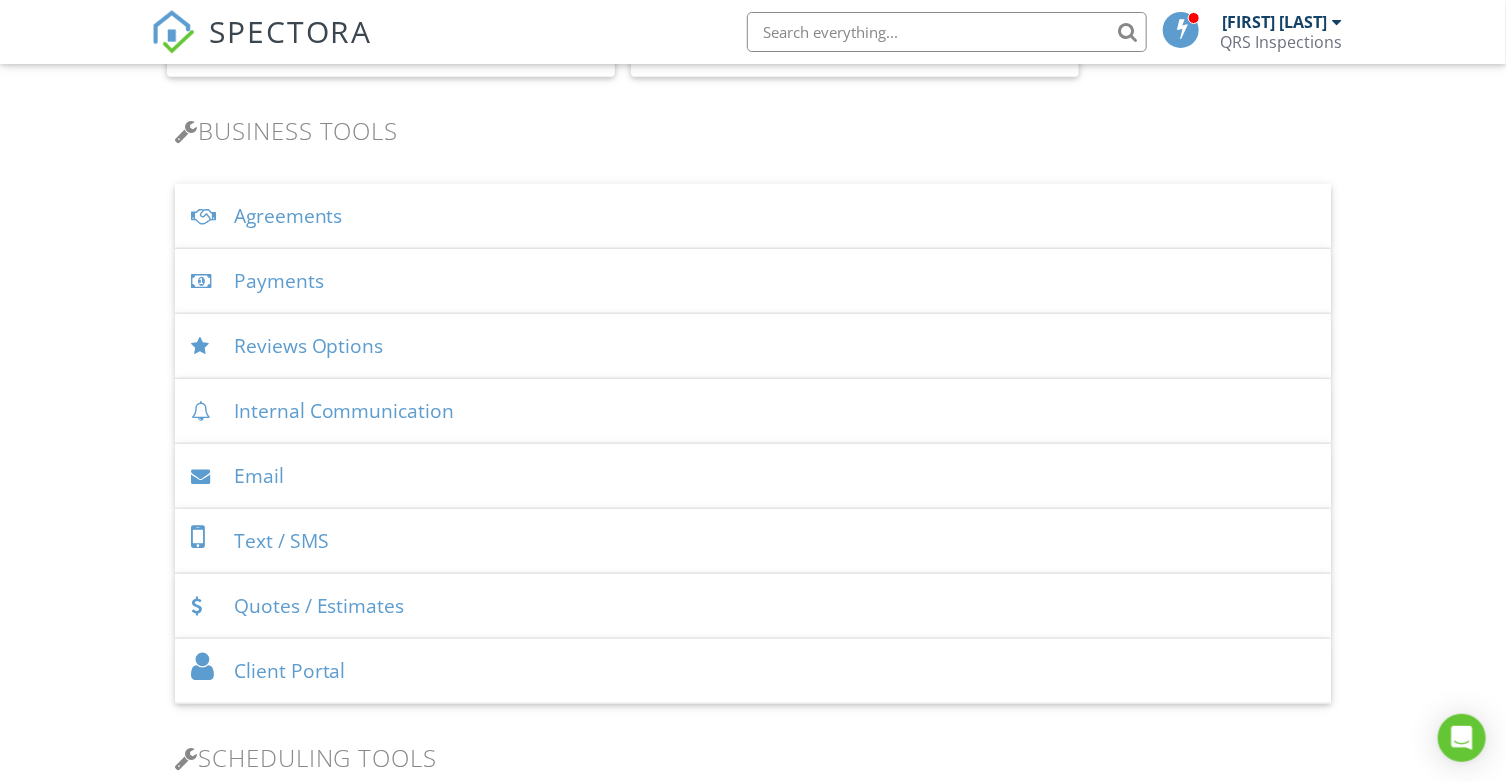 scroll, scrollTop: 700, scrollLeft: 0, axis: vertical 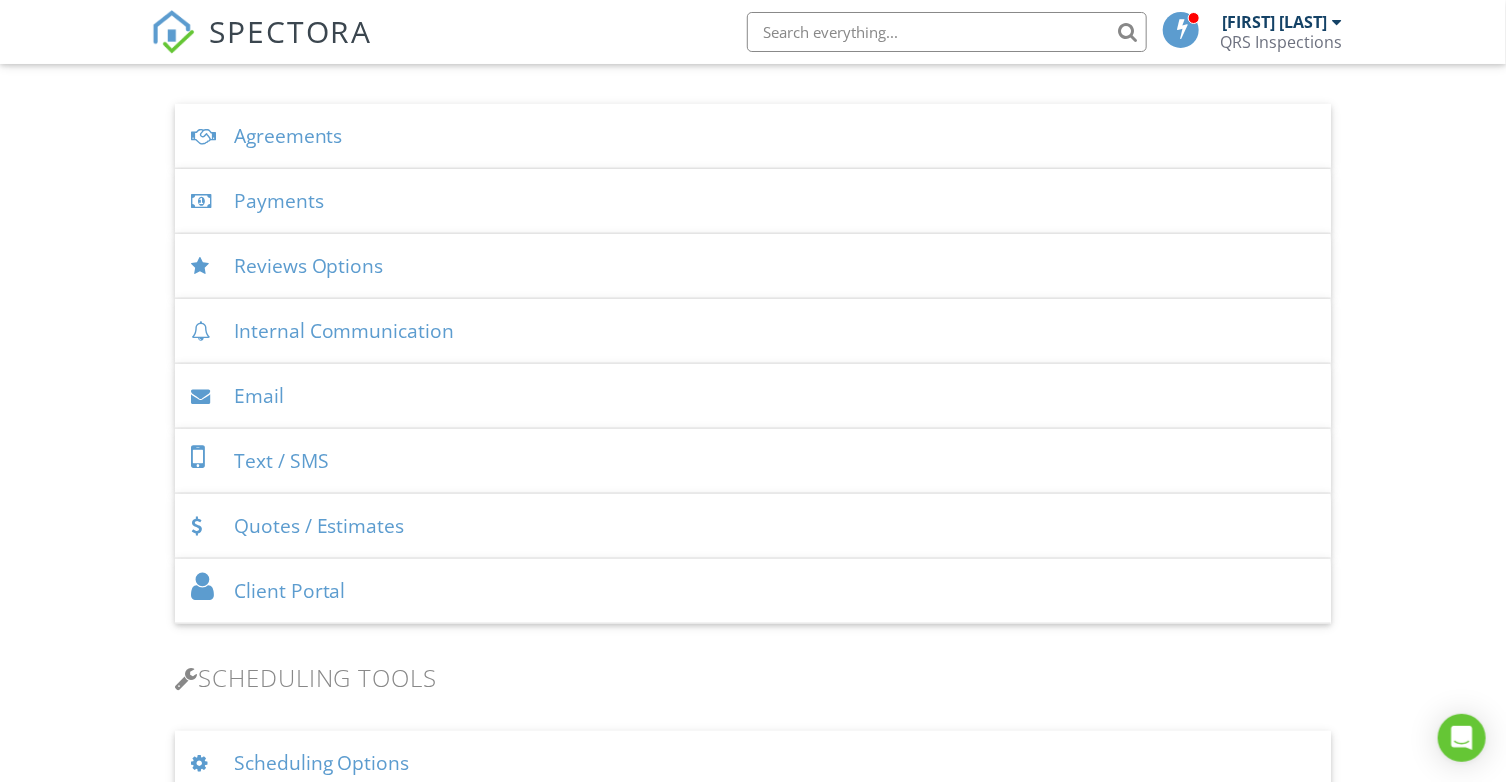 click on "Email" at bounding box center (753, 396) 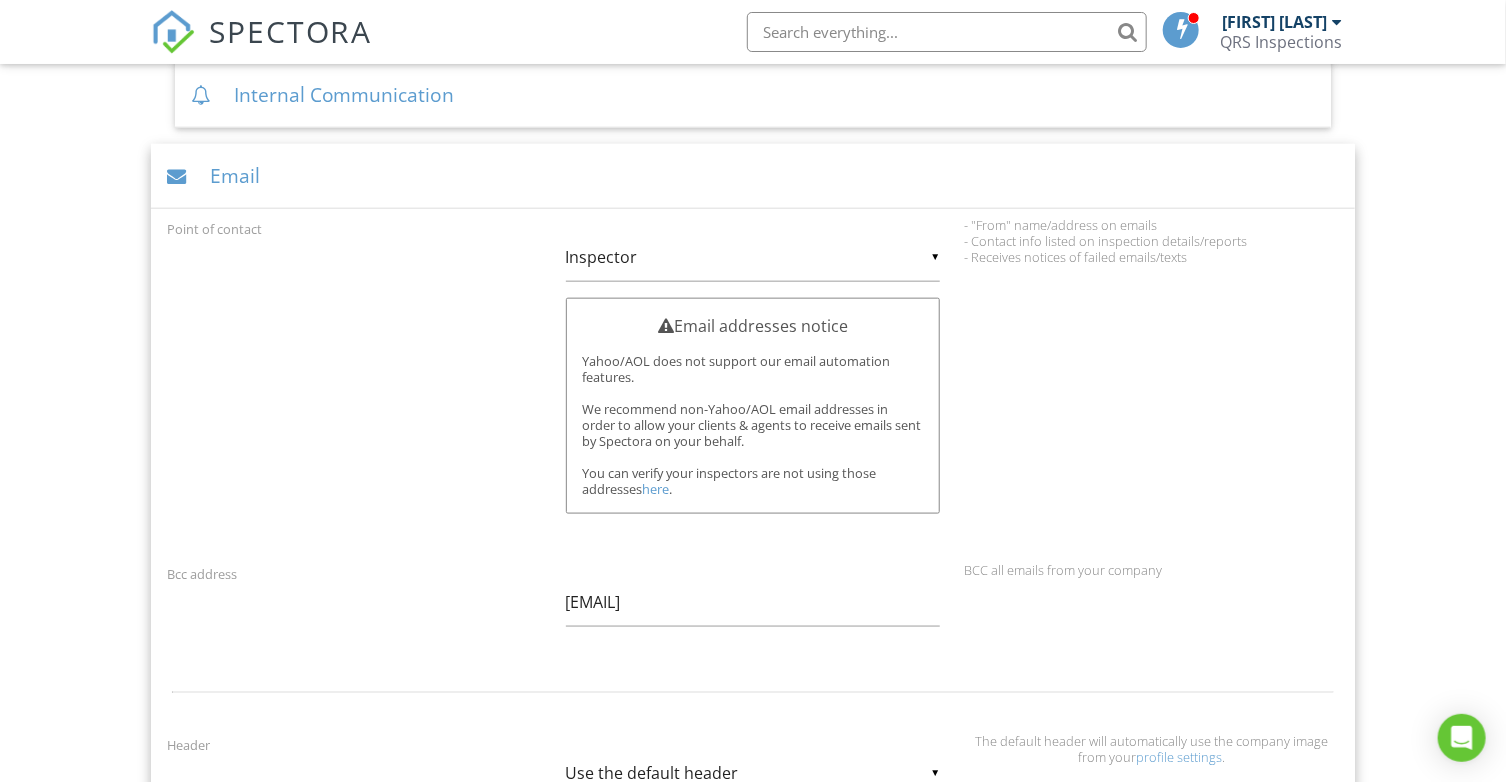 scroll, scrollTop: 1000, scrollLeft: 0, axis: vertical 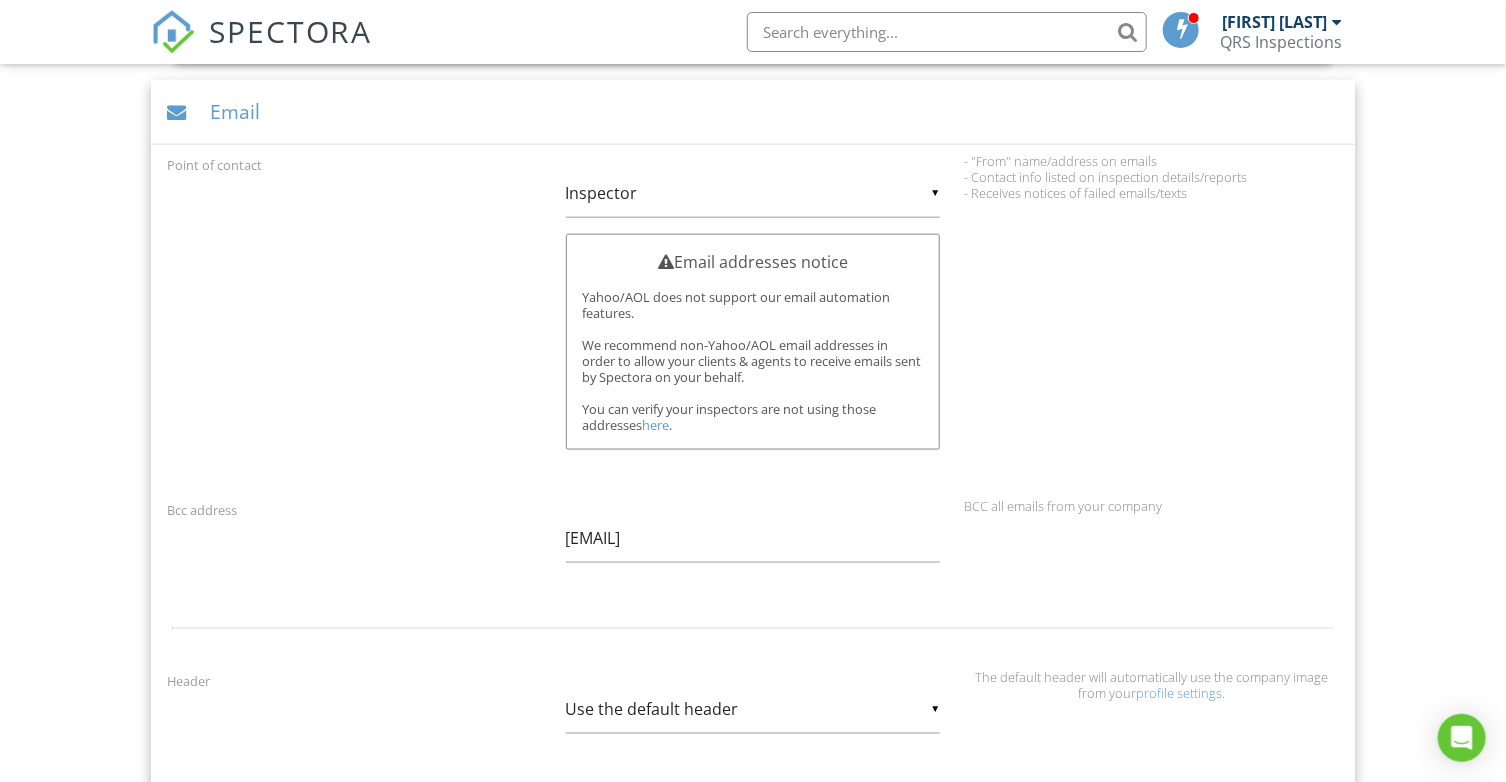 click on "▼ Inspector Inspector Company Inspector
Company" at bounding box center [753, 193] 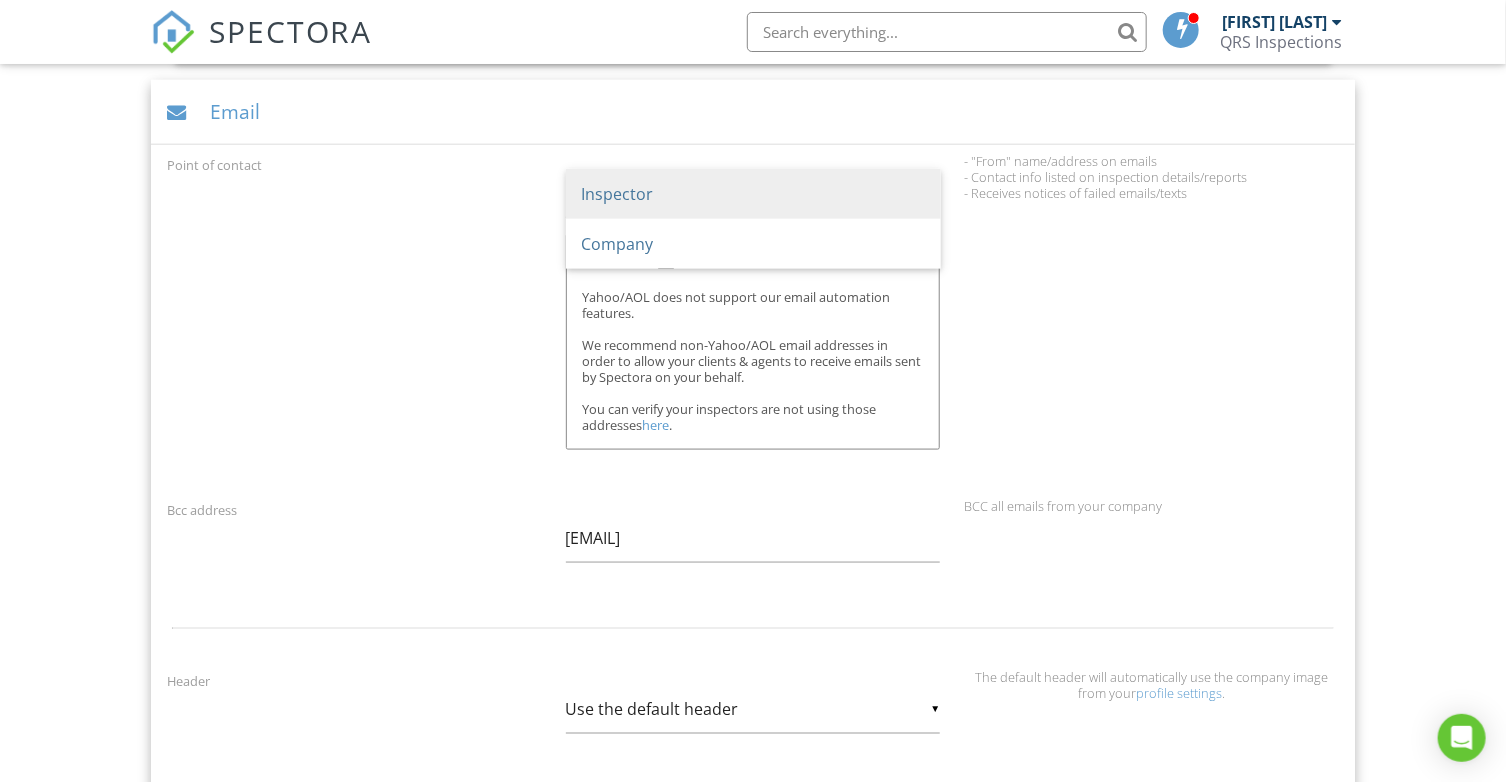 click on "Point of contact
▼ Inspector Inspector Company Inspector
Company
Email addresses notice
Yahoo/AOL does not support our email automation features.
We recommend non-Yahoo/AOL email addresses in order to allow your clients & agents to receive emails sent by Spectora on your behalf.
You can verify your inspectors are not using those addresses  here .
Warning!
This point of contact selection has a Yahoo/AOL email address.  Yahoo/AOL does not support our email automation features.
We recommend non-Yahoo/AOL email addresses in order to allow your clients & agents to receive emails sent by Spectora on your behalf.
You can change the company email address  here .
- "From" name/address on emails - Contact info listed on inspection details/reports - Receives notices of failed emails/texts" at bounding box center [753, 321] 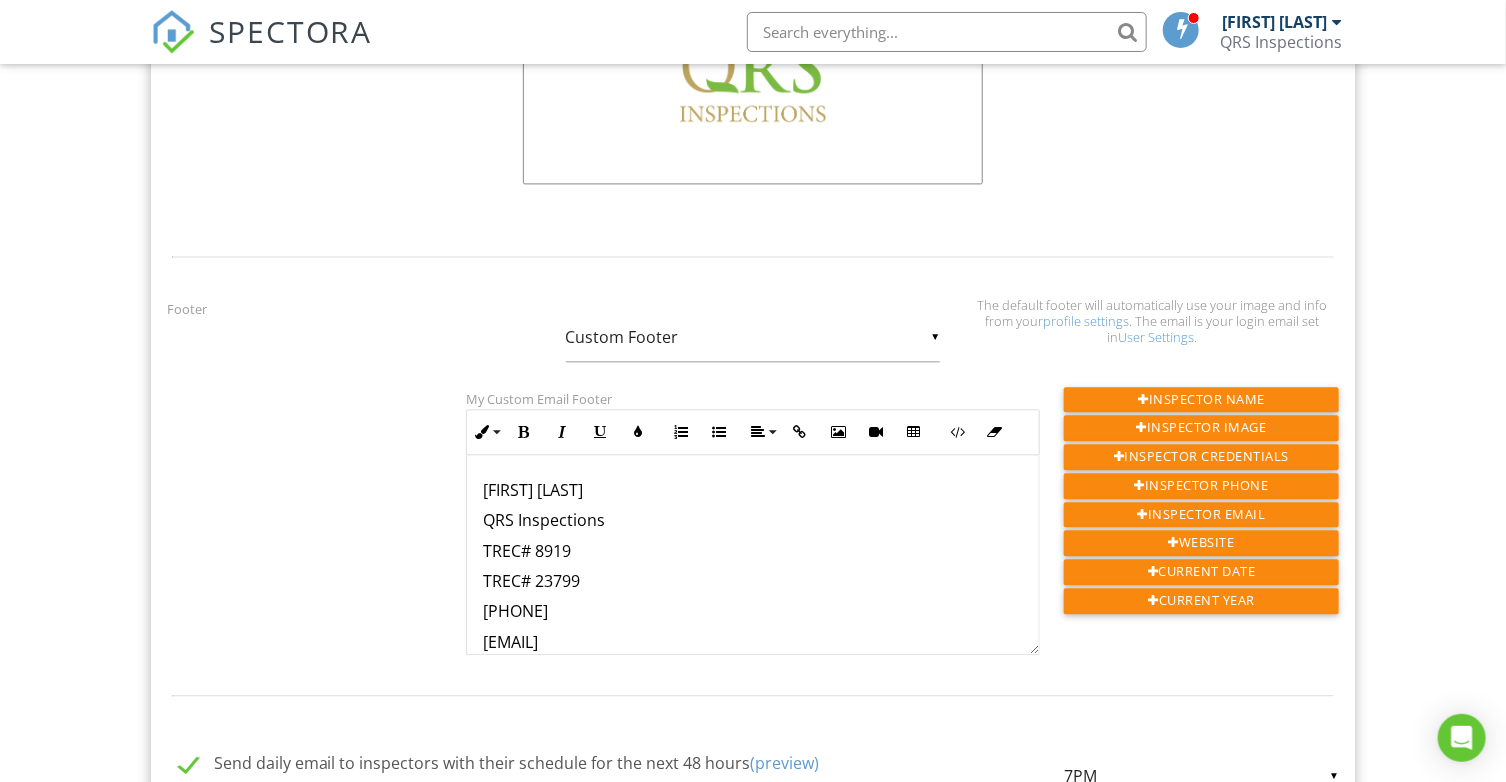 scroll, scrollTop: 1900, scrollLeft: 0, axis: vertical 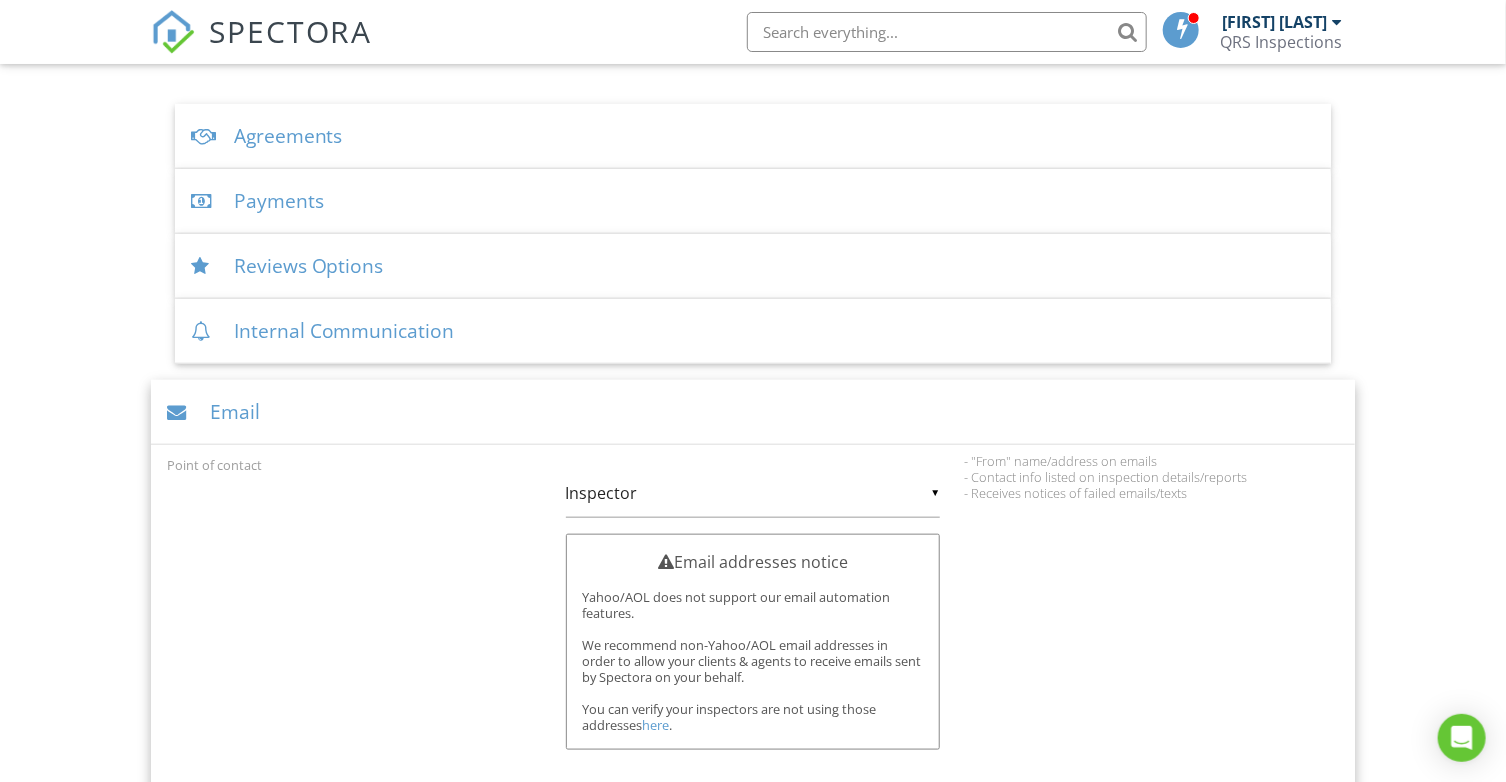 click on "Email" at bounding box center (753, 412) 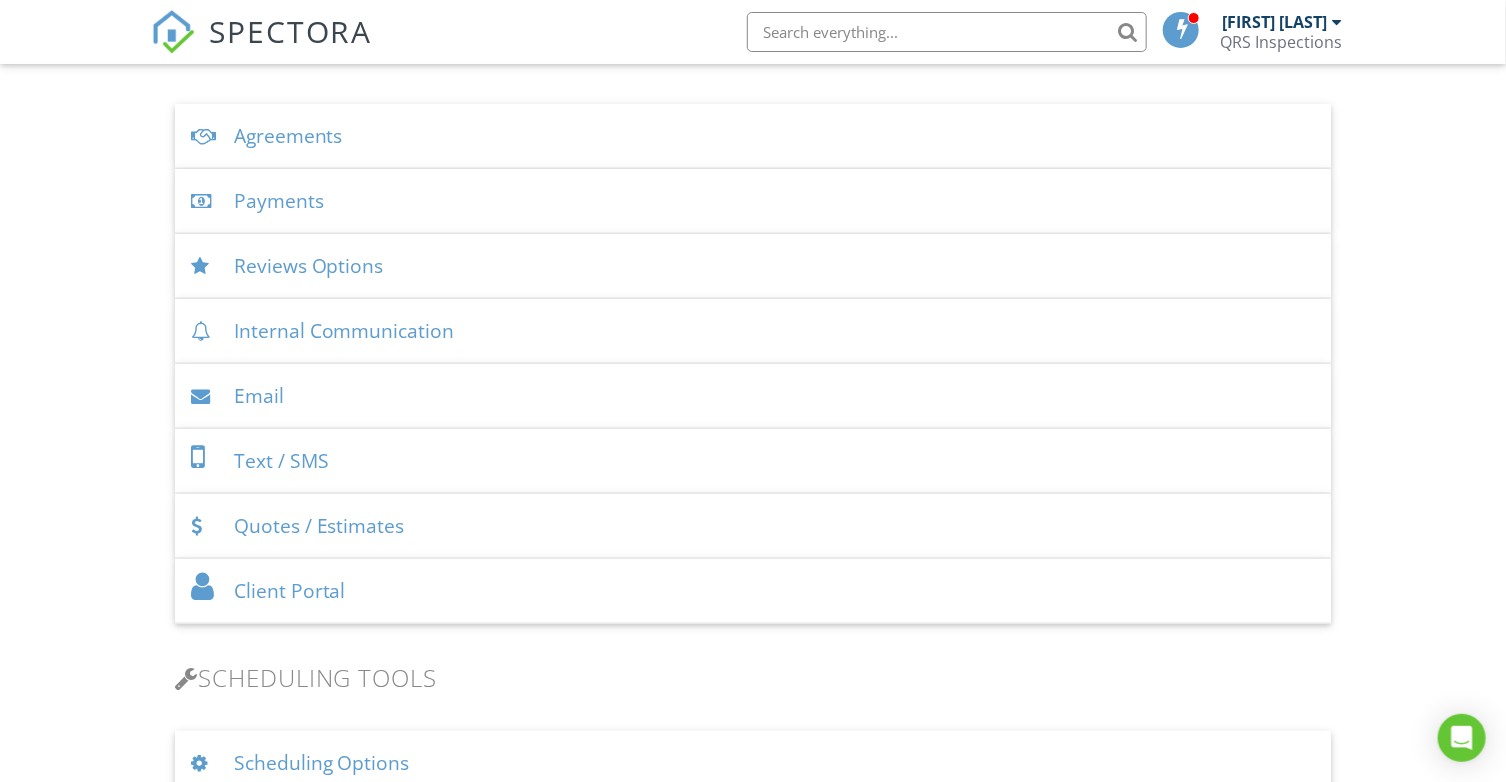 click on "Client Portal" at bounding box center [753, 591] 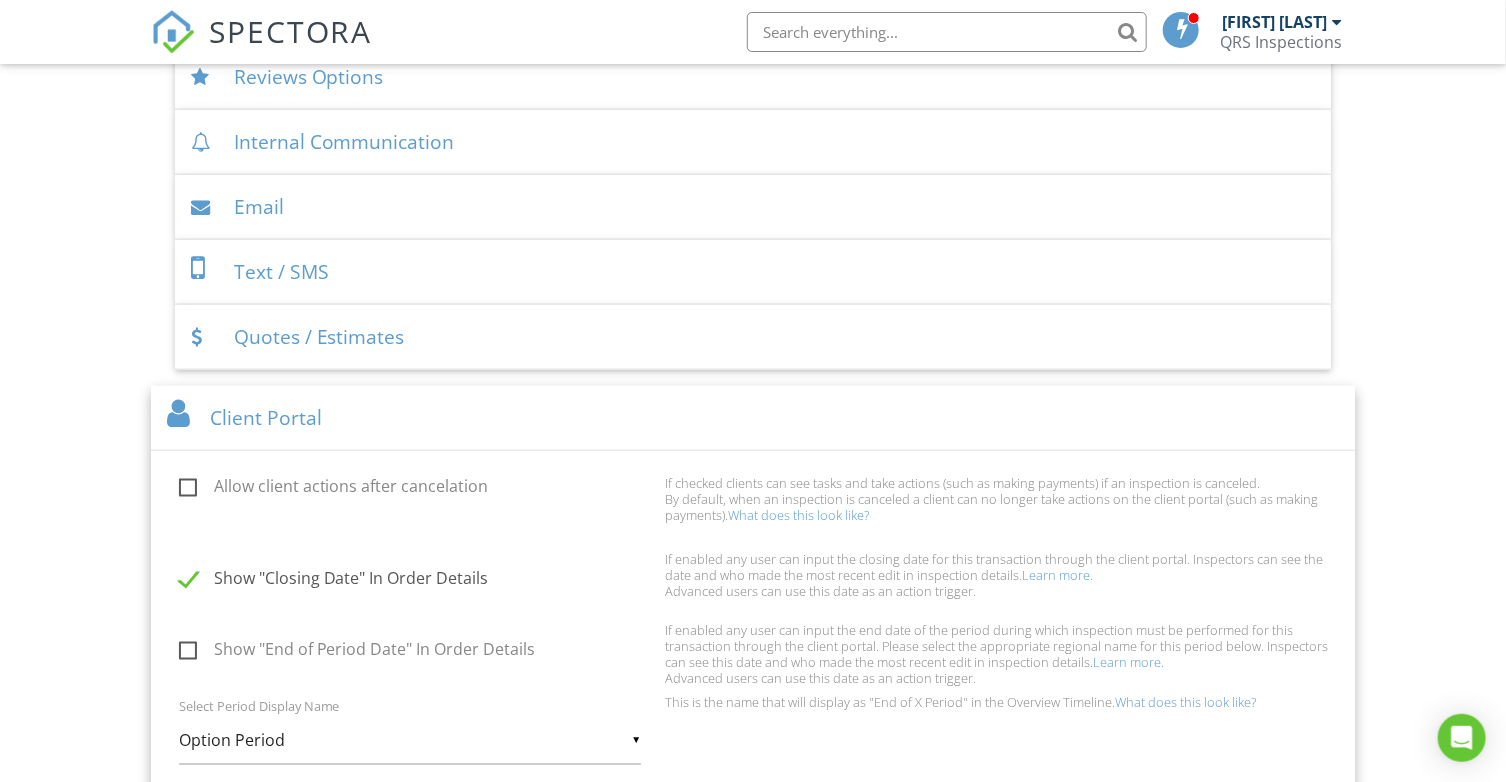 scroll, scrollTop: 800, scrollLeft: 0, axis: vertical 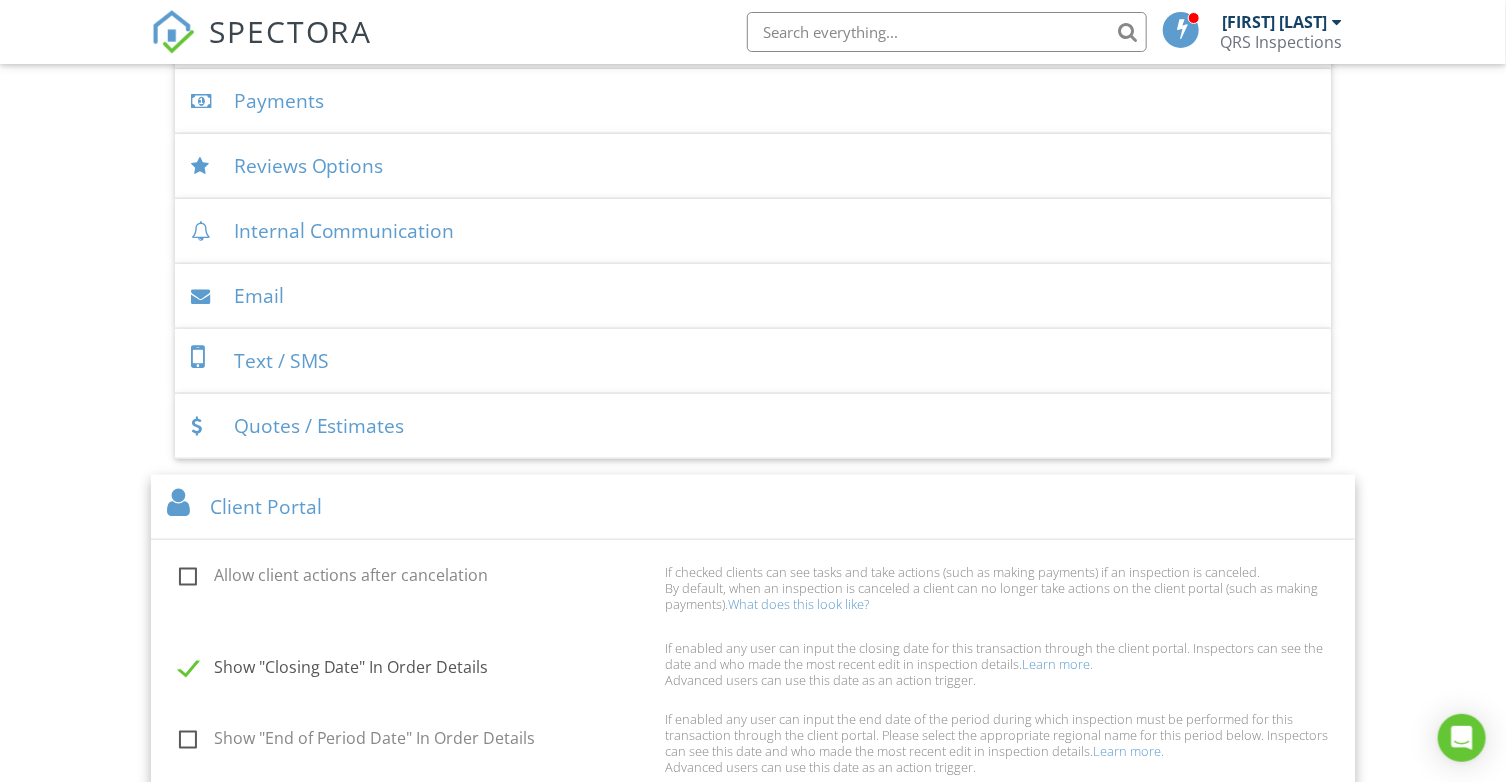 click on "Client Portal" at bounding box center [753, 507] 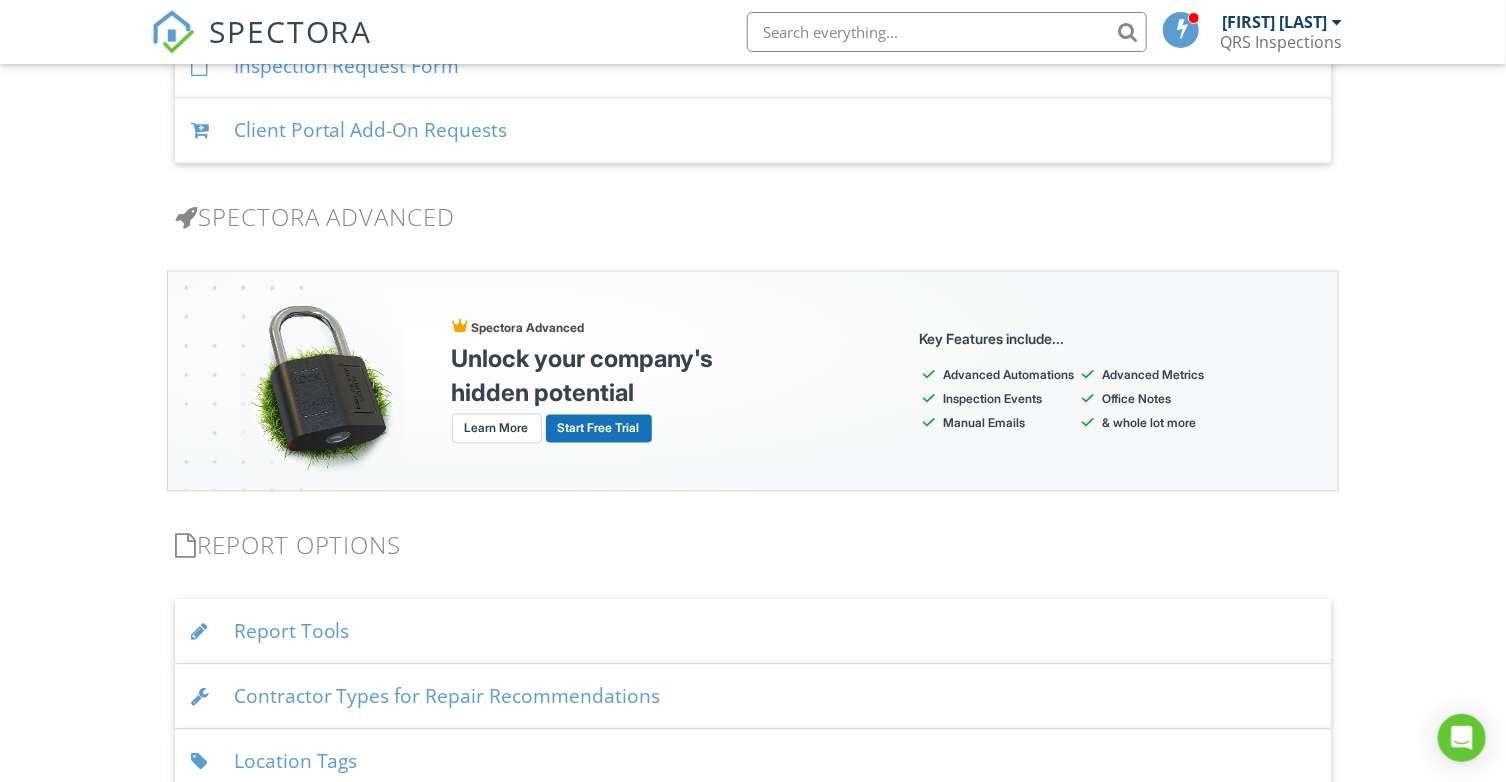 scroll, scrollTop: 1600, scrollLeft: 0, axis: vertical 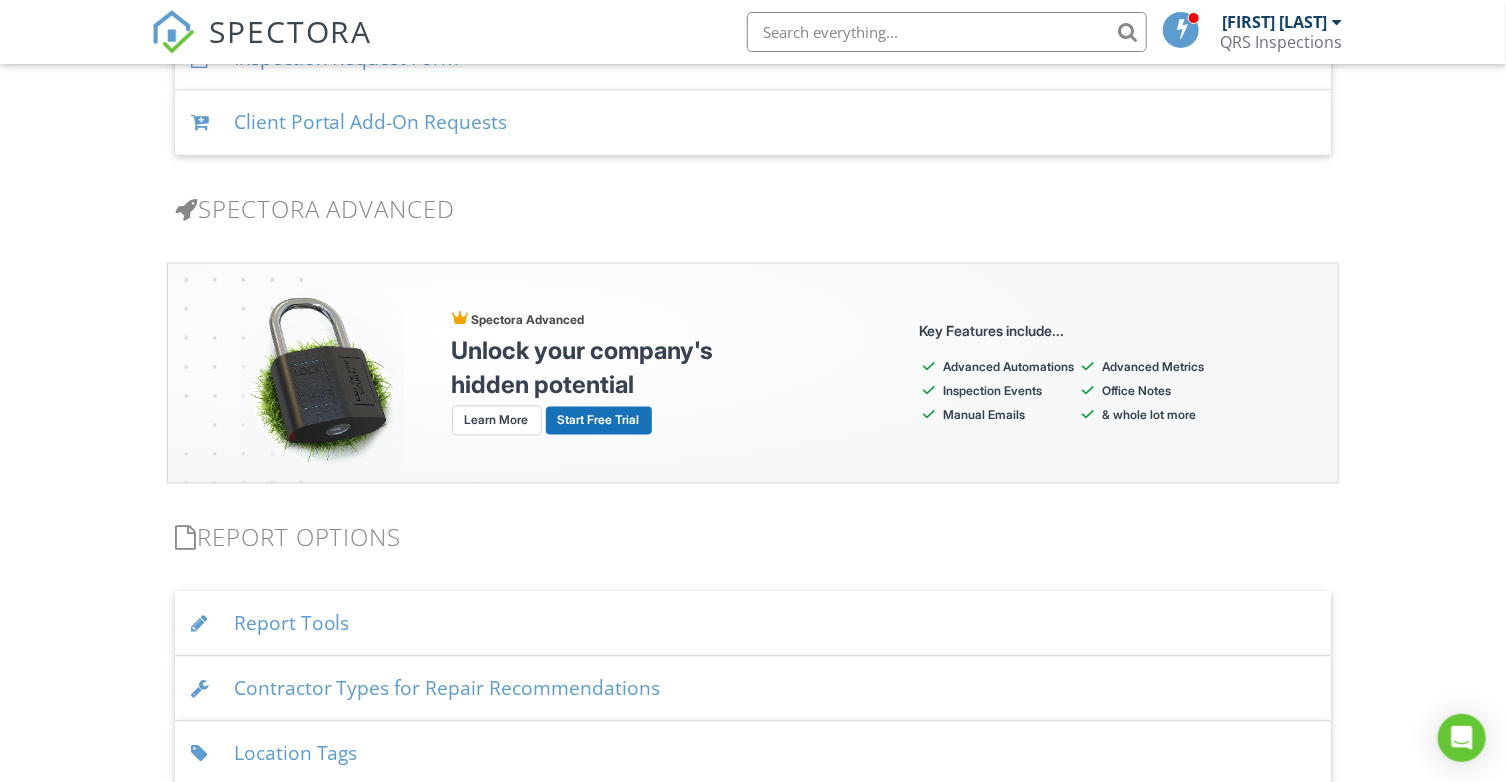 click on "Learn More" at bounding box center [497, 421] 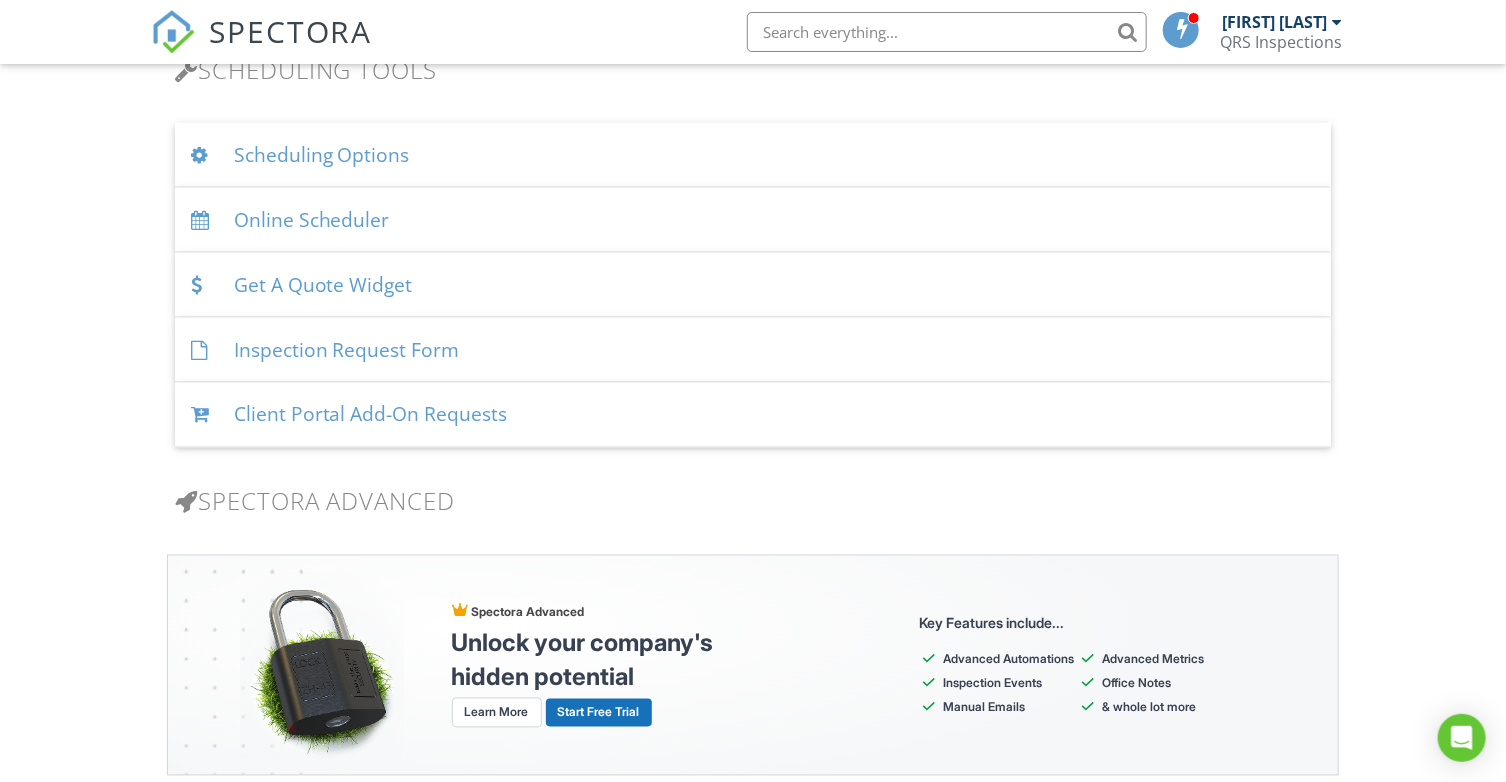 scroll, scrollTop: 1300, scrollLeft: 0, axis: vertical 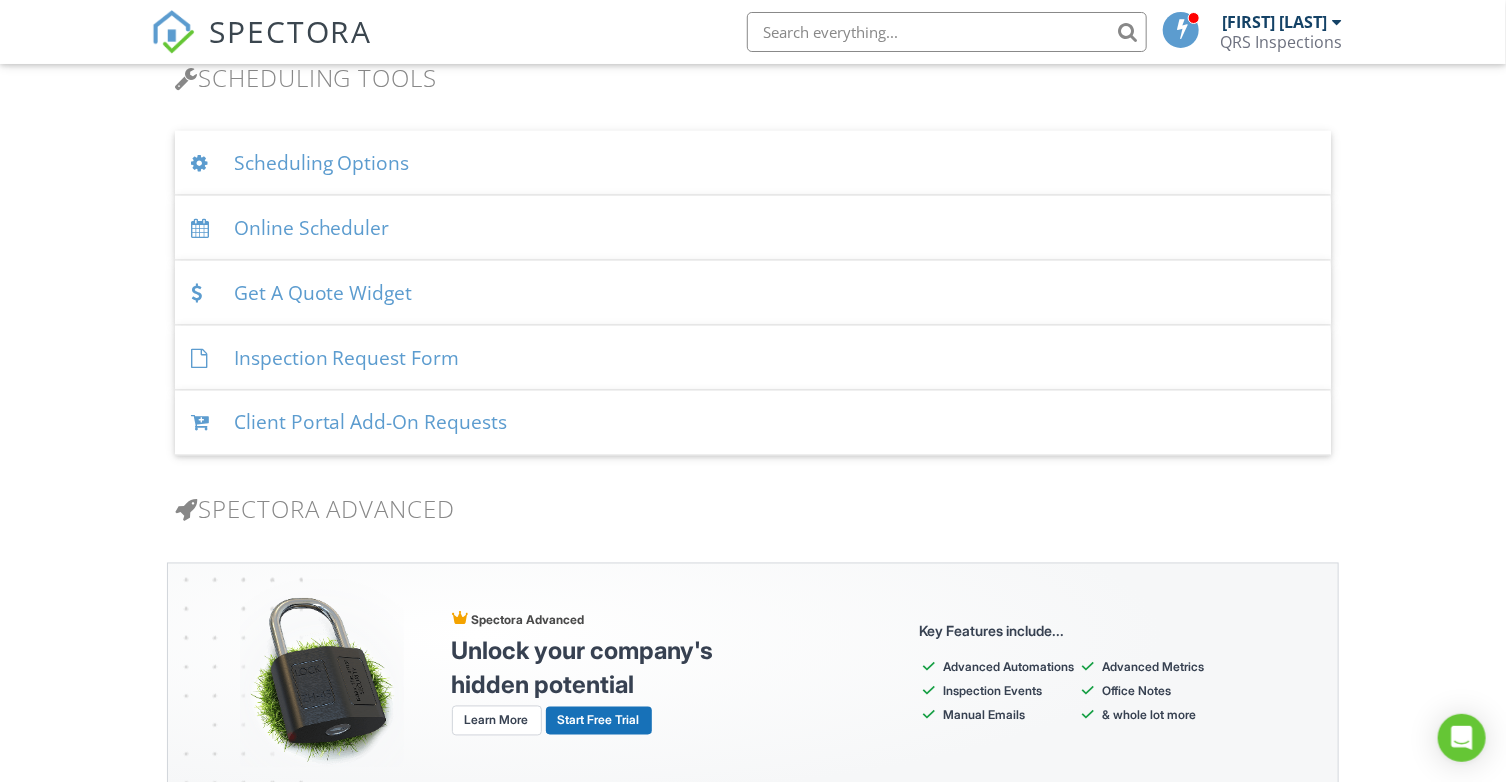 click on "Inspection Request Form" at bounding box center [753, 358] 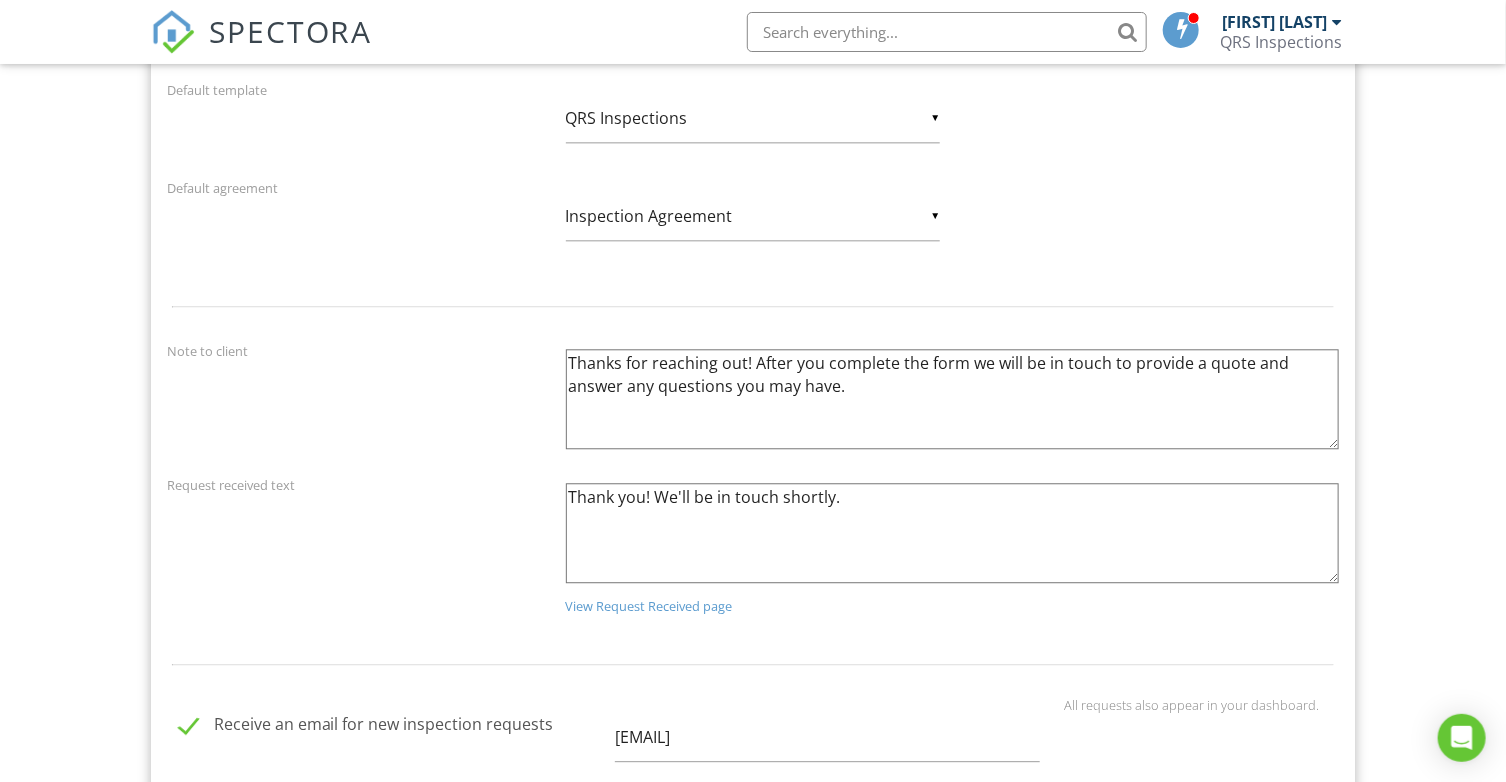scroll, scrollTop: 2100, scrollLeft: 0, axis: vertical 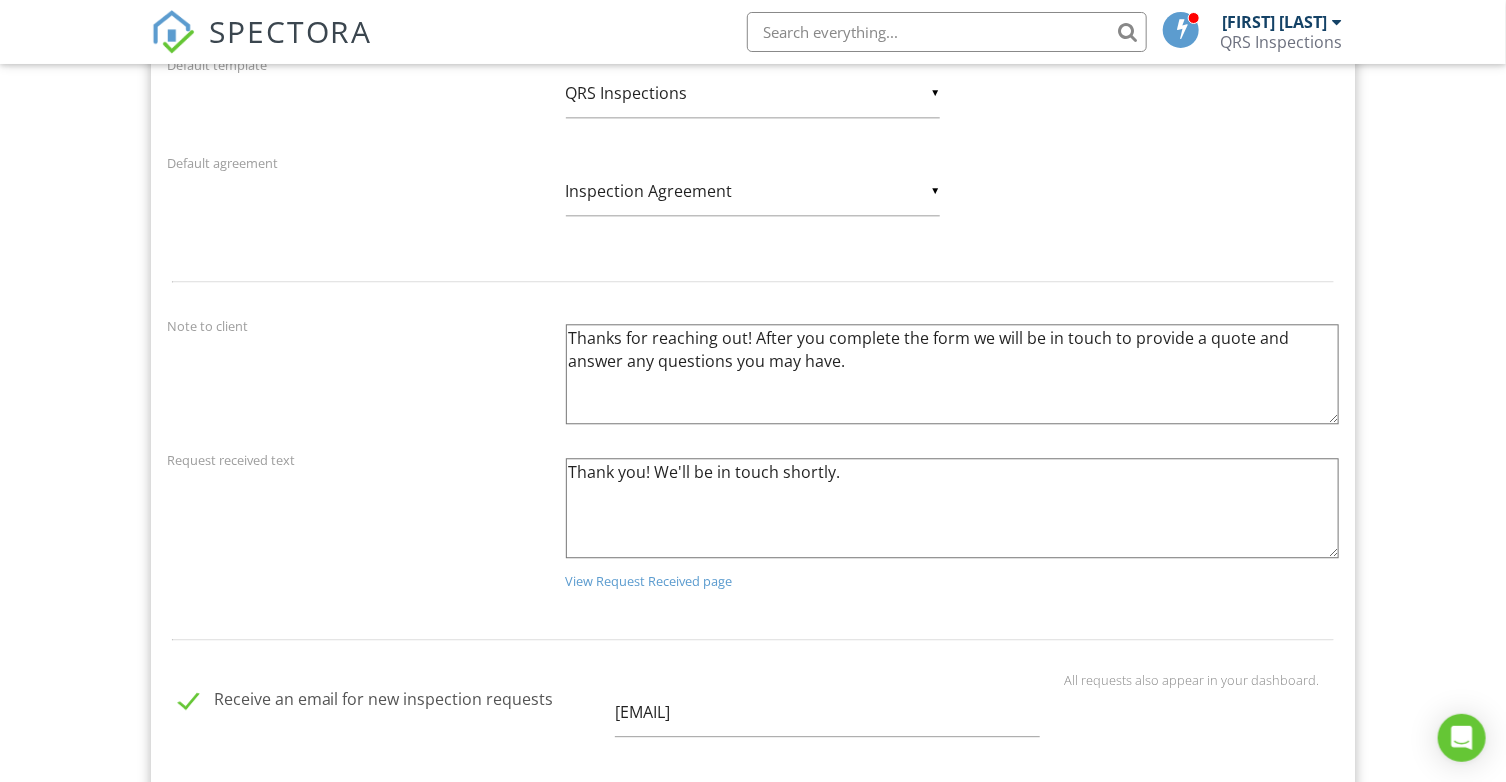 drag, startPoint x: 855, startPoint y: 369, endPoint x: 549, endPoint y: 330, distance: 308.47528 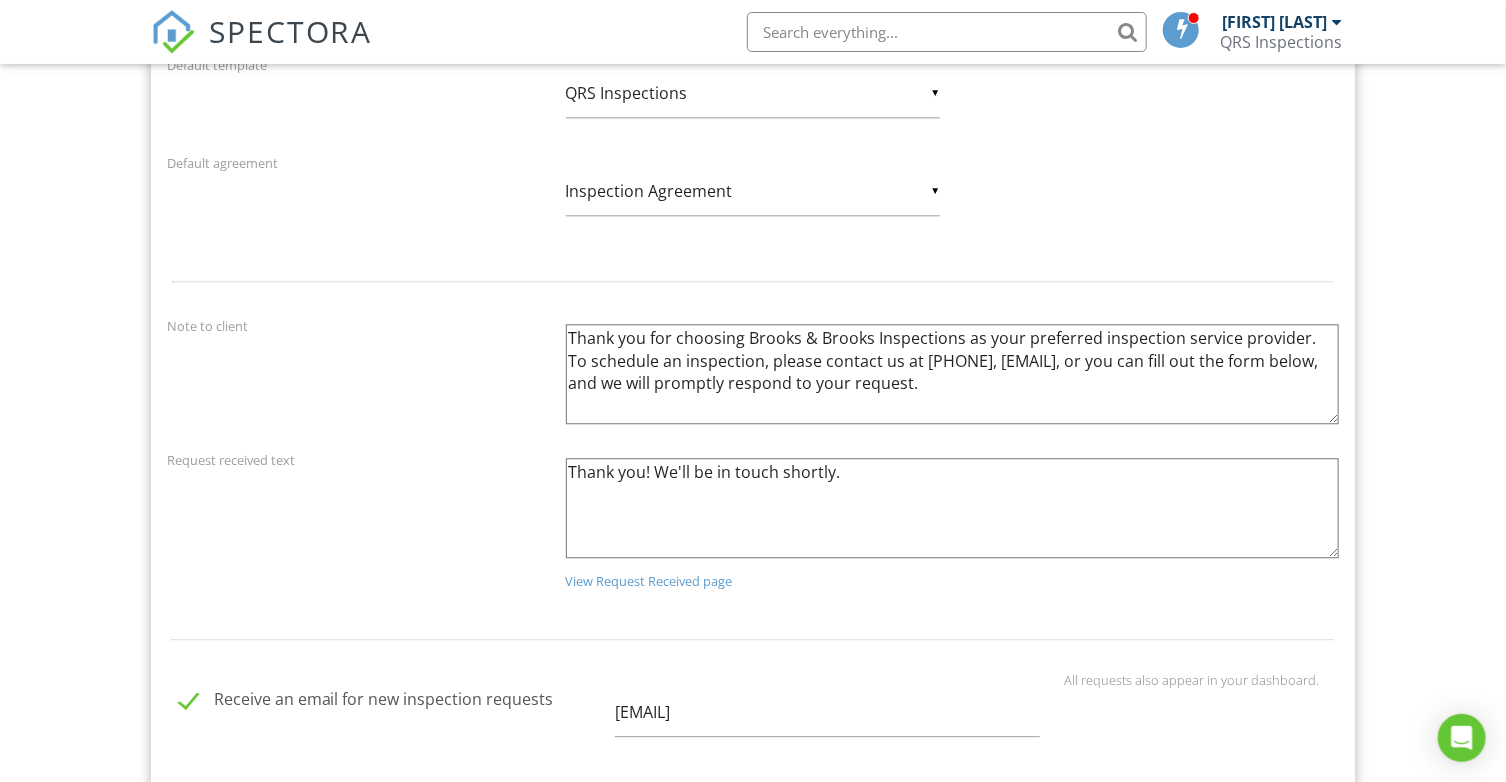 drag, startPoint x: 749, startPoint y: 333, endPoint x: 873, endPoint y: 336, distance: 124.036285 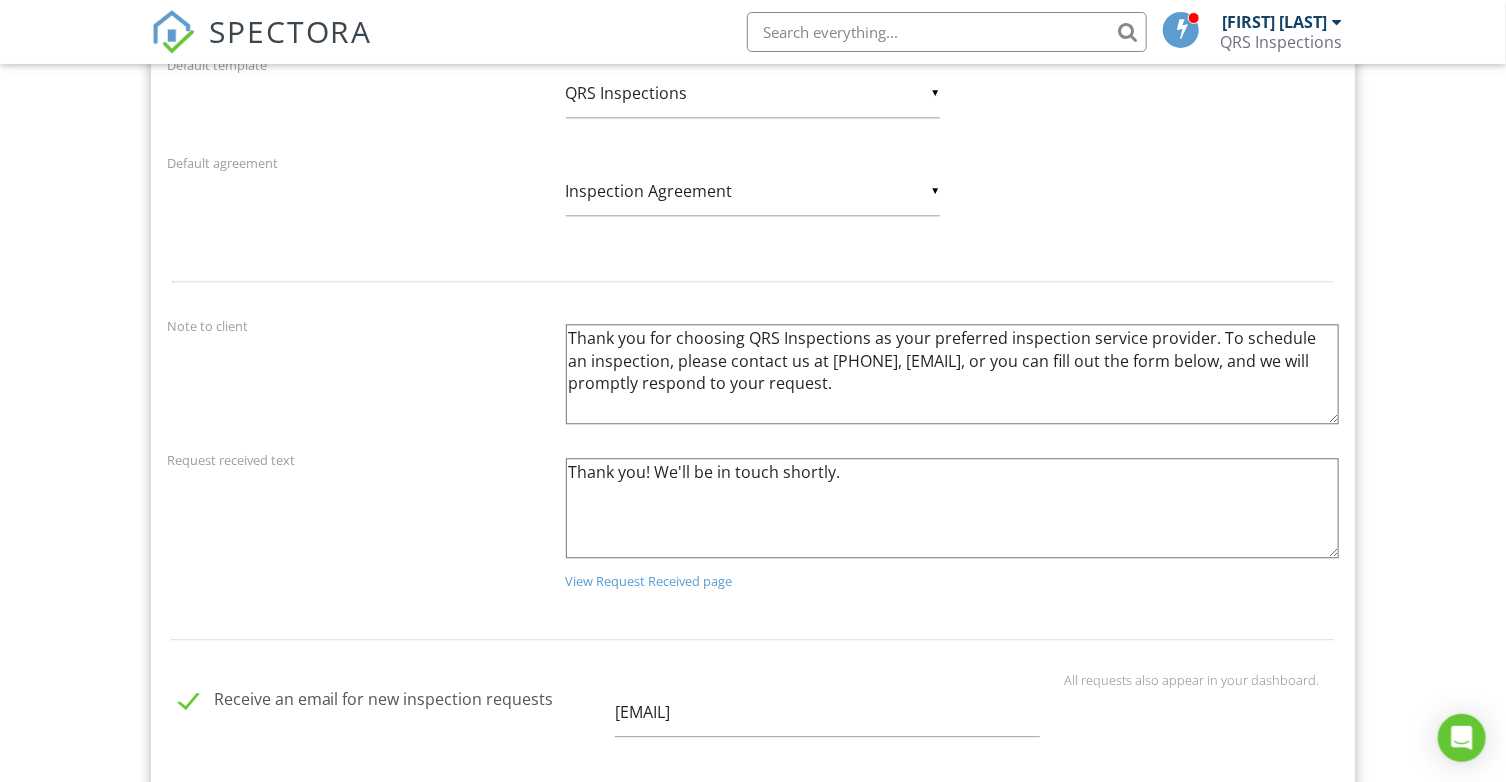 drag, startPoint x: 875, startPoint y: 336, endPoint x: 1002, endPoint y: 342, distance: 127.141655 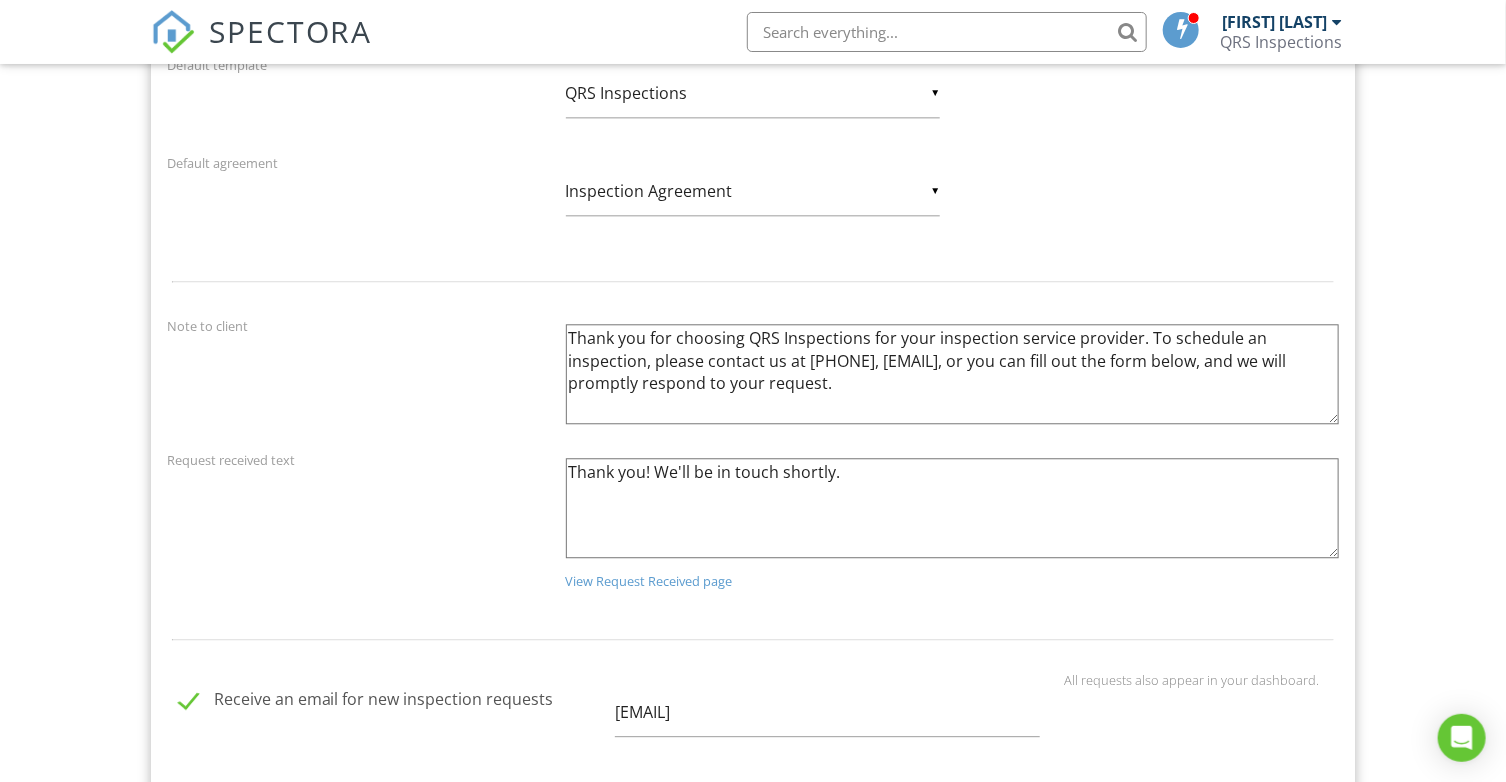 drag, startPoint x: 1072, startPoint y: 337, endPoint x: 1136, endPoint y: 335, distance: 64.03124 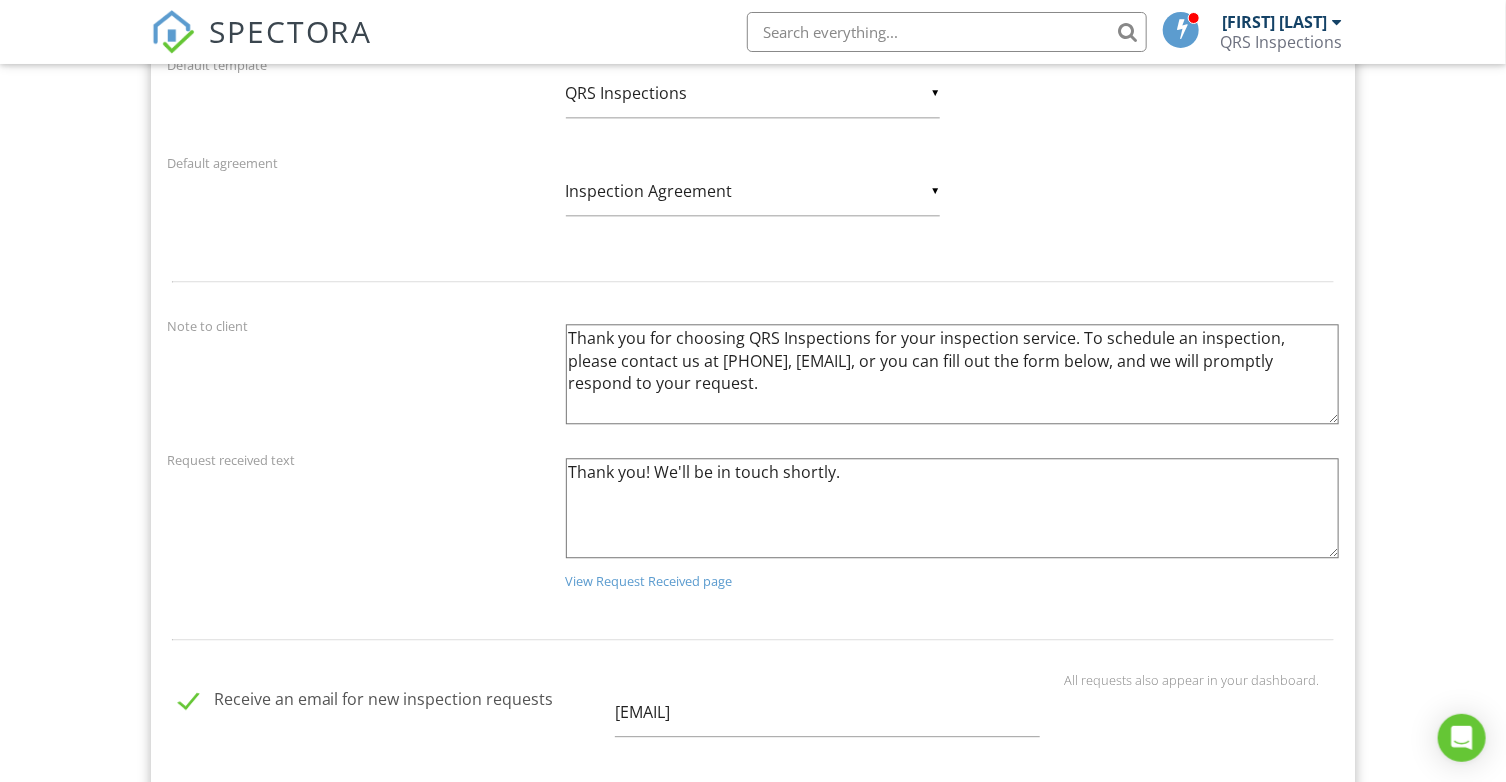 drag, startPoint x: 1162, startPoint y: 357, endPoint x: 561, endPoint y: 360, distance: 601.0075 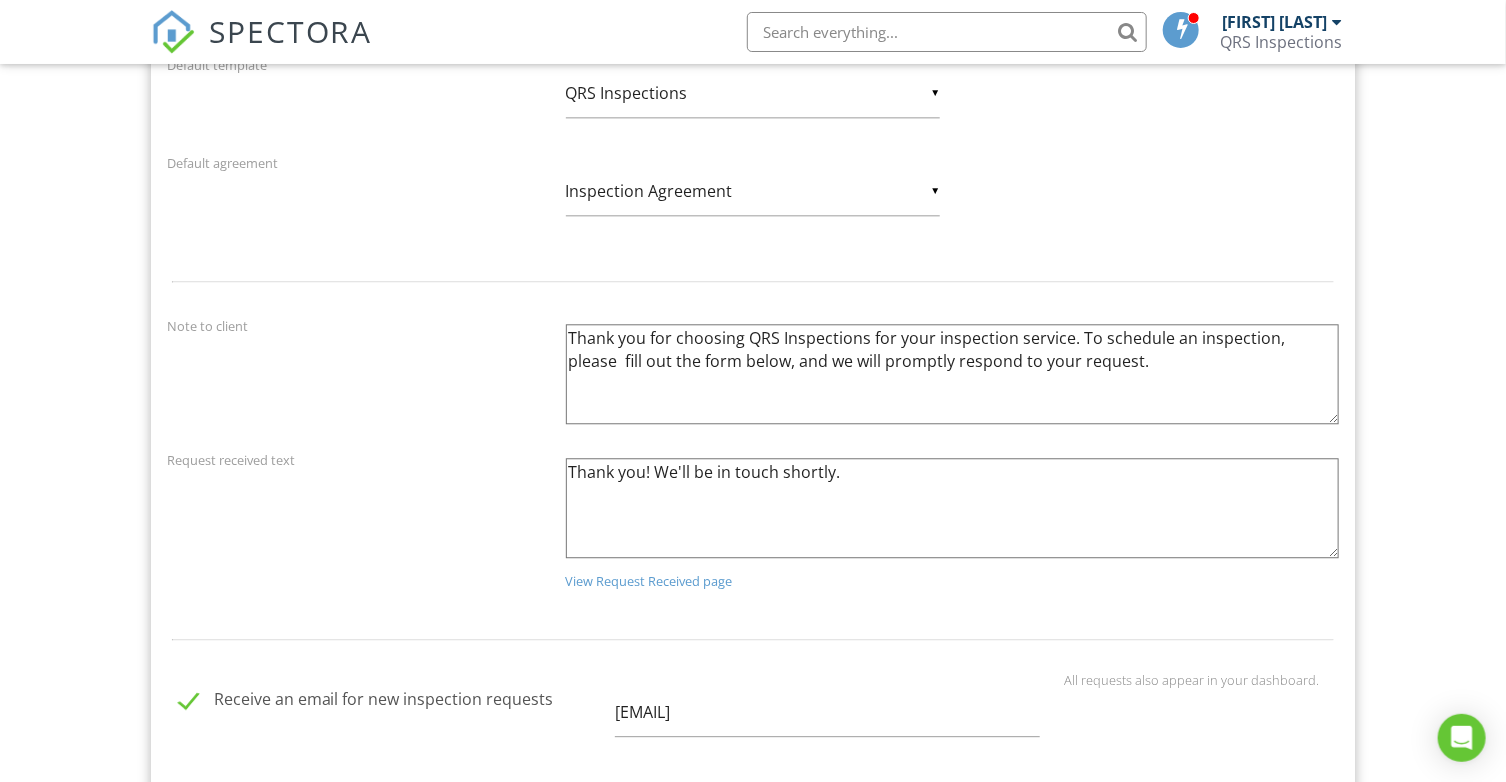 click on "Thanks for reaching out! After you complete the form we will be in touch to provide a quote and answer any questions you may have." at bounding box center (953, 374) 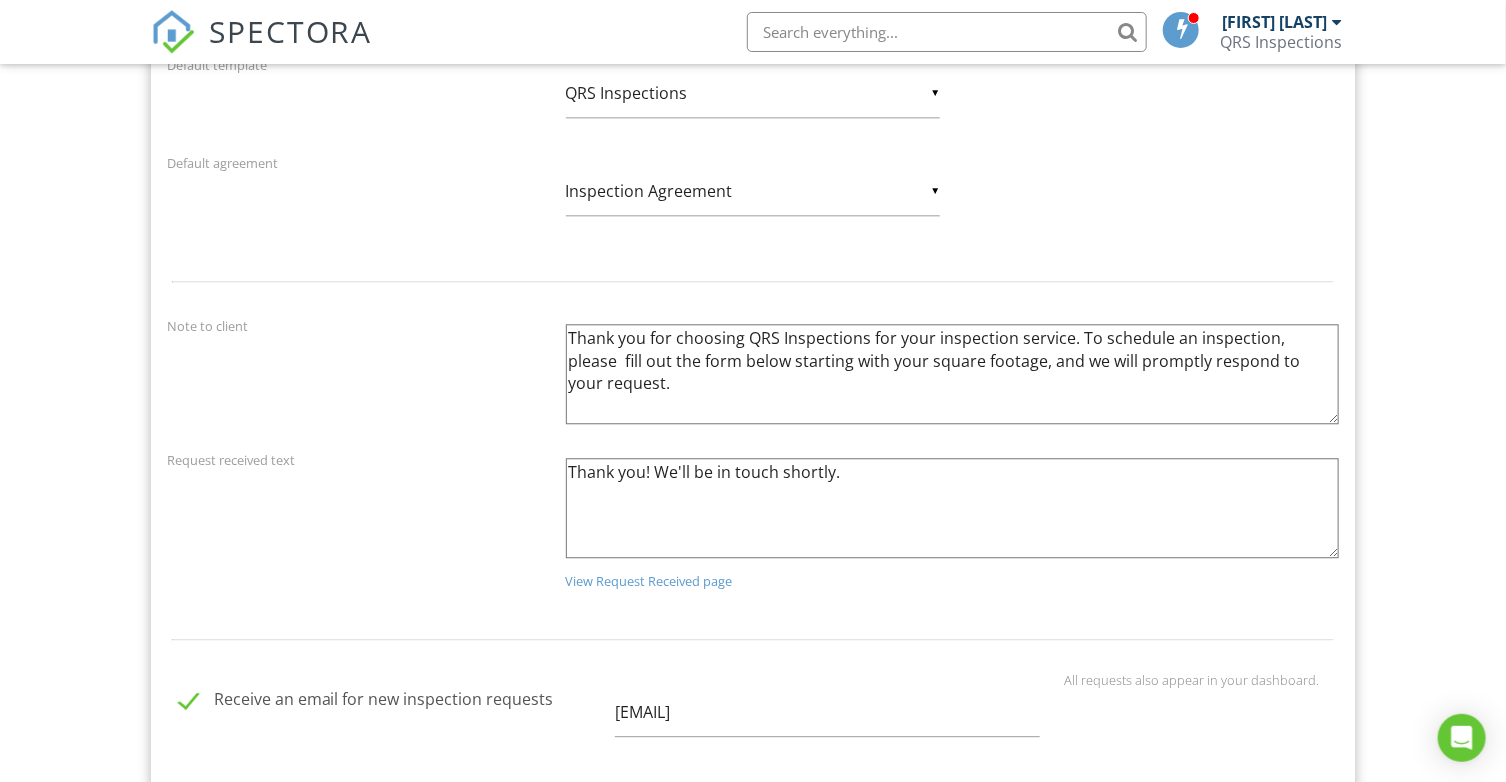 drag, startPoint x: 995, startPoint y: 360, endPoint x: 1145, endPoint y: 354, distance: 150.11995 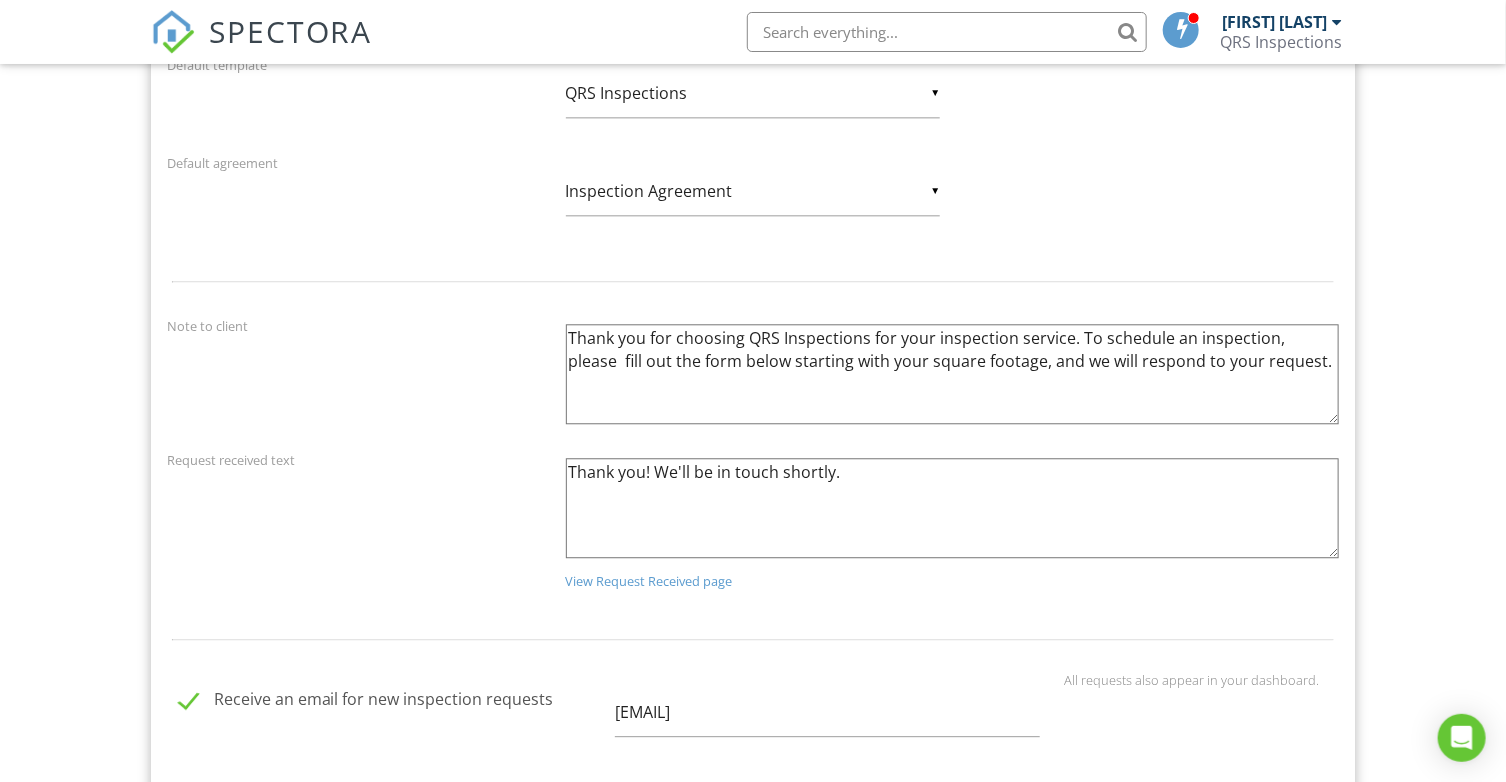 click on "Thanks for reaching out! After you complete the form we will be in touch to provide a quote and answer any questions you may have." at bounding box center (953, 374) 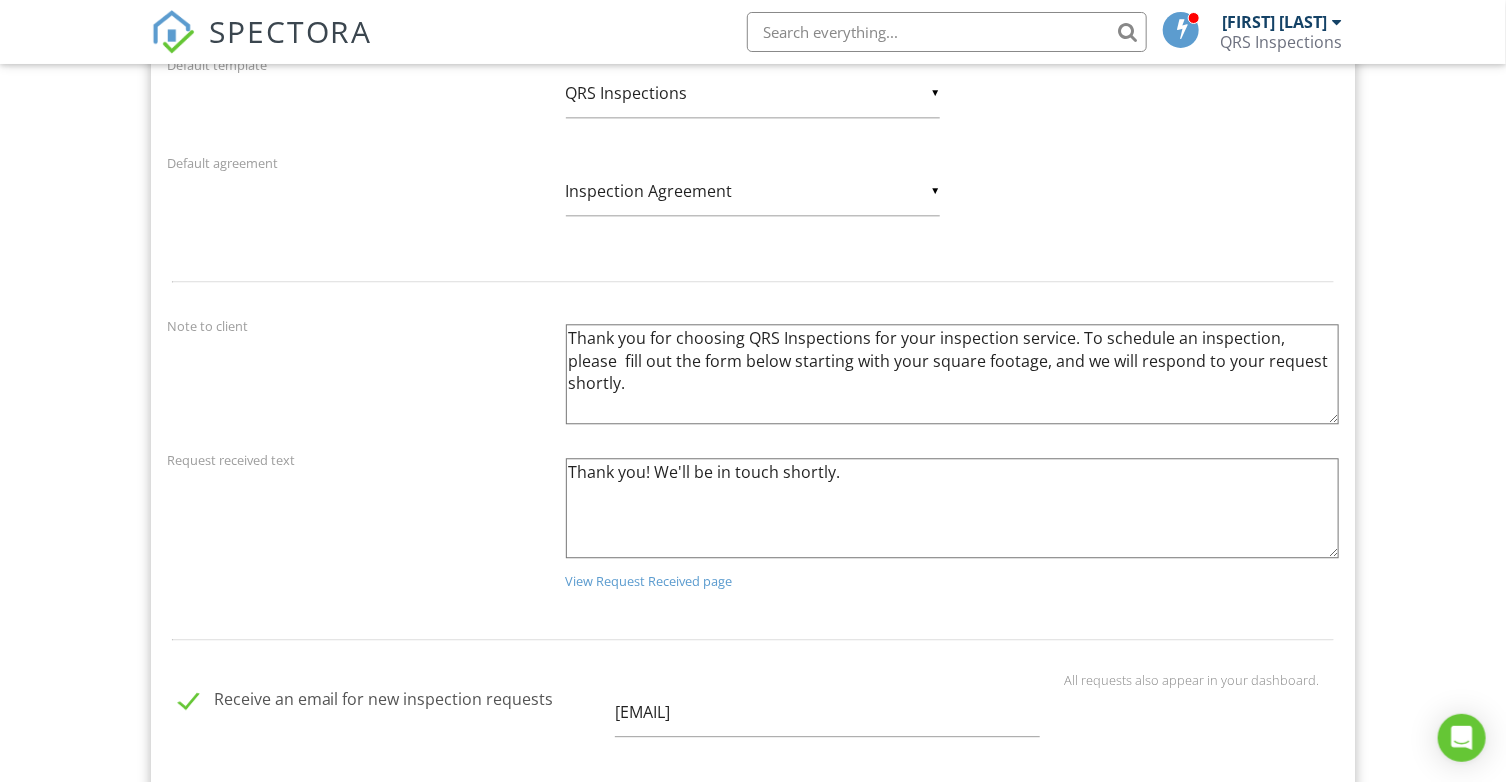 click on "Thanks for reaching out! After you complete the form we will be in touch to provide a quote and answer any questions you may have." at bounding box center [953, 374] 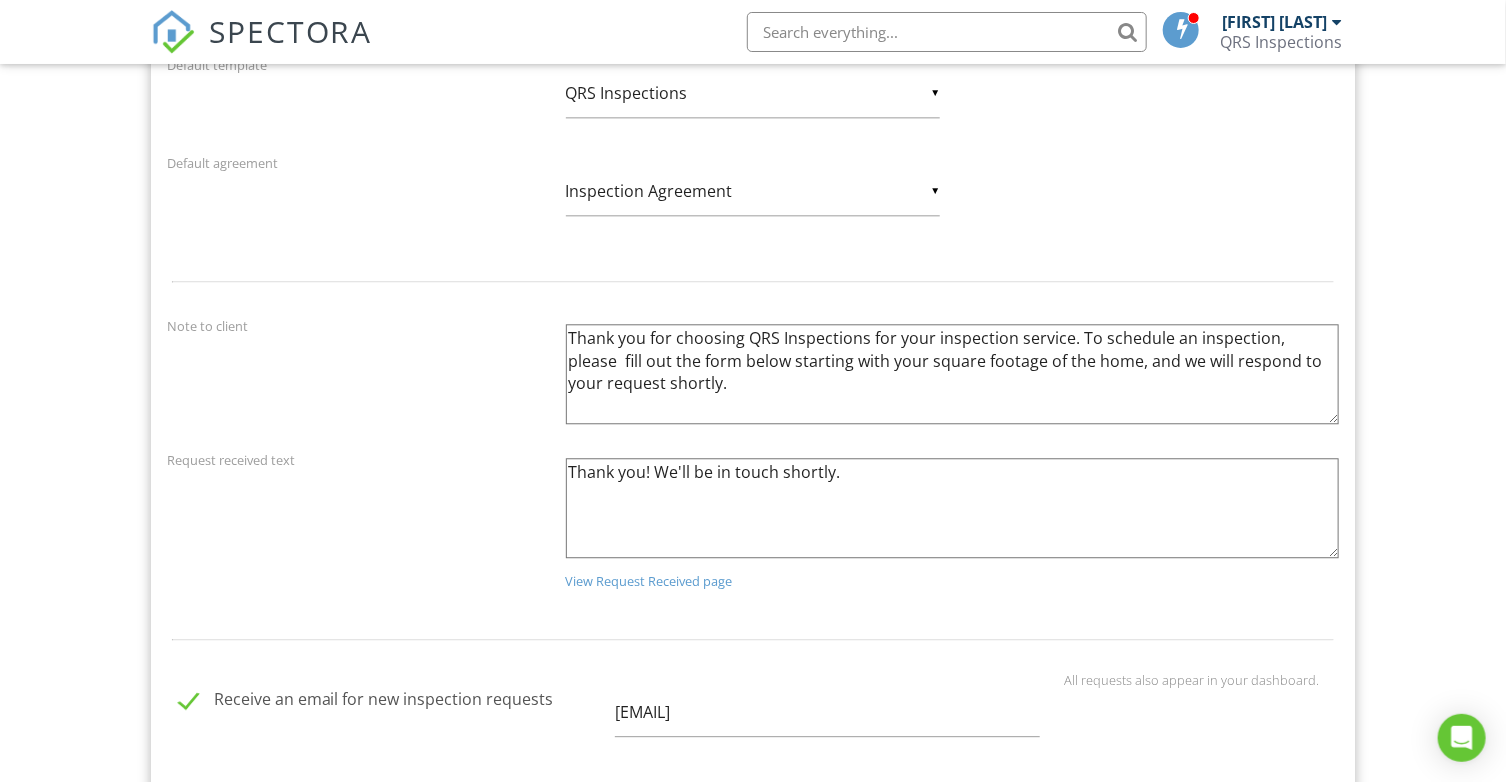 click on "Thanks for reaching out! After you complete the form we will be in touch to provide a quote and answer any questions you may have." at bounding box center (953, 374) 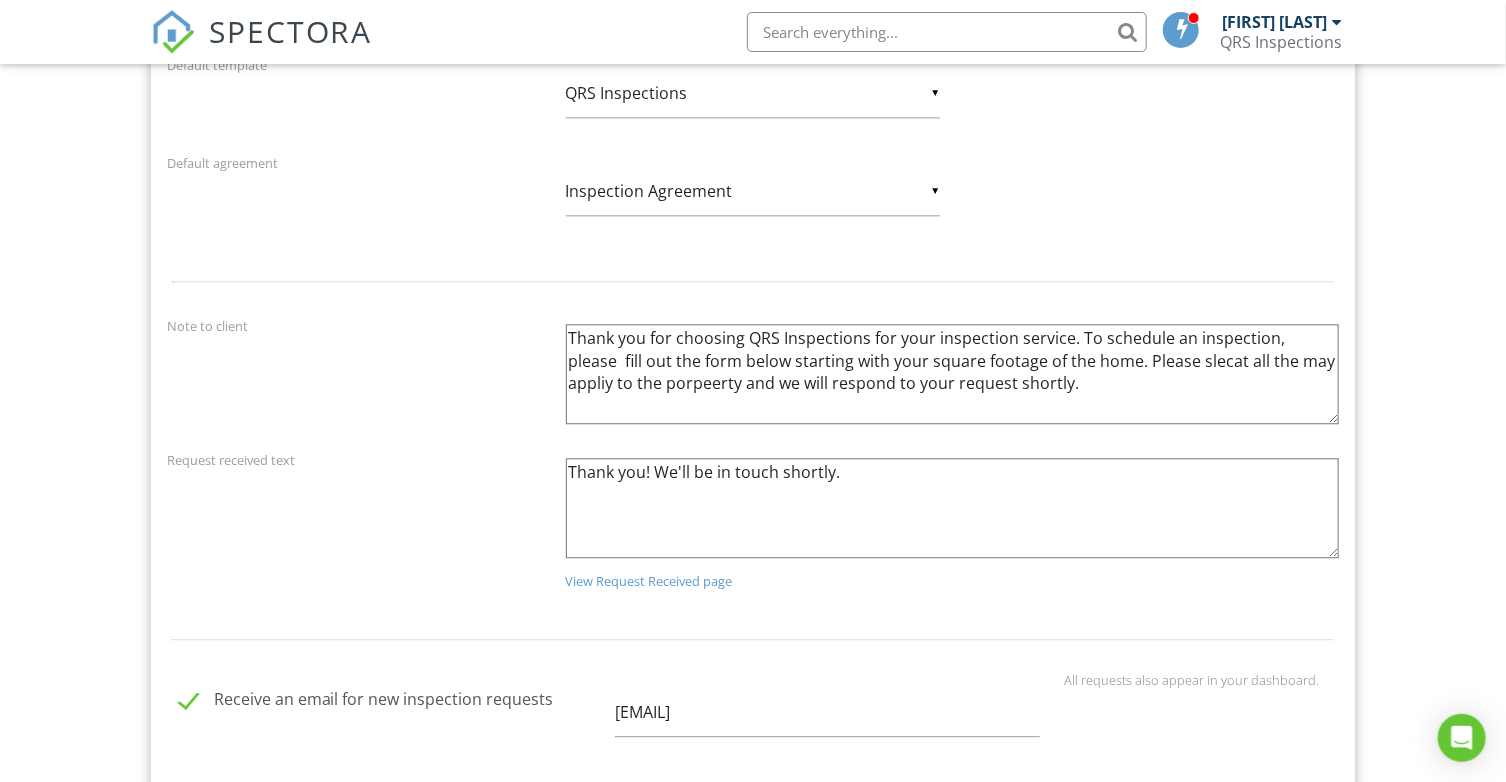 drag, startPoint x: 1162, startPoint y: 356, endPoint x: 1043, endPoint y: 384, distance: 122.24974 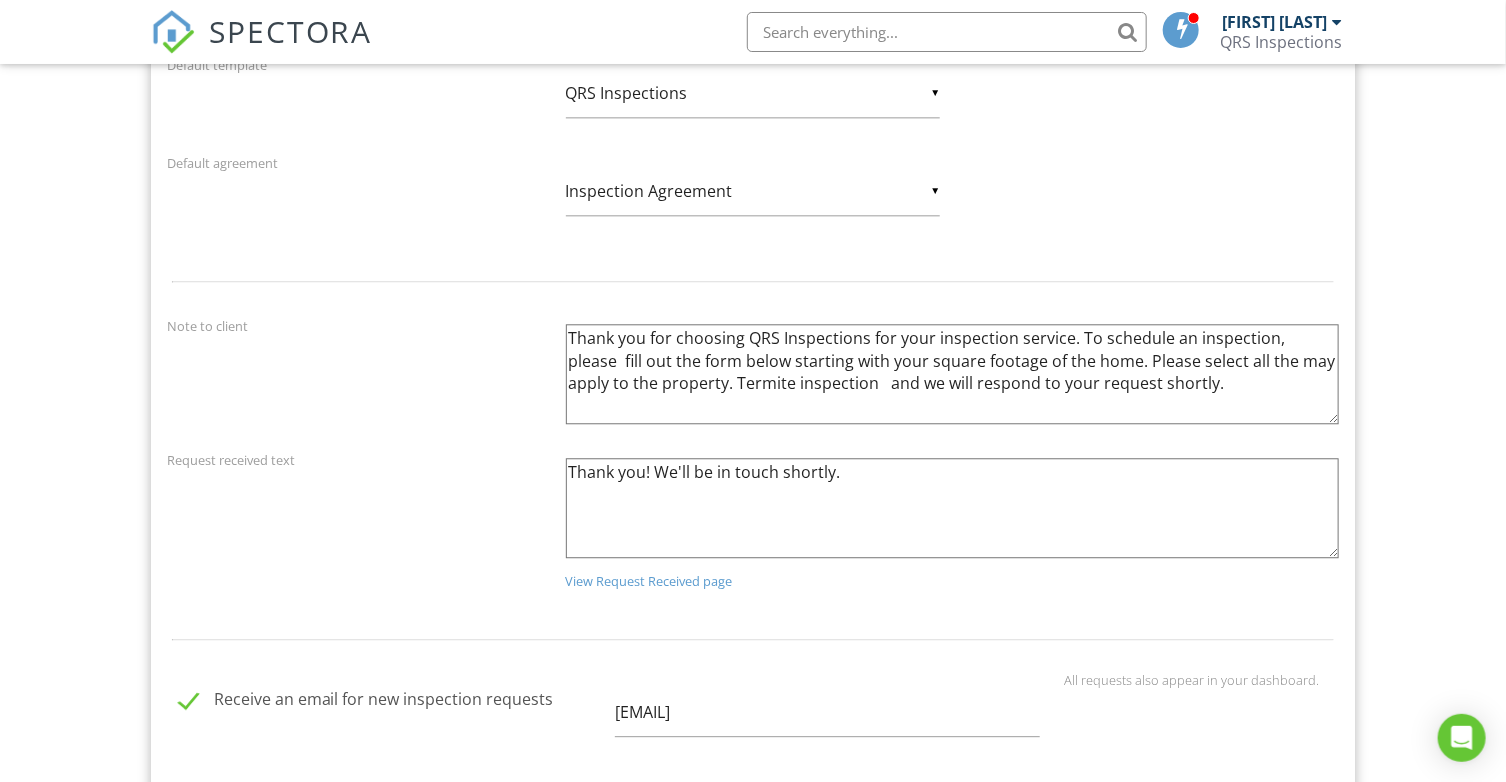 click on "Thanks for reaching out! After you complete the form we will be in touch to provide a quote and answer any questions you may have." at bounding box center (953, 374) 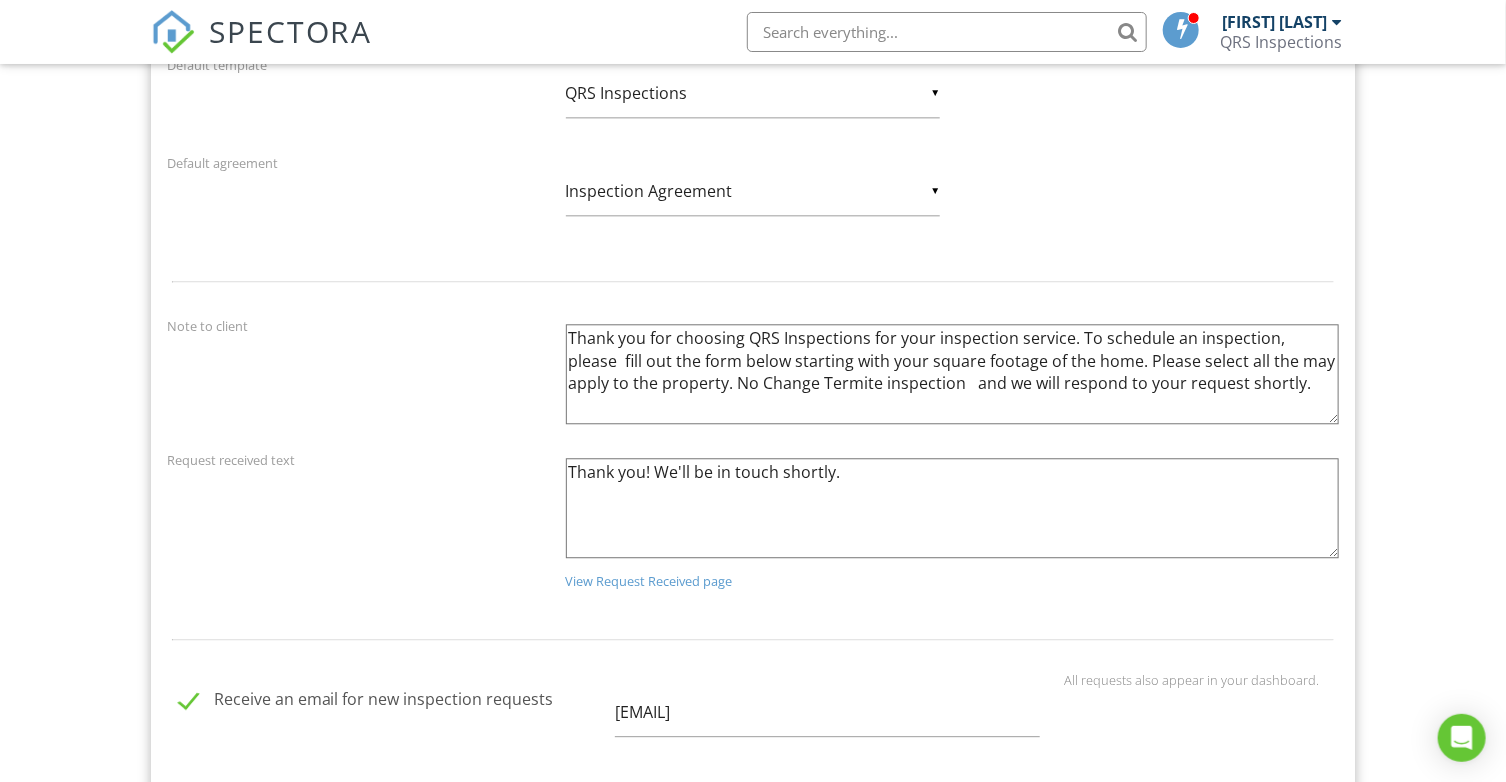 click on "Thanks for reaching out! After you complete the form we will be in touch to provide a quote and answer any questions you may have." at bounding box center [953, 374] 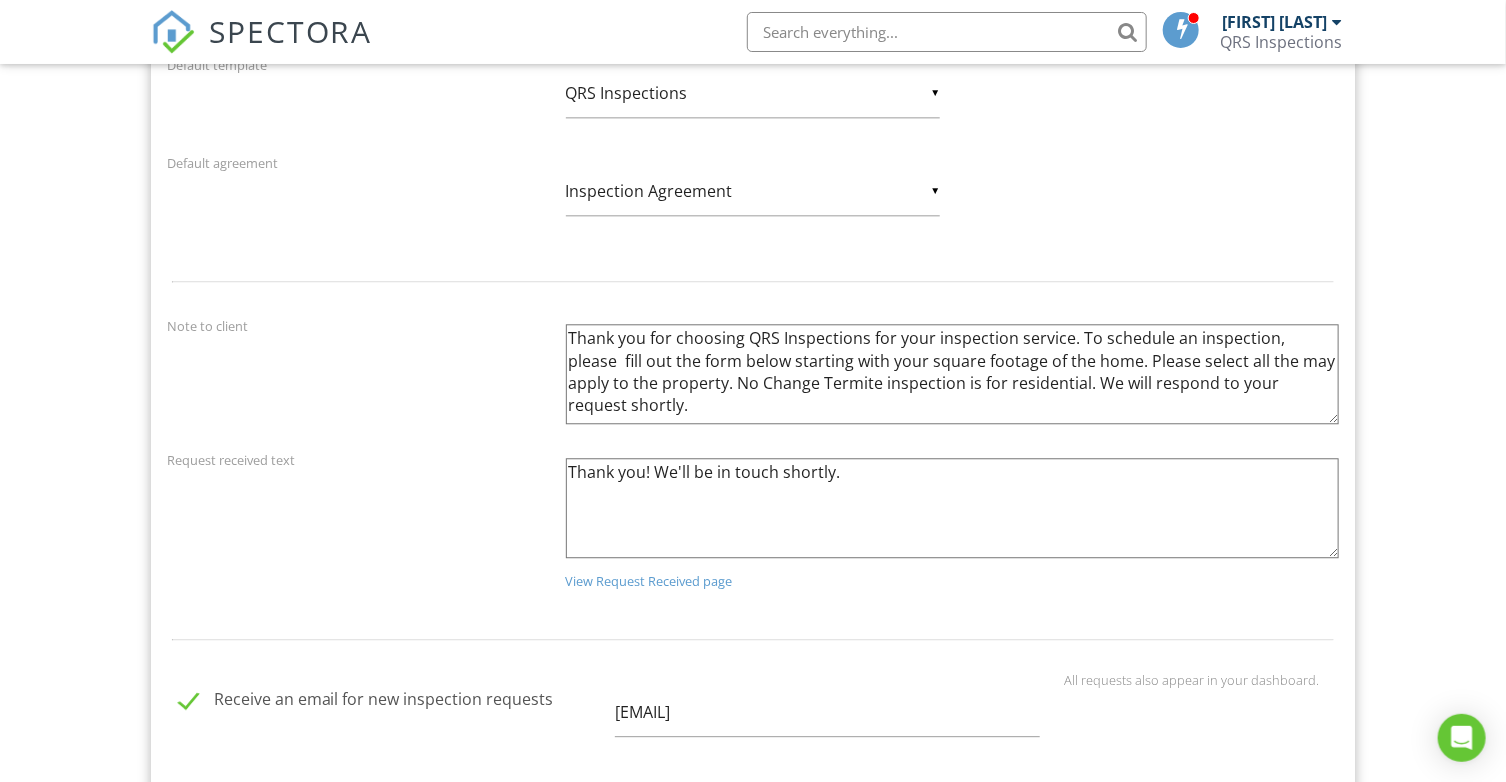 click on "Thanks for reaching out! After you complete the form we will be in touch to provide a quote and answer any questions you may have." at bounding box center [953, 374] 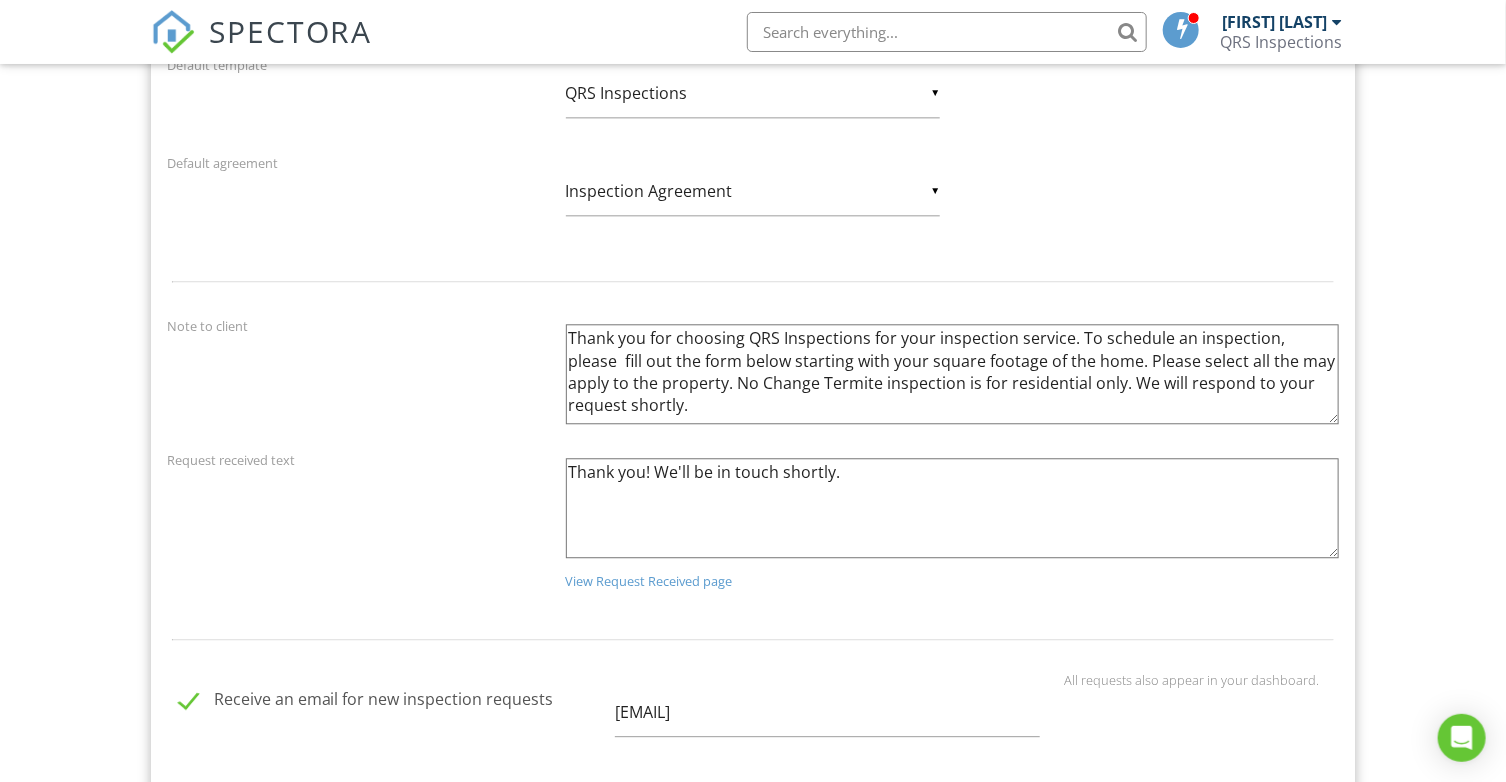 click on "Thanks for reaching out! After you complete the form we will be in touch to provide a quote and answer any questions you may have." at bounding box center (953, 374) 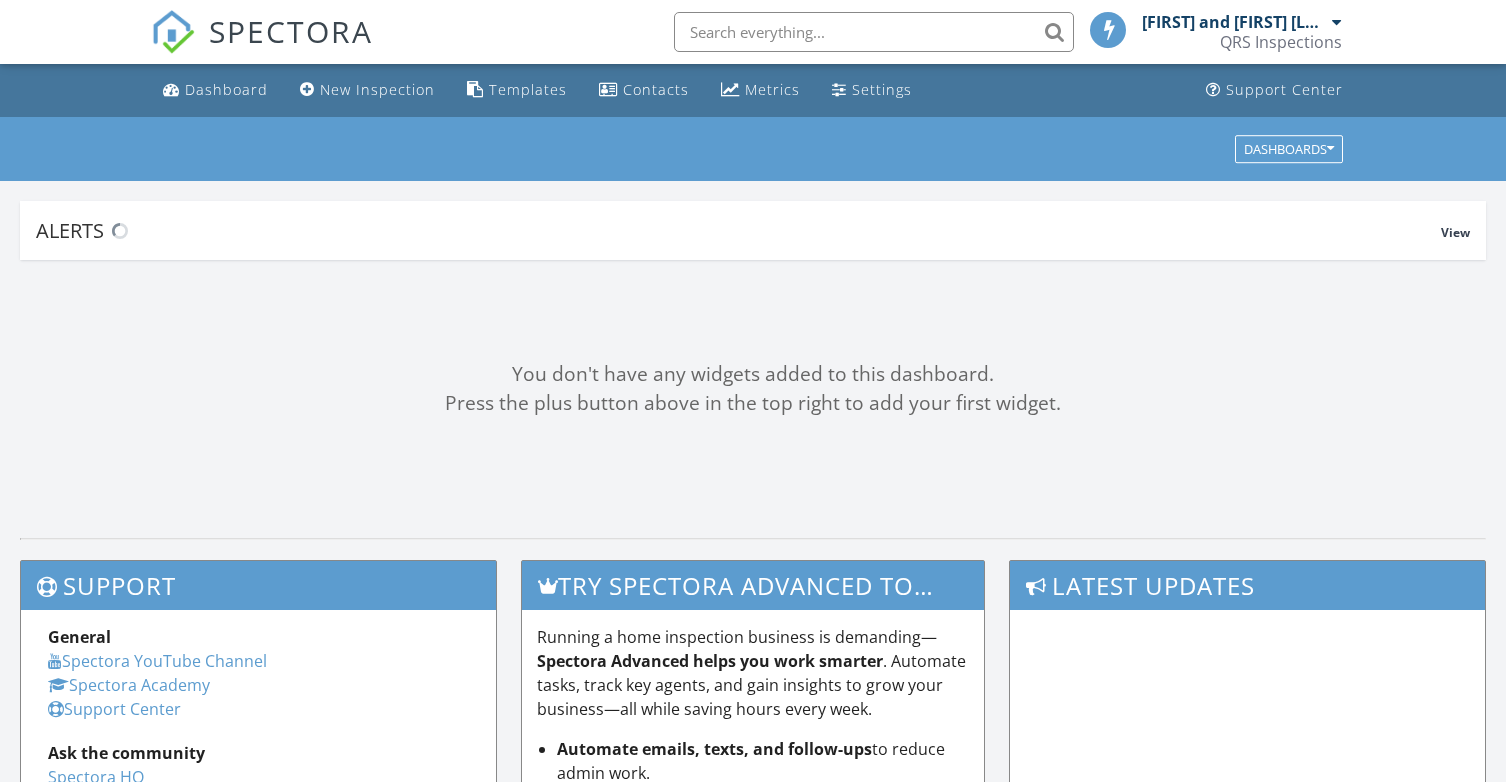 scroll, scrollTop: 0, scrollLeft: 0, axis: both 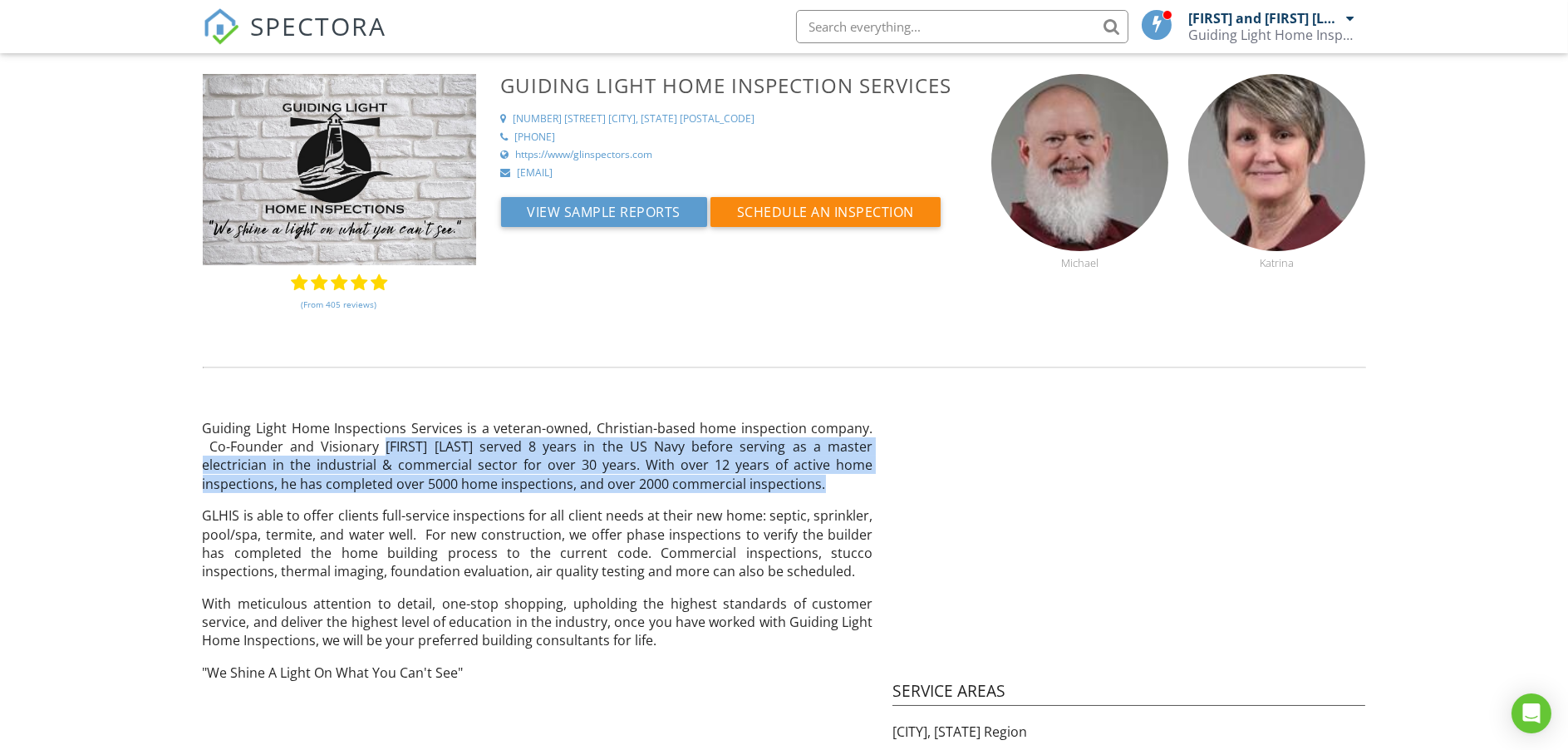 drag, startPoint x: 381, startPoint y: 446, endPoint x: 828, endPoint y: 483, distance: 448.5287 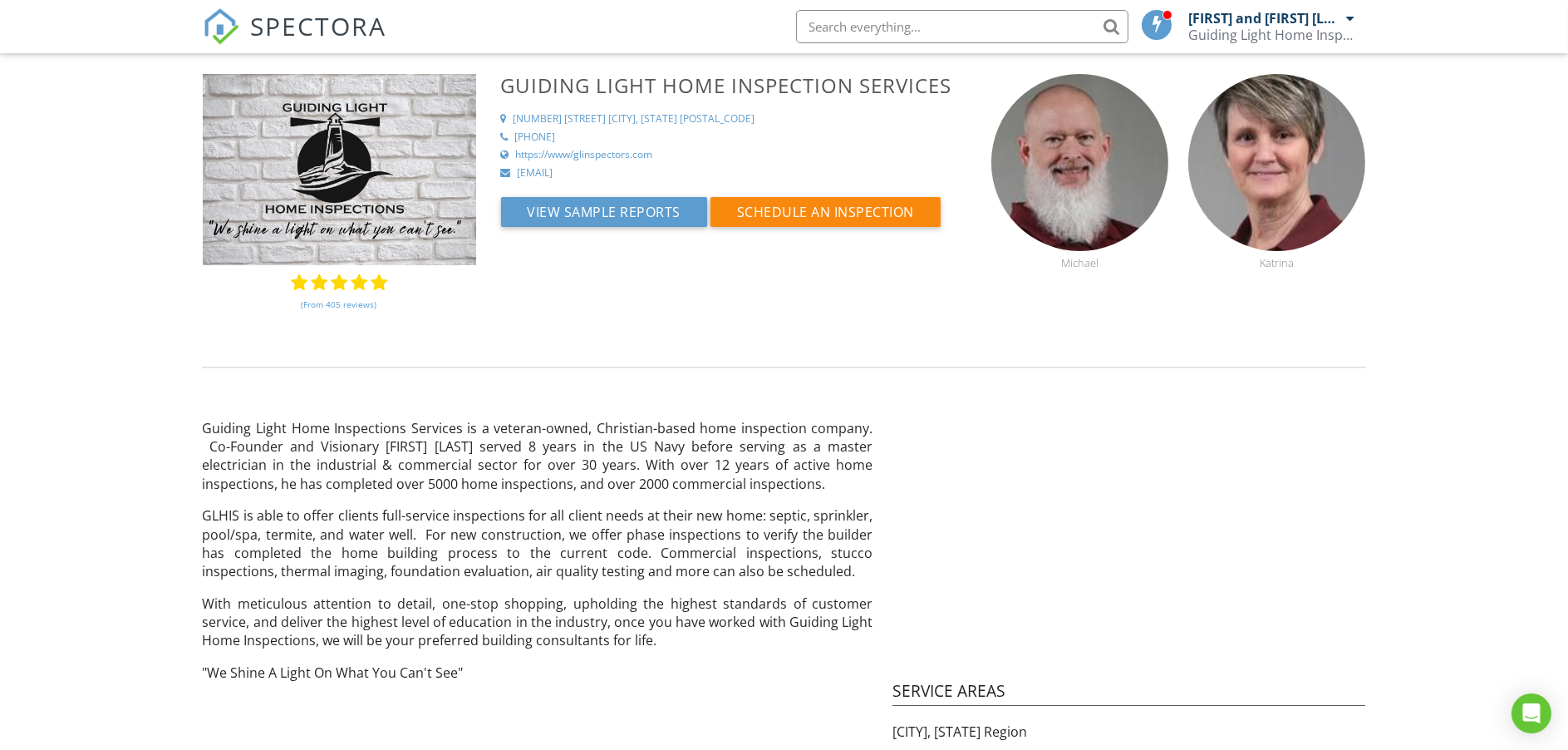 click on "Guiding Light Home Inspections Services is a veteran-owned, Christian-based home inspection company.  Co-Founder and Visionary [FIRST] [LAST] served 8 years in the US Navy before serving as a master electrician in the industrial & commercial sector for over 30 years. With over 12 years of active home inspections, he has completed over 5000 home inspections, and over 2000 commercial inspections. GLHIS is able to offer clients full-service inspections for all client needs at their new home: septic, sprinkler, pool/spa, termite, and water well.  For new construction, we offer phase inspections to verify the builder has completed the home building process to the current code. Commercial inspections, stucco inspections, thermal imaging, foundation evaluation, air quality testing and more can also be scheduled. "We Shine A Light On What You Can't See"" at bounding box center (538, 550) 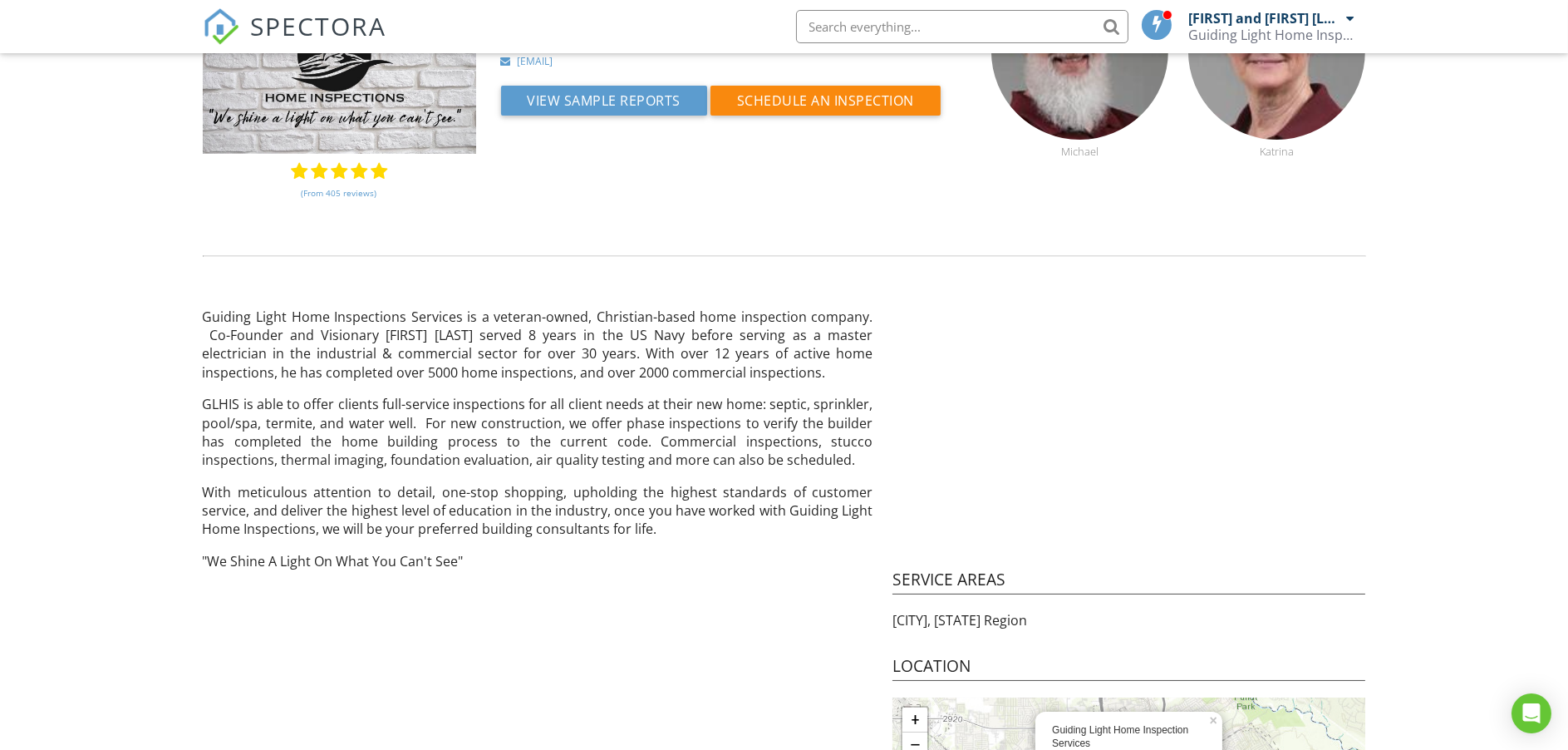 scroll, scrollTop: 0, scrollLeft: 0, axis: both 